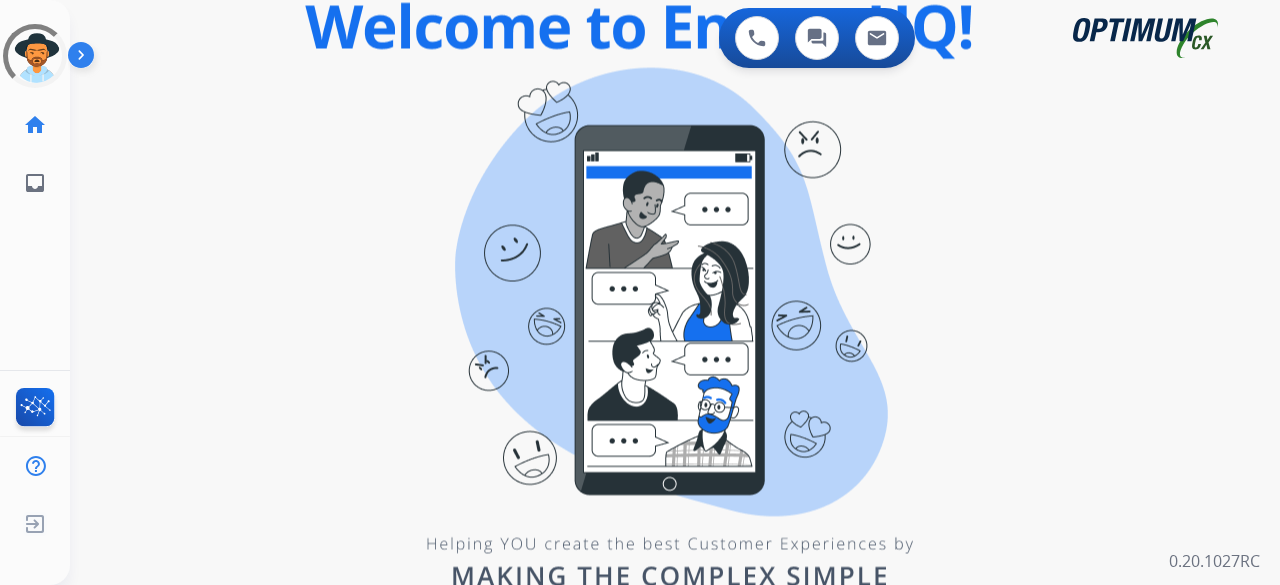 scroll, scrollTop: 0, scrollLeft: 0, axis: both 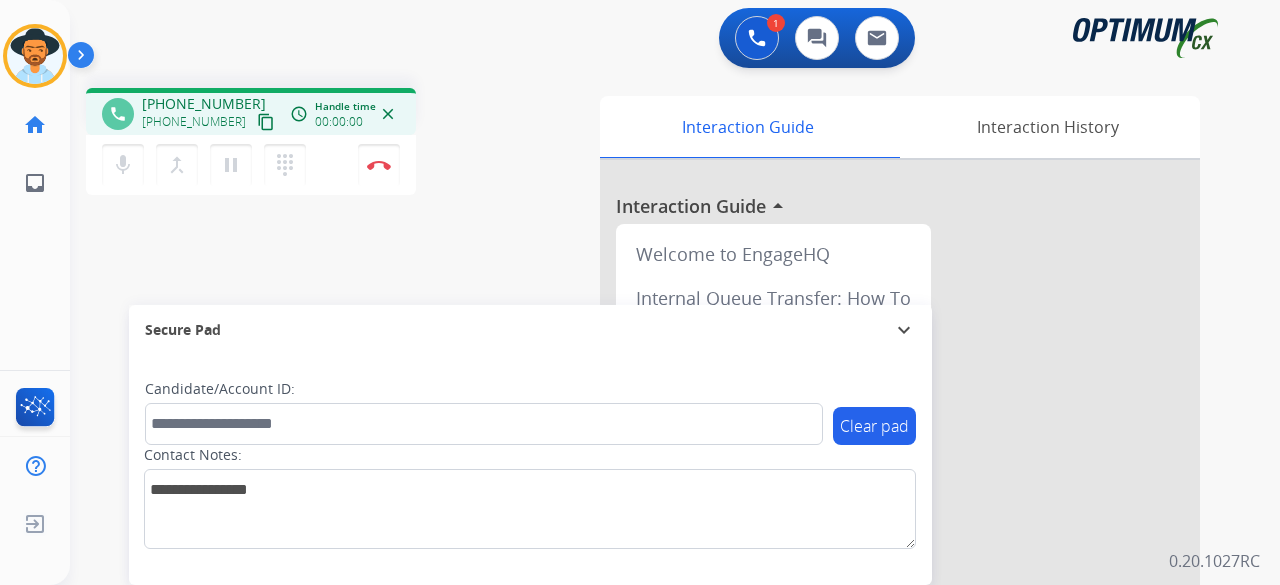 click on "content_copy" at bounding box center [266, 122] 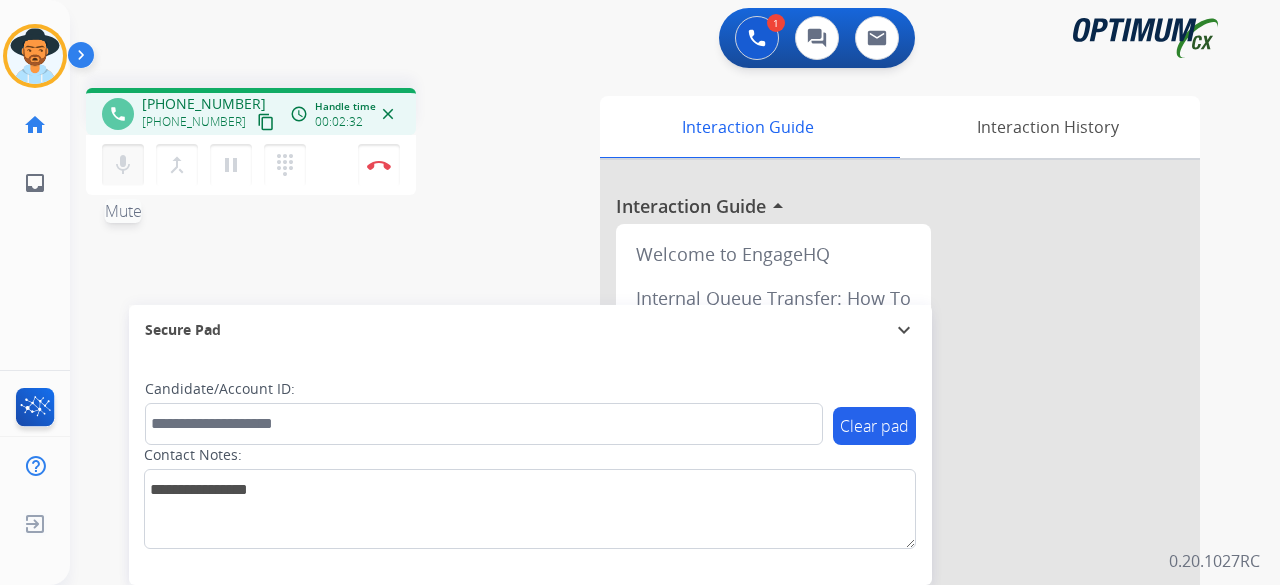 click on "mic" at bounding box center [123, 165] 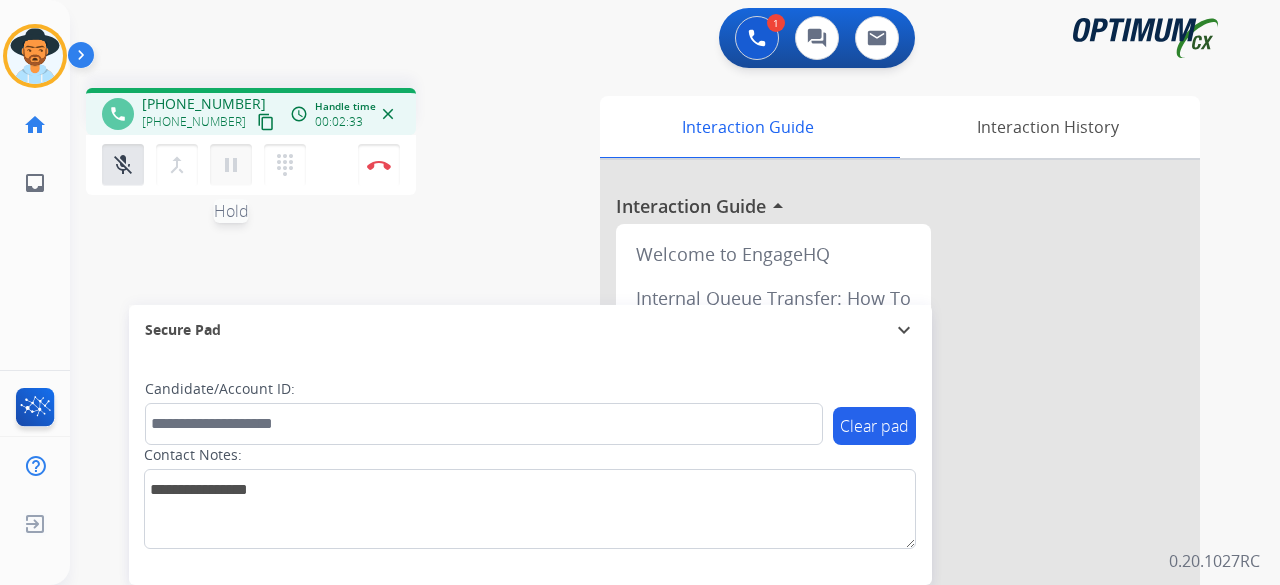 click on "pause" at bounding box center (231, 165) 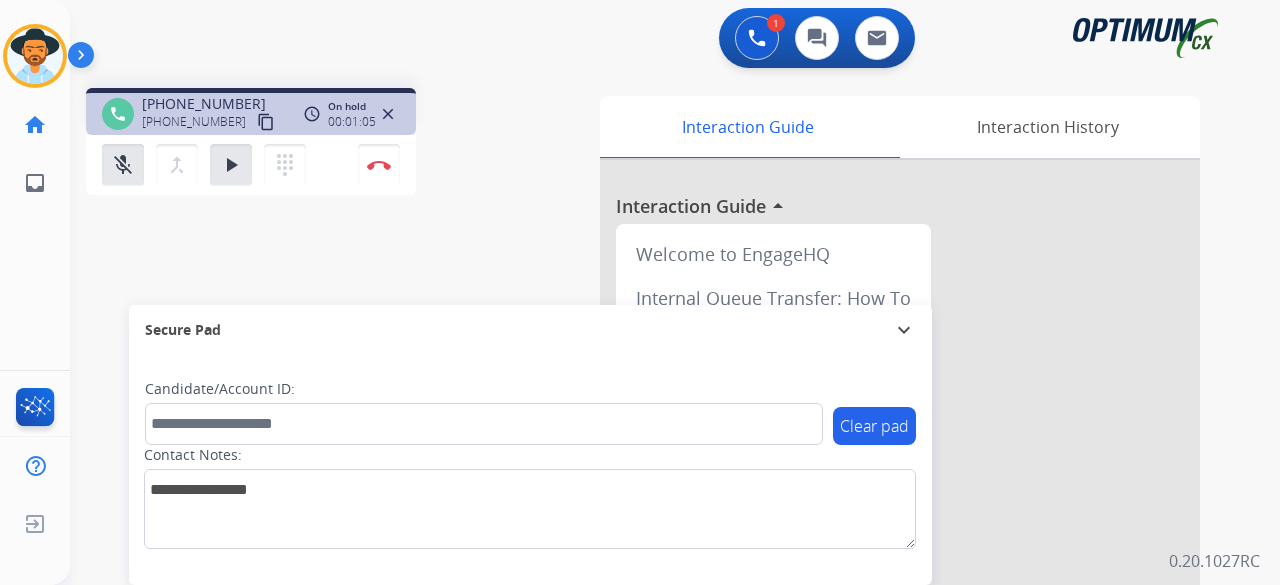 click on "phone +19288125886 +19288125886 content_copy access_time Call metrics Queue   00:08 Hold   01:05 Talk   02:35 Total   03:47 On hold 00:01:05 close mic_off Mute merge_type Bridge play_arrow Hold dialpad Dialpad Disconnect swap_horiz Break voice bridge close_fullscreen Connect 3-Way Call merge_type Separate 3-Way Call  Interaction Guide   Interaction History  Interaction Guide arrow_drop_up  Welcome to EngageHQ   Internal Queue Transfer: How To  Secure Pad expand_more Clear pad Candidate/Account ID: Contact Notes:" at bounding box center [651, 489] 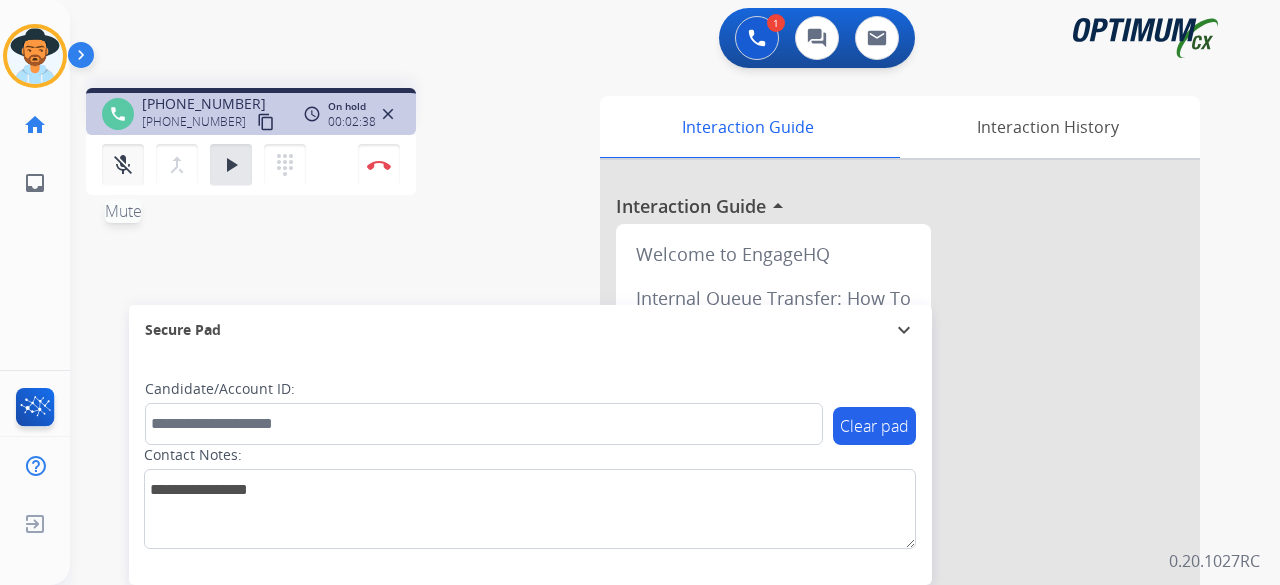 click on "mic_off" at bounding box center (123, 165) 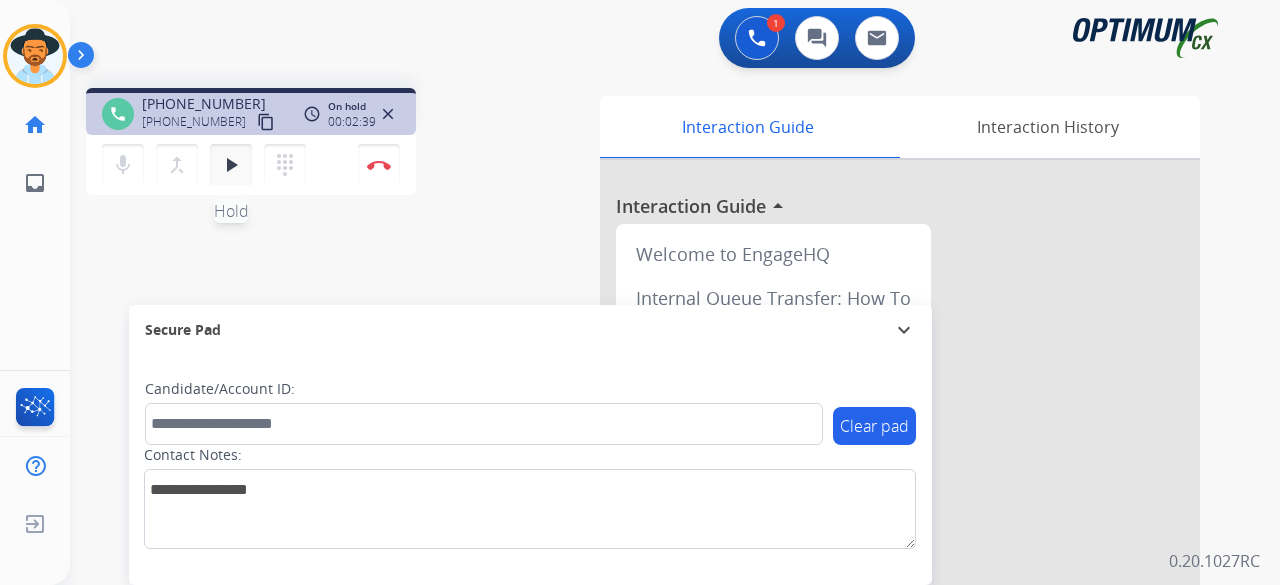 click on "play_arrow" at bounding box center (231, 165) 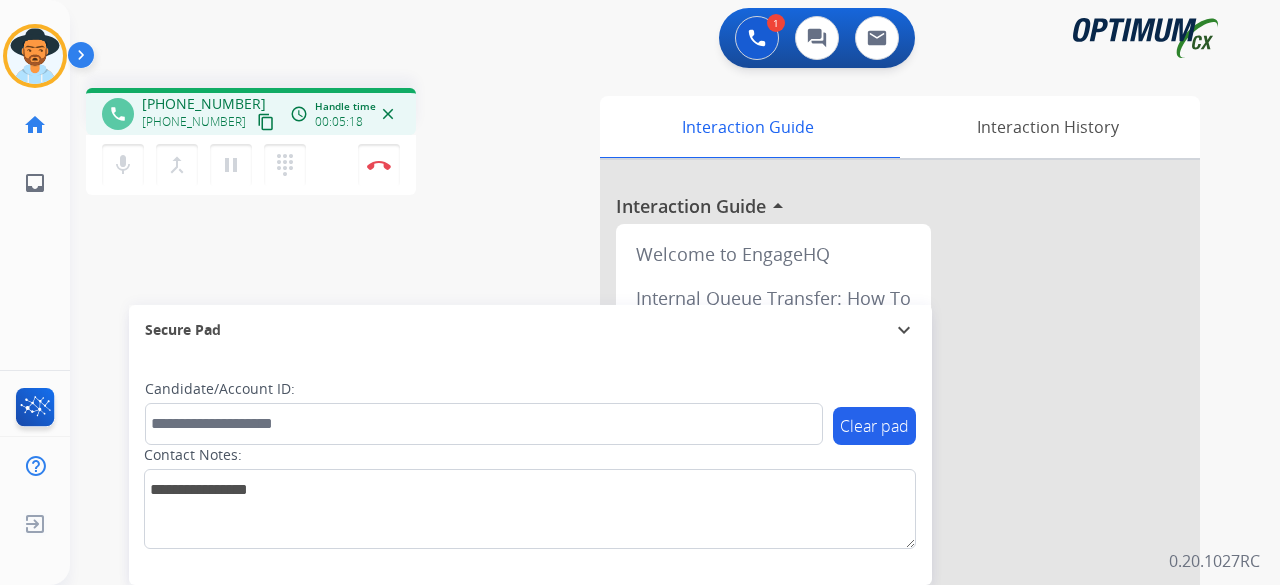 click on "phone +19288125886 +19288125886 content_copy access_time Call metrics Queue   00:08 Hold   02:39 Talk   02:40 Total   05:26 Handle time 00:05:18 close mic Mute merge_type Bridge pause Hold dialpad Dialpad Disconnect swap_horiz Break voice bridge close_fullscreen Connect 3-Way Call merge_type Separate 3-Way Call" at bounding box center (325, 144) 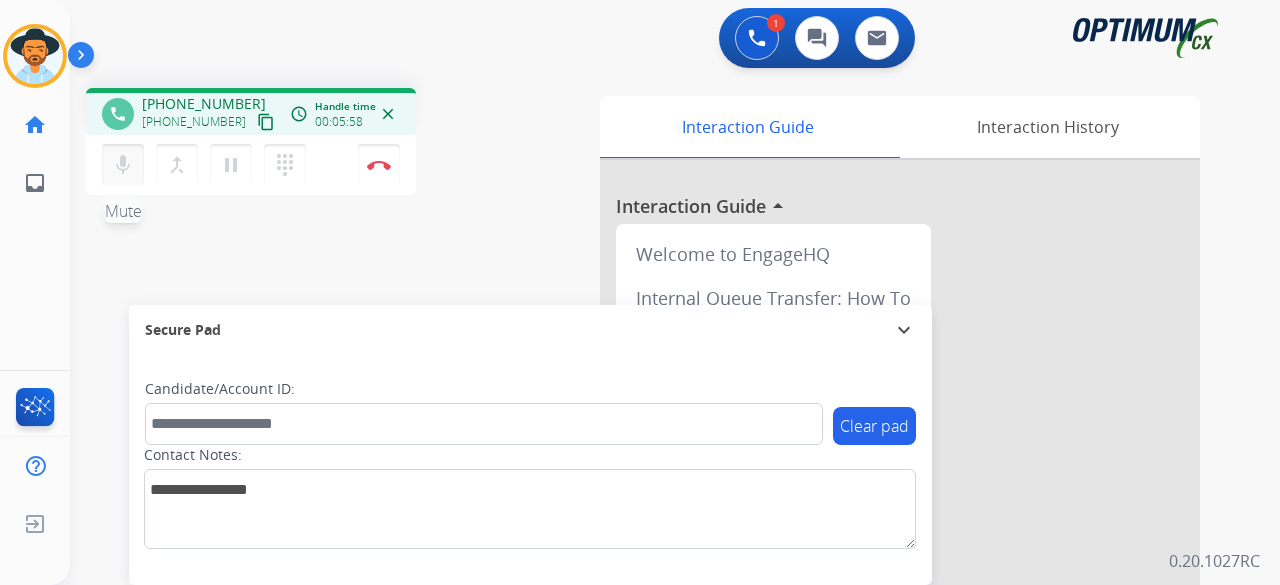 click on "mic" at bounding box center [123, 165] 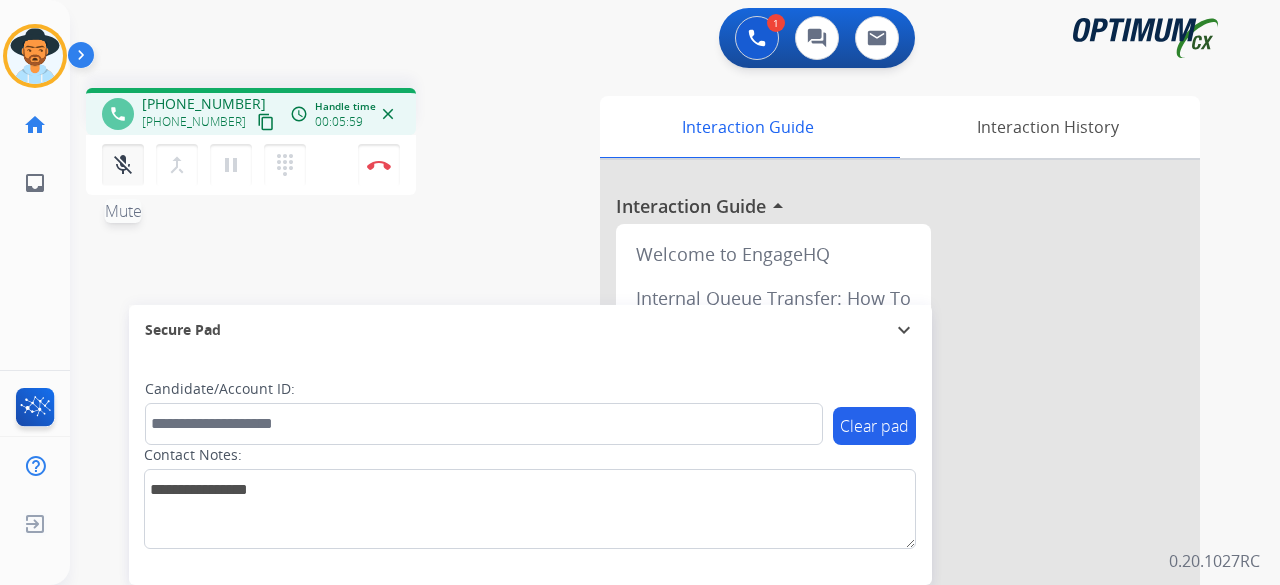 click on "mic_off" at bounding box center [123, 165] 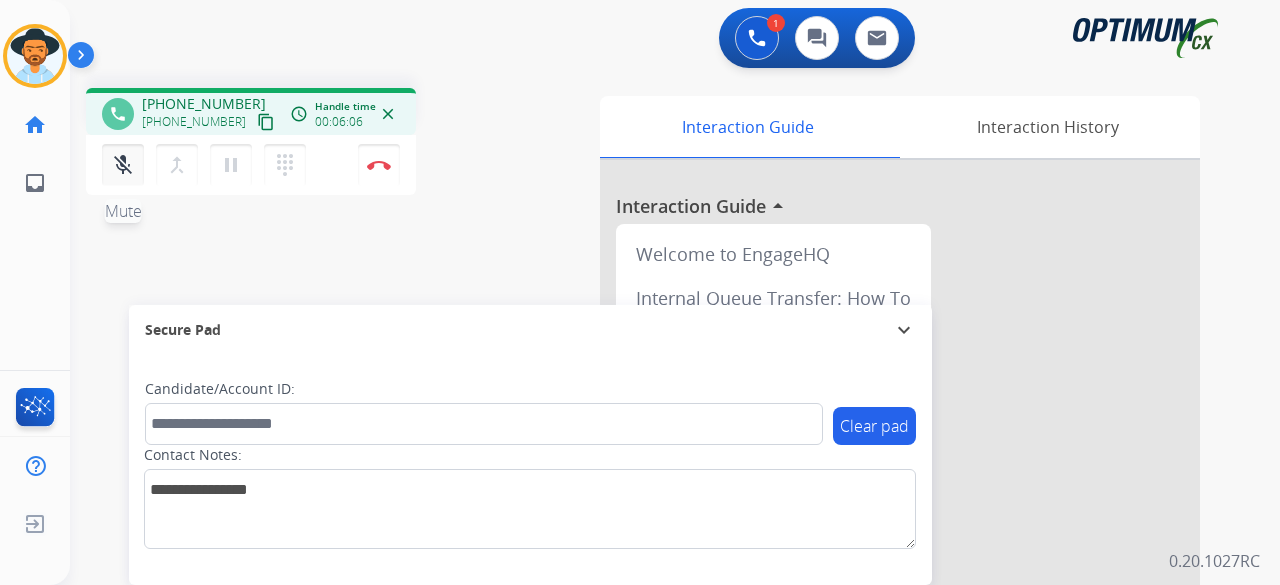 click on "mic_off Mute" at bounding box center [123, 165] 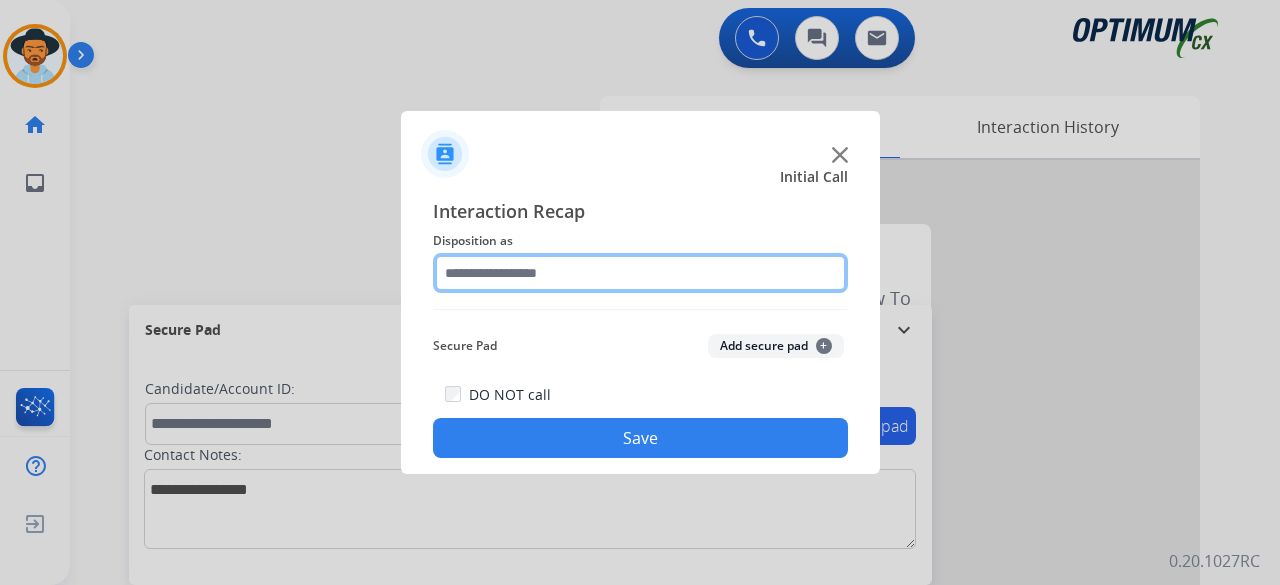 click 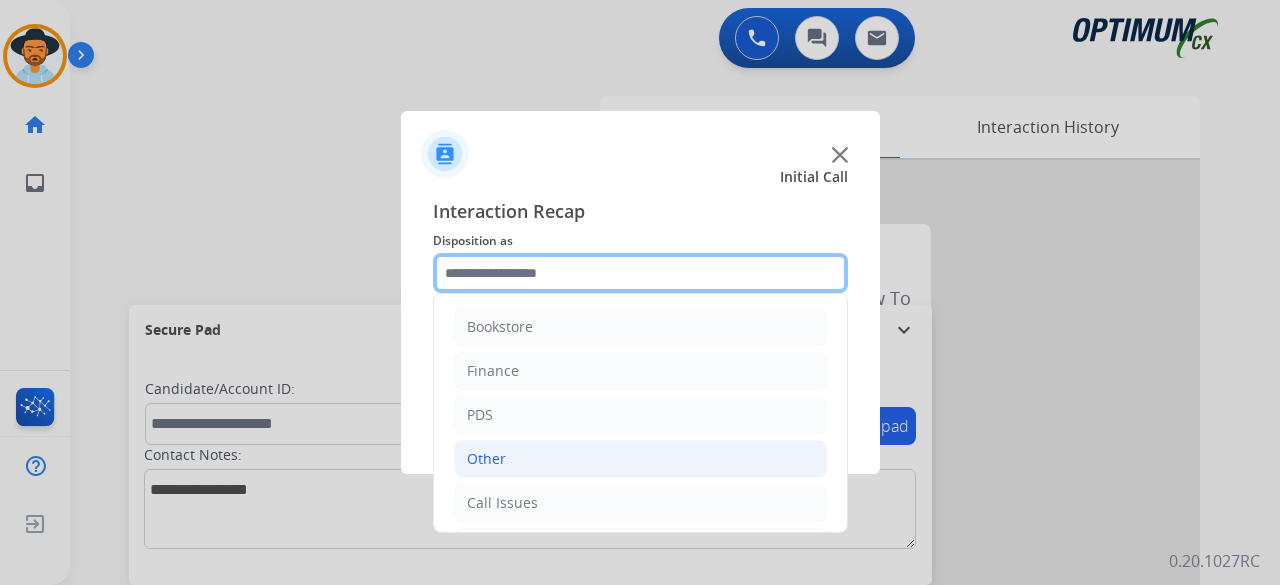 scroll, scrollTop: 130, scrollLeft: 0, axis: vertical 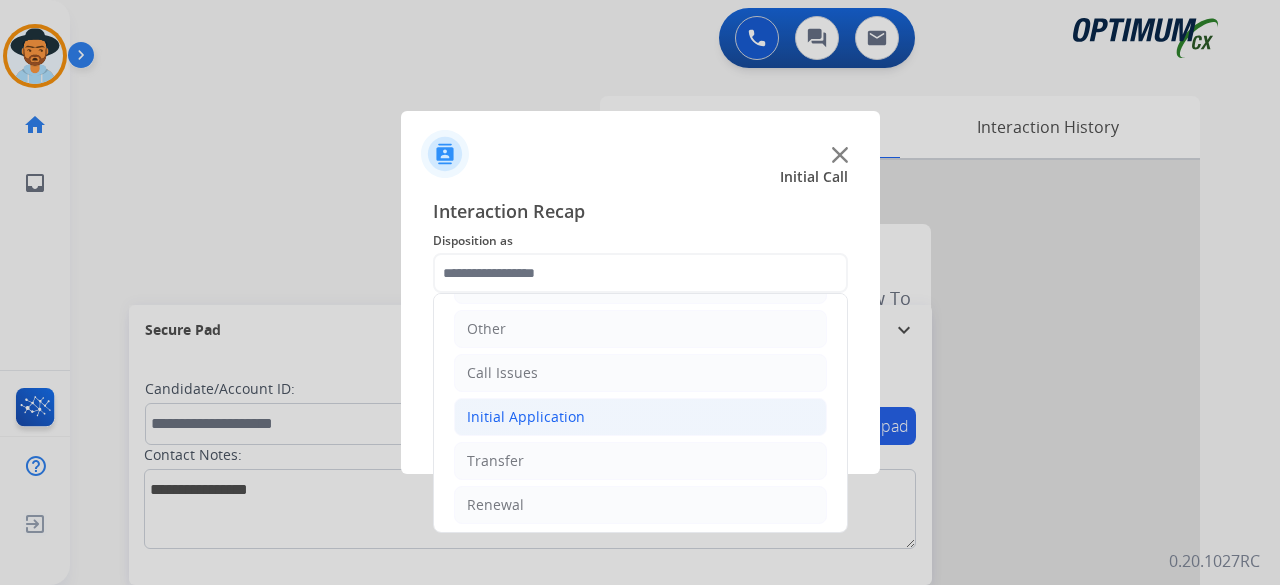 click on "Initial Application" 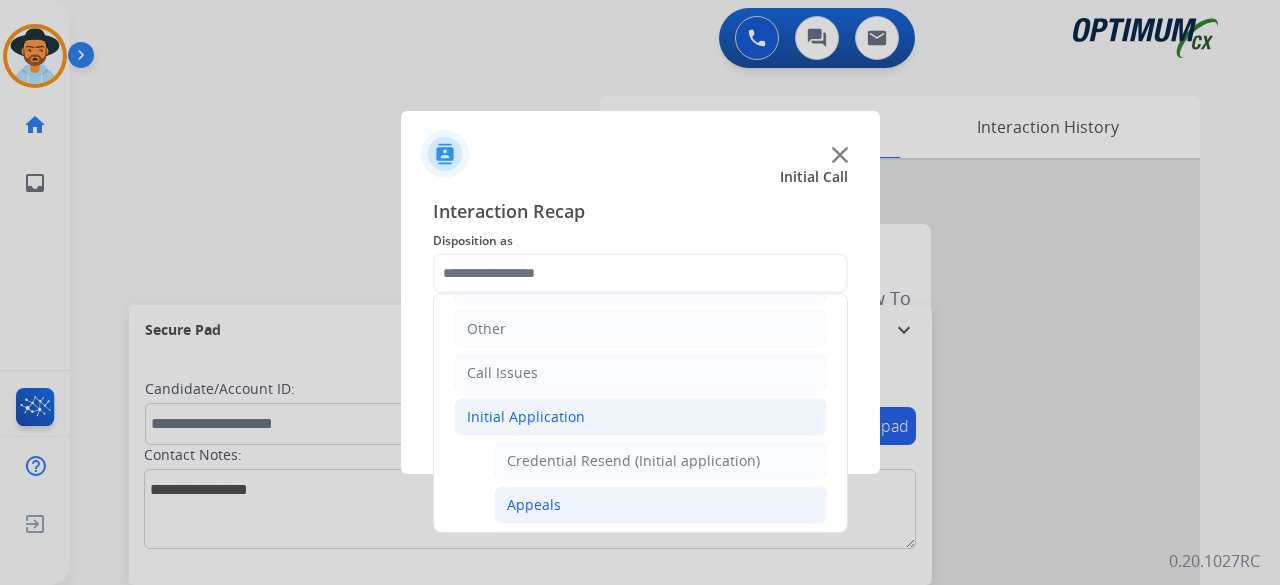 click on "Appeals" 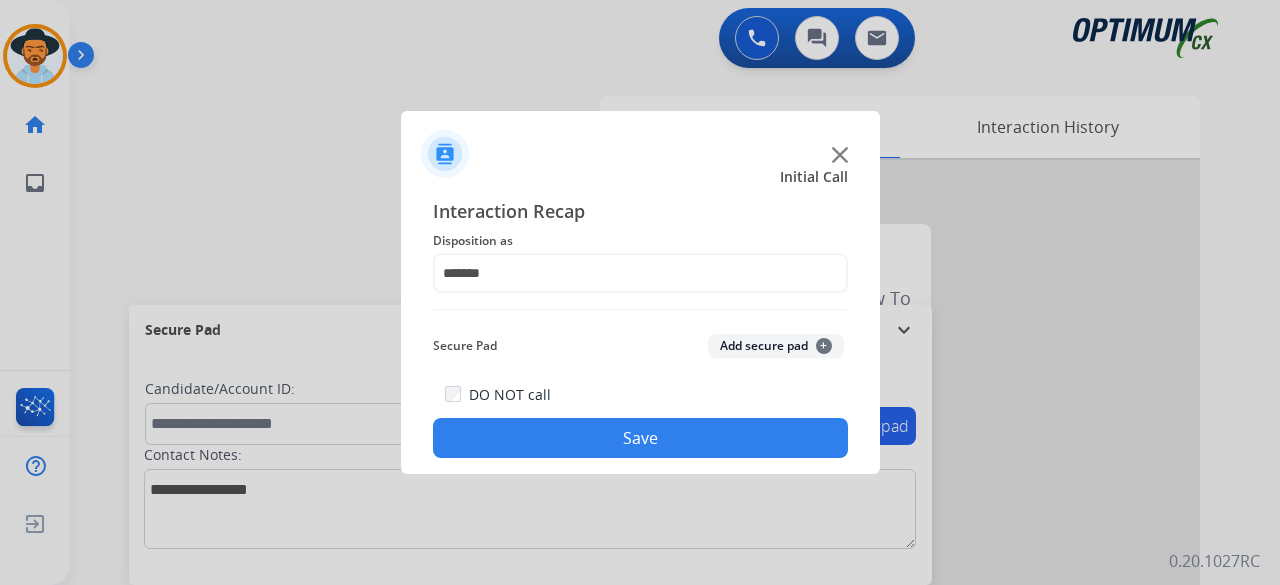 click on "Add secure pad  +" 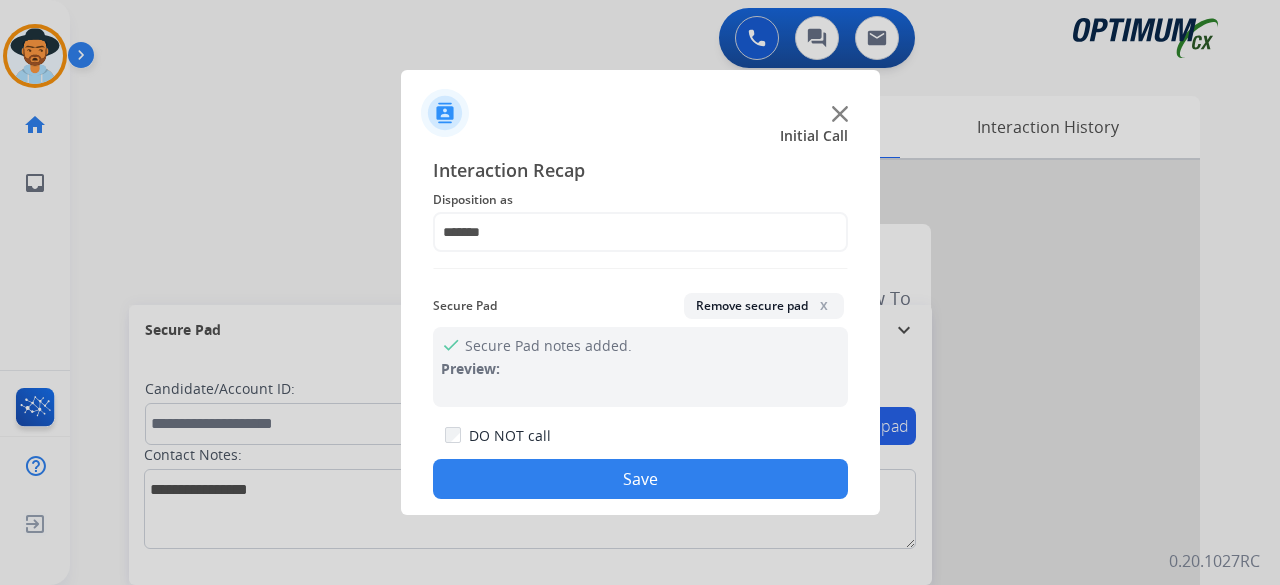 click on "Save" 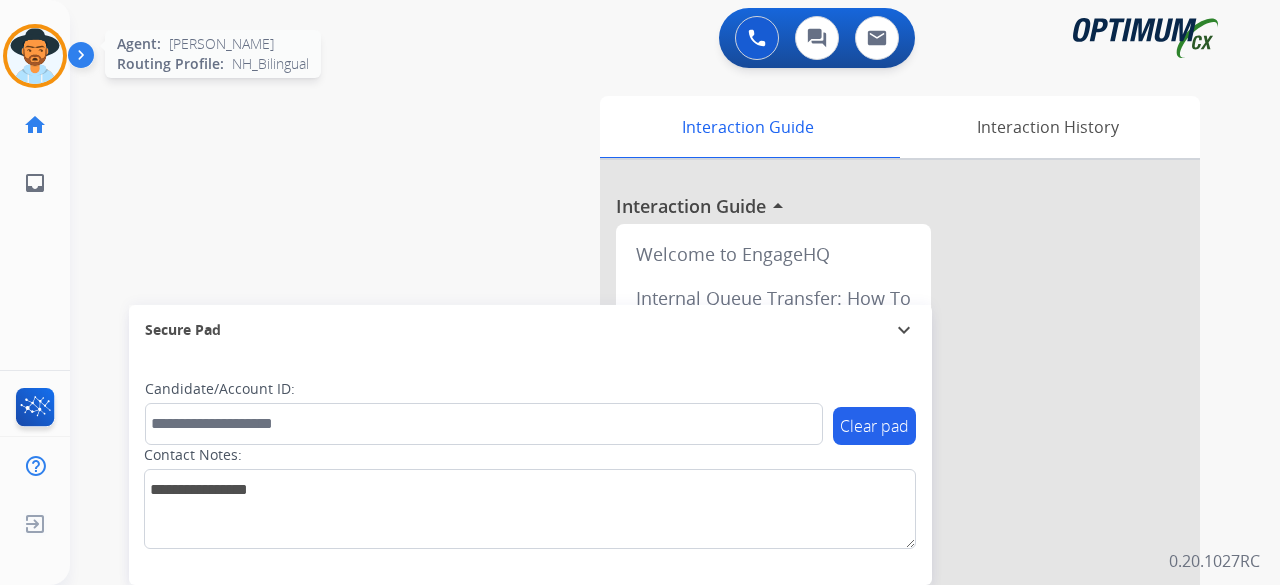click at bounding box center (35, 56) 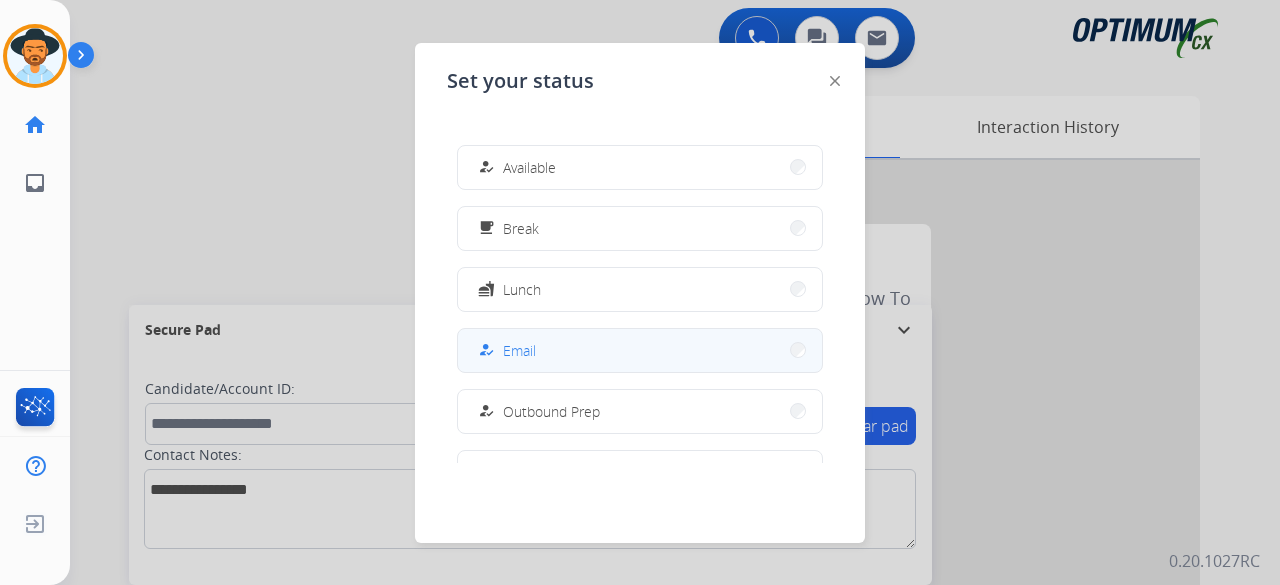 scroll, scrollTop: 14, scrollLeft: 0, axis: vertical 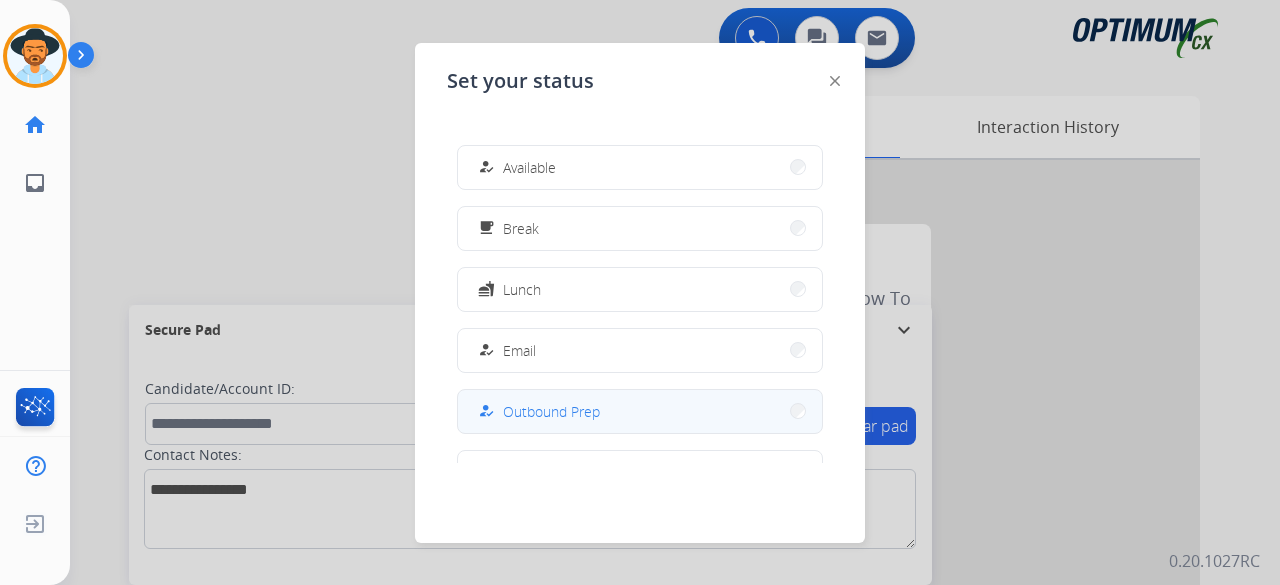 click on "how_to_reg Outbound Prep" at bounding box center (640, 411) 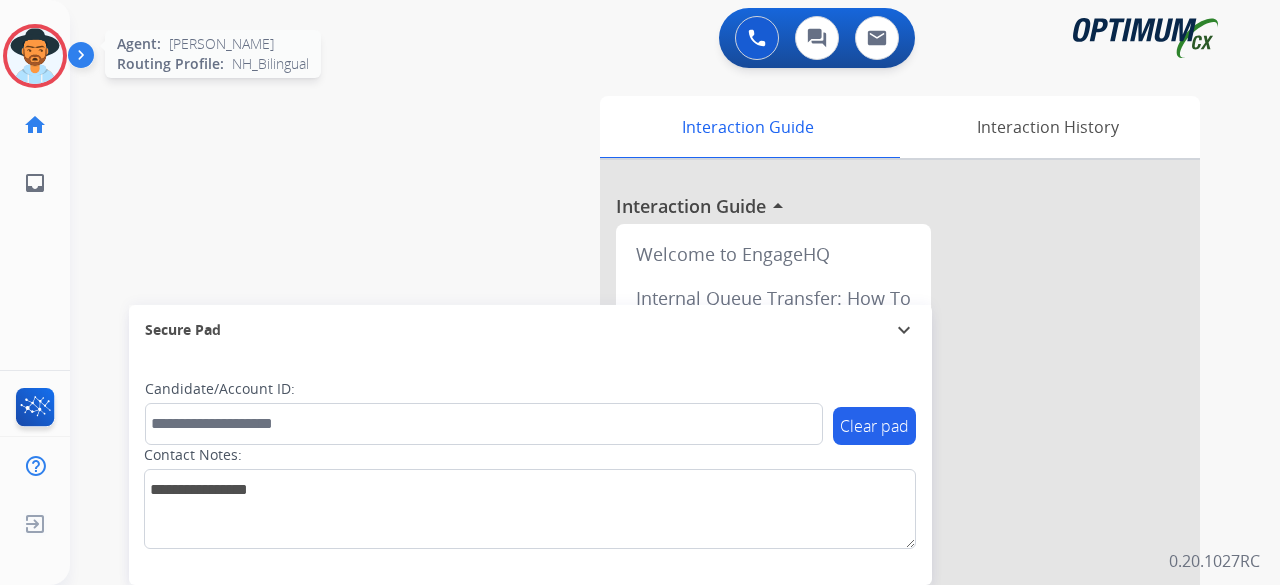 click at bounding box center (35, 56) 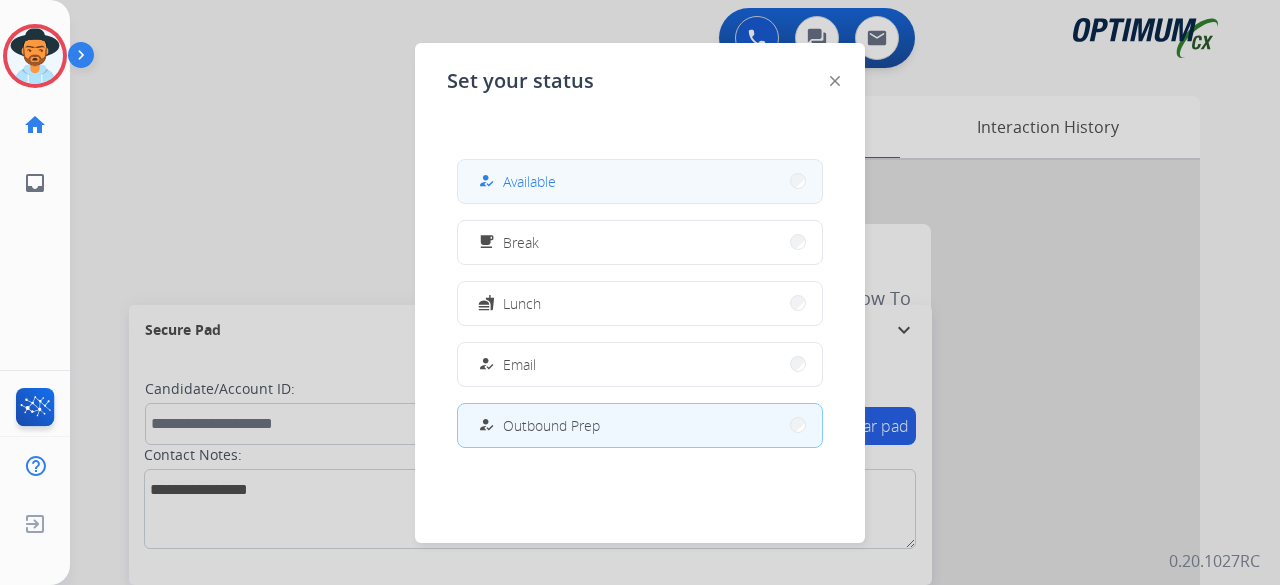 click on "how_to_reg Available" at bounding box center [640, 181] 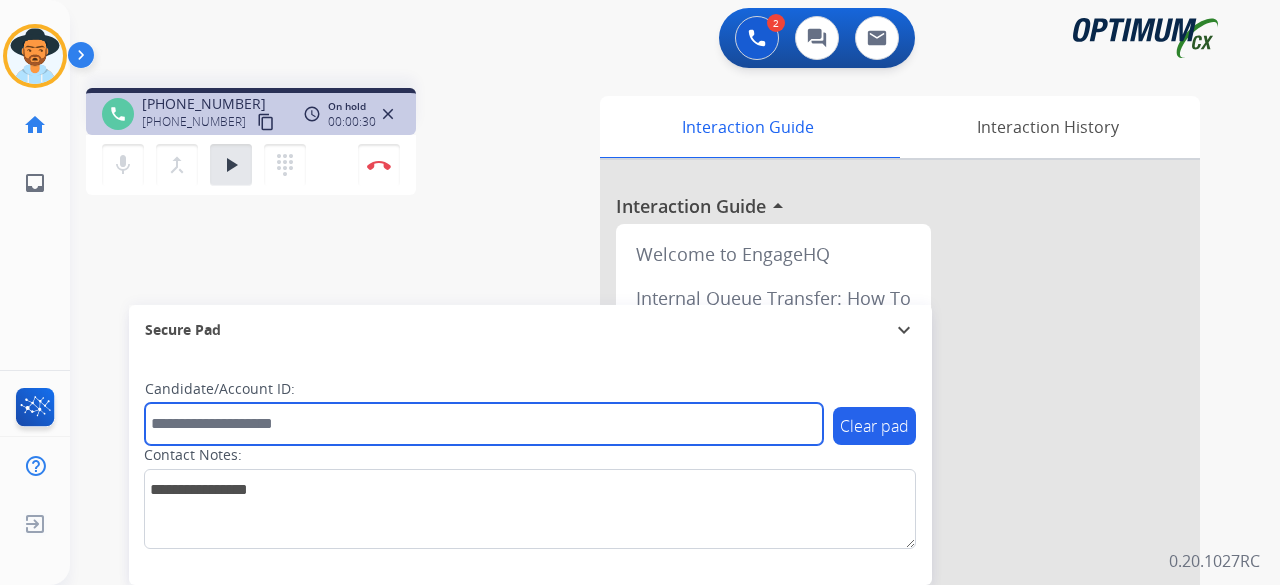 click at bounding box center [484, 424] 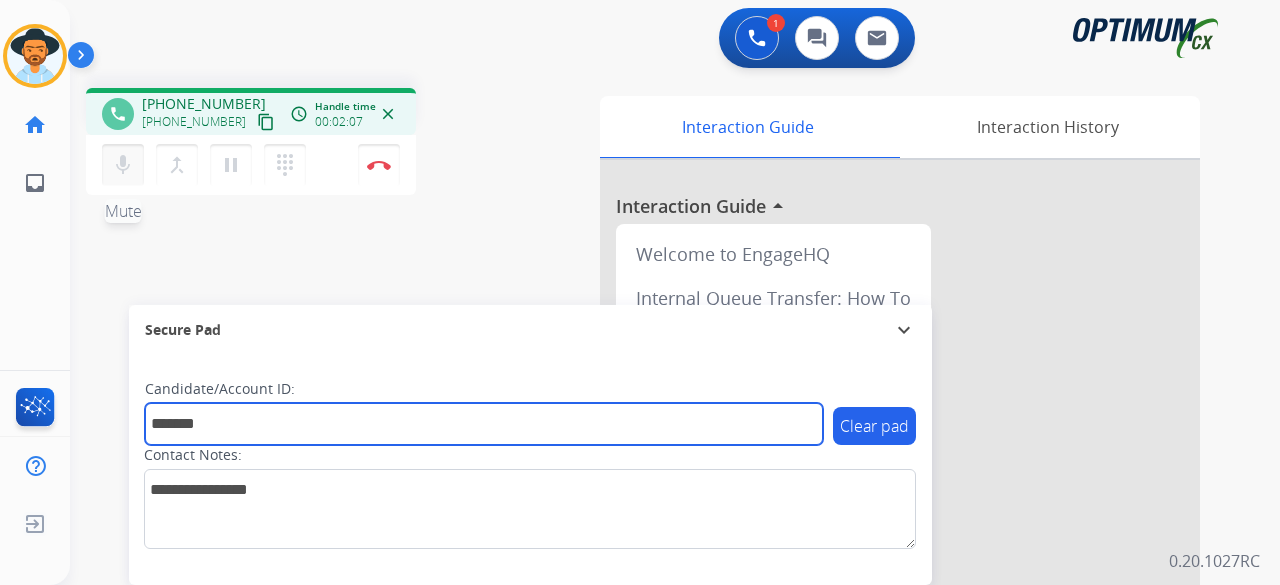 type on "*******" 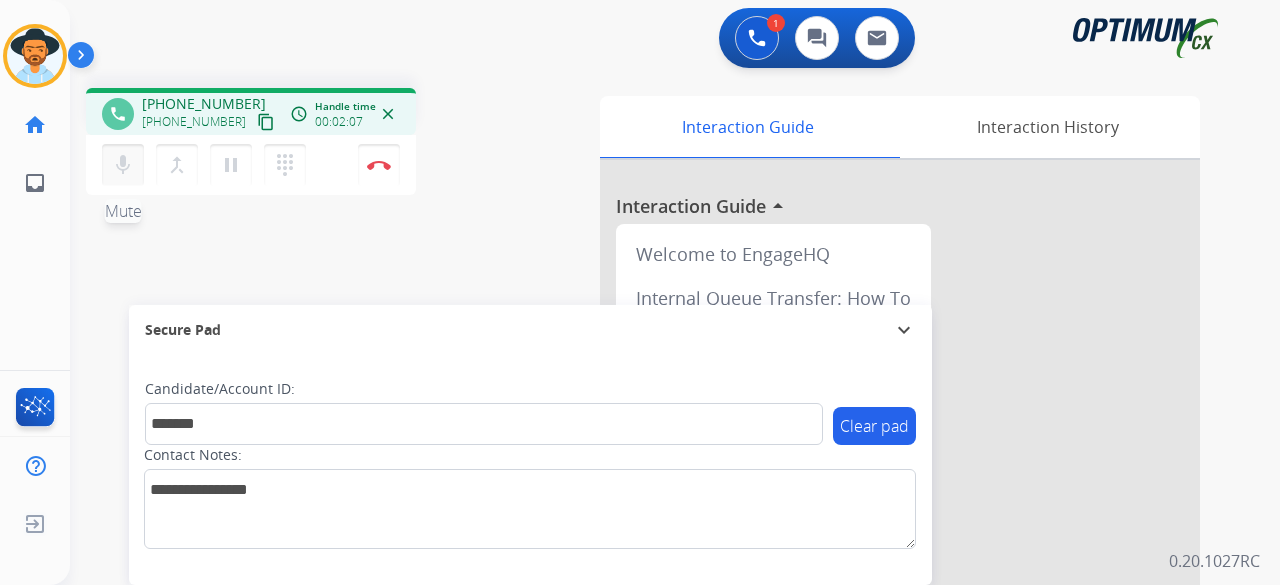 click on "mic" at bounding box center (123, 165) 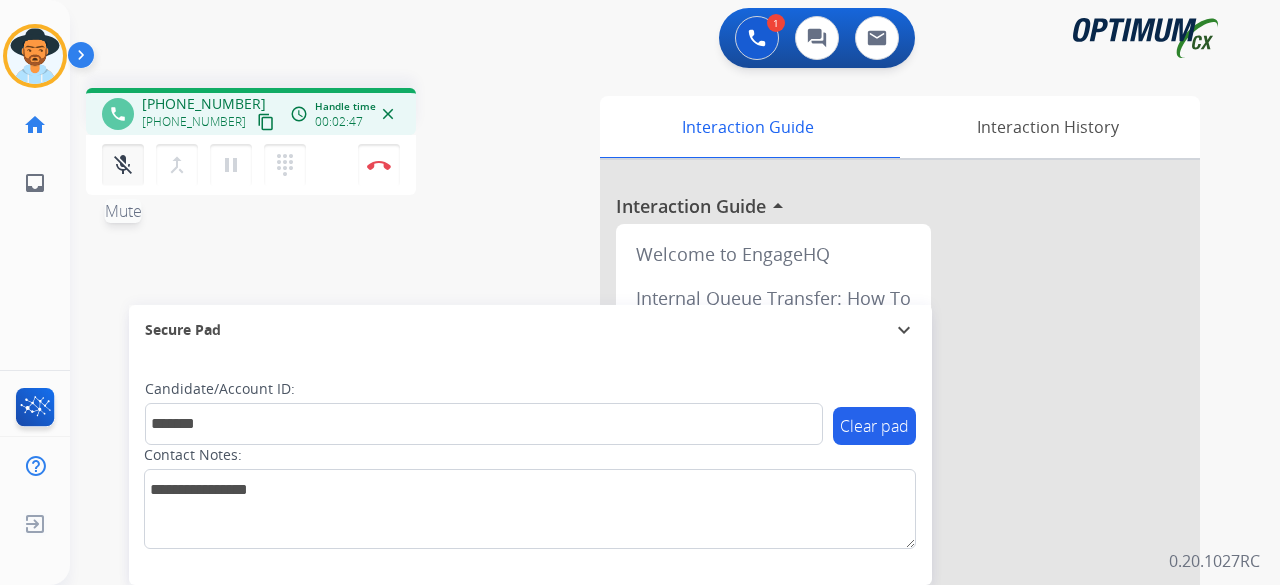 click on "mic_off Mute" at bounding box center [123, 165] 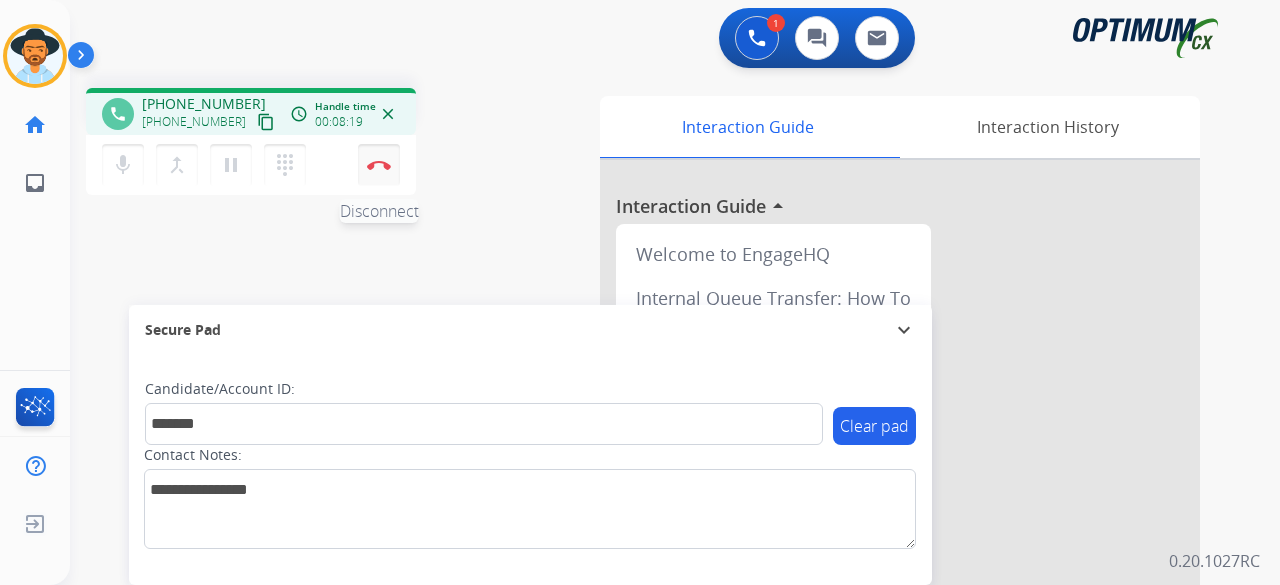 click at bounding box center [379, 165] 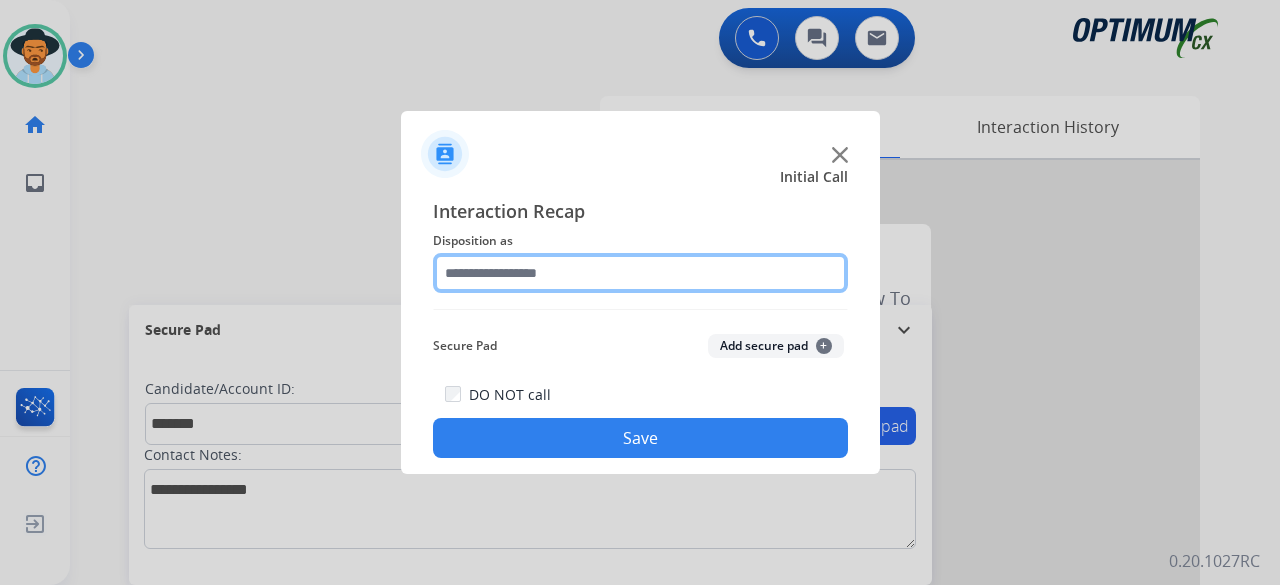 click 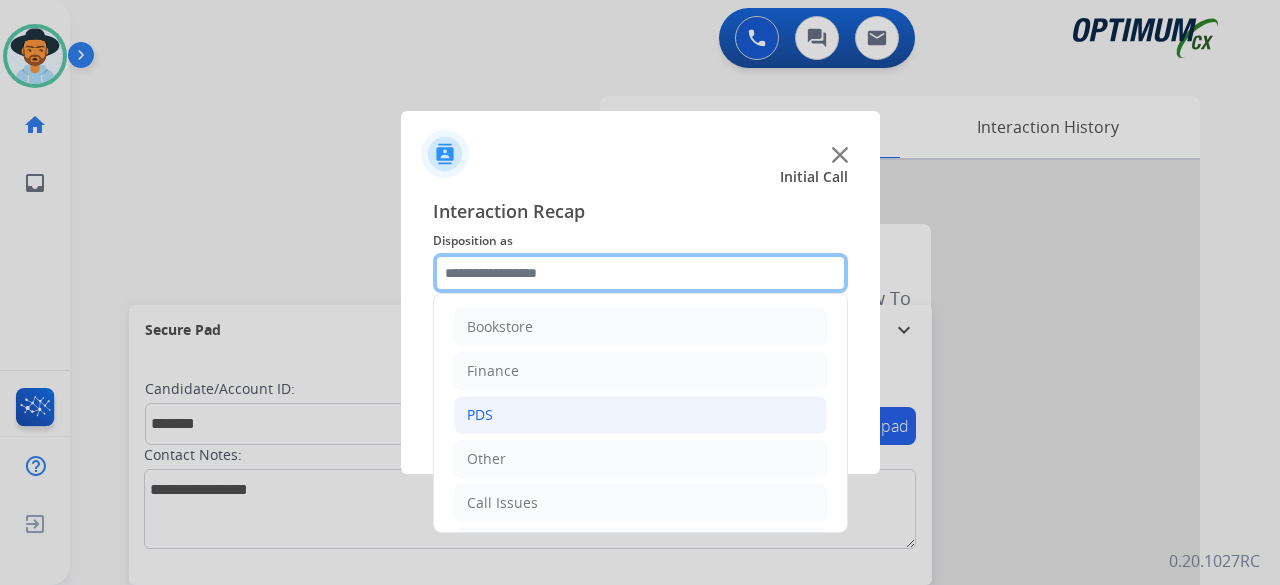 scroll, scrollTop: 130, scrollLeft: 0, axis: vertical 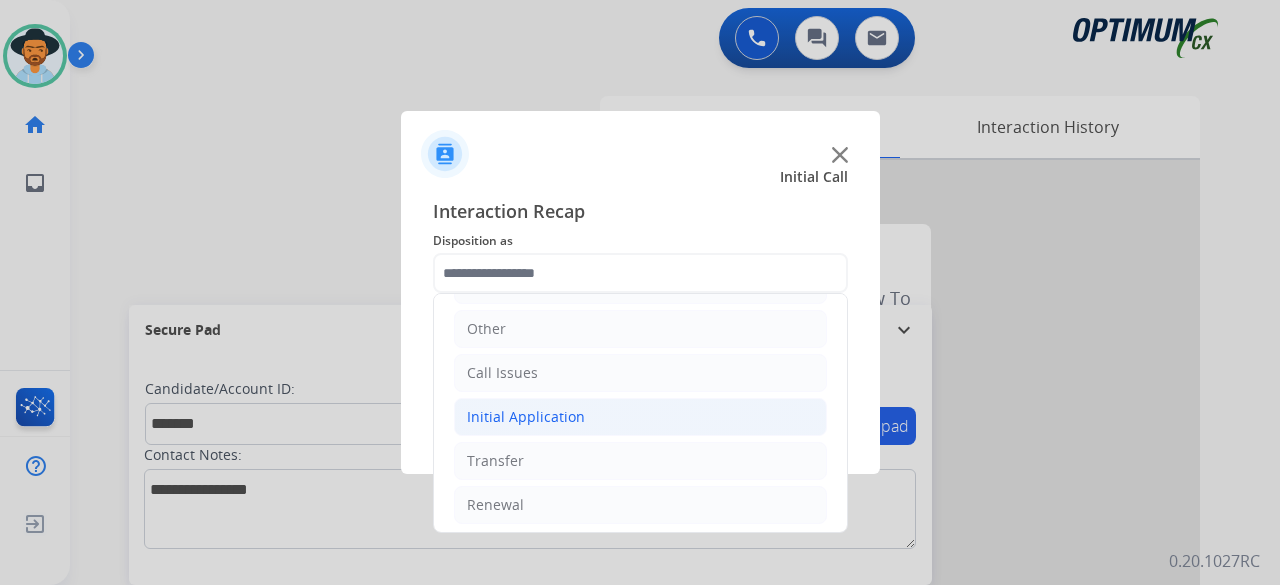 click on "Initial Application" 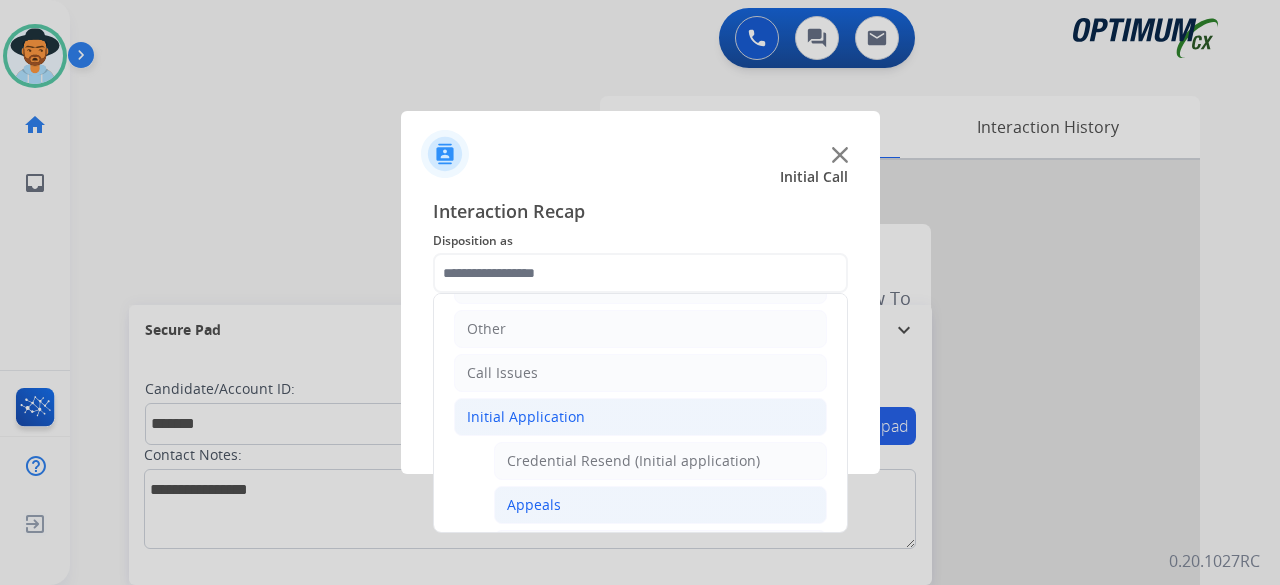 click on "Appeals" 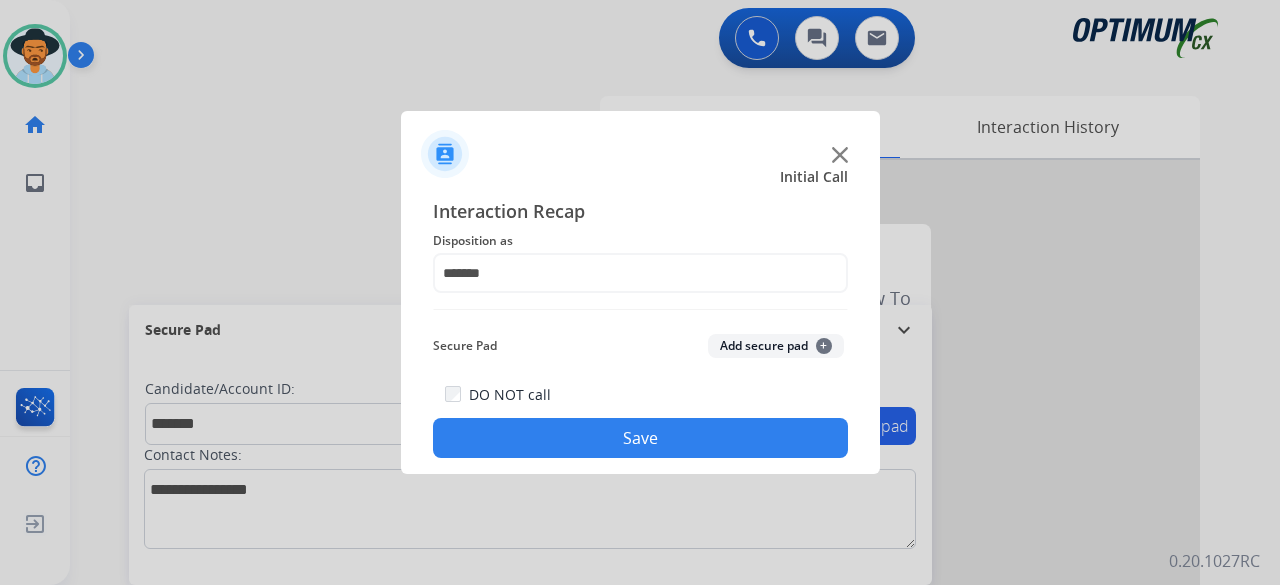 click on "Add secure pad  +" 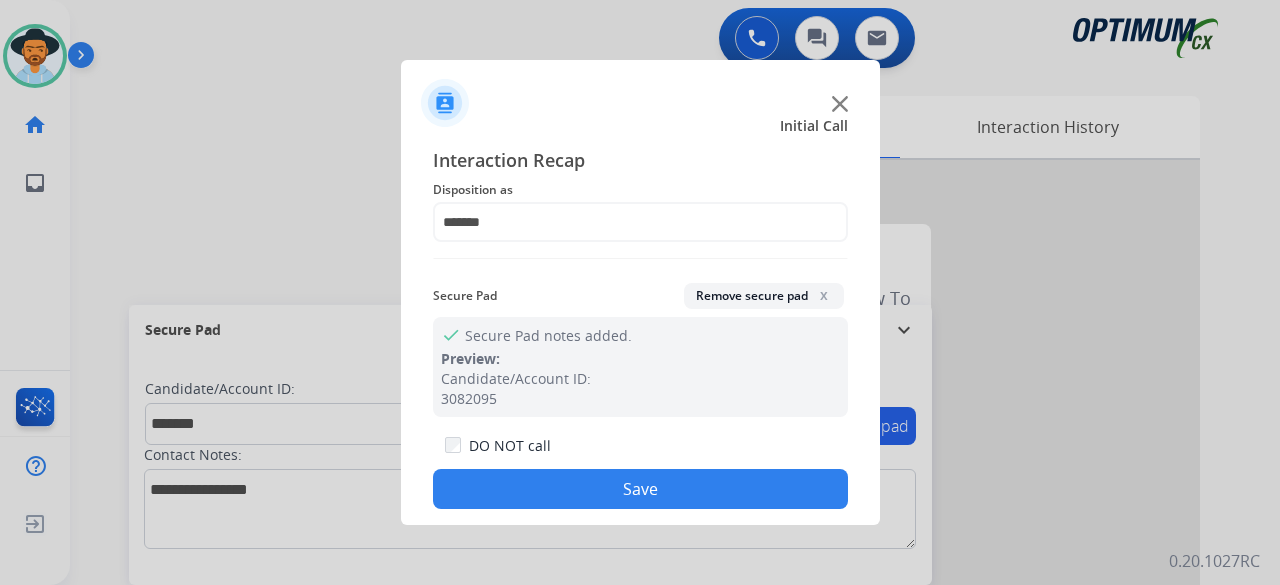 click on "Save" 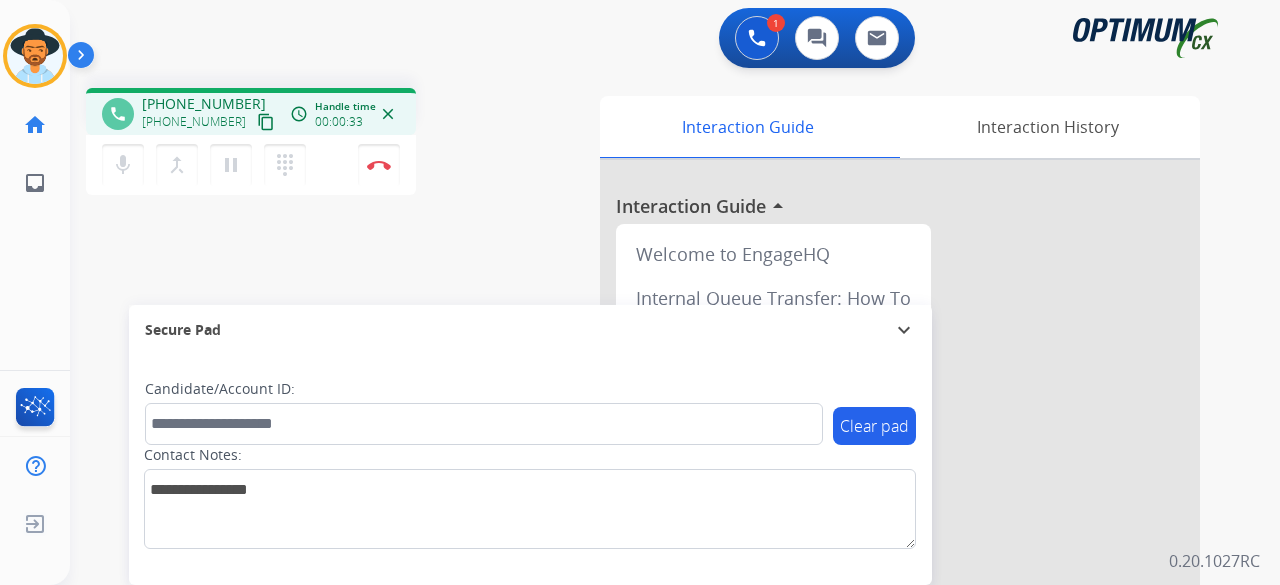 click on "content_copy" at bounding box center [266, 122] 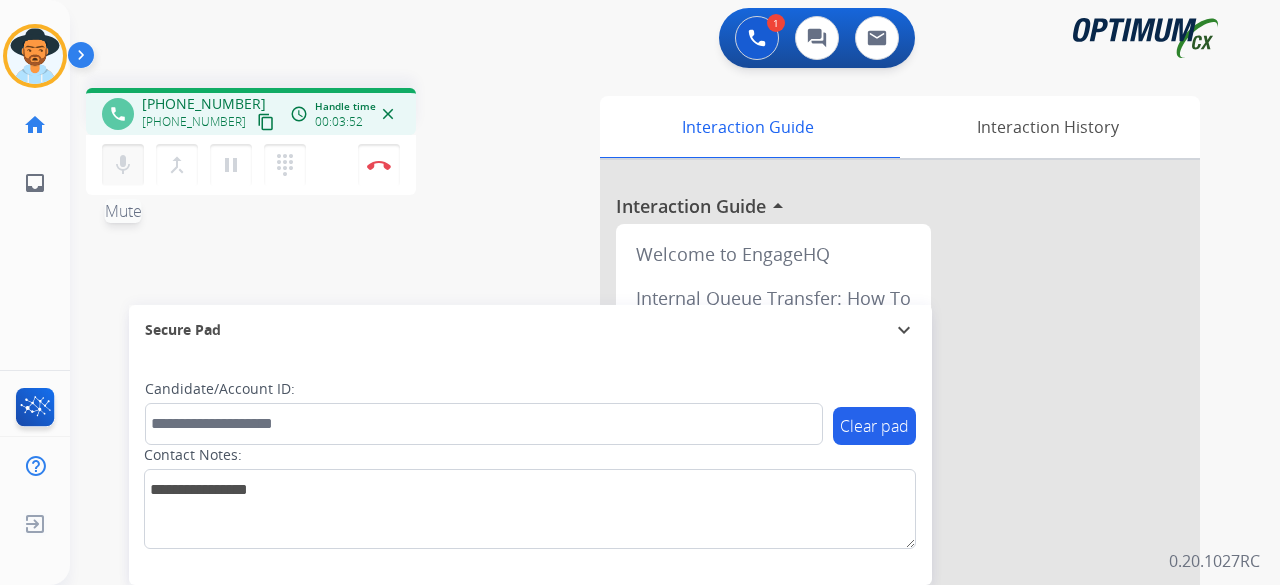 click on "mic" at bounding box center (123, 165) 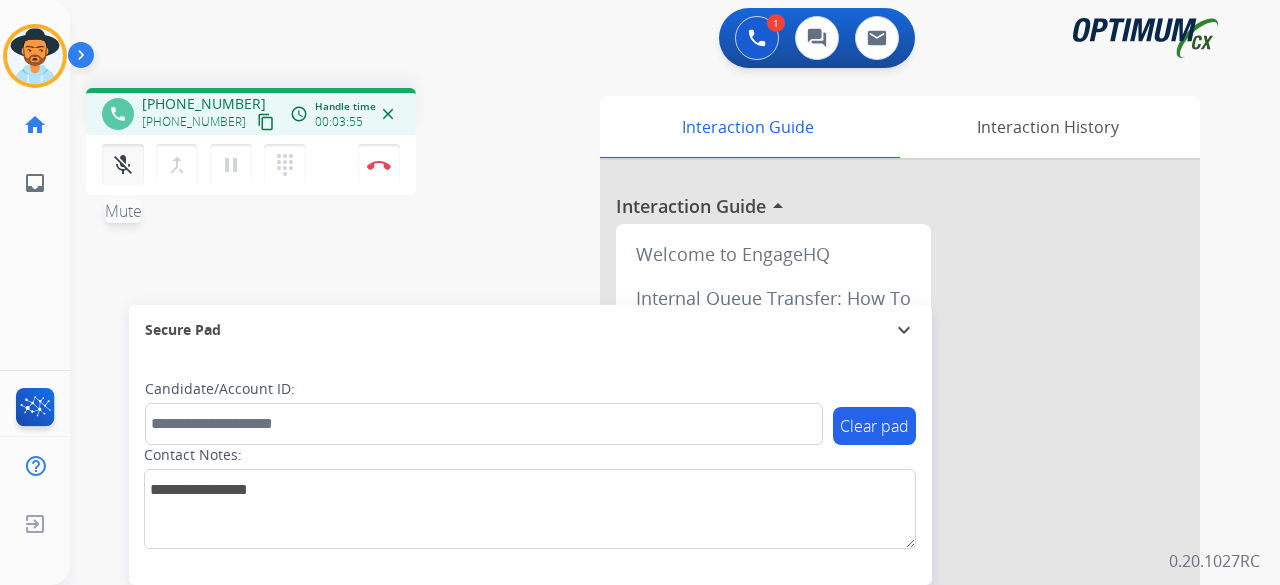 click on "mic_off" at bounding box center (123, 165) 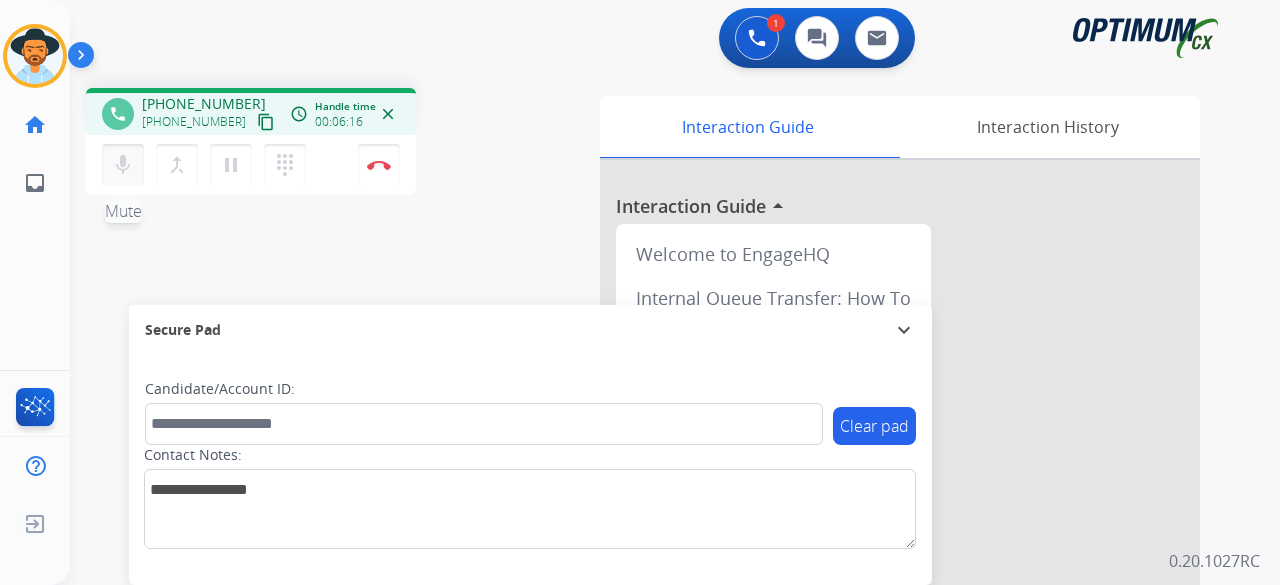 click on "mic" at bounding box center (123, 165) 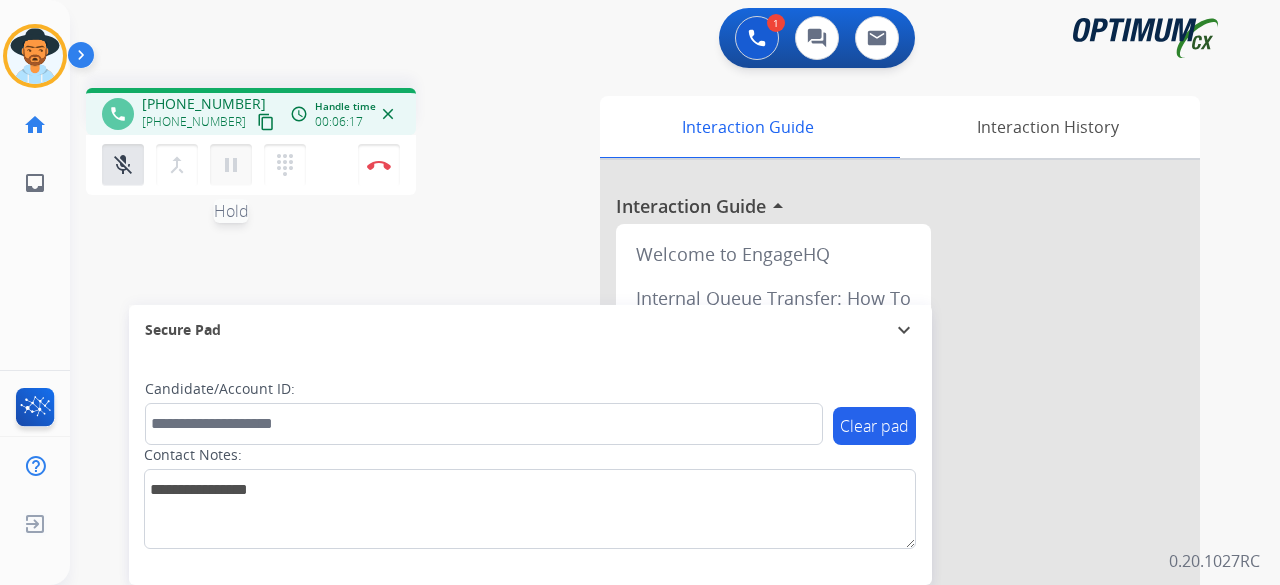 click on "pause" at bounding box center [231, 165] 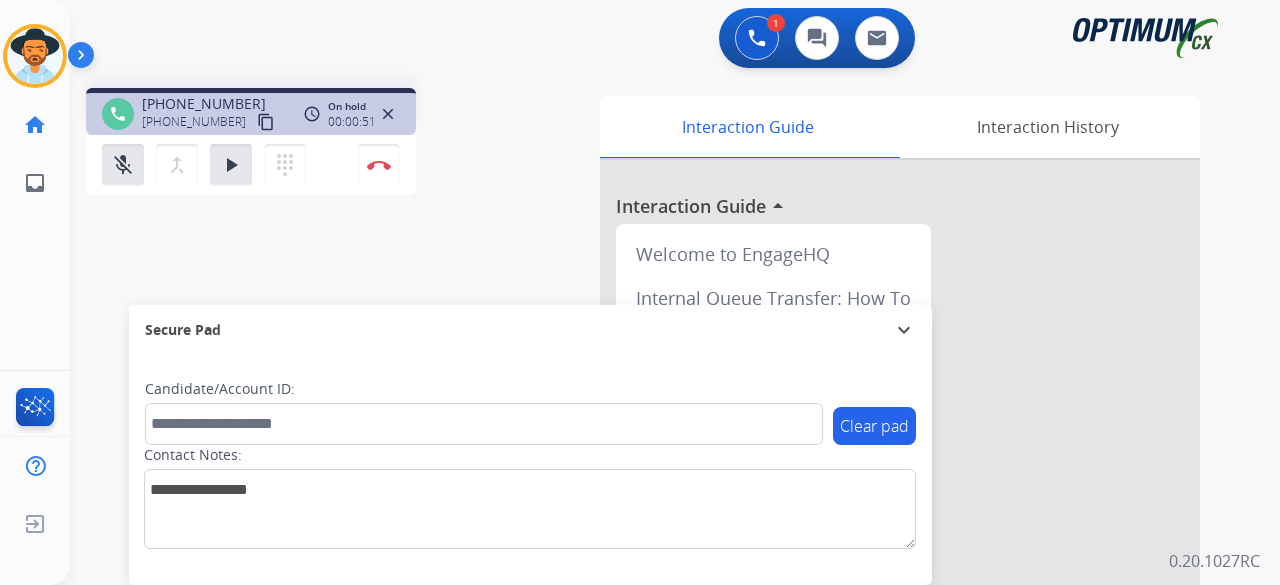 click on "phone +19547070350 +19547070350 content_copy access_time Call metrics Queue   00:08 Hold   00:51 Talk   06:11 Total   07:09 On hold 00:00:51 close mic_off Mute merge_type Bridge play_arrow Hold dialpad Dialpad Disconnect swap_horiz Break voice bridge close_fullscreen Connect 3-Way Call merge_type Separate 3-Way Call  Interaction Guide   Interaction History  Interaction Guide arrow_drop_up  Welcome to EngageHQ   Internal Queue Transfer: How To  Secure Pad expand_more Clear pad Candidate/Account ID: Contact Notes:" at bounding box center (651, 489) 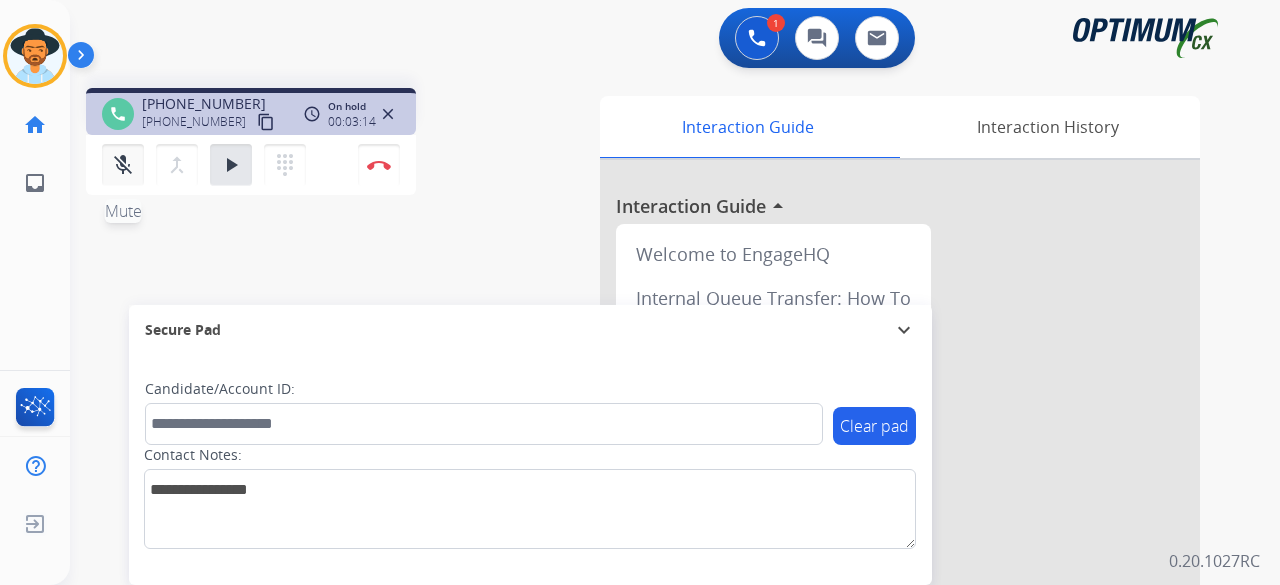 click on "mic_off Mute" at bounding box center [123, 165] 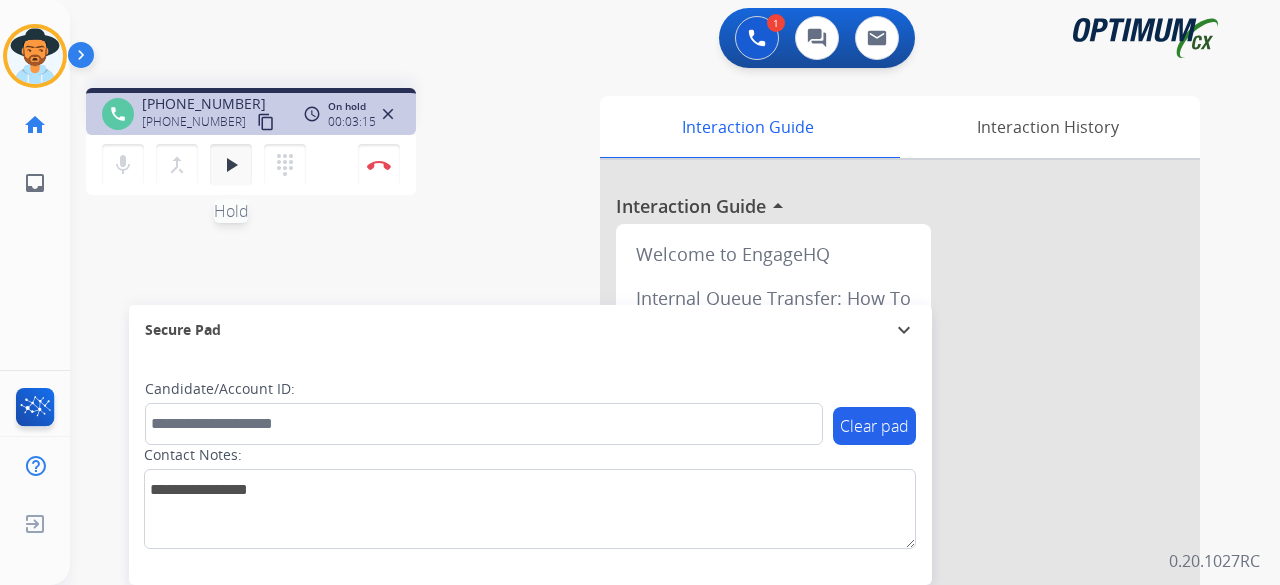 click on "play_arrow" at bounding box center (231, 165) 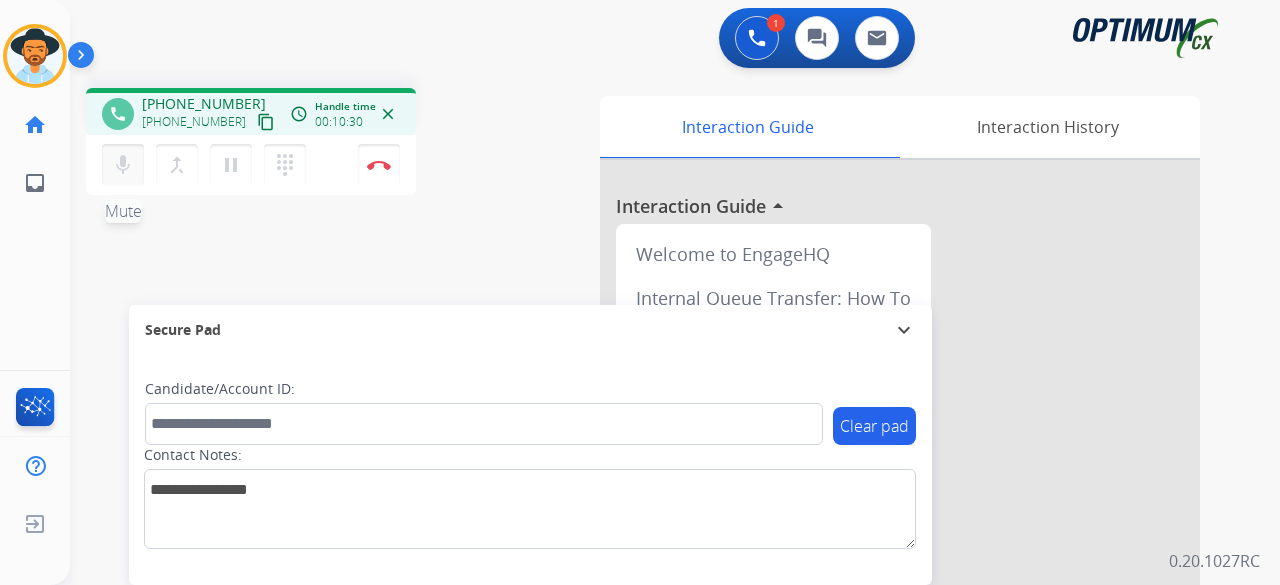 click on "mic" at bounding box center [123, 165] 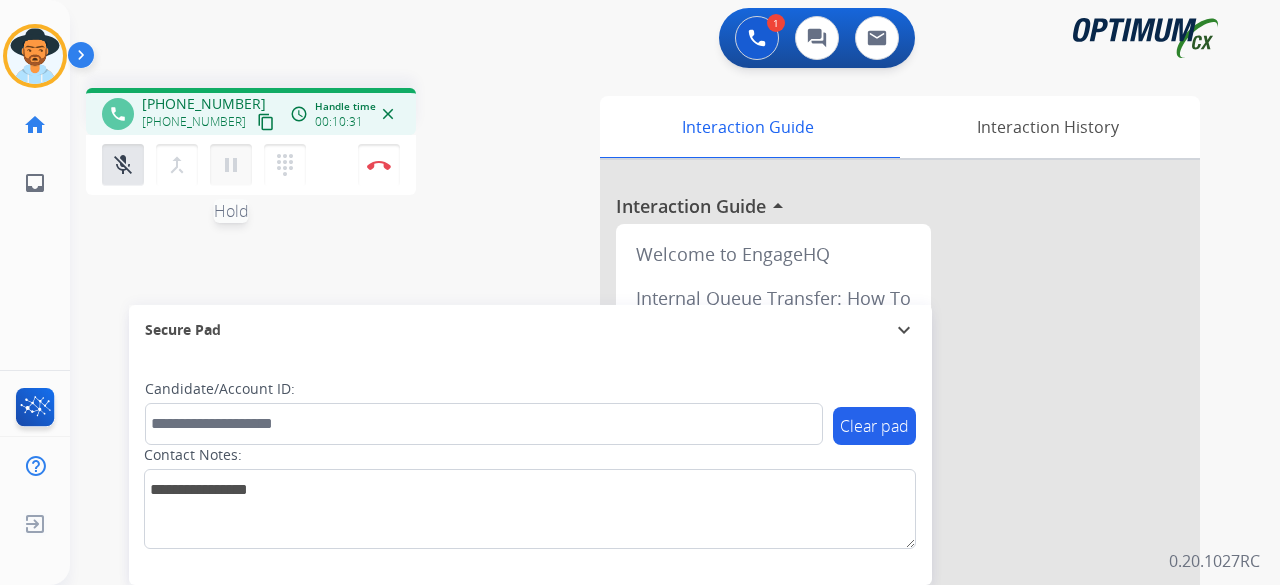 click on "pause" at bounding box center (231, 165) 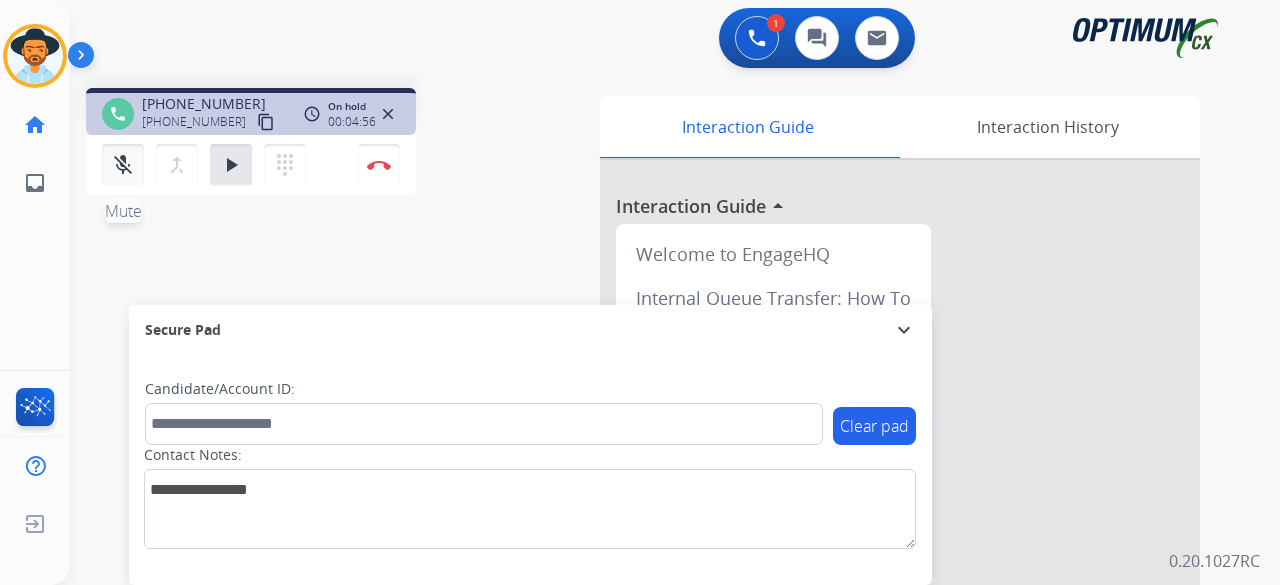 click on "mic_off" at bounding box center (123, 165) 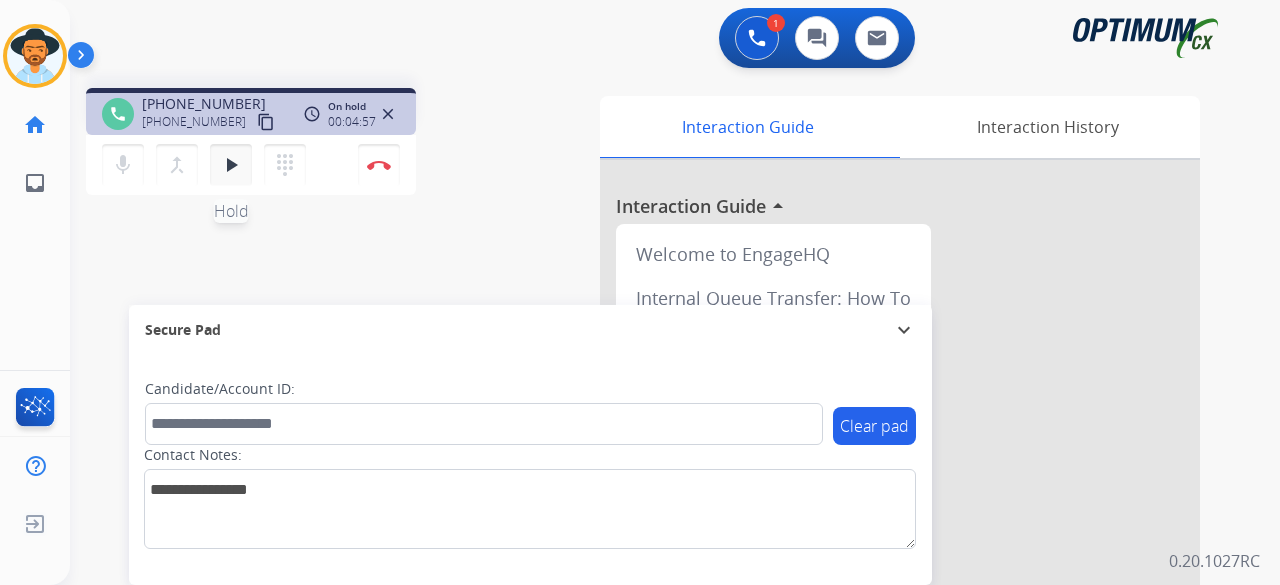 click on "play_arrow Hold" at bounding box center [231, 165] 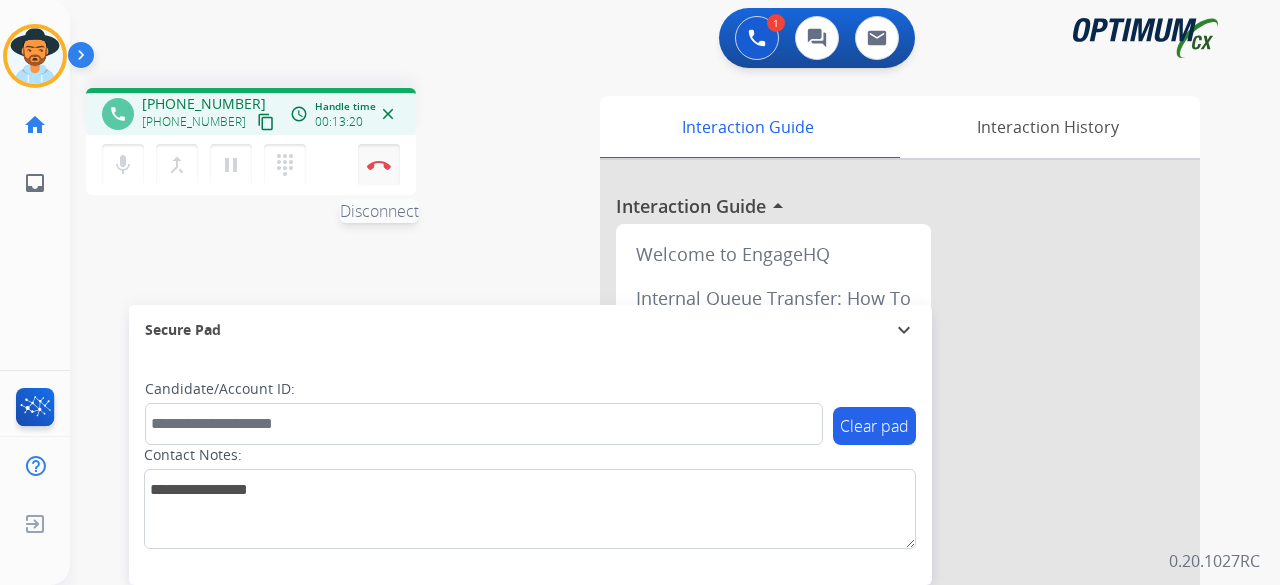 click at bounding box center (379, 165) 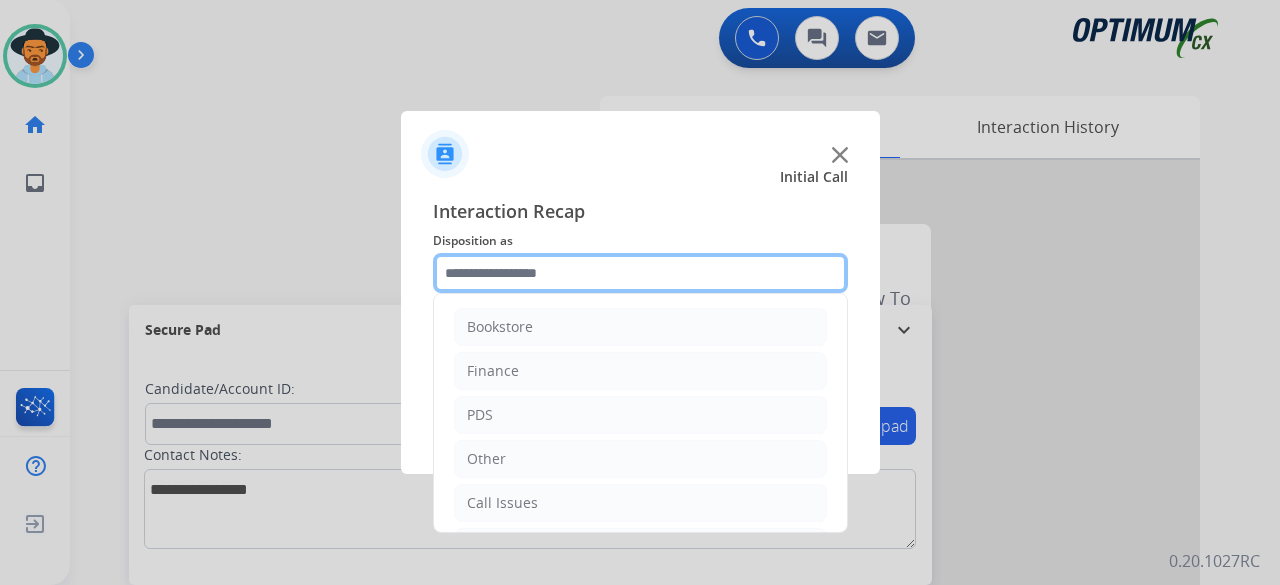 click 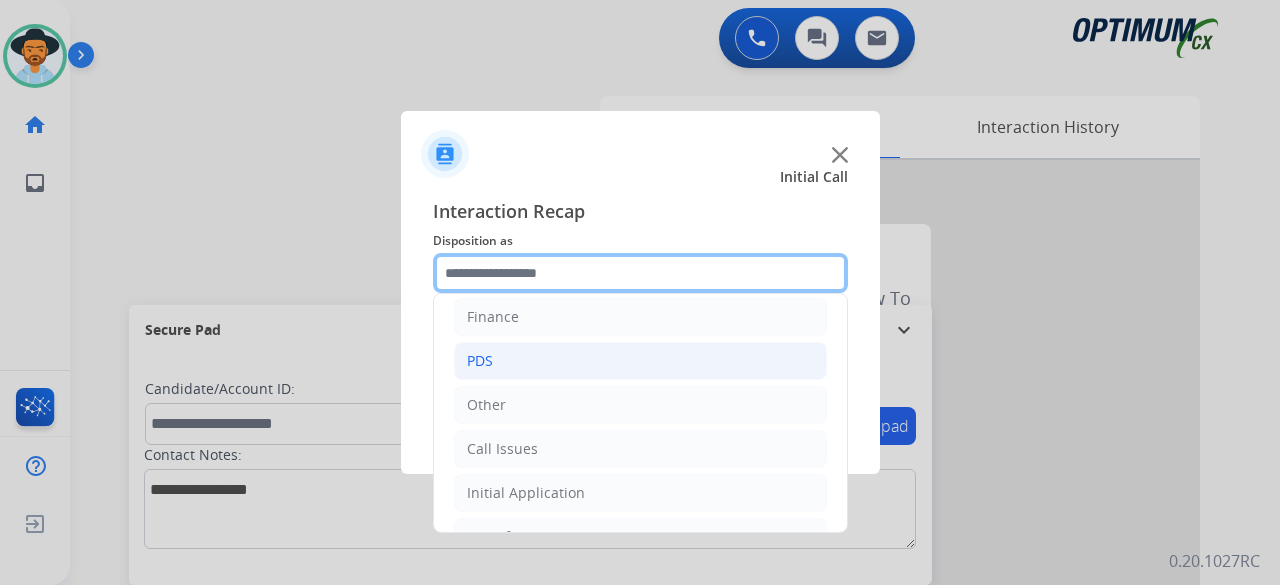 scroll, scrollTop: 130, scrollLeft: 0, axis: vertical 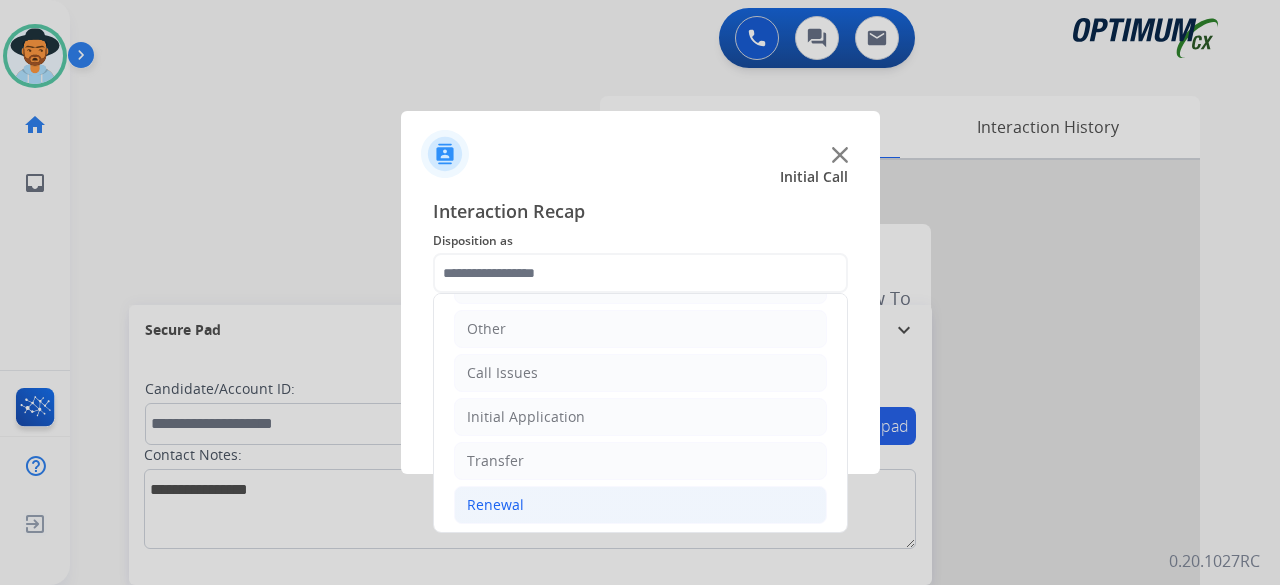 click on "Renewal" 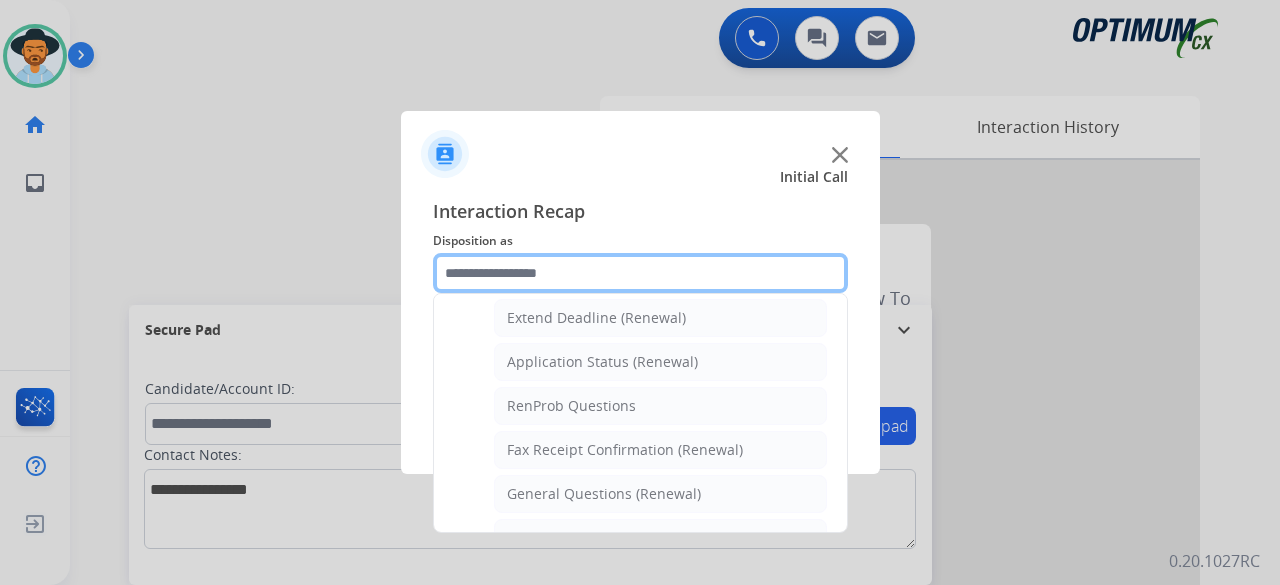 scroll, scrollTop: 482, scrollLeft: 0, axis: vertical 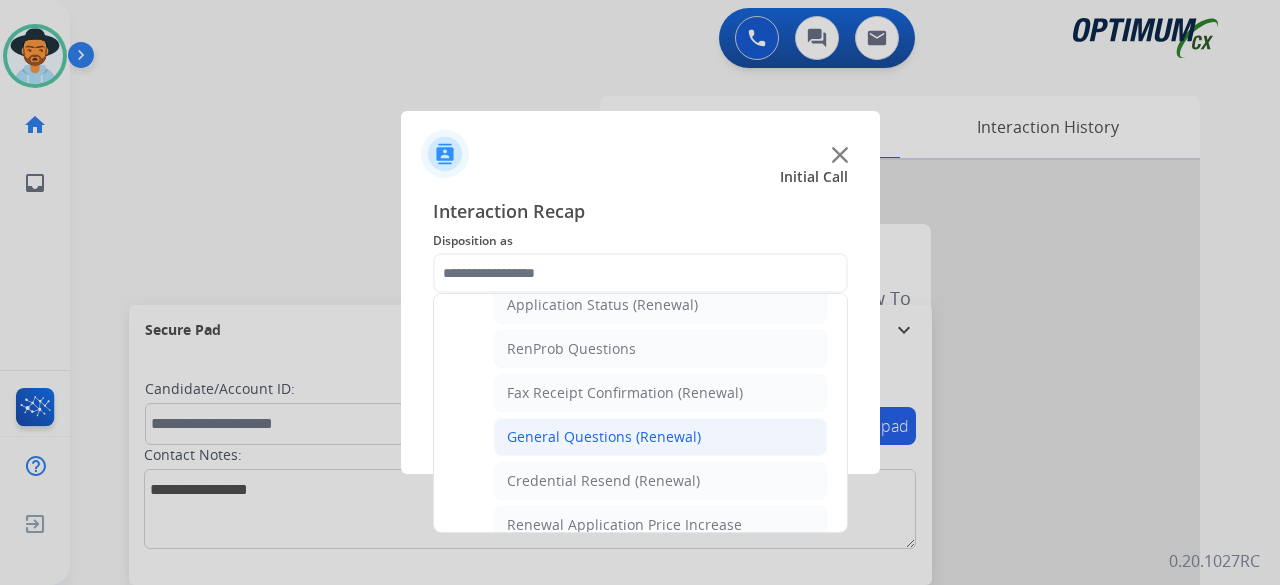 click on "General Questions (Renewal)" 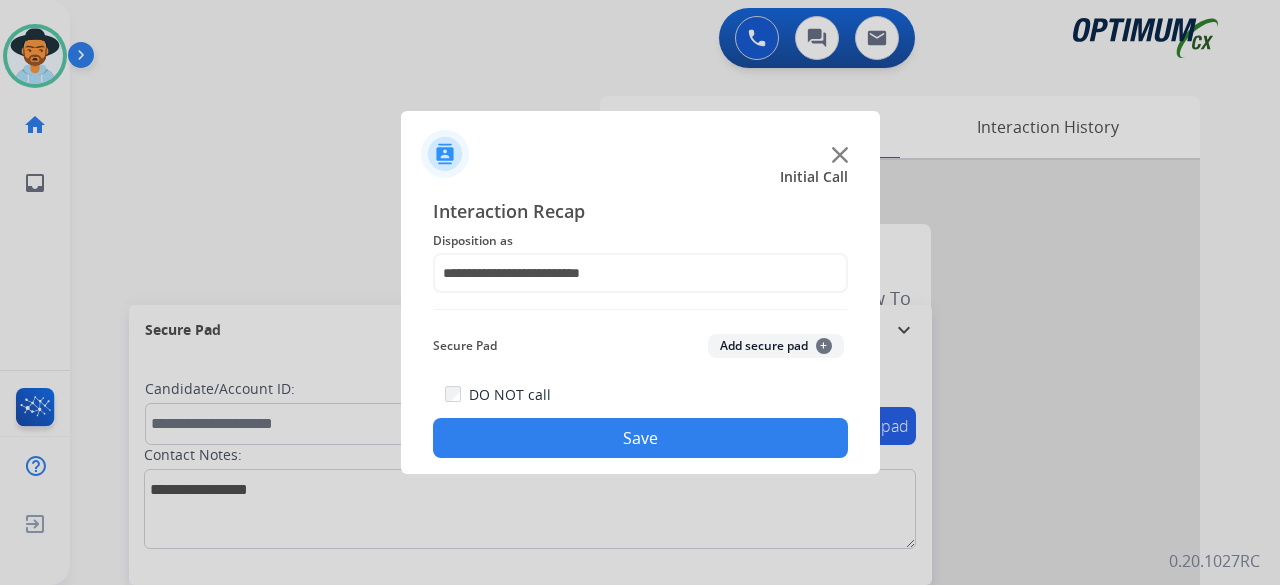 click on "Add secure pad  +" 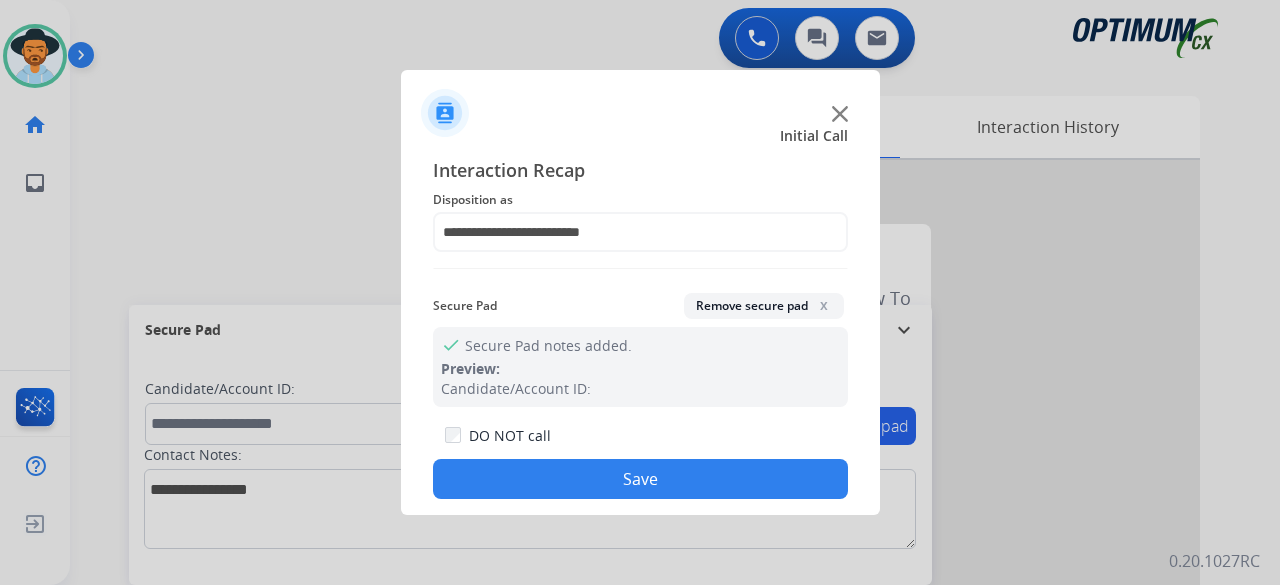 click on "Save" 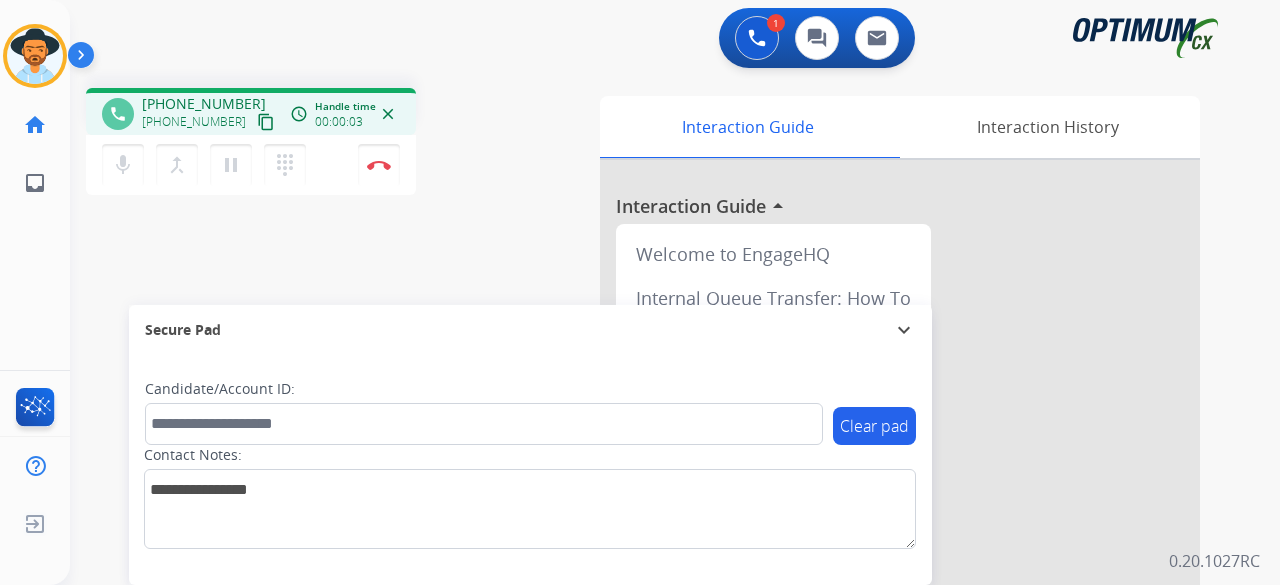 click on "content_copy" at bounding box center (266, 122) 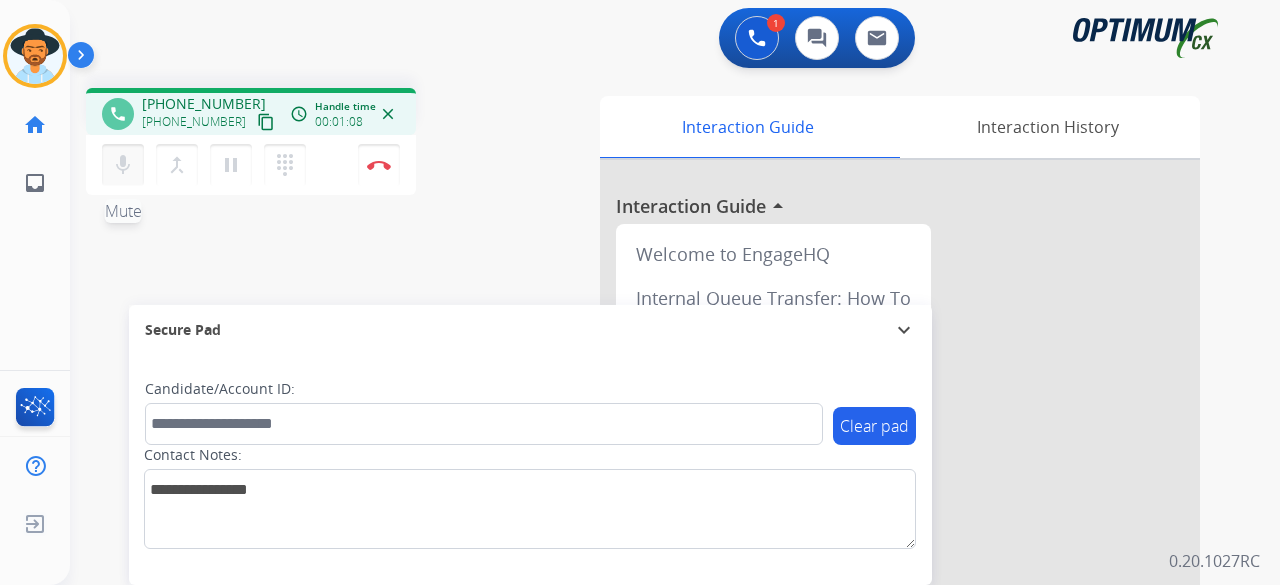 click on "mic" at bounding box center [123, 165] 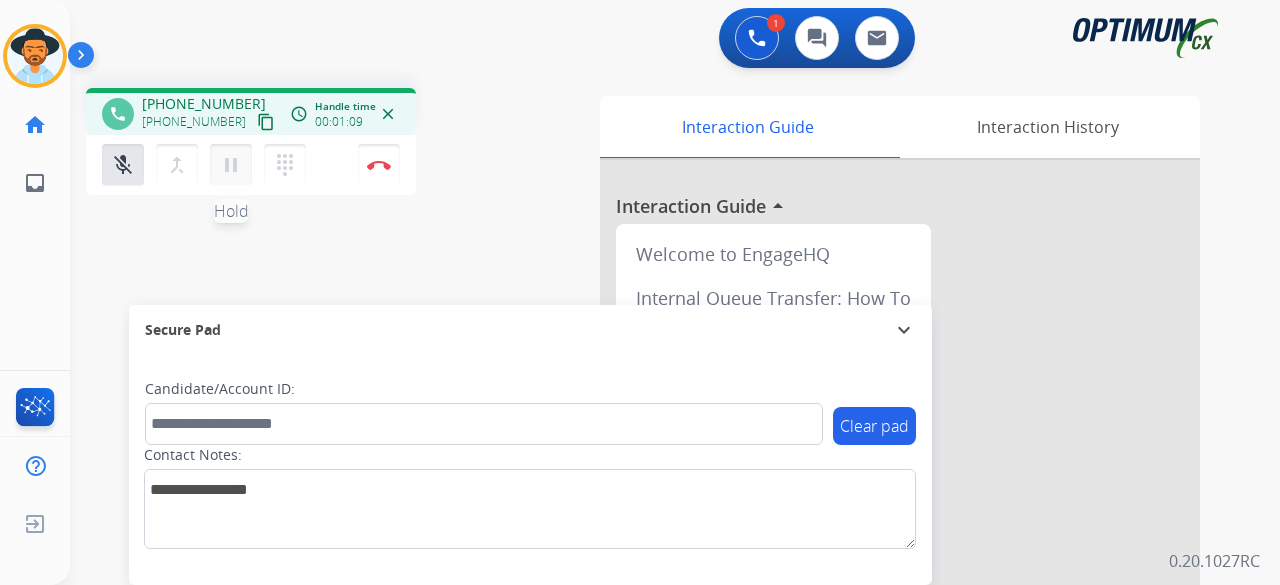click on "pause" at bounding box center [231, 165] 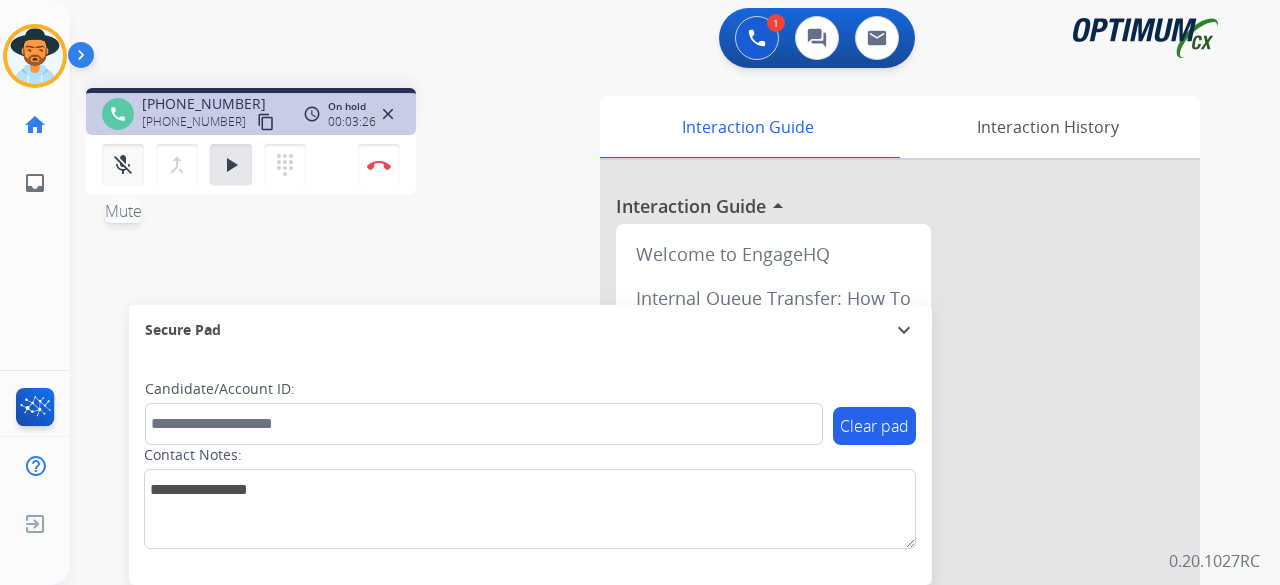 click on "mic_off" at bounding box center (123, 165) 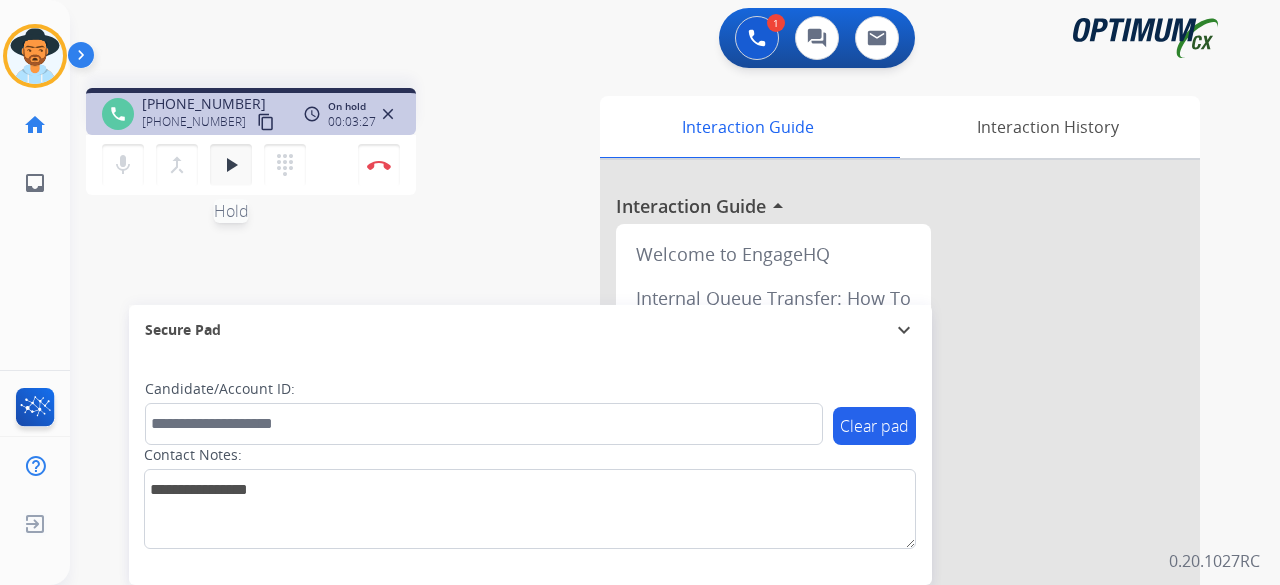 click on "play_arrow" at bounding box center [231, 165] 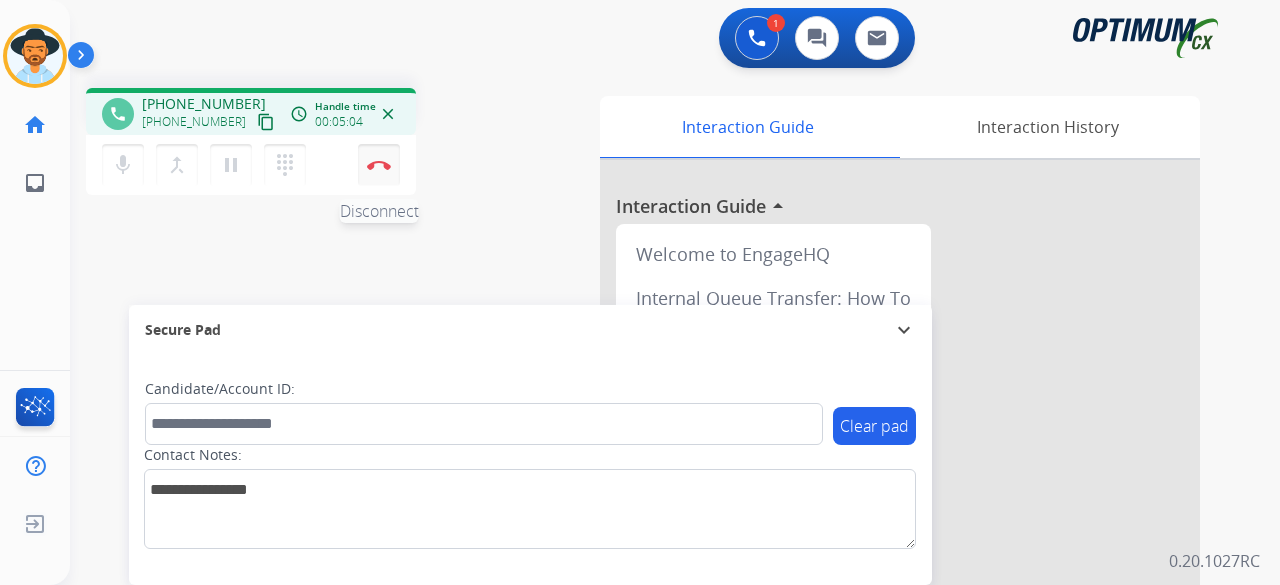 click at bounding box center (379, 165) 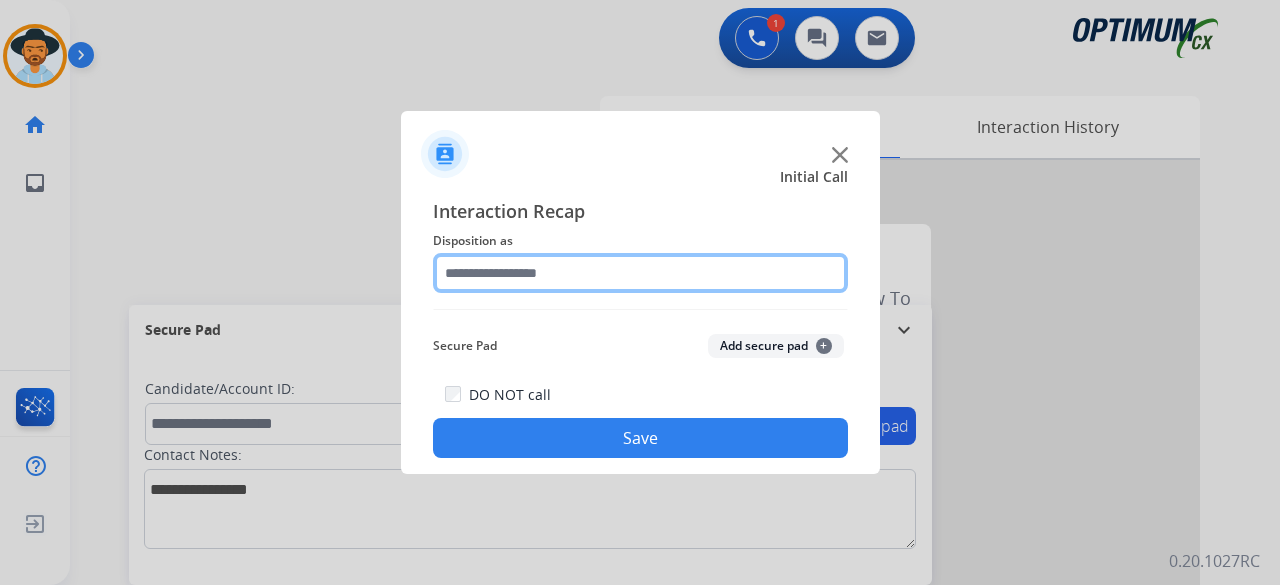 click 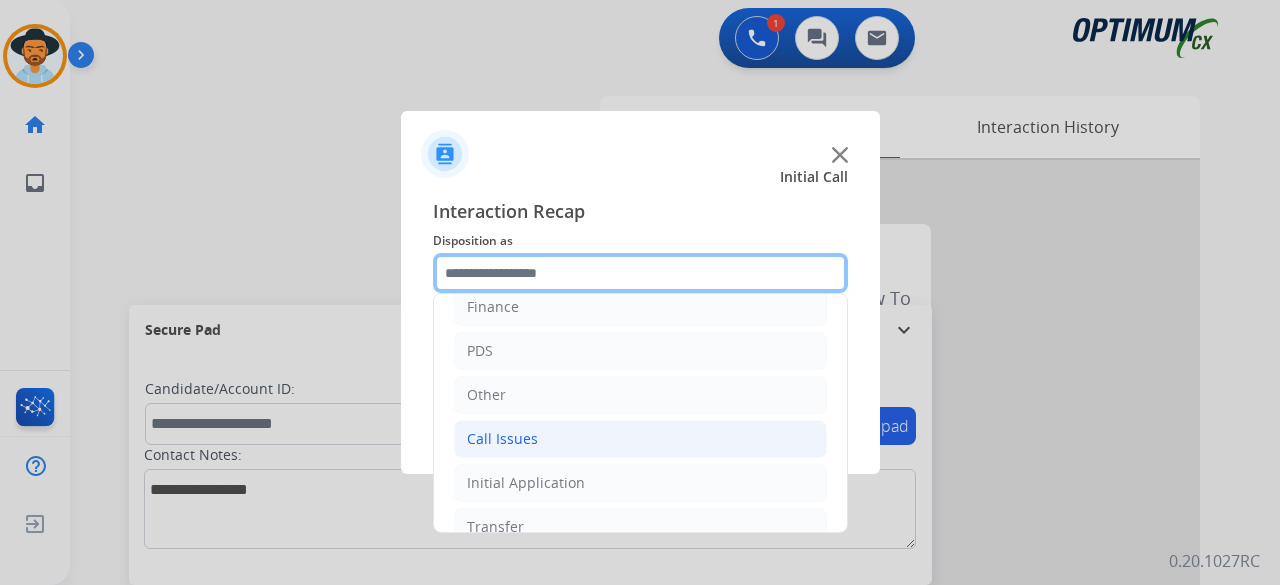 scroll, scrollTop: 130, scrollLeft: 0, axis: vertical 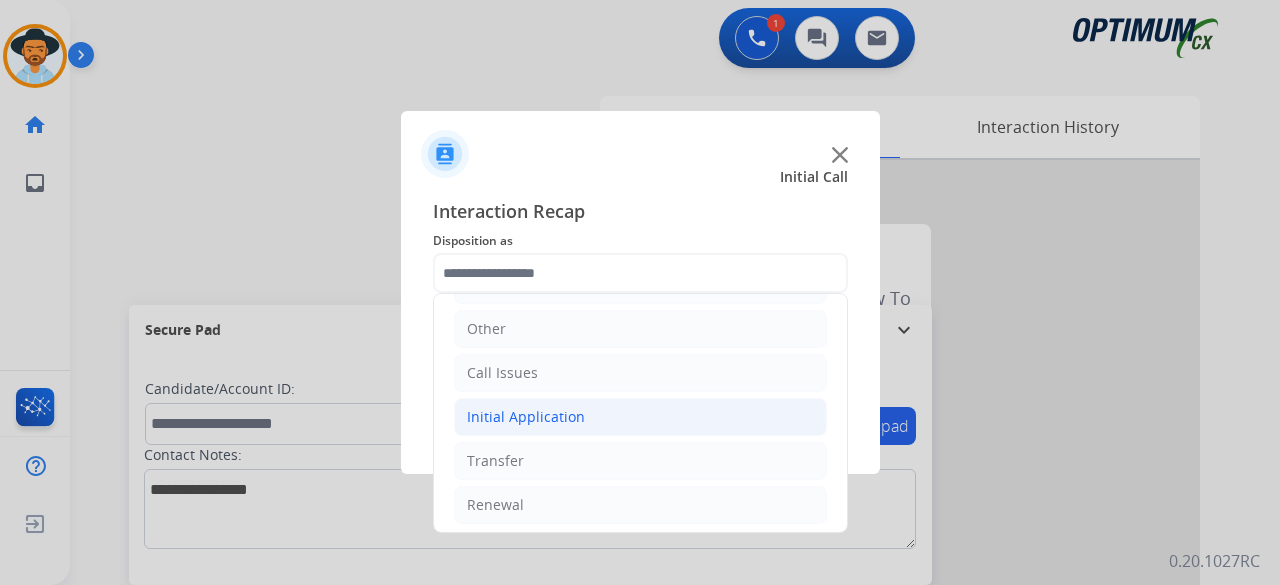click on "Initial Application" 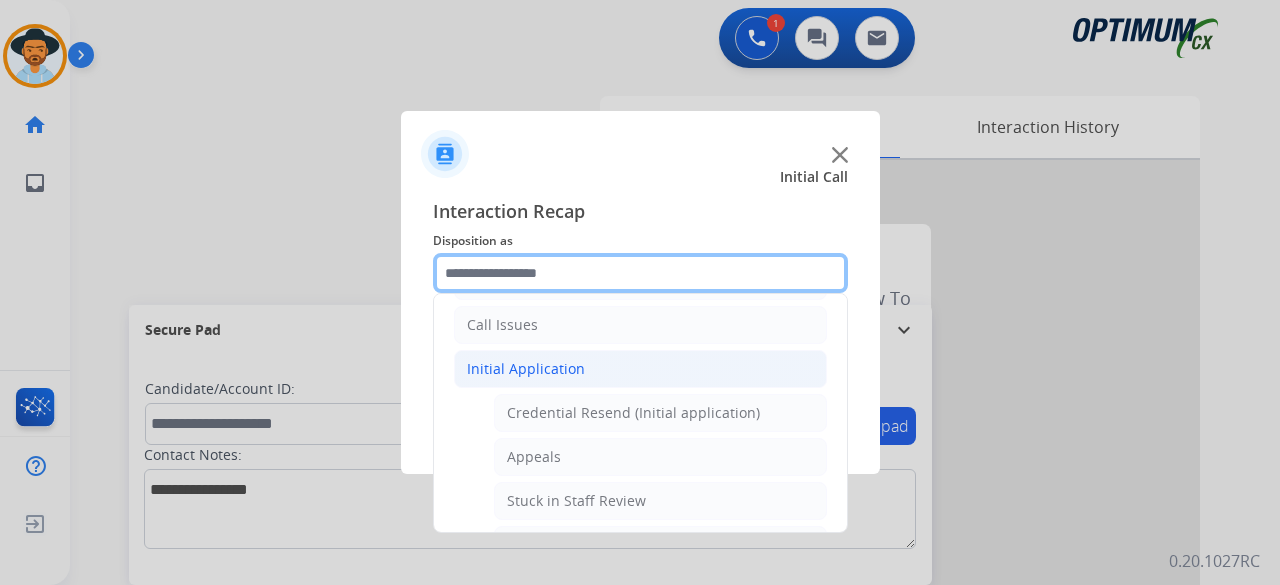 scroll, scrollTop: 182, scrollLeft: 0, axis: vertical 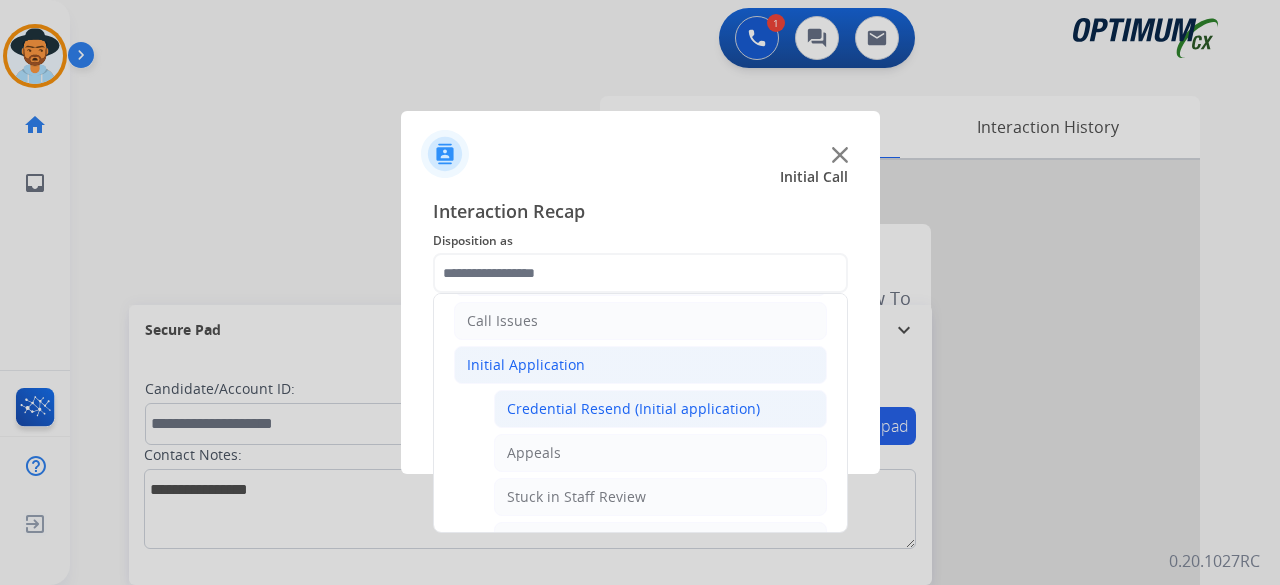 click on "Credential Resend (Initial application)" 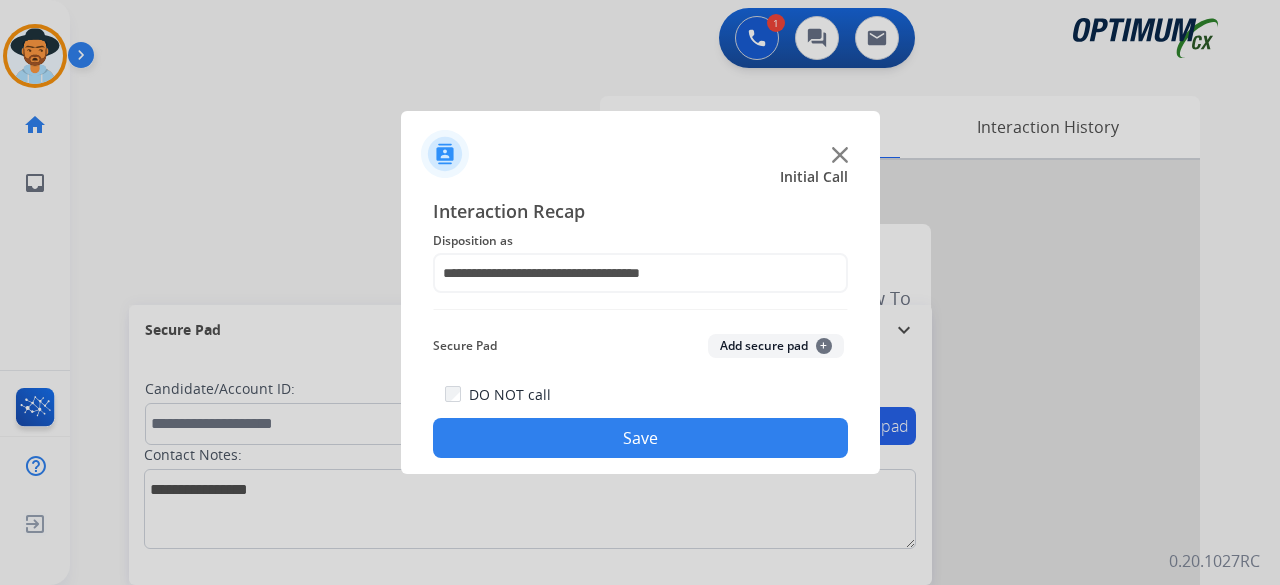 click on "Add secure pad  +" 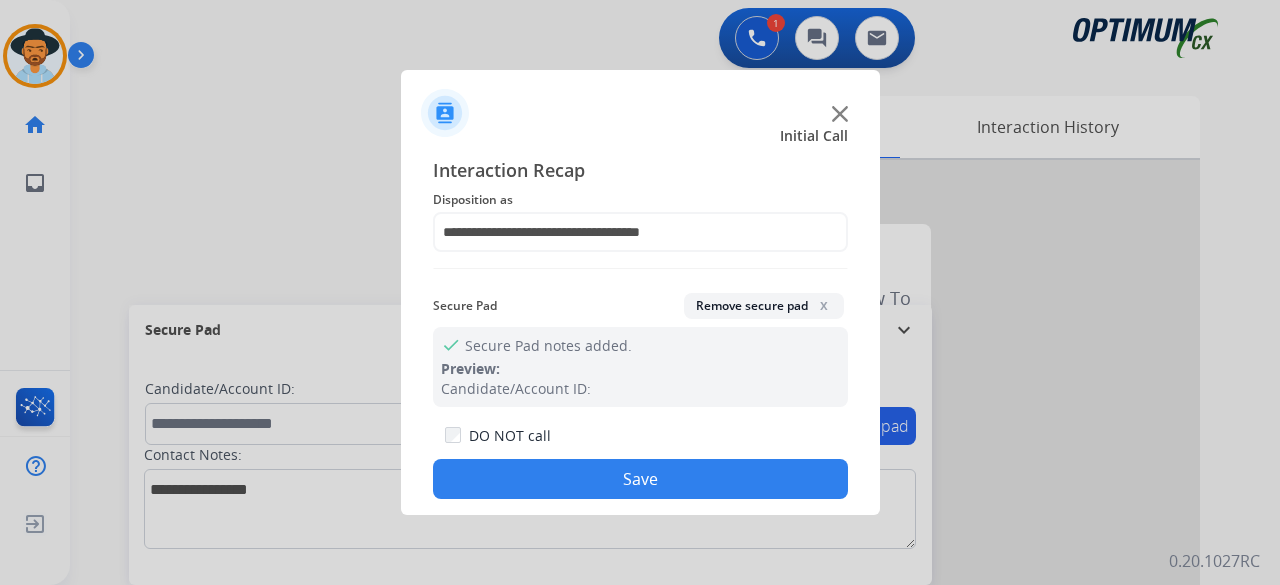 click on "Save" 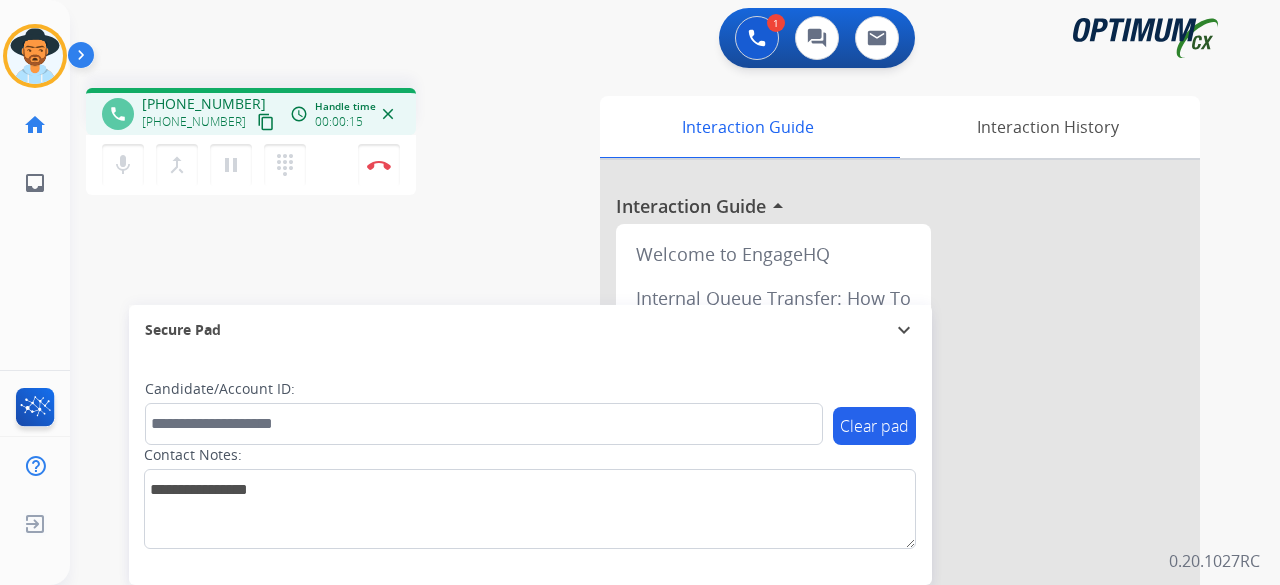 click on "content_copy" at bounding box center [266, 122] 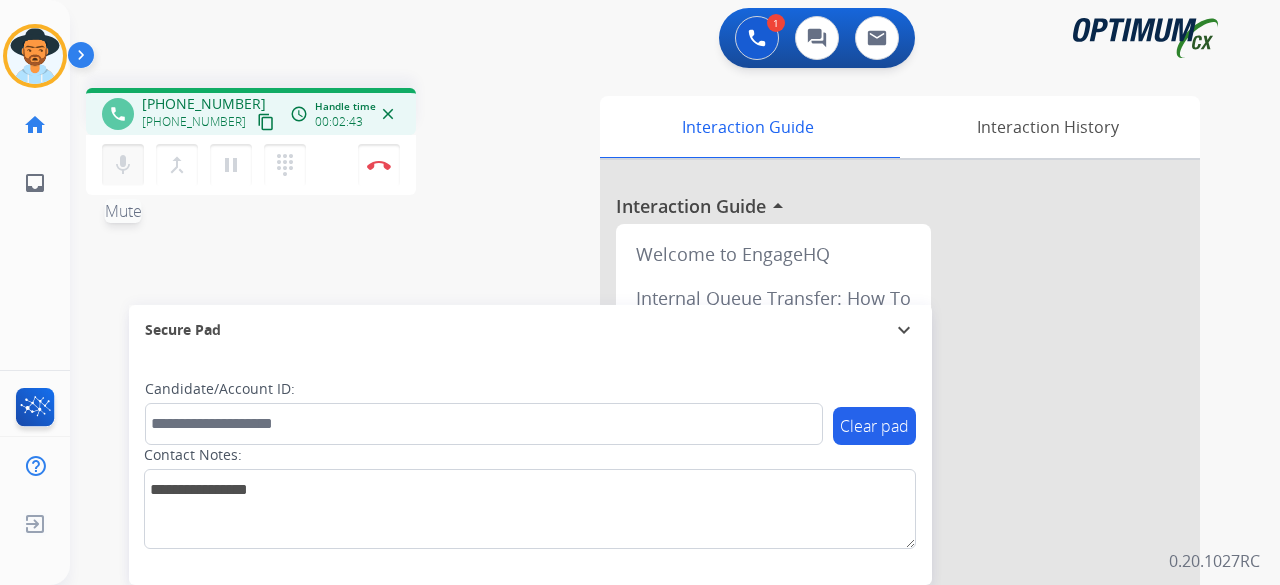 click on "mic" at bounding box center [123, 165] 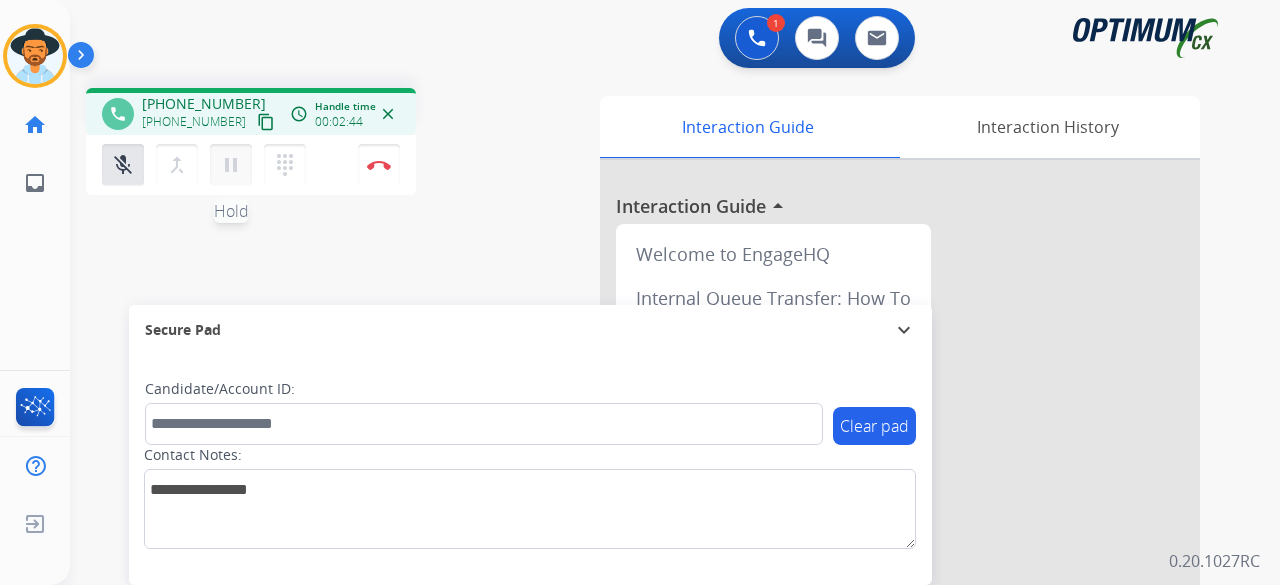 click on "pause Hold" at bounding box center (231, 165) 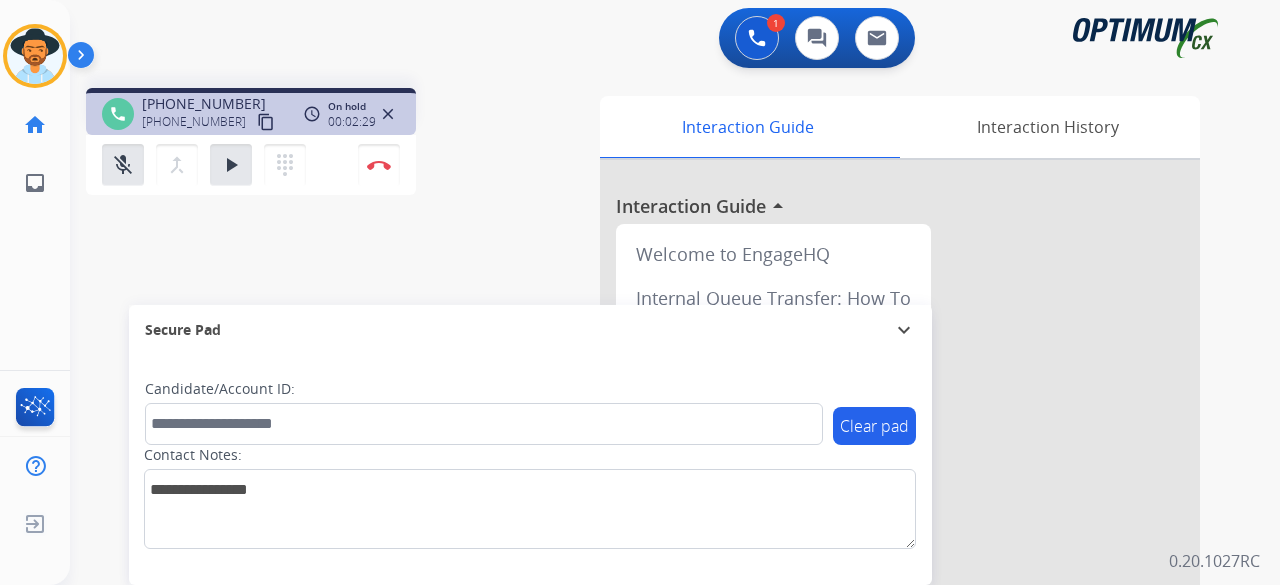 click on "phone +14055740177 +14055740177 content_copy access_time Call metrics Queue   00:27 Hold   02:29 Talk   02:33 Total   05:28 On hold 00:02:29 close mic_off Mute merge_type Bridge play_arrow Hold dialpad Dialpad Disconnect swap_horiz Break voice bridge close_fullscreen Connect 3-Way Call merge_type Separate 3-Way Call  Interaction Guide   Interaction History  Interaction Guide arrow_drop_up  Welcome to EngageHQ   Internal Queue Transfer: How To  Secure Pad expand_more Clear pad Candidate/Account ID: Contact Notes:" at bounding box center (651, 489) 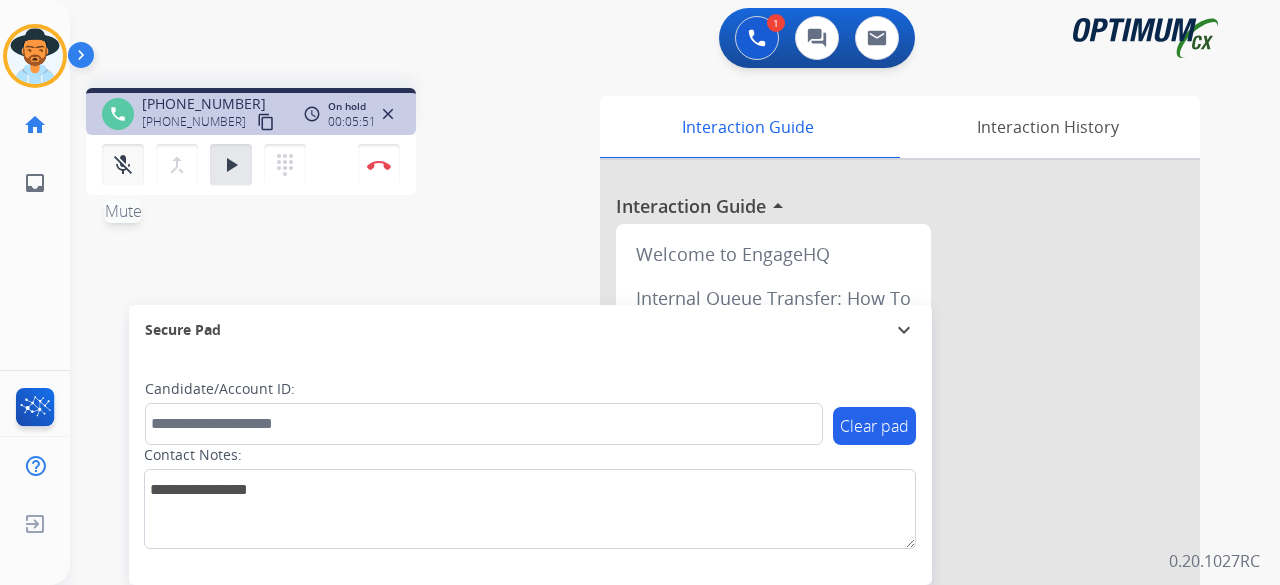 click on "mic_off" at bounding box center [123, 165] 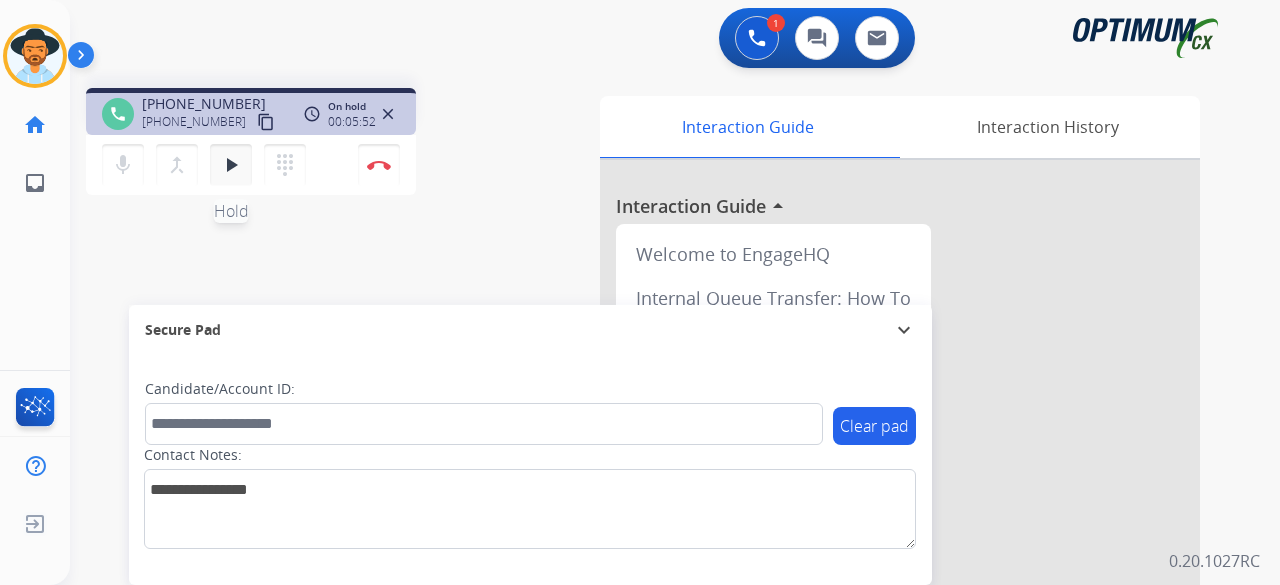 click on "play_arrow" at bounding box center [231, 165] 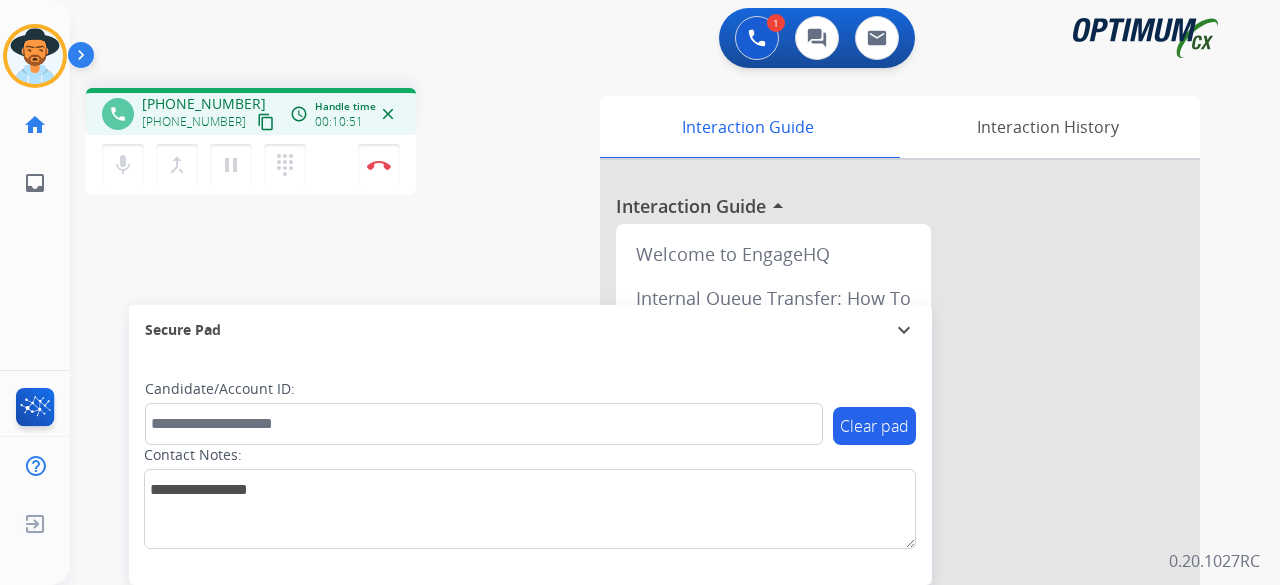 click on "phone +14055740177 +14055740177 content_copy access_time Call metrics Queue   00:27 Hold   05:56 Talk   04:43 Total   11:05 Handle time 00:10:51 close mic Mute merge_type Bridge pause Hold dialpad Dialpad Disconnect swap_horiz Break voice bridge close_fullscreen Connect 3-Way Call merge_type Separate 3-Way Call  Interaction Guide   Interaction History  Interaction Guide arrow_drop_up  Welcome to EngageHQ   Internal Queue Transfer: How To  Secure Pad expand_more Clear pad Candidate/Account ID: Contact Notes:" at bounding box center (651, 489) 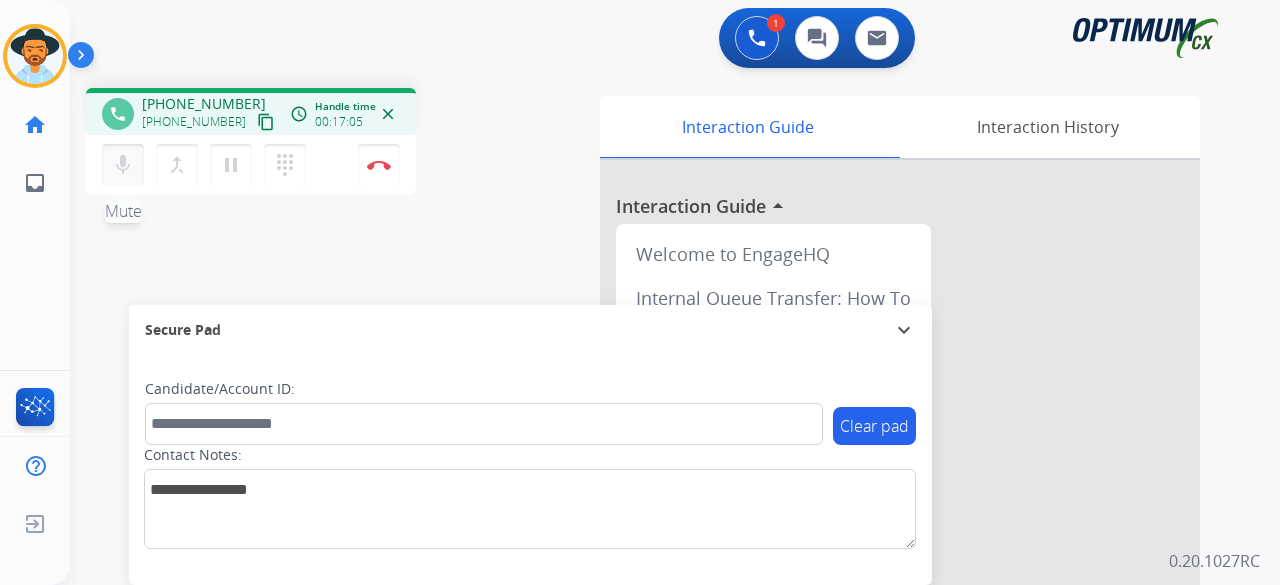 click on "mic" at bounding box center (123, 165) 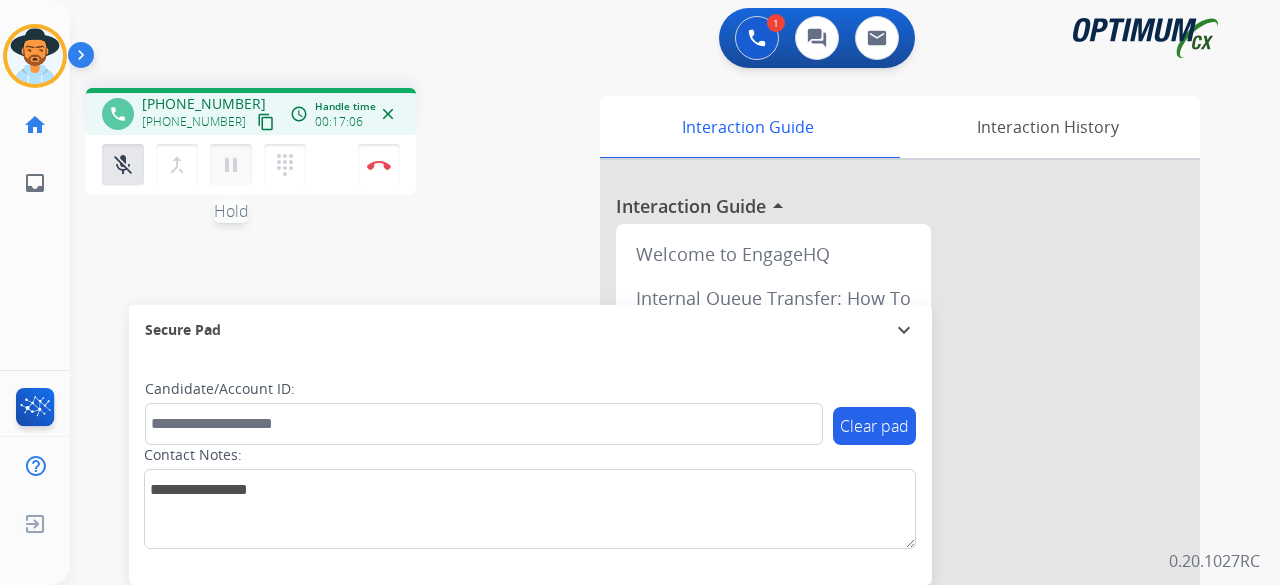 click on "pause" at bounding box center (231, 165) 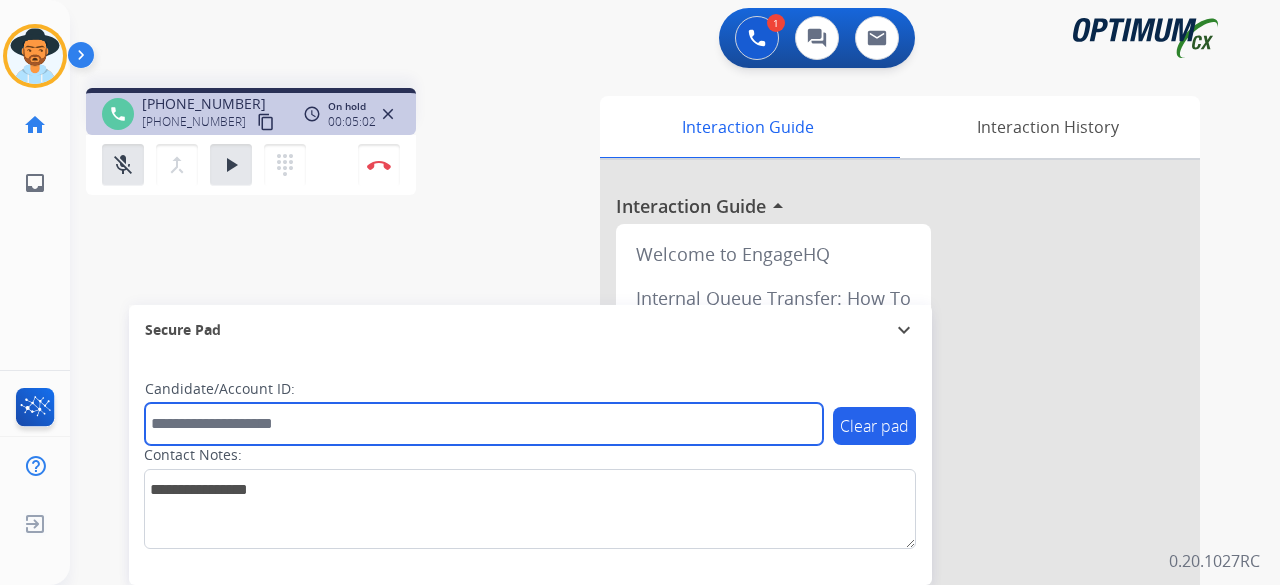 drag, startPoint x: 508, startPoint y: 437, endPoint x: 576, endPoint y: 512, distance: 101.23734 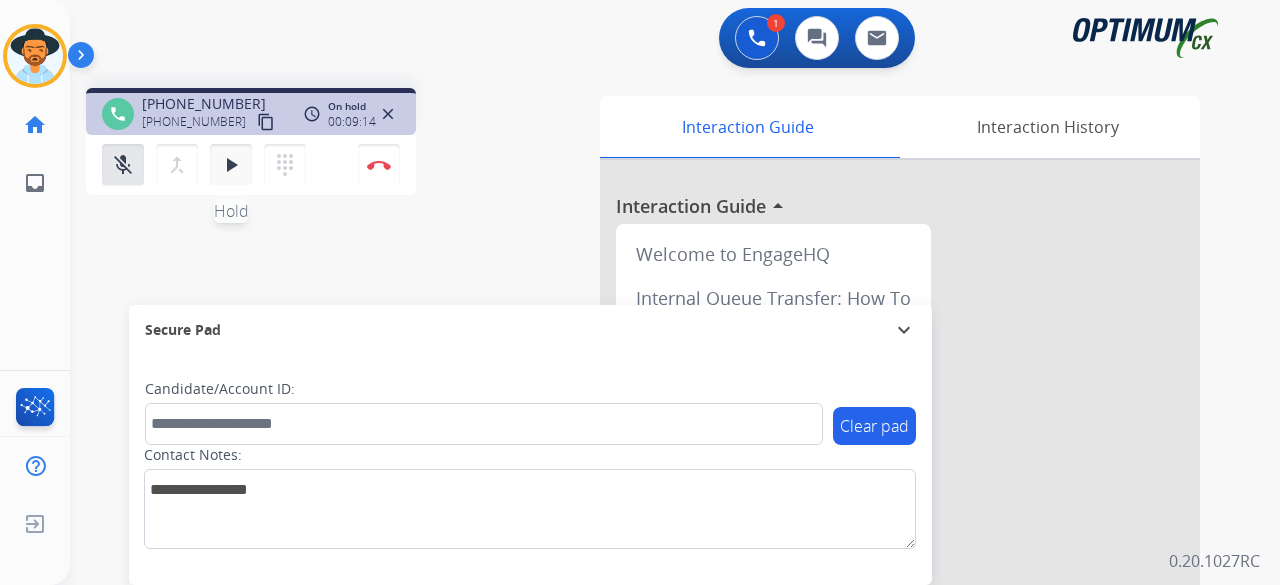 click on "play_arrow" at bounding box center [231, 165] 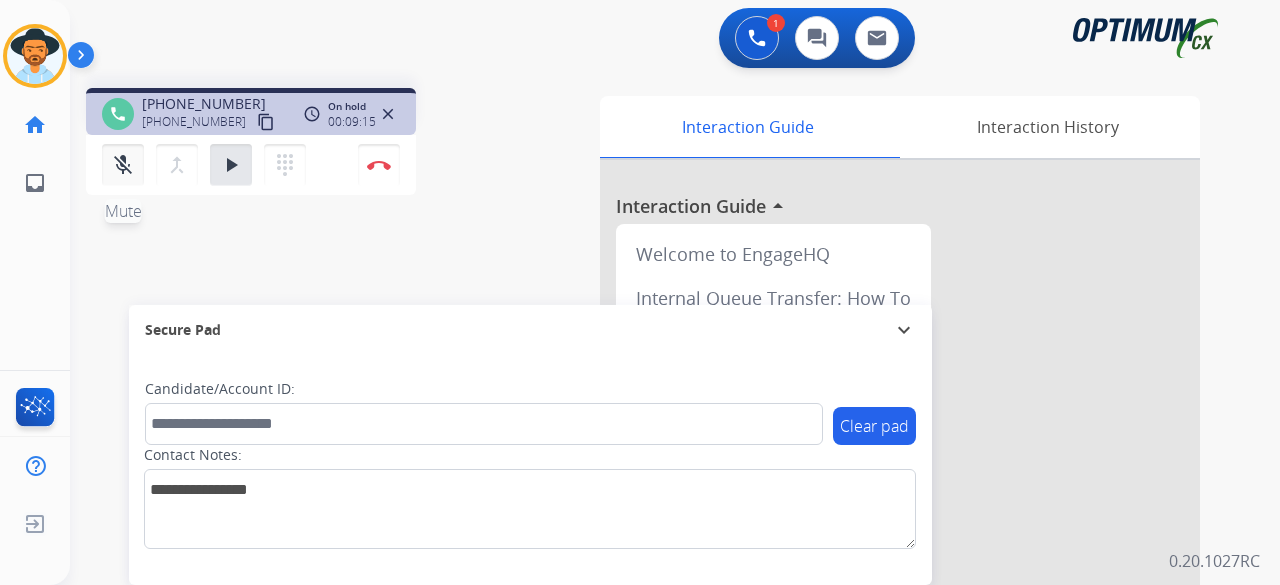 click on "mic_off" at bounding box center [123, 165] 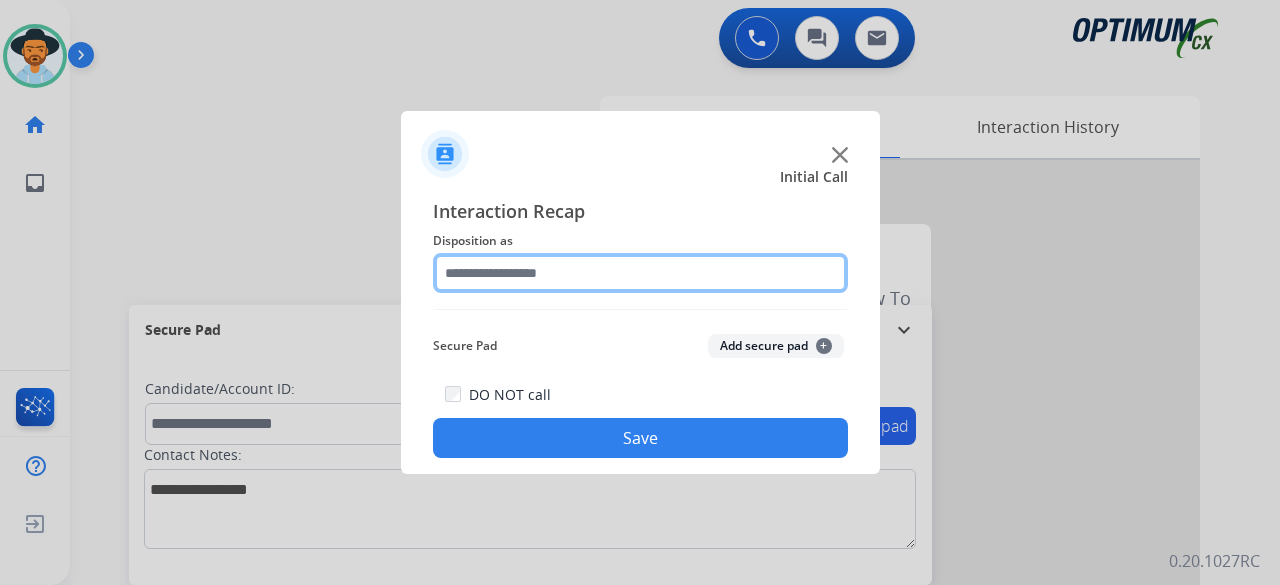 click 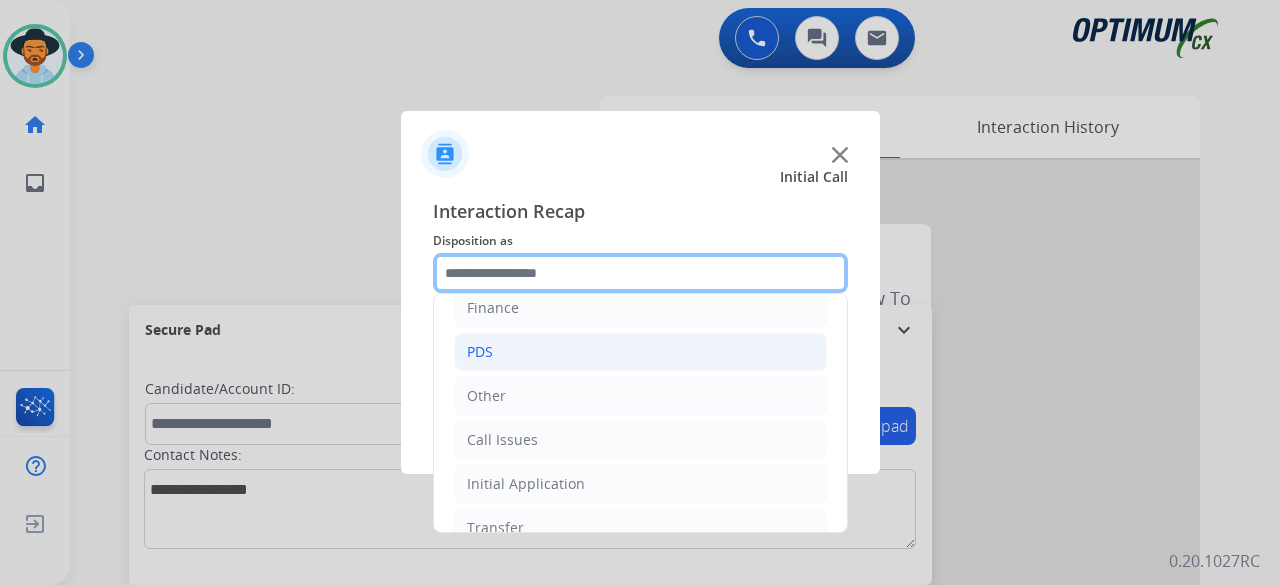 scroll, scrollTop: 130, scrollLeft: 0, axis: vertical 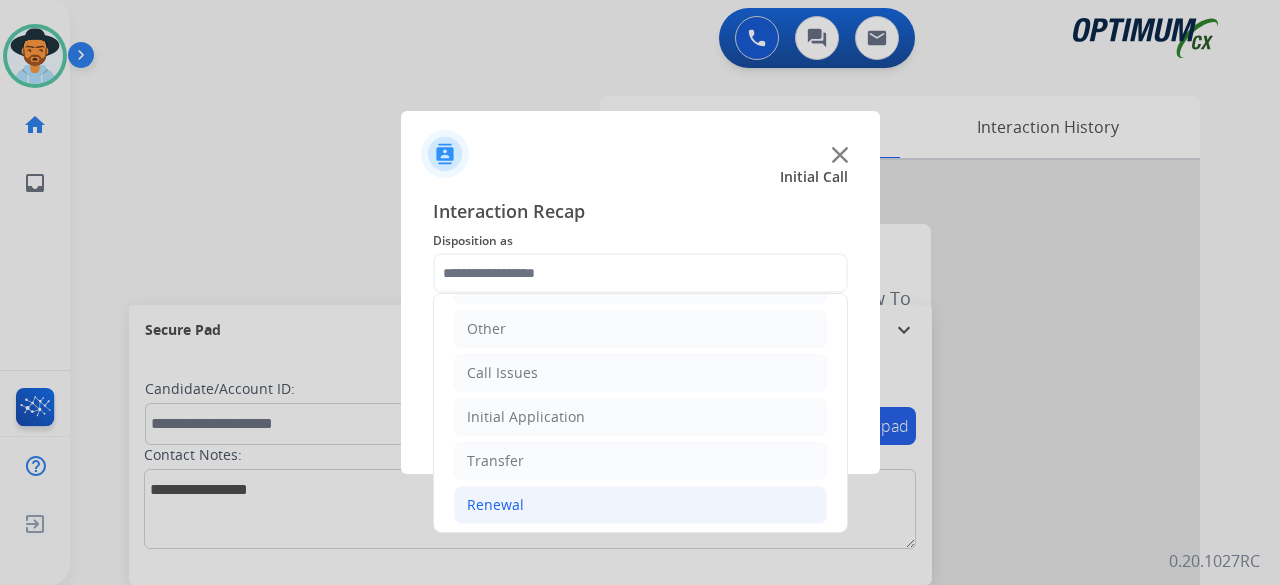 click on "Renewal" 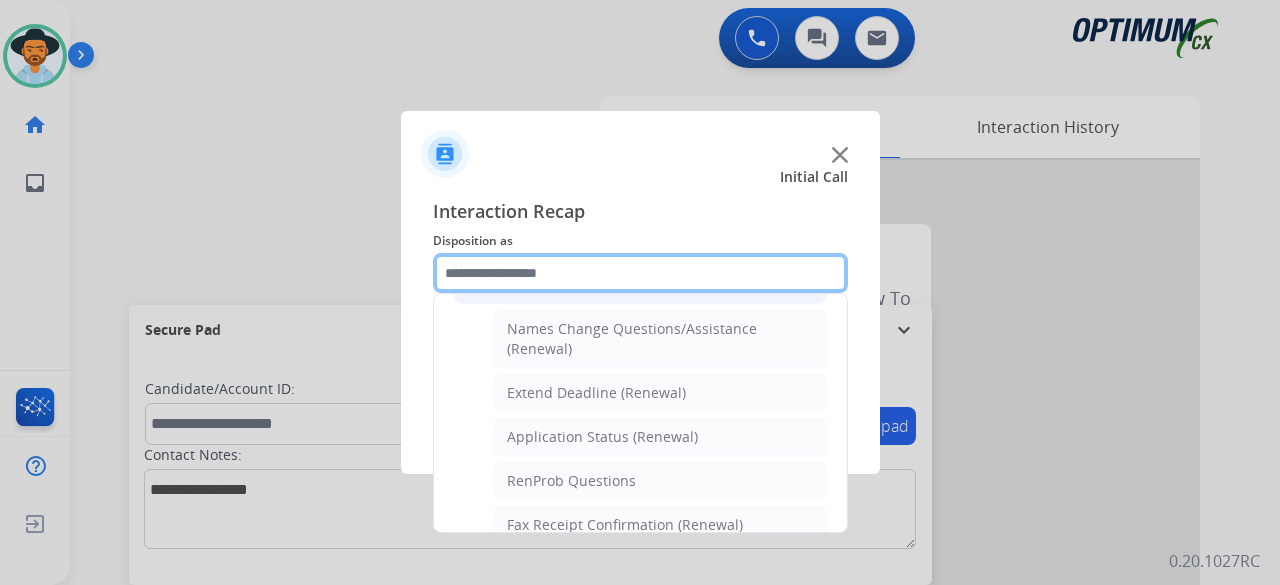 scroll, scrollTop: 400, scrollLeft: 0, axis: vertical 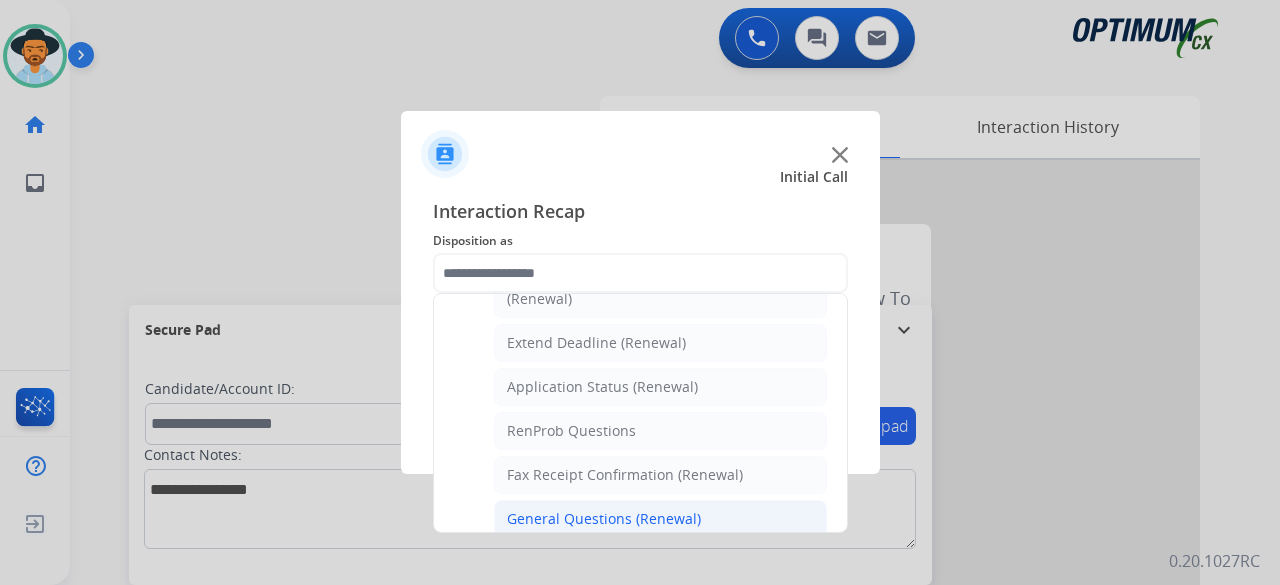 click on "General Questions (Renewal)" 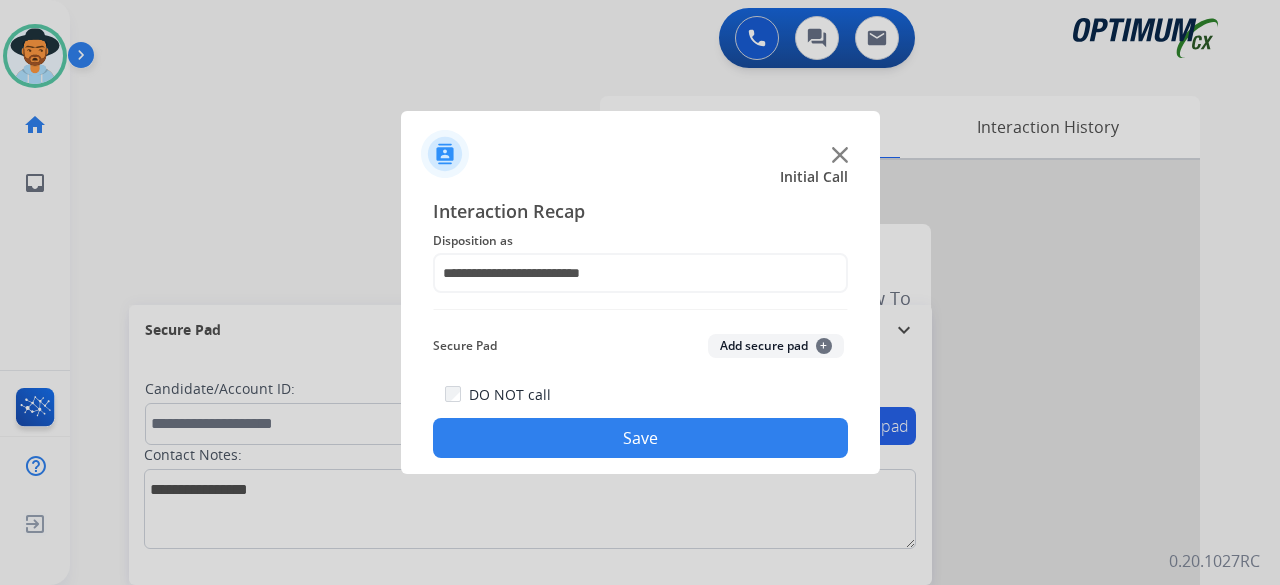 click on "Add secure pad  +" 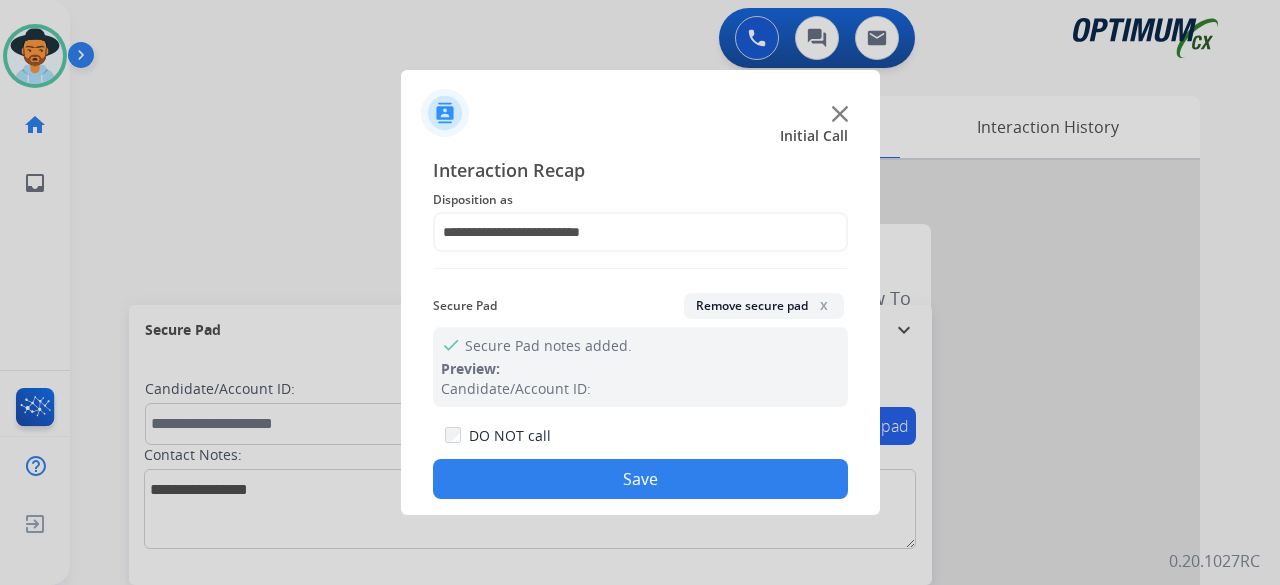 click on "Save" 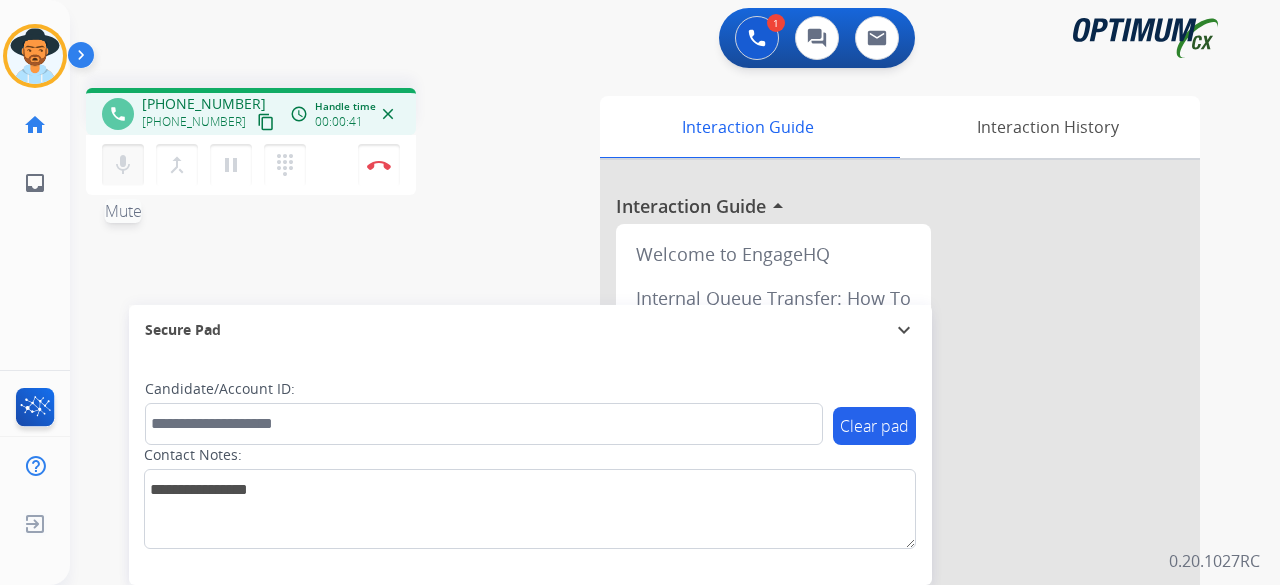click on "mic Mute" at bounding box center (123, 165) 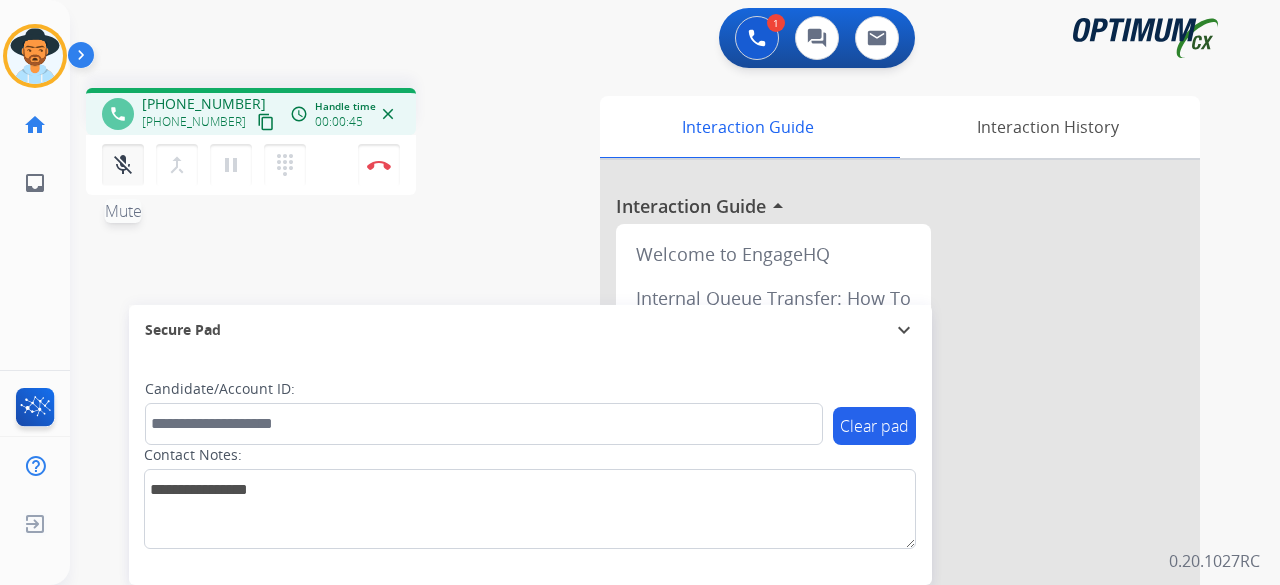 click on "mic_off" at bounding box center (123, 165) 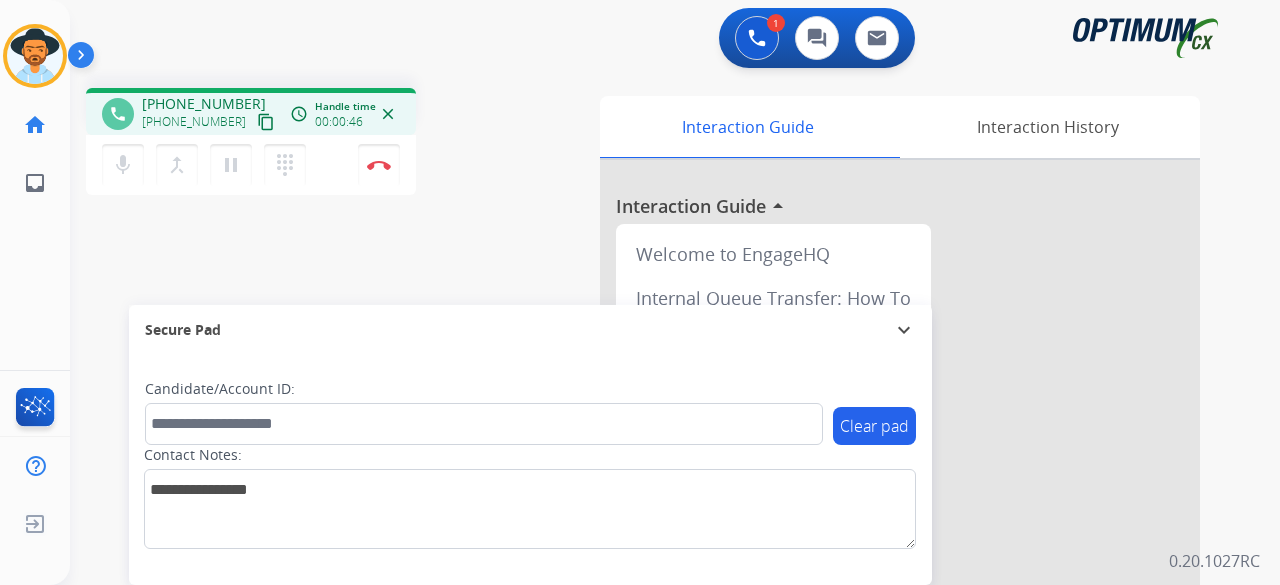 click on "phone +13178763081 +13178763081 content_copy access_time Call metrics Queue   00:07 Hold   00:00 Talk   00:47 Total   00:53 Handle time 00:00:46 close mic Mute merge_type Bridge pause Hold dialpad Dialpad Disconnect swap_horiz Break voice bridge close_fullscreen Connect 3-Way Call merge_type Separate 3-Way Call  Interaction Guide   Interaction History  Interaction Guide arrow_drop_up  Welcome to EngageHQ   Internal Queue Transfer: How To  Secure Pad expand_more Clear pad Candidate/Account ID: Contact Notes:" at bounding box center (651, 489) 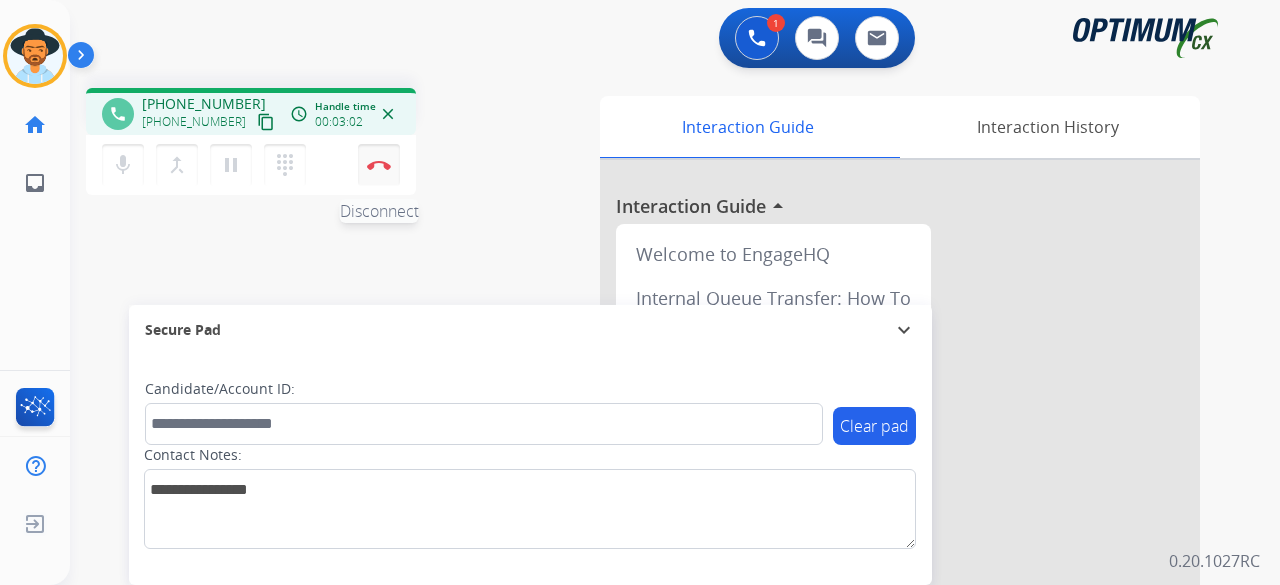 click on "Disconnect" at bounding box center [379, 165] 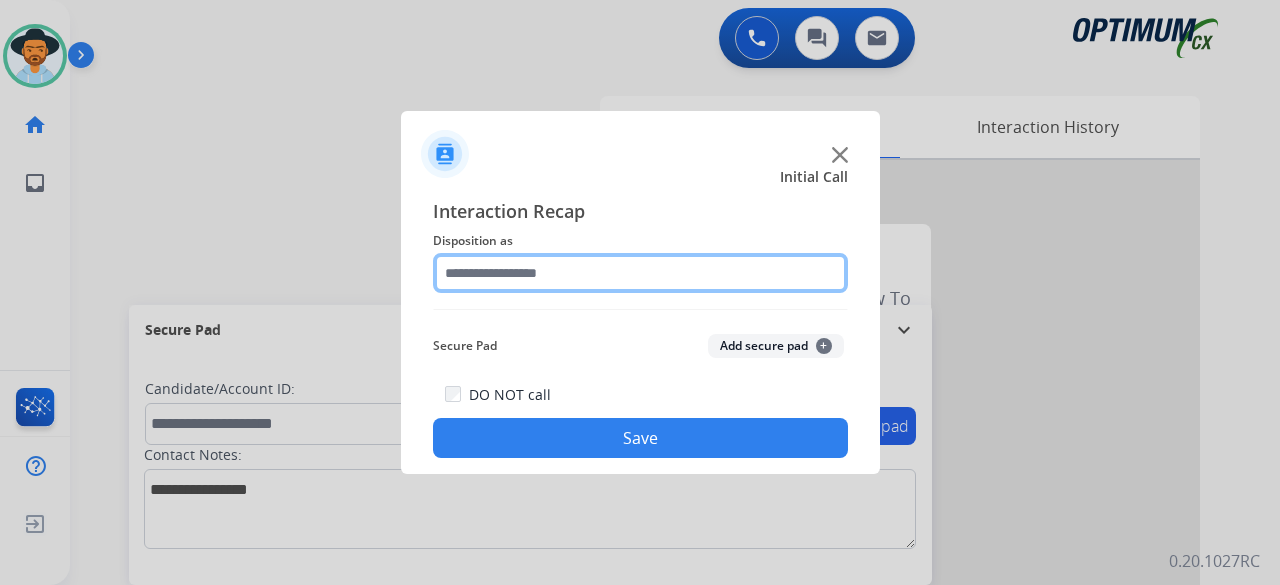 click 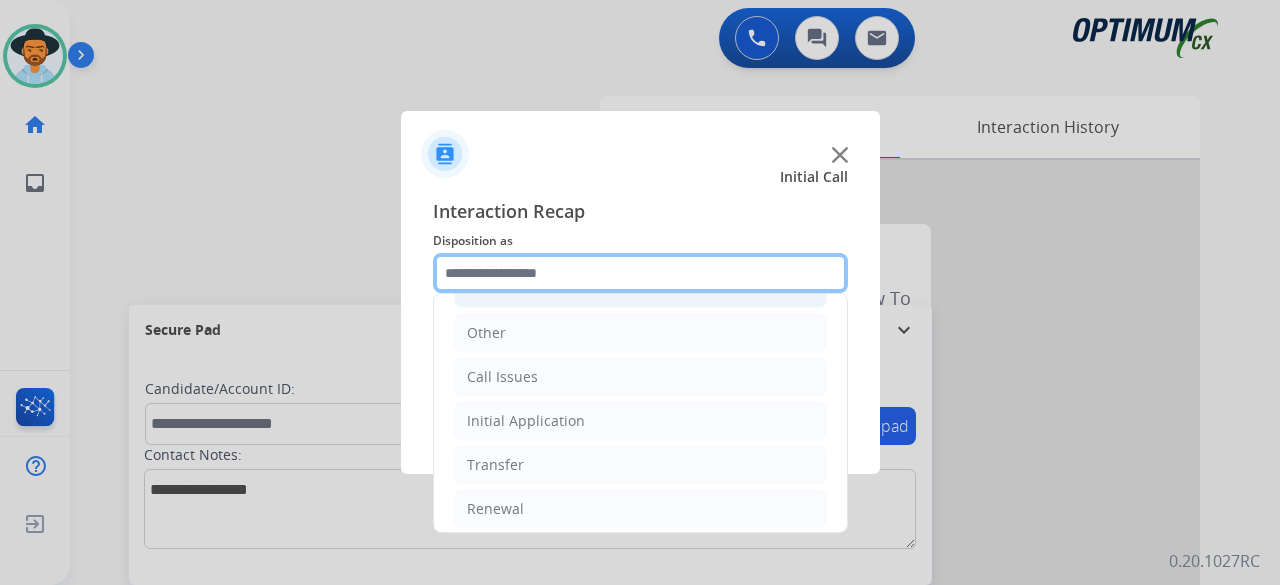 scroll, scrollTop: 130, scrollLeft: 0, axis: vertical 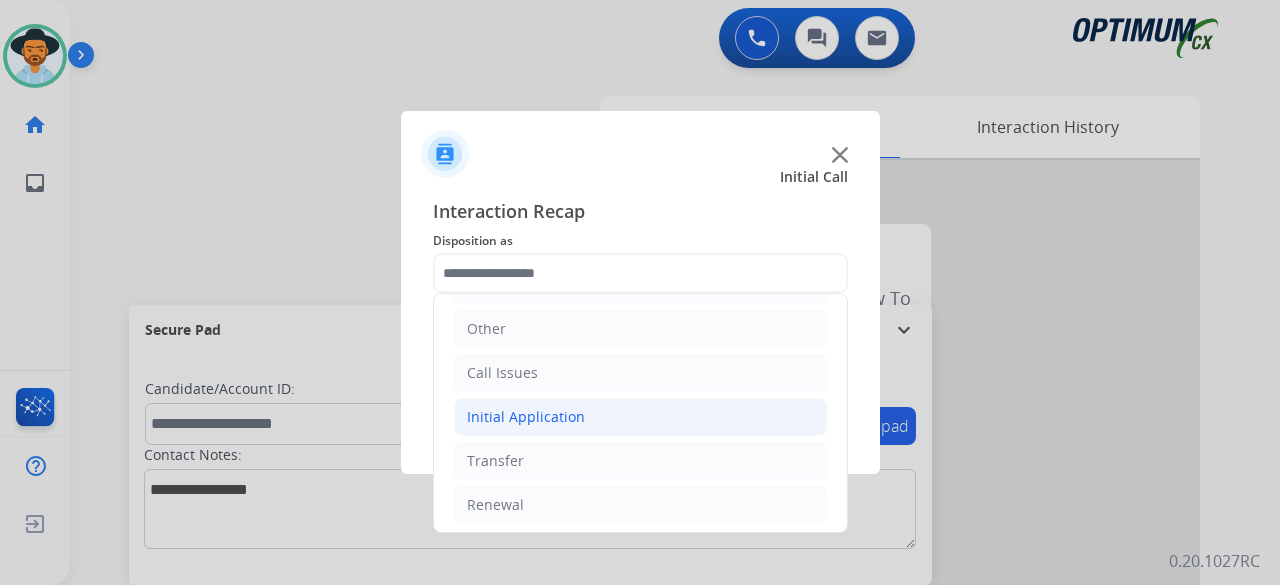 click on "Initial Application" 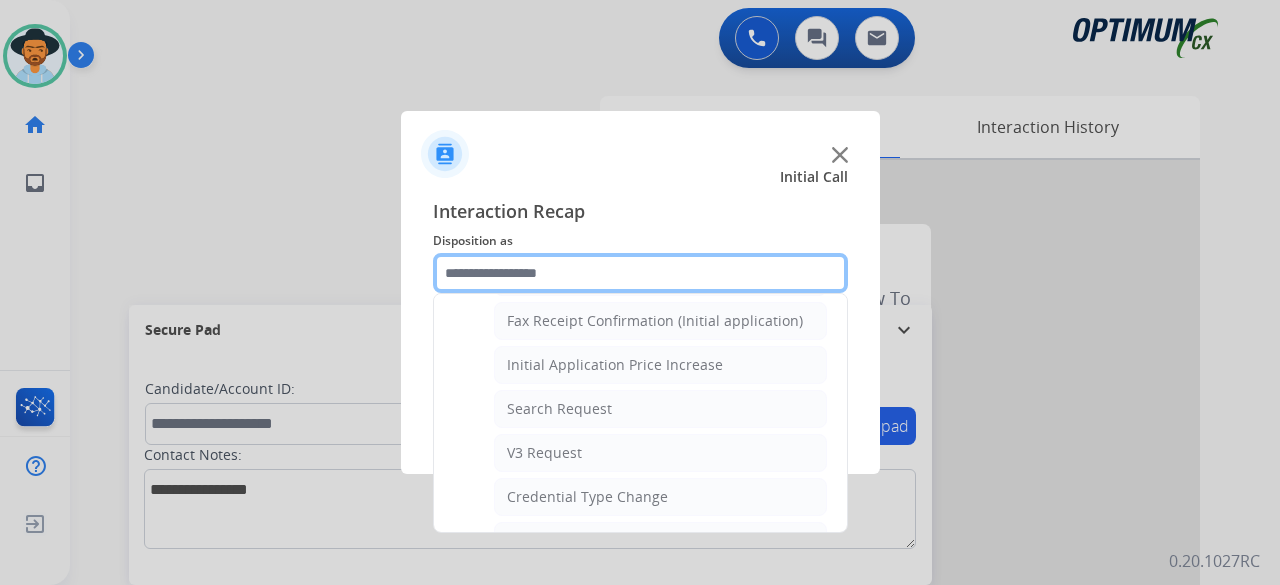 scroll, scrollTop: 650, scrollLeft: 0, axis: vertical 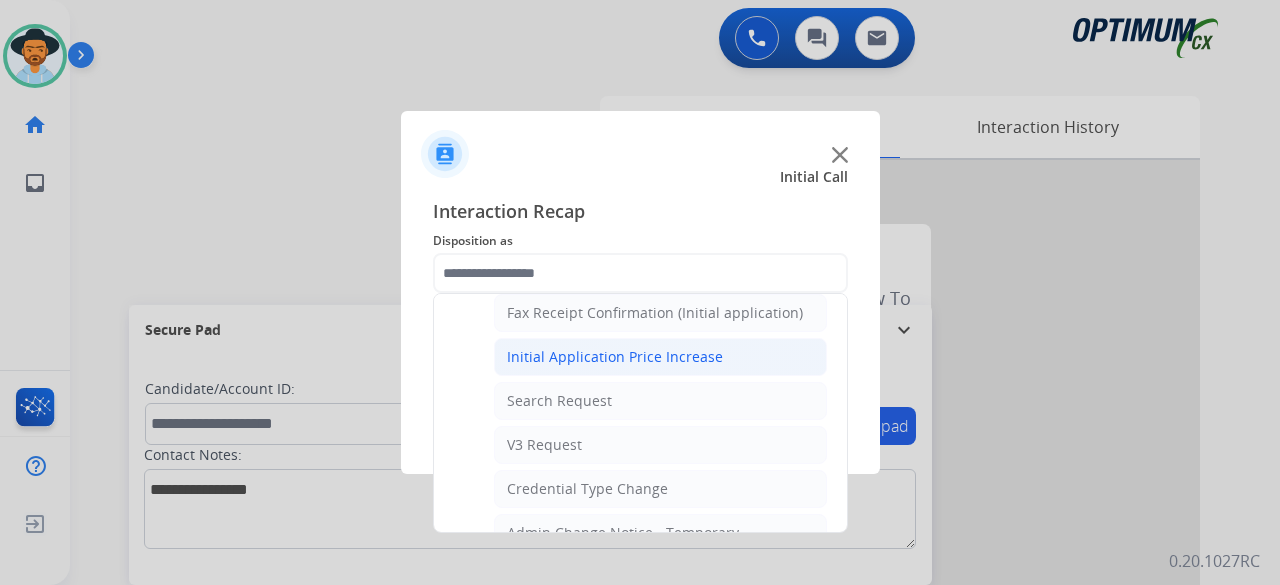 click on "Initial Application Price Increase" 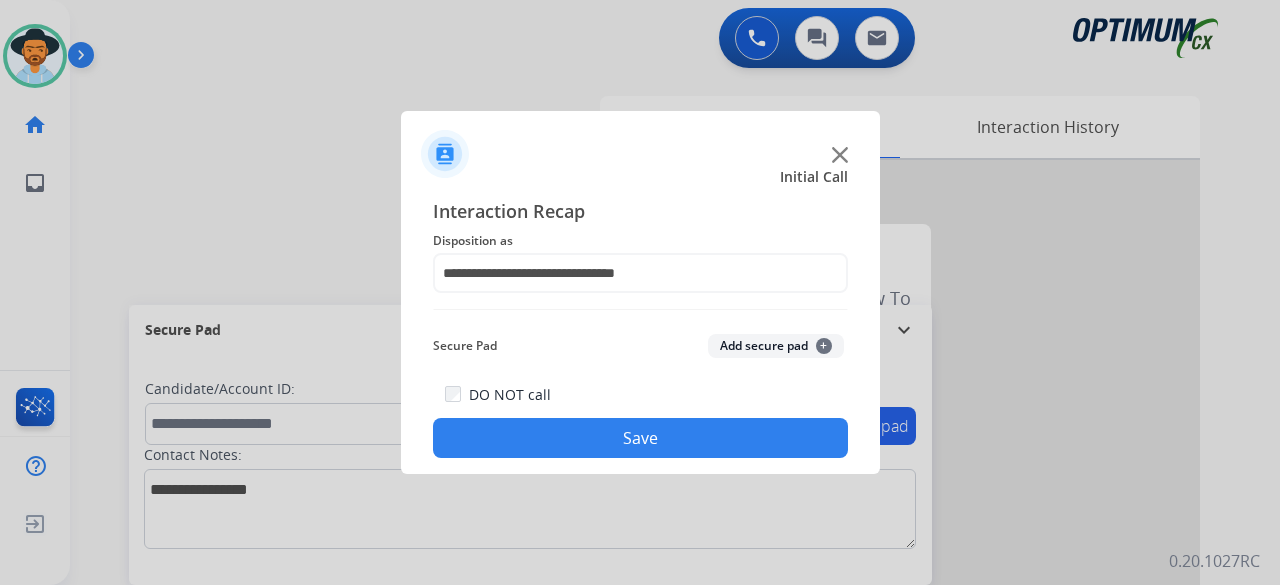 click on "Add secure pad  +" 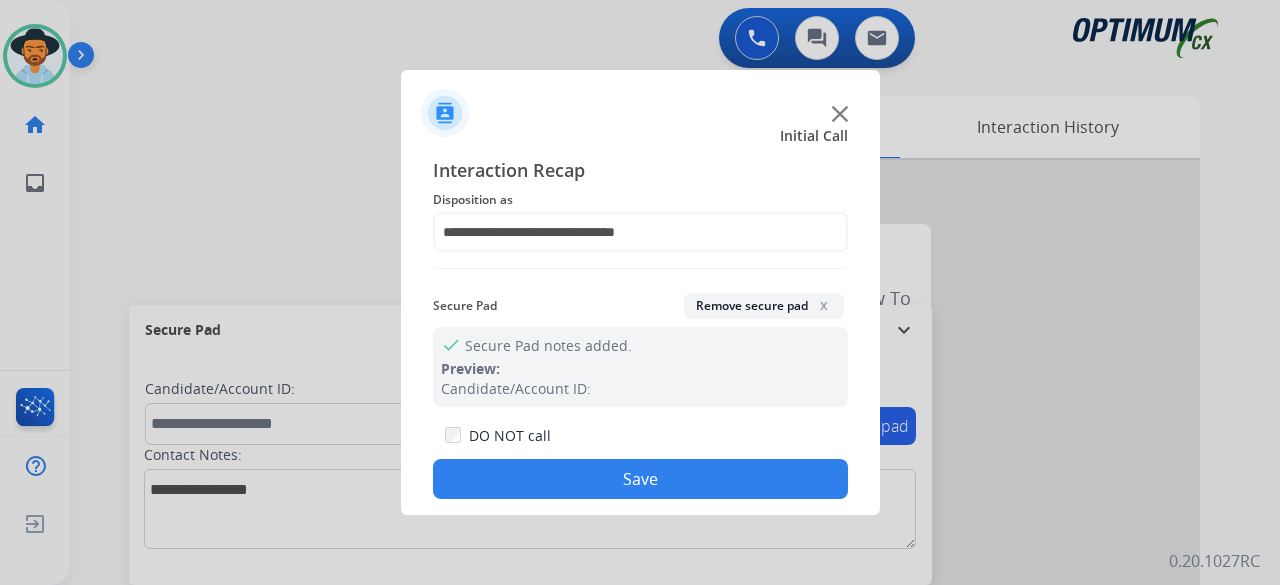 click on "Save" 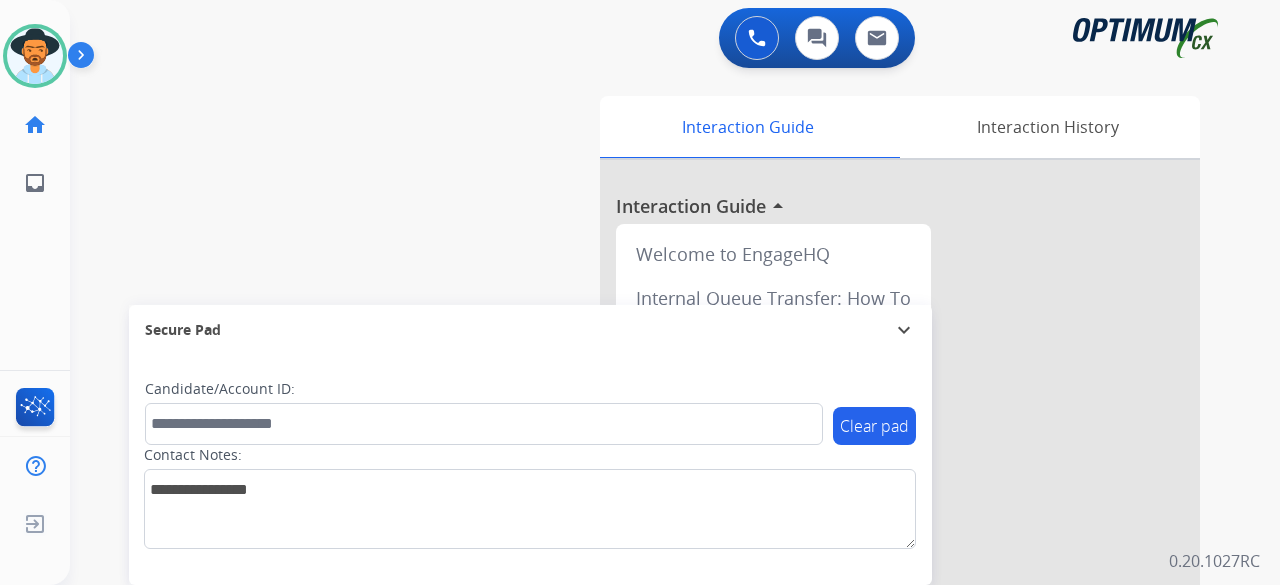 click on "swap_horiz Break voice bridge close_fullscreen Connect 3-Way Call merge_type Separate 3-Way Call  Interaction Guide   Interaction History  Interaction Guide arrow_drop_up  Welcome to EngageHQ   Internal Queue Transfer: How To  Secure Pad expand_more Clear pad Candidate/Account ID: Contact Notes:" at bounding box center (651, 489) 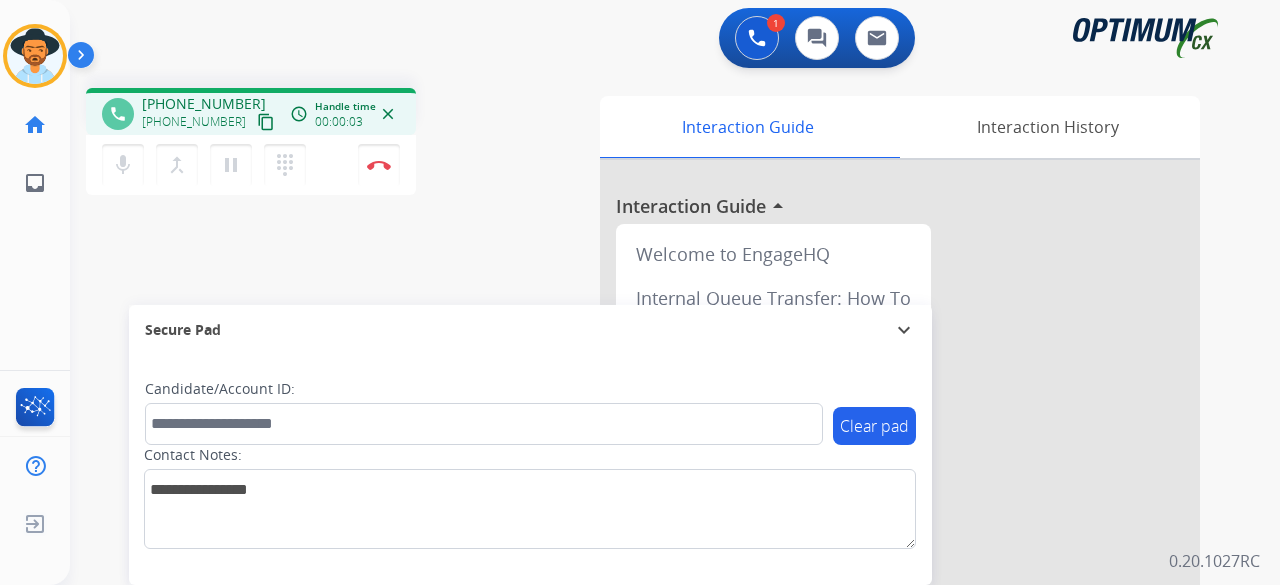 click on "content_copy" at bounding box center [266, 122] 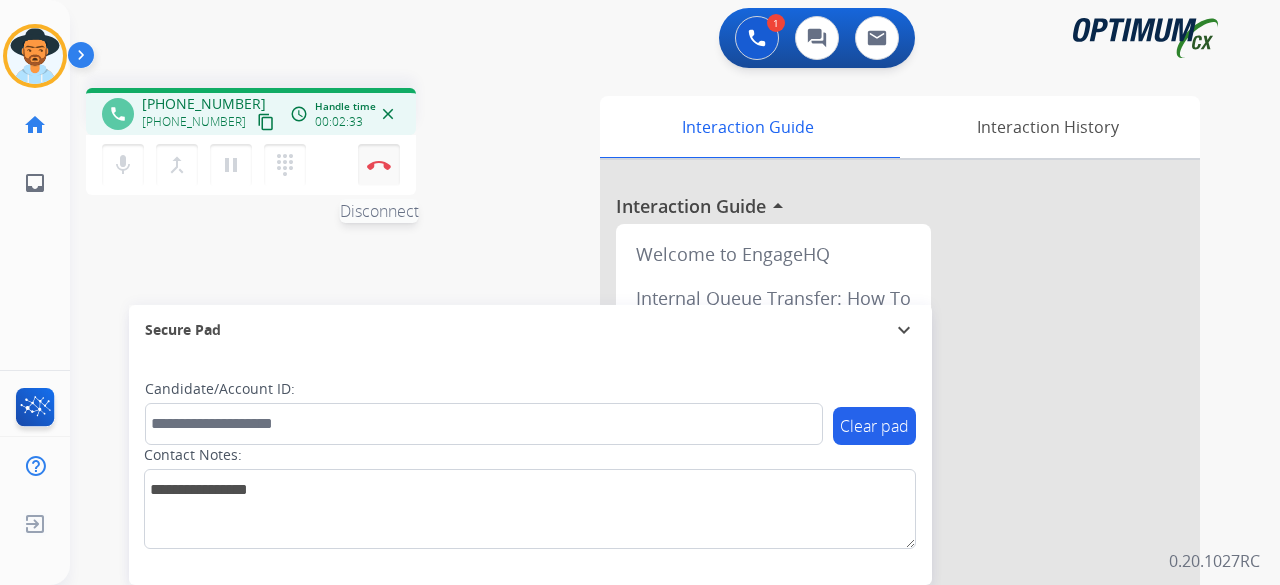 click on "Disconnect" at bounding box center [379, 165] 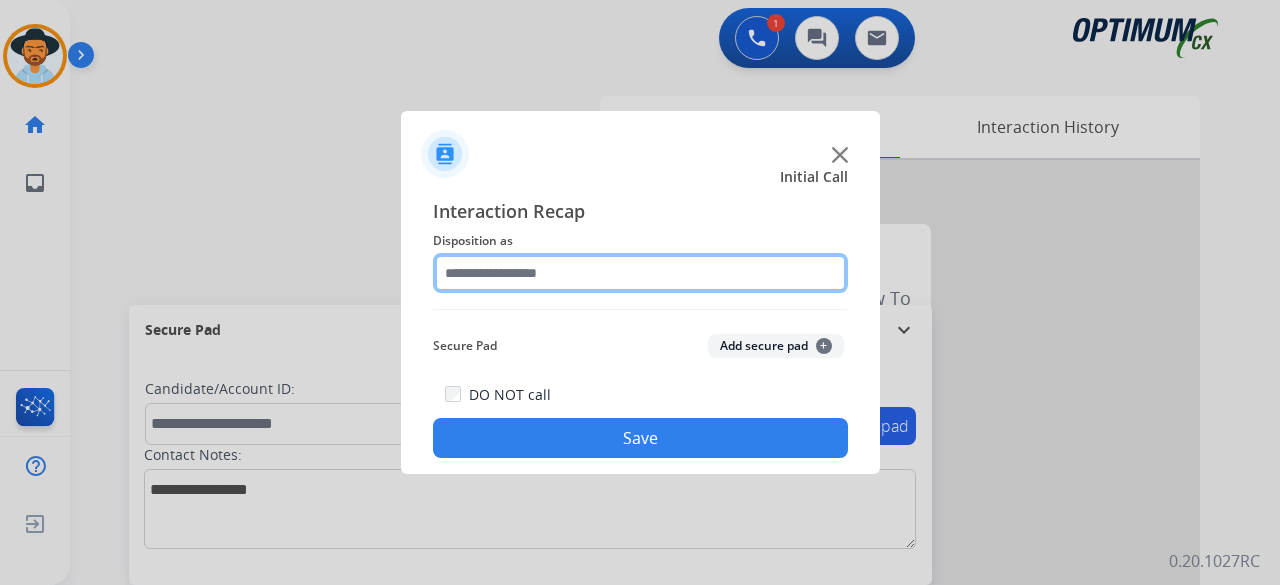 click 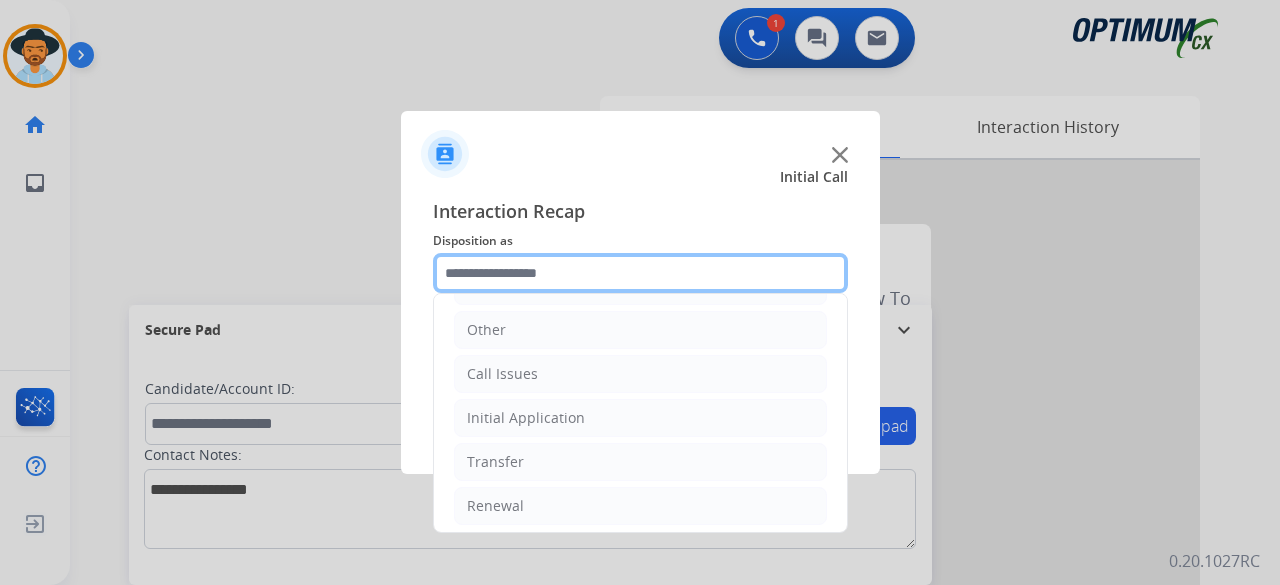 scroll, scrollTop: 130, scrollLeft: 0, axis: vertical 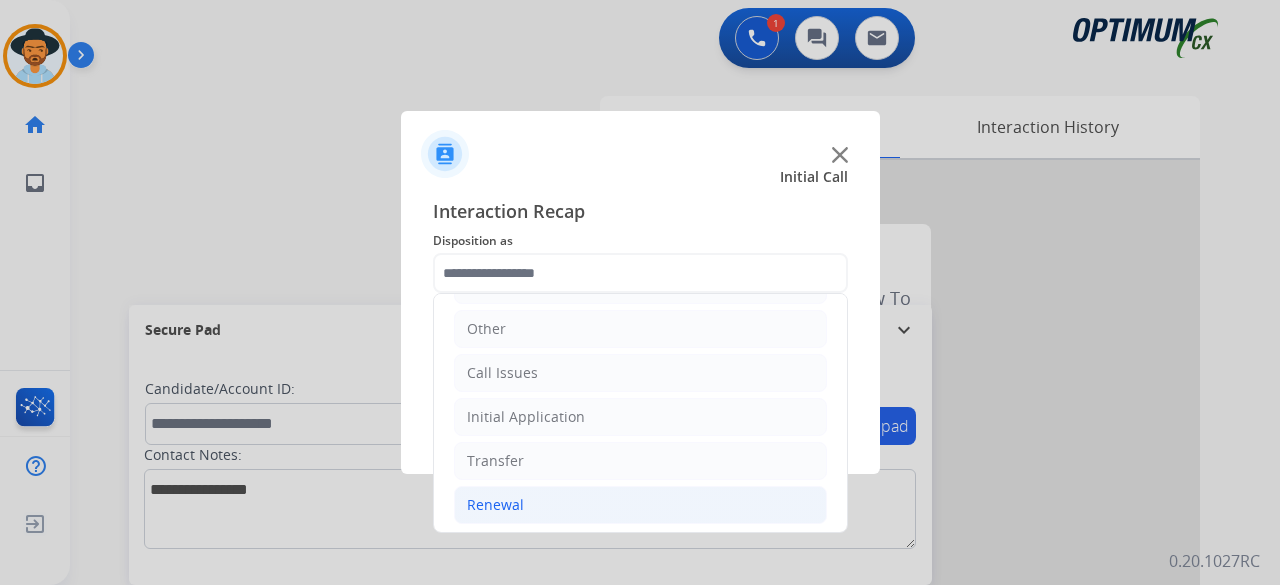 click on "Renewal" 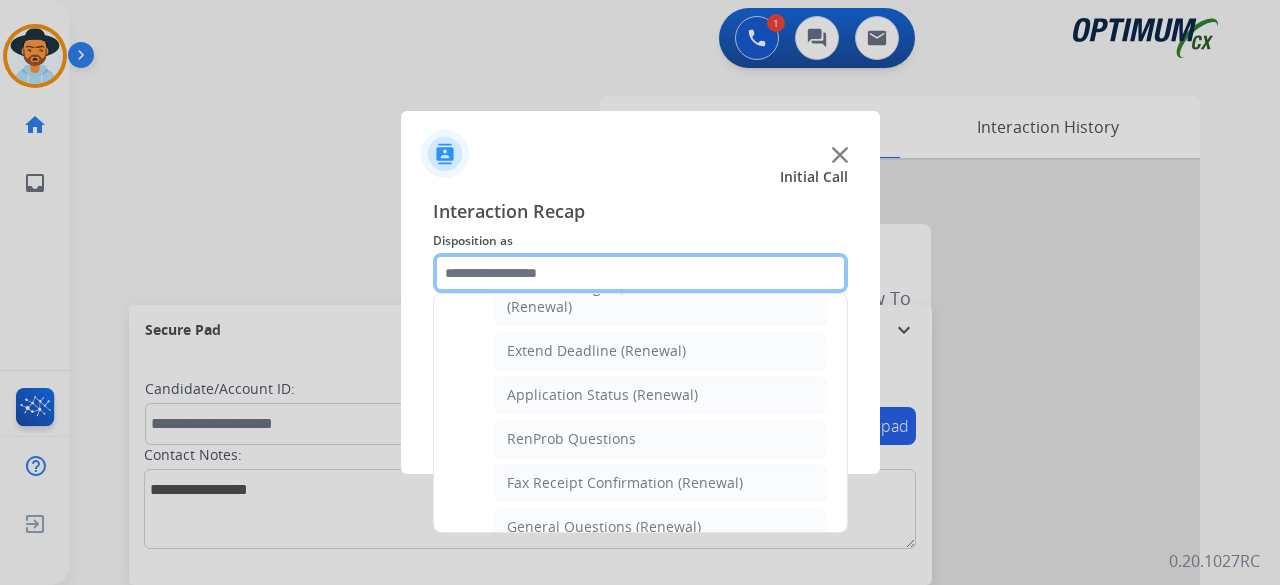 scroll, scrollTop: 438, scrollLeft: 0, axis: vertical 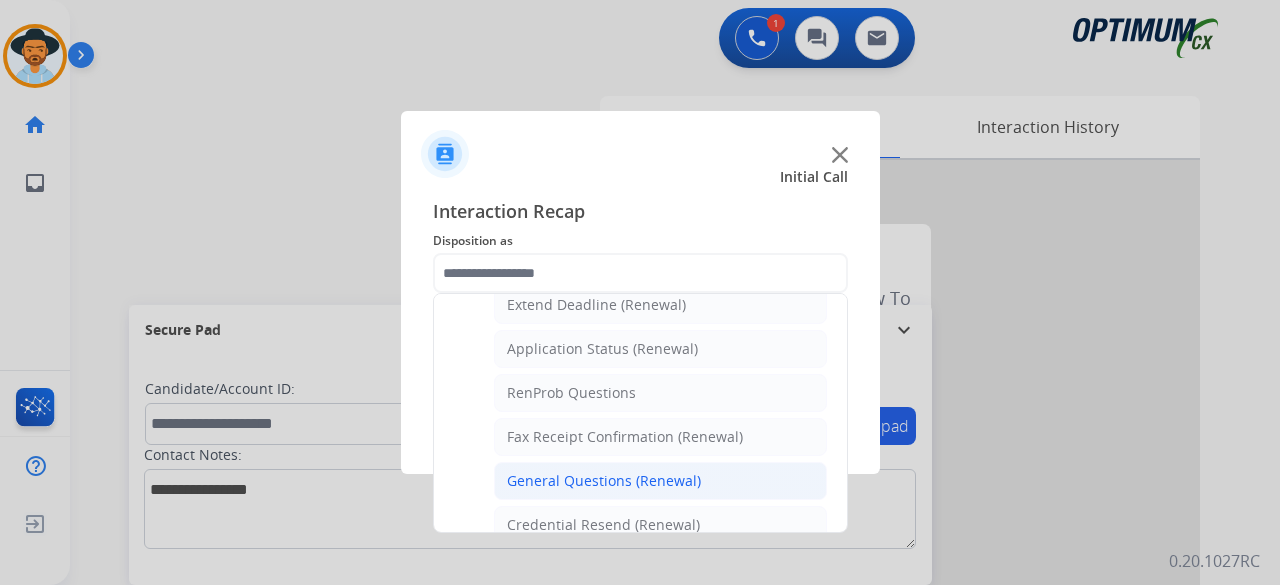 click on "General Questions (Renewal)" 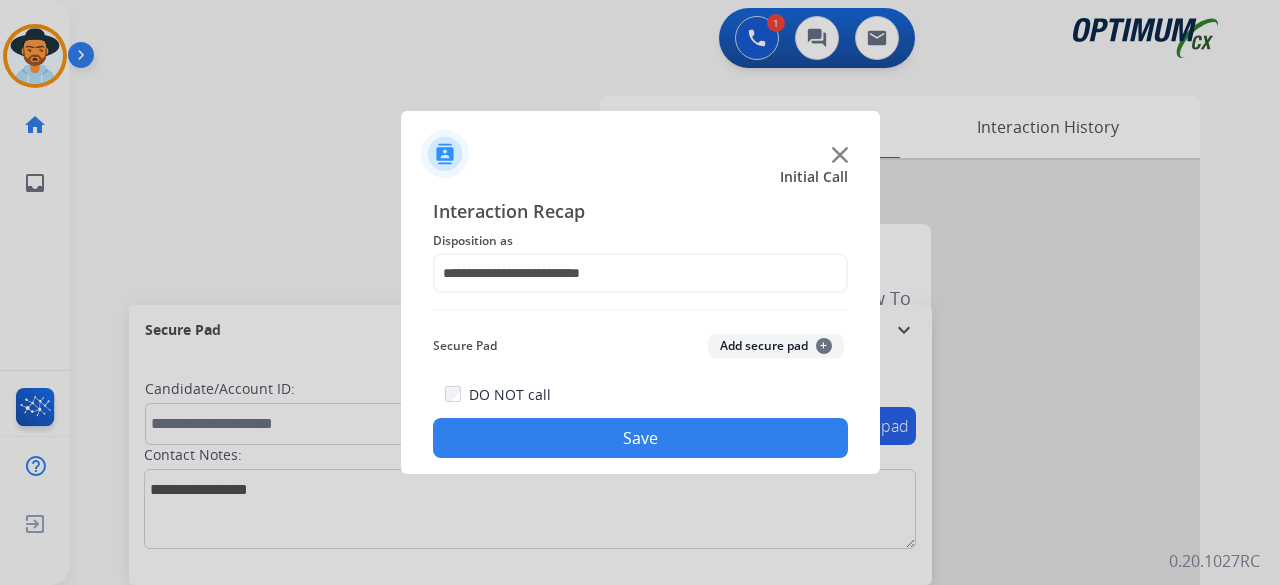 click on "Add secure pad  +" 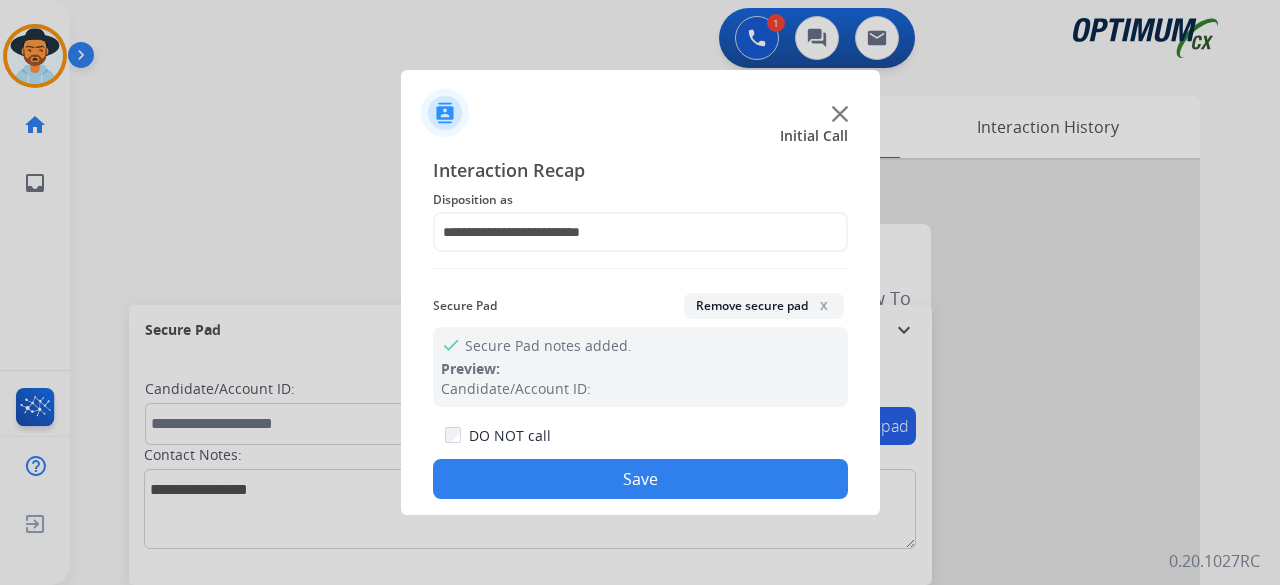 click on "Save" 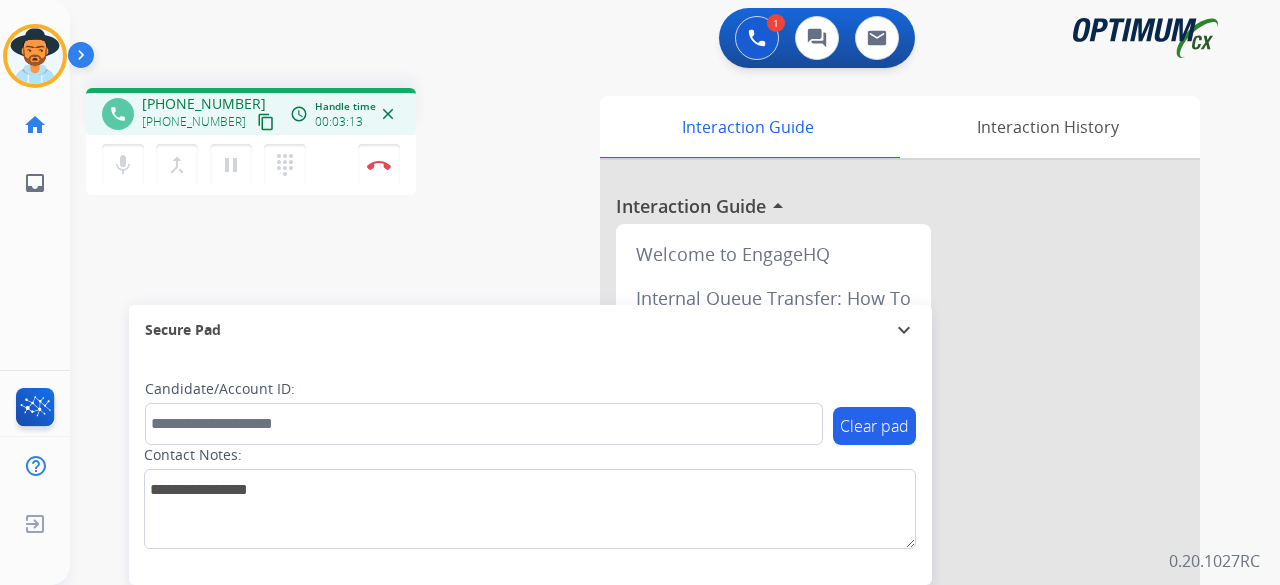 click on "content_copy" at bounding box center [266, 122] 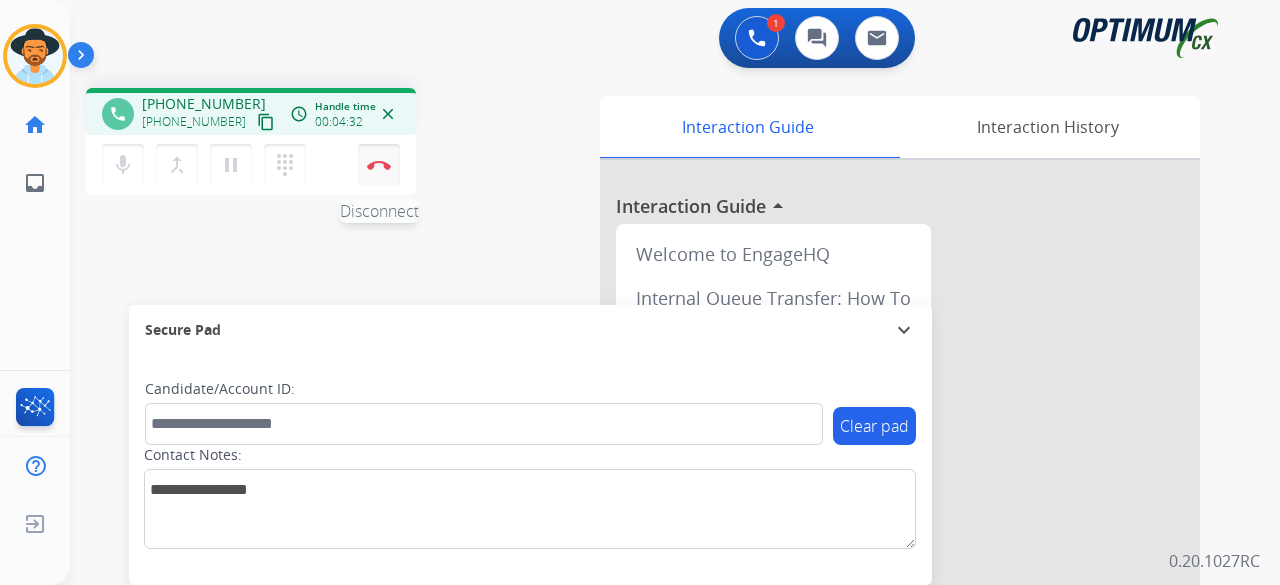 click on "Disconnect" at bounding box center [379, 165] 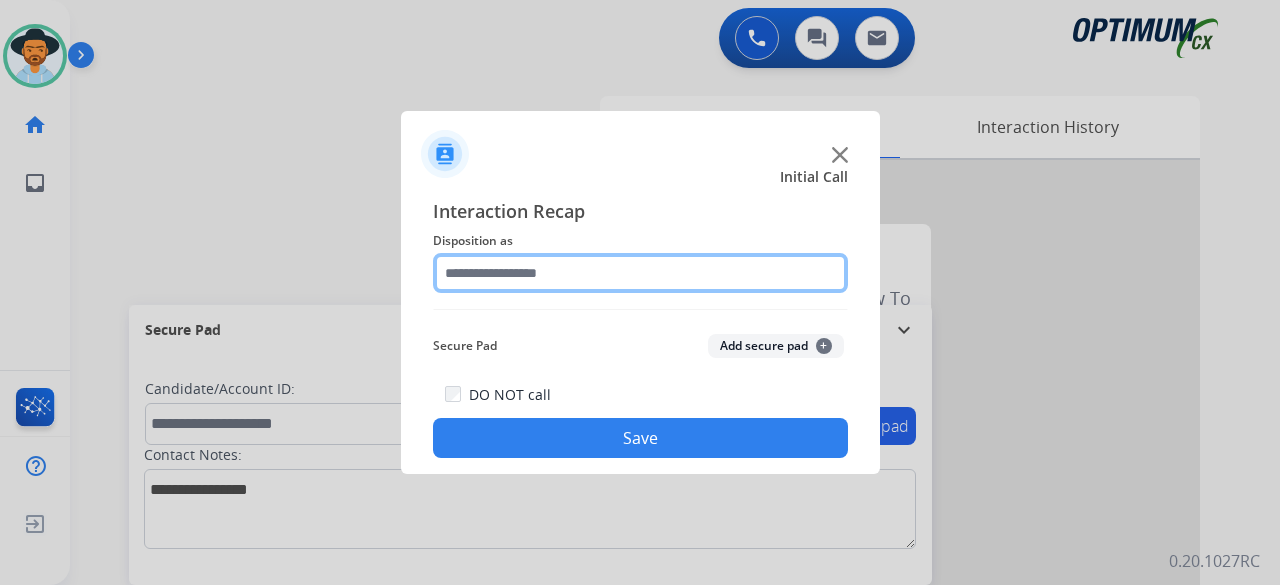 click 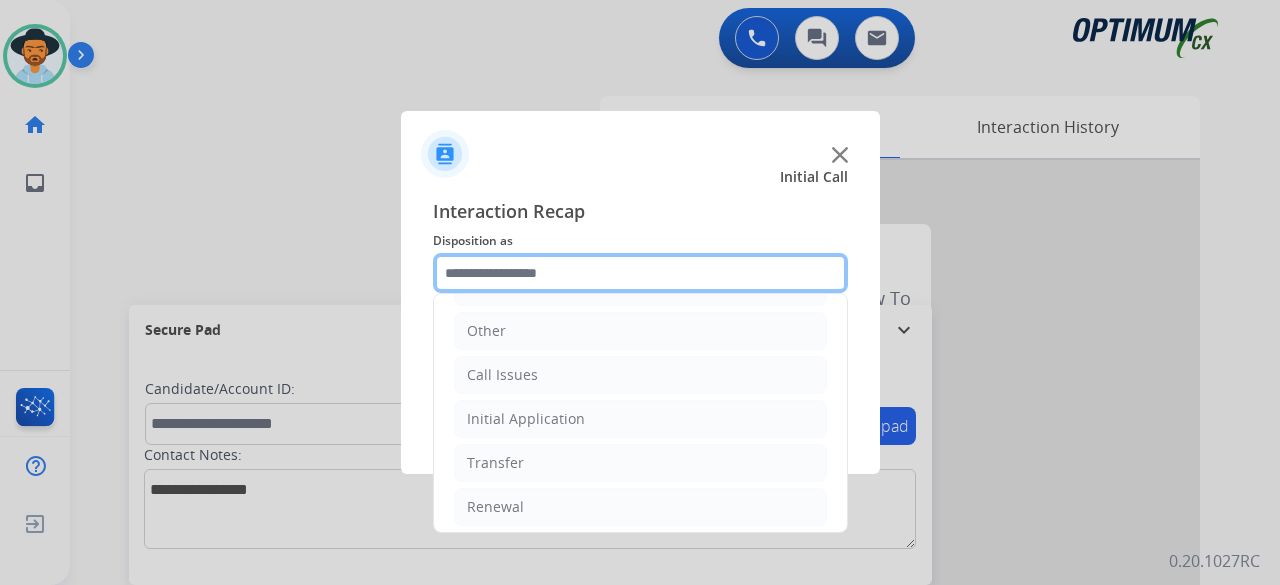 scroll, scrollTop: 130, scrollLeft: 0, axis: vertical 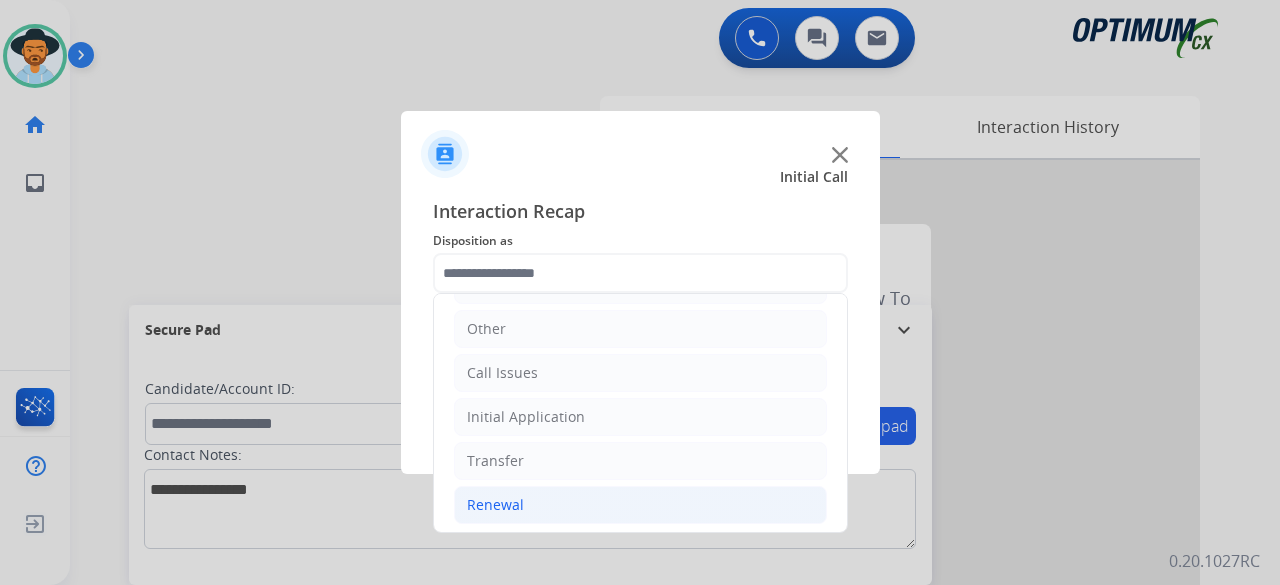 click on "Renewal" 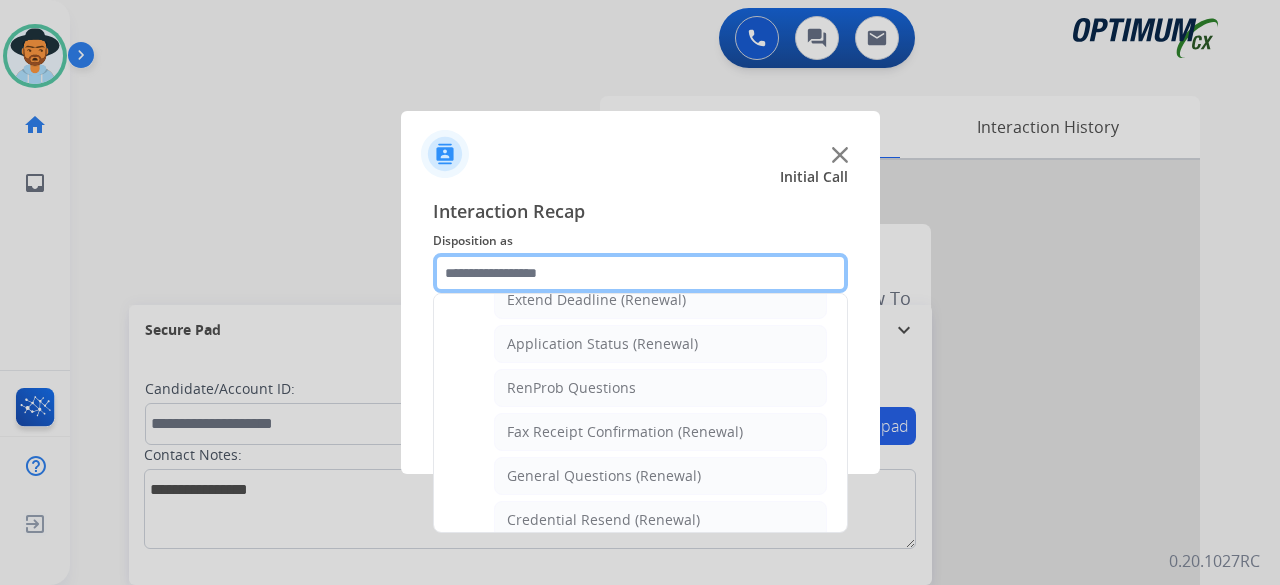scroll, scrollTop: 466, scrollLeft: 0, axis: vertical 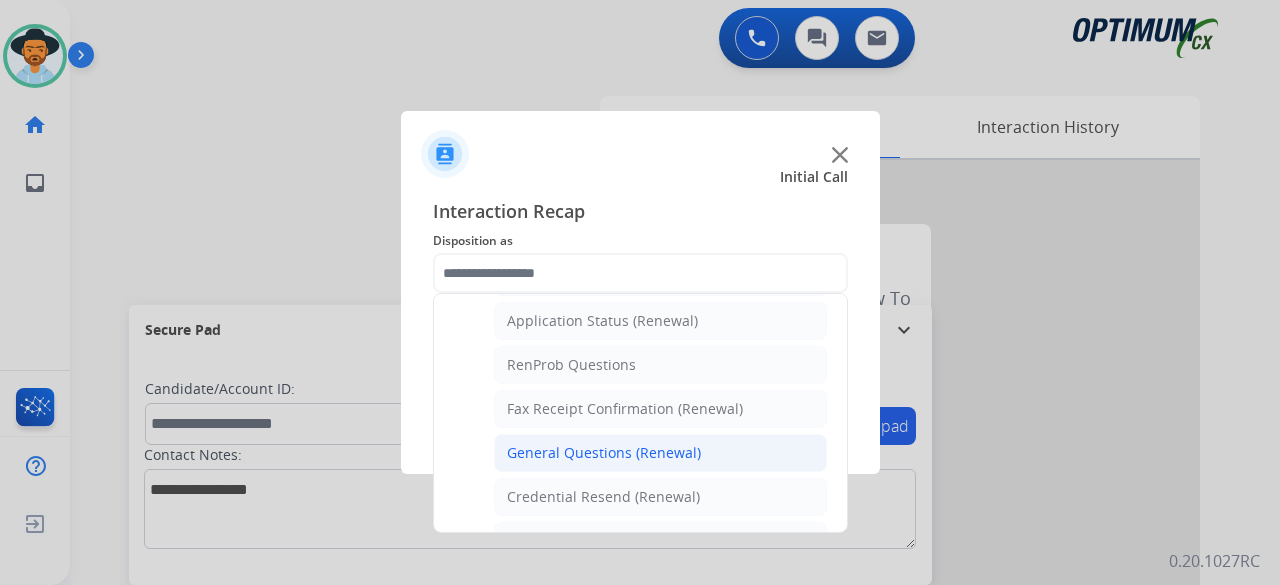 click on "General Questions (Renewal)" 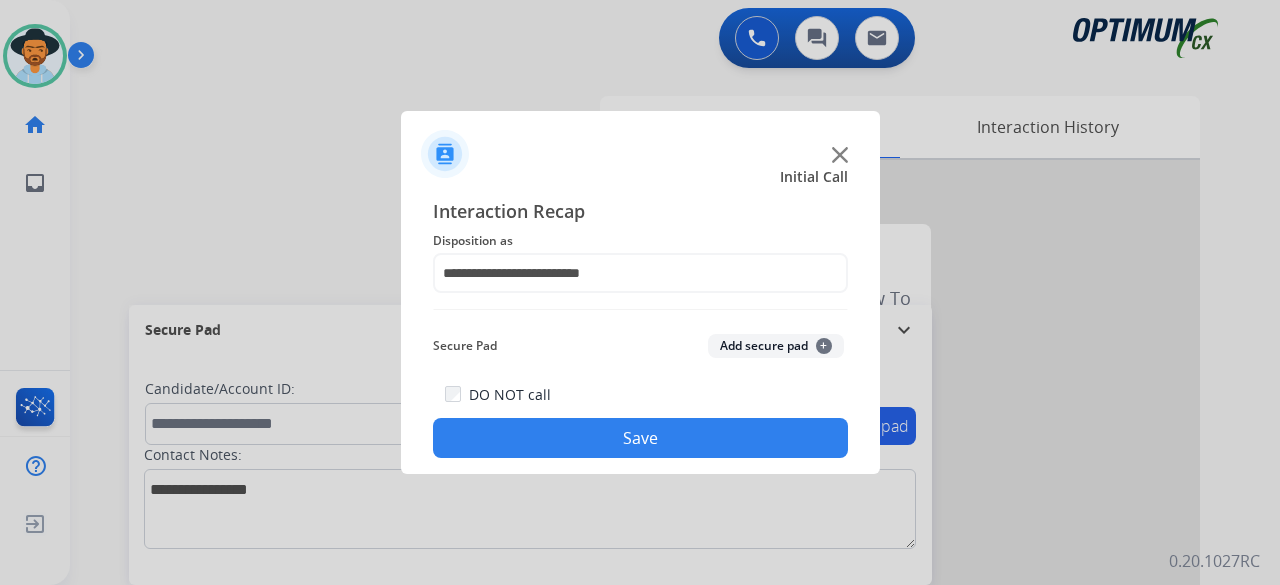click on "Add secure pad  +" 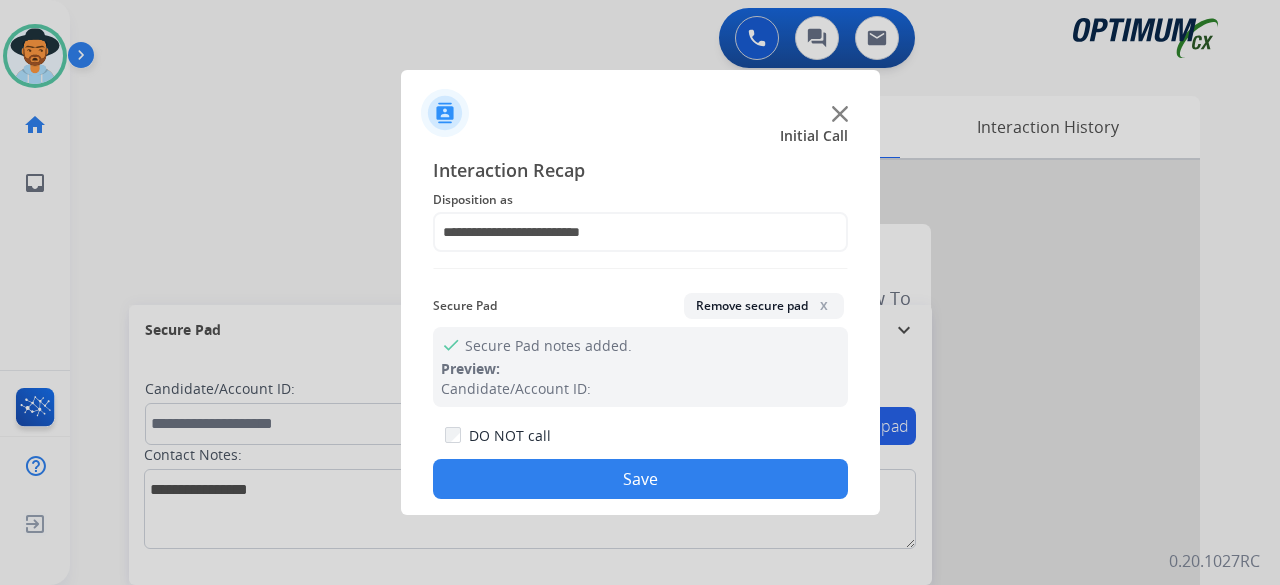 click on "Save" 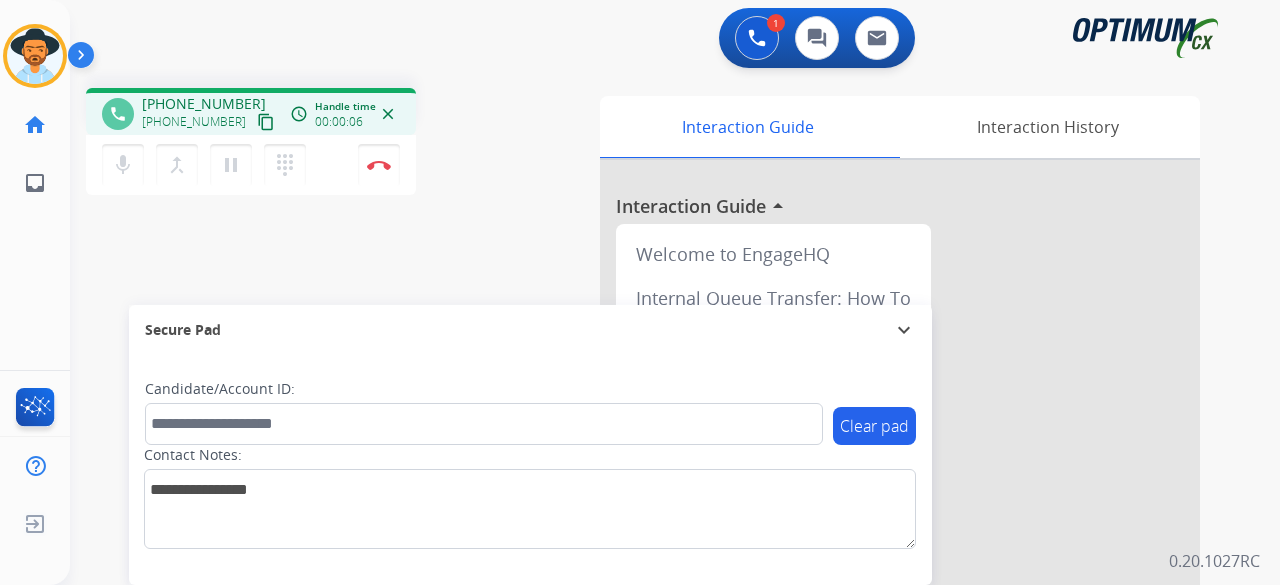 click on "content_copy" at bounding box center [266, 122] 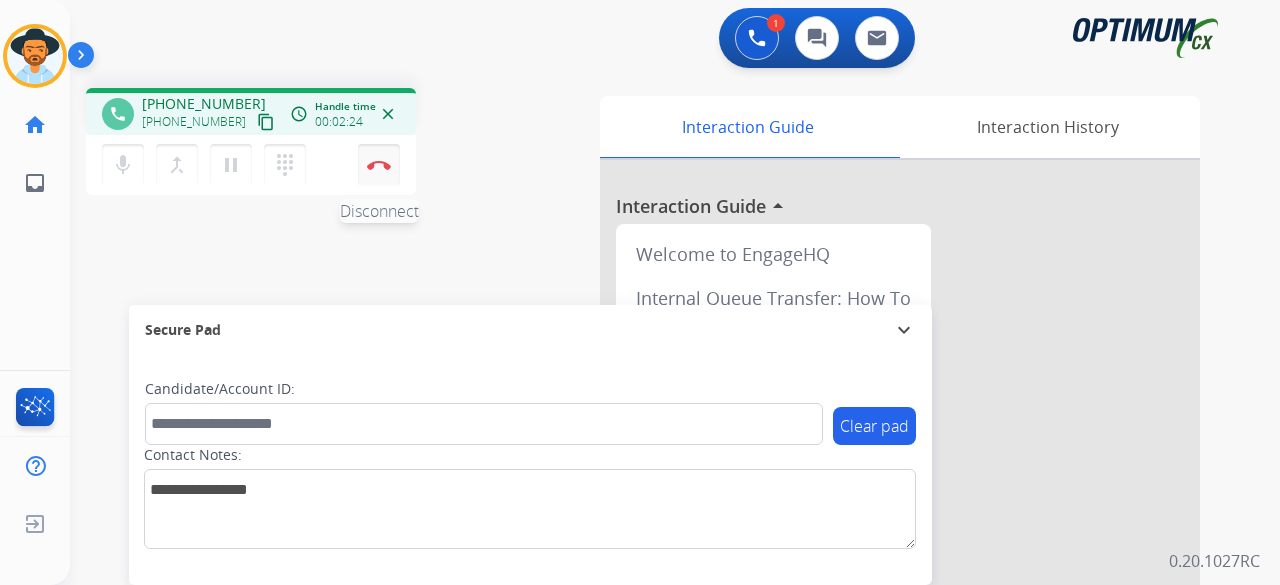 click on "Disconnect" at bounding box center [379, 165] 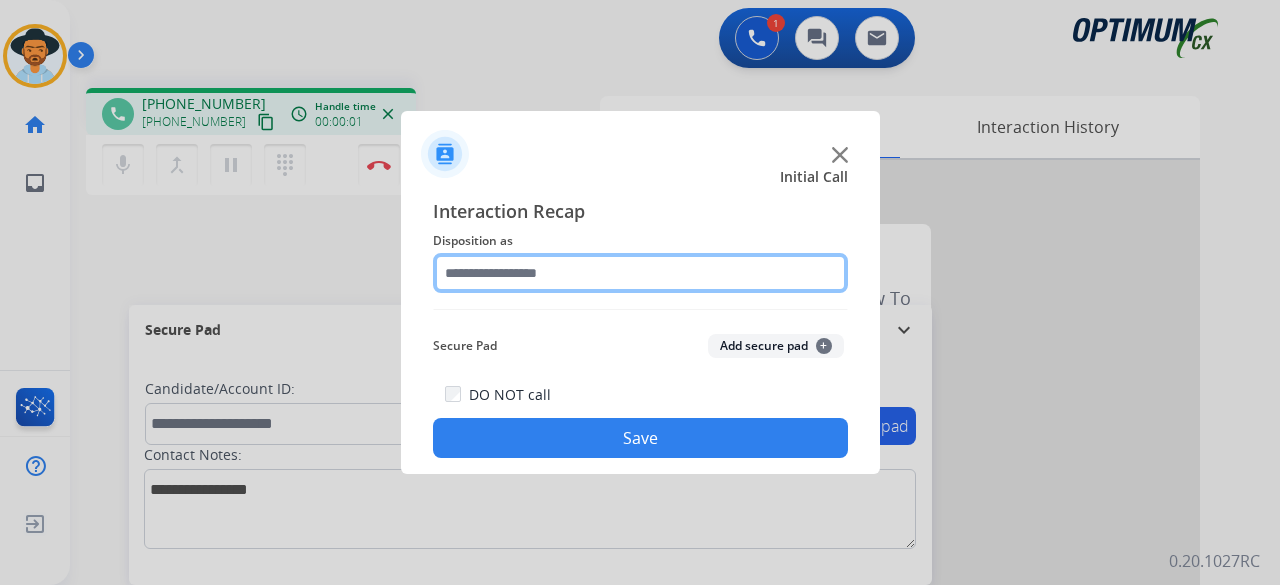 click 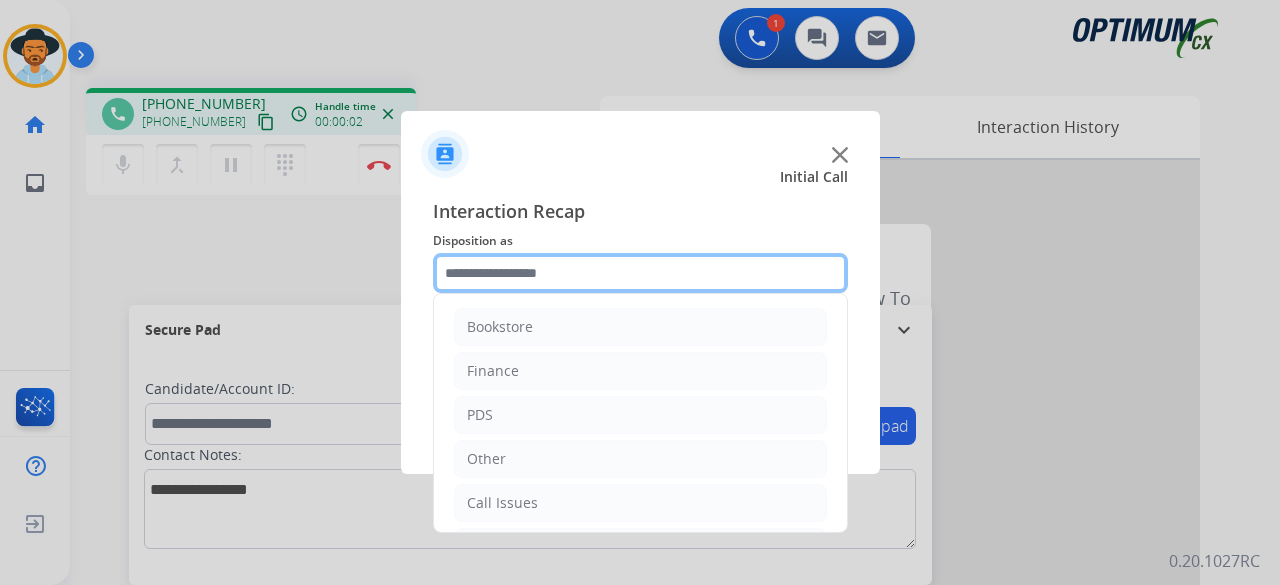 scroll, scrollTop: 130, scrollLeft: 0, axis: vertical 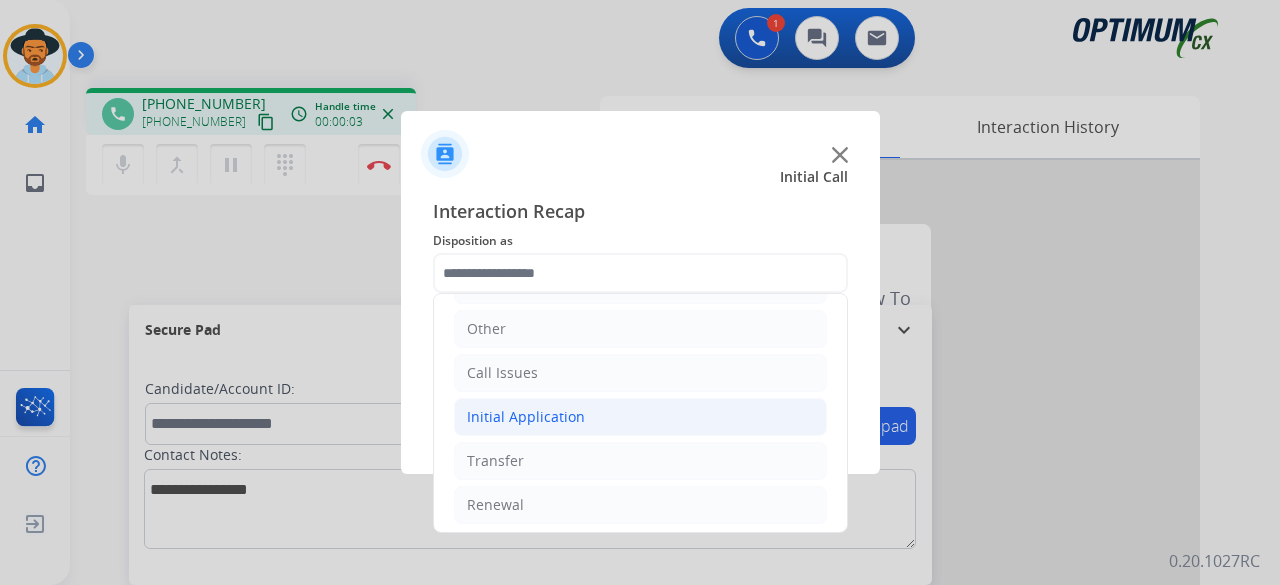 click on "Initial Application" 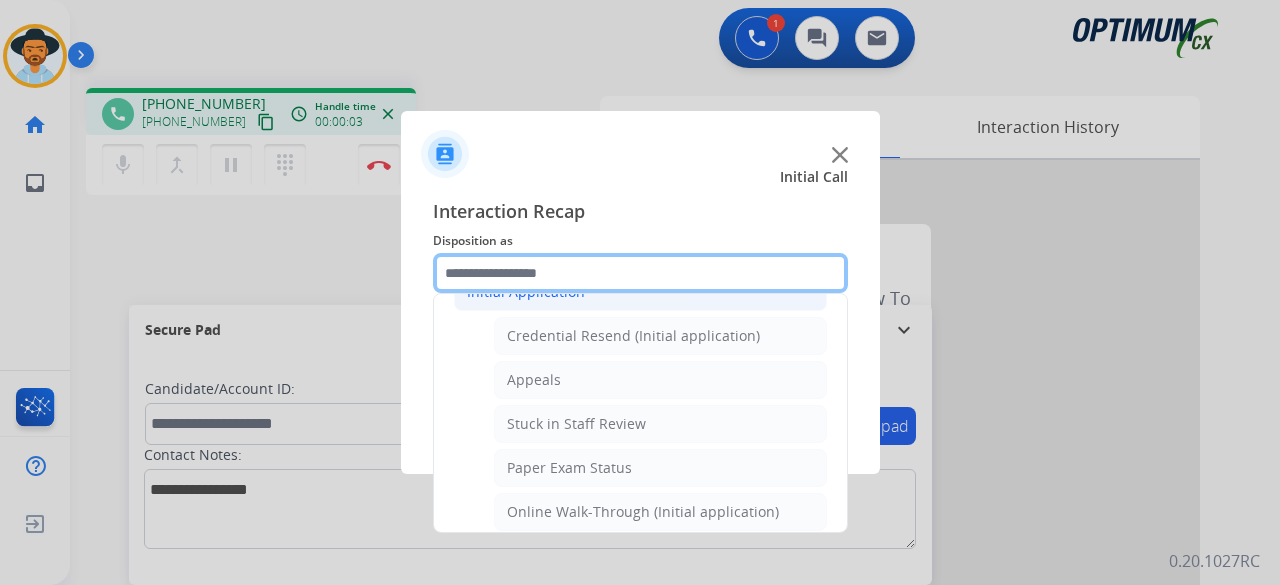 scroll, scrollTop: 322, scrollLeft: 0, axis: vertical 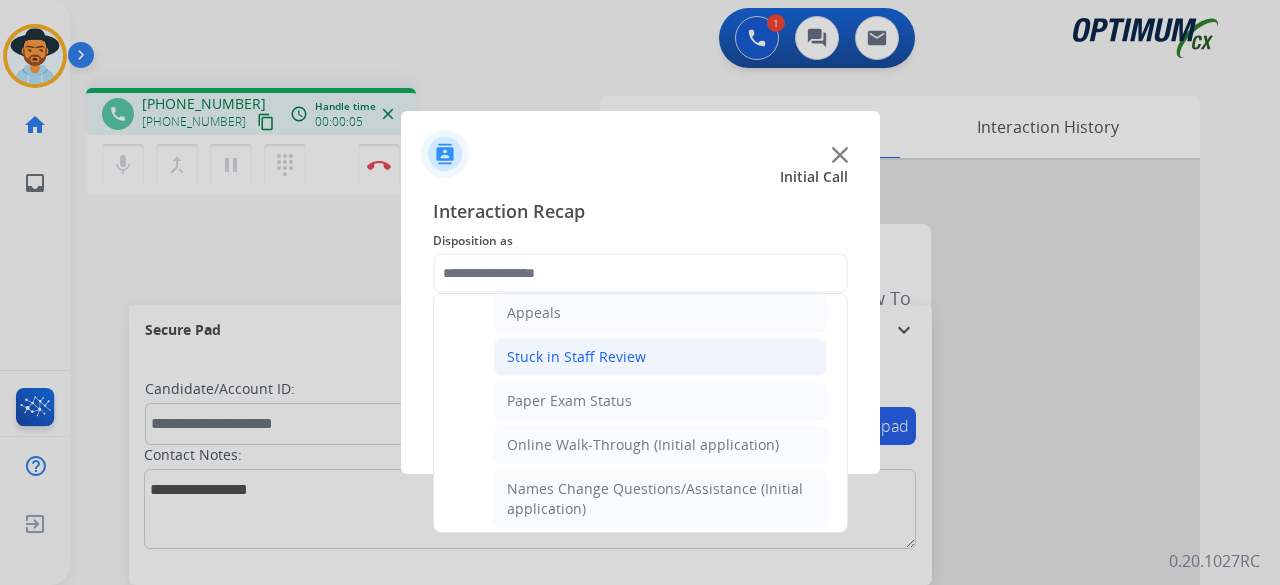 click on "Stuck in Staff Review" 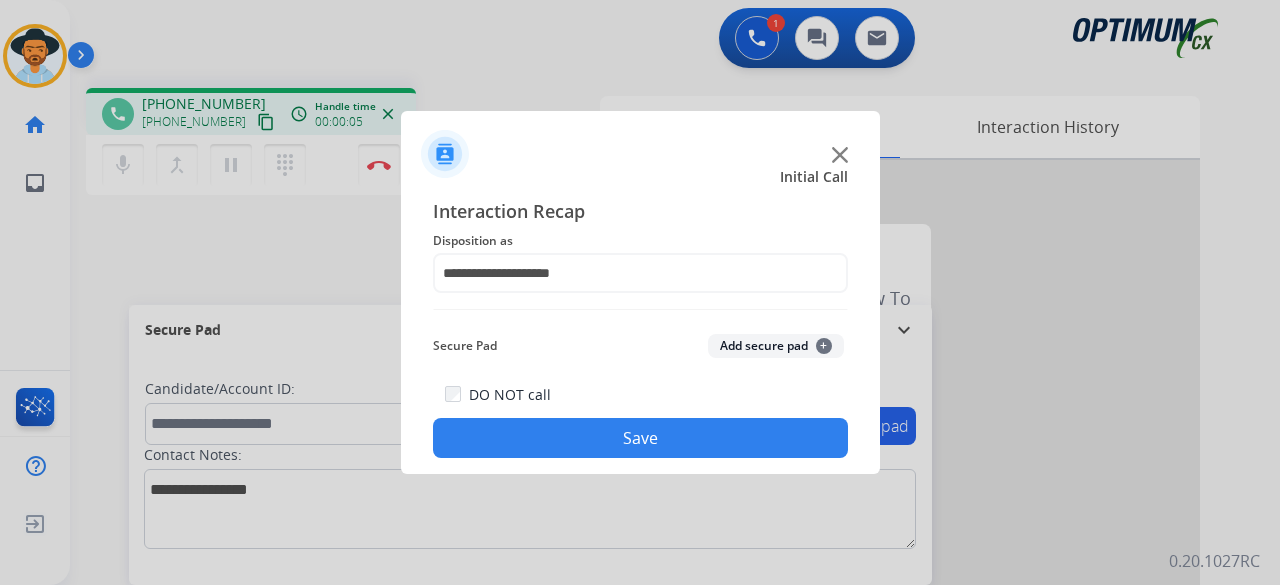 click on "Add secure pad  +" 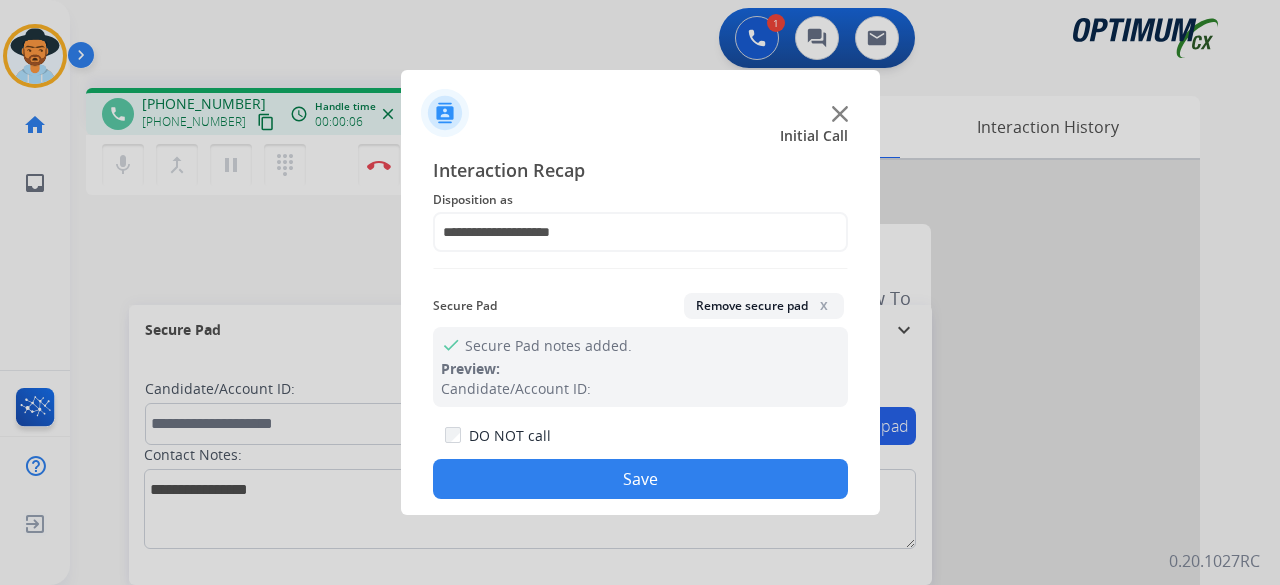 click on "Save" 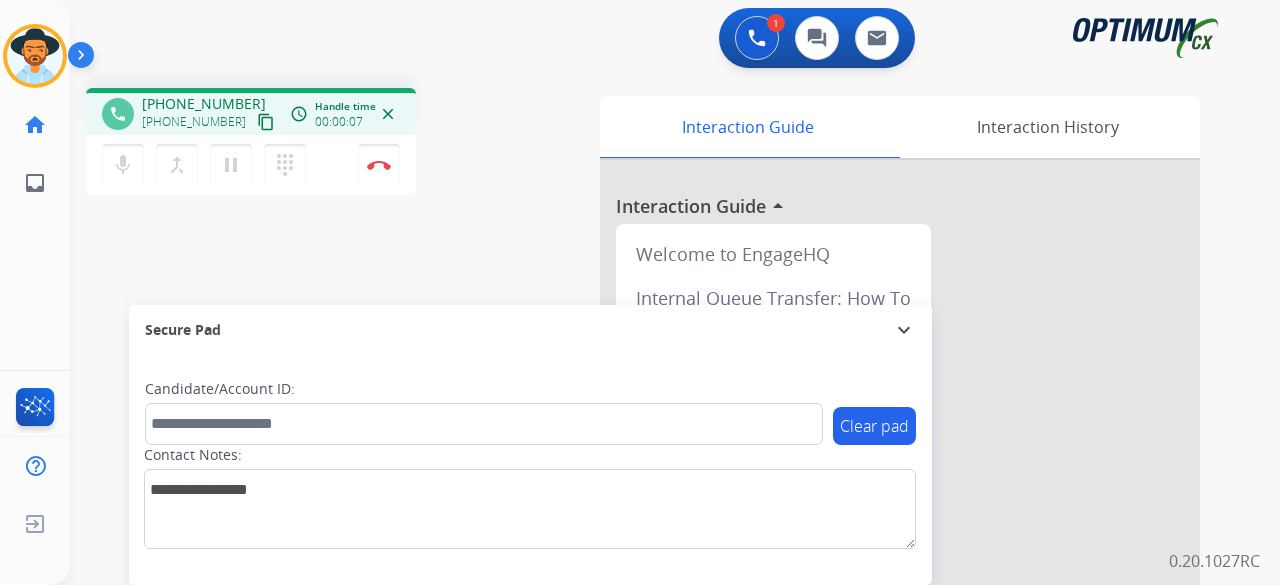 click on "content_copy" at bounding box center (266, 122) 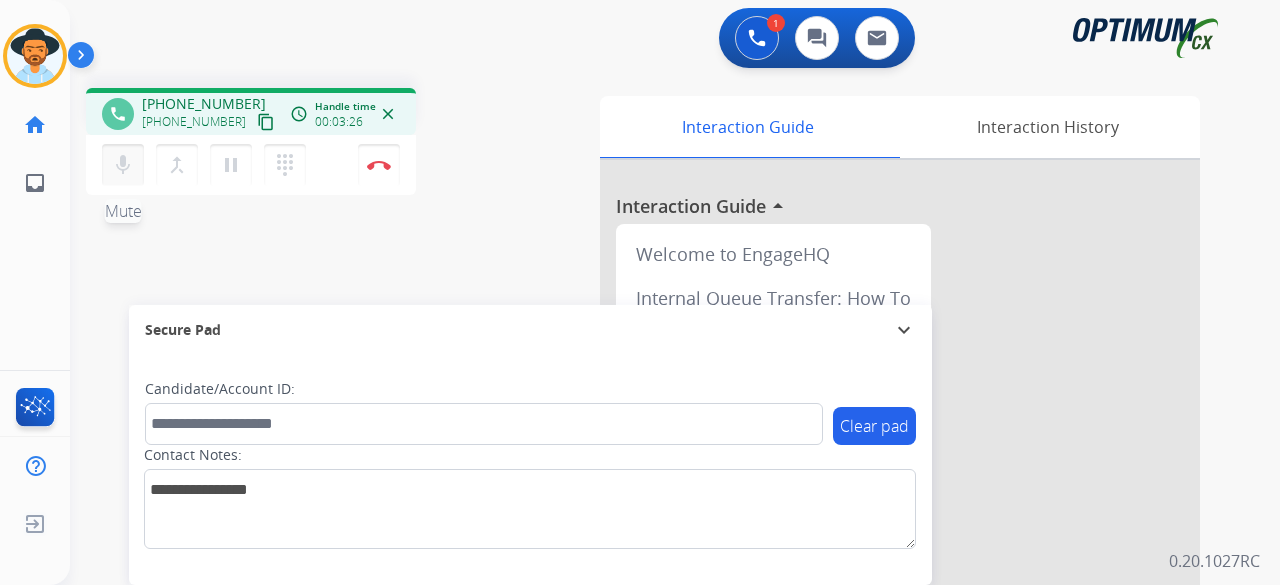 click on "mic" at bounding box center [123, 165] 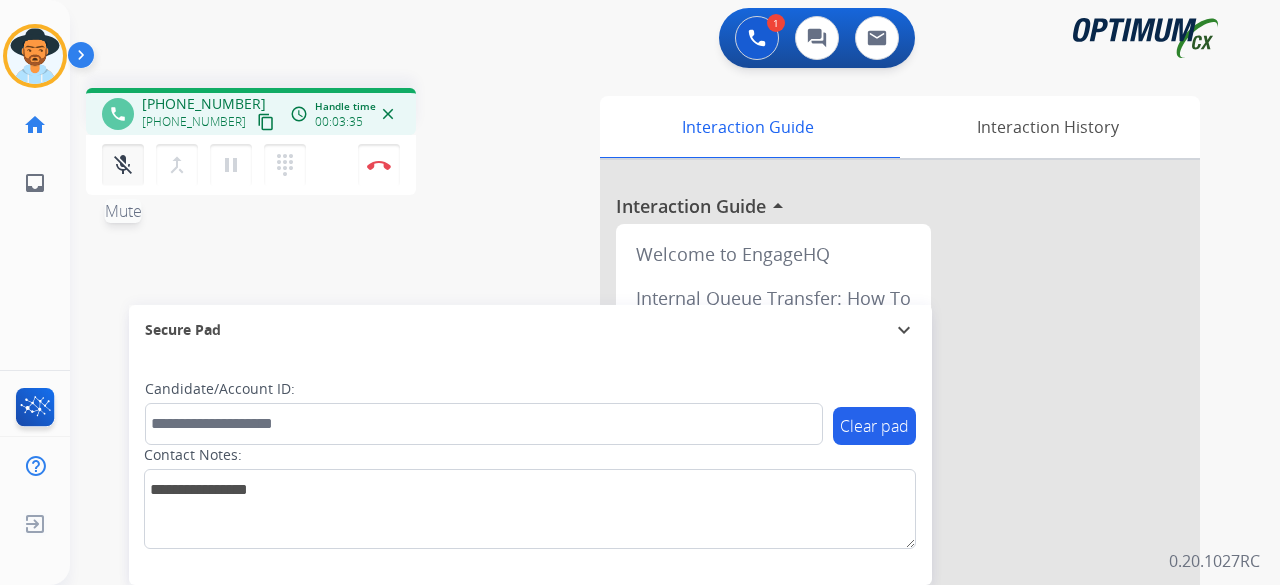 click on "mic_off" at bounding box center [123, 165] 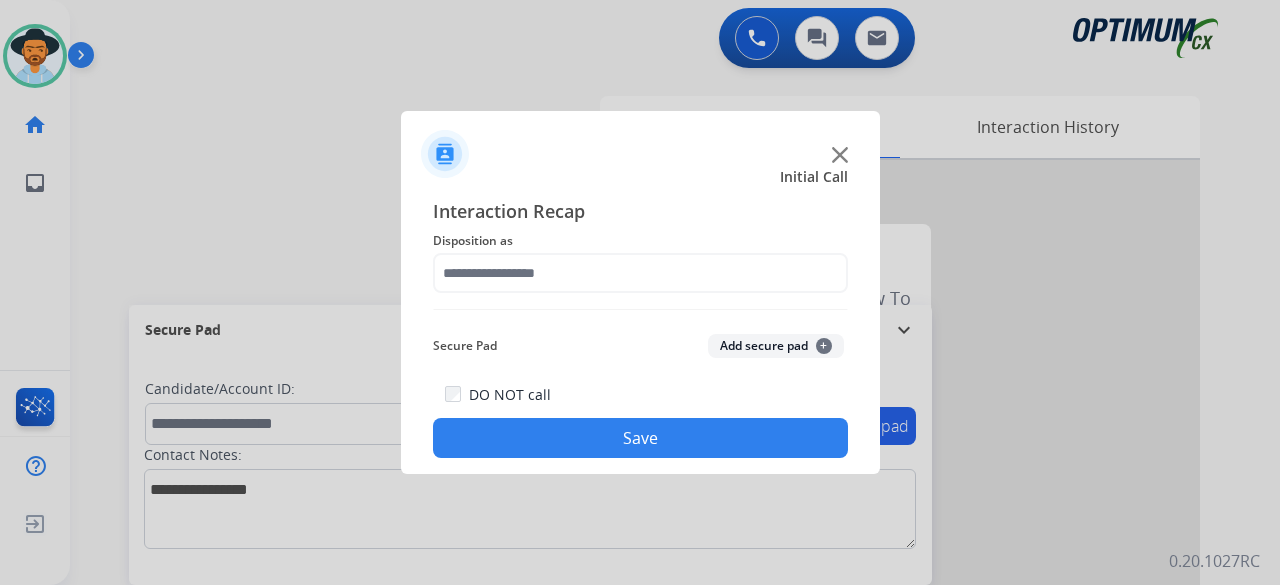 click on "Interaction Recap" 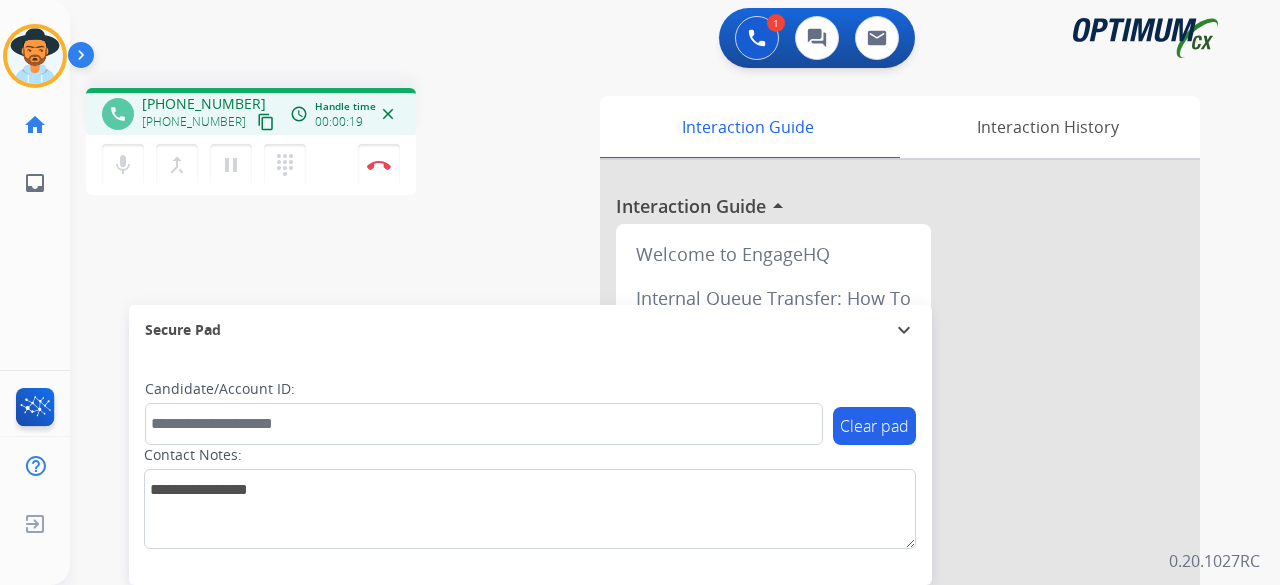 click on "content_copy" at bounding box center [266, 122] 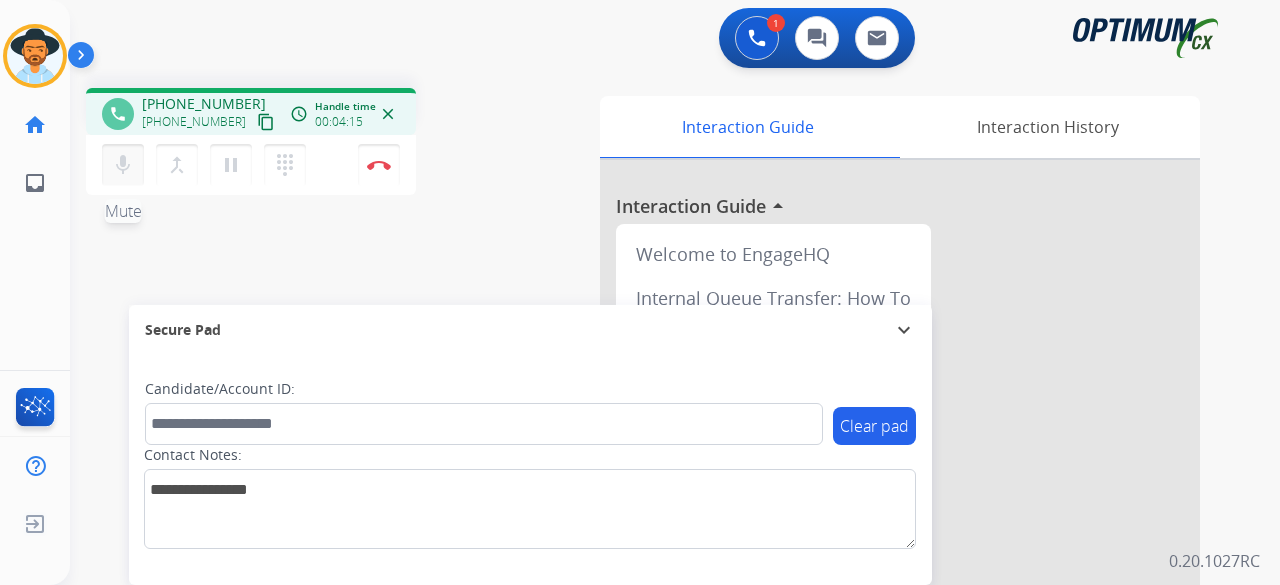 click on "mic Mute" at bounding box center [123, 165] 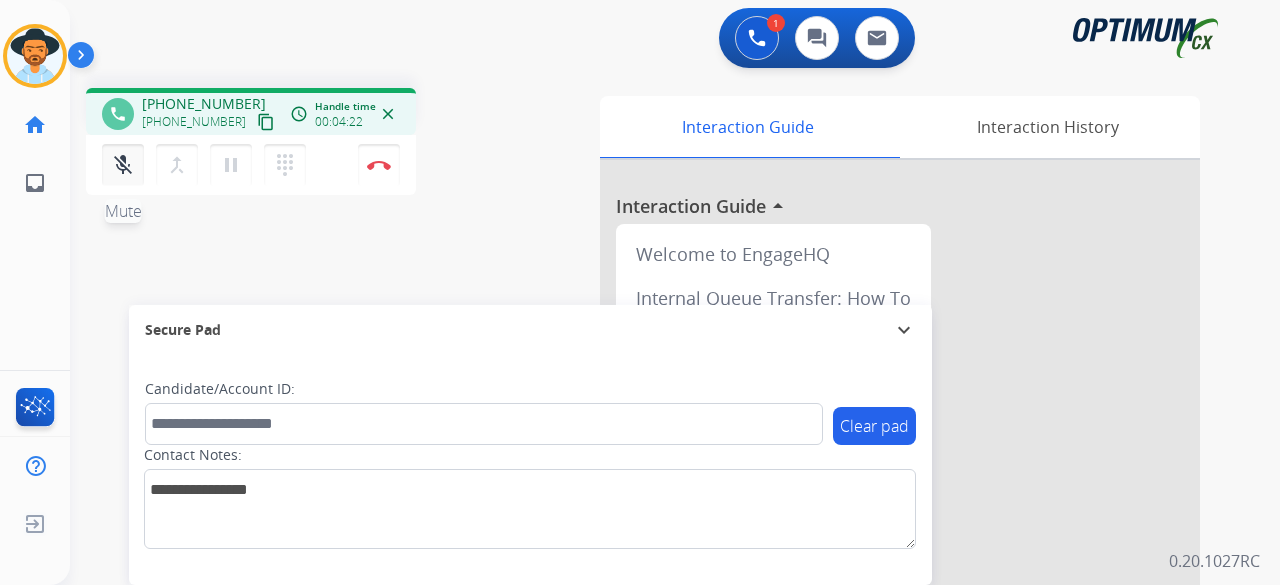 click on "mic_off Mute" at bounding box center (123, 165) 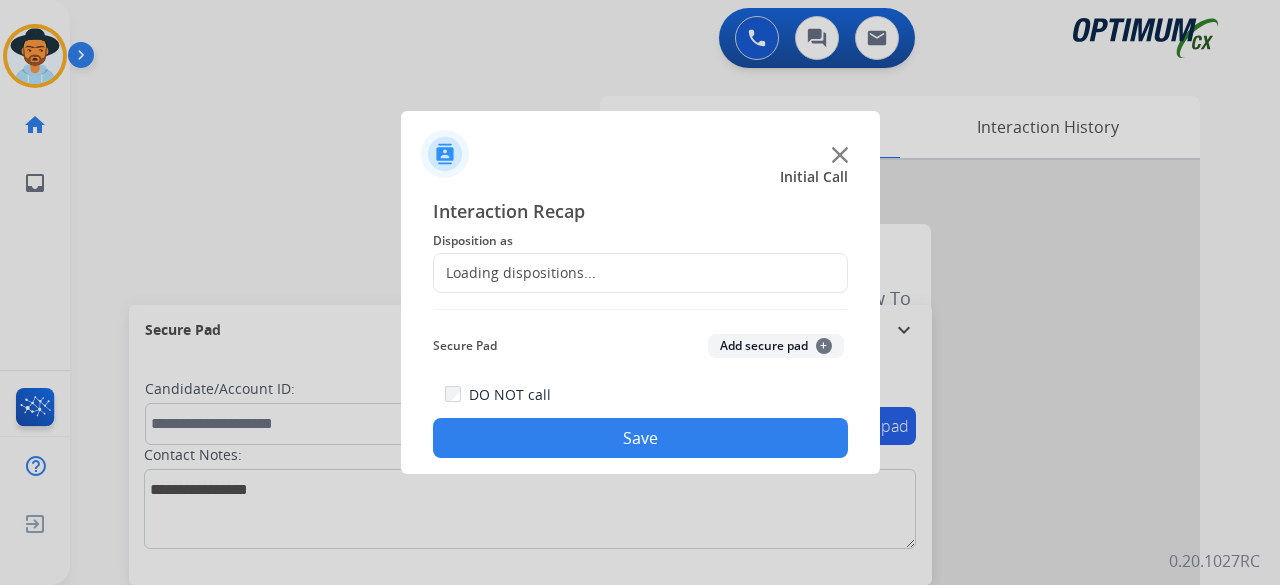 click at bounding box center (640, 292) 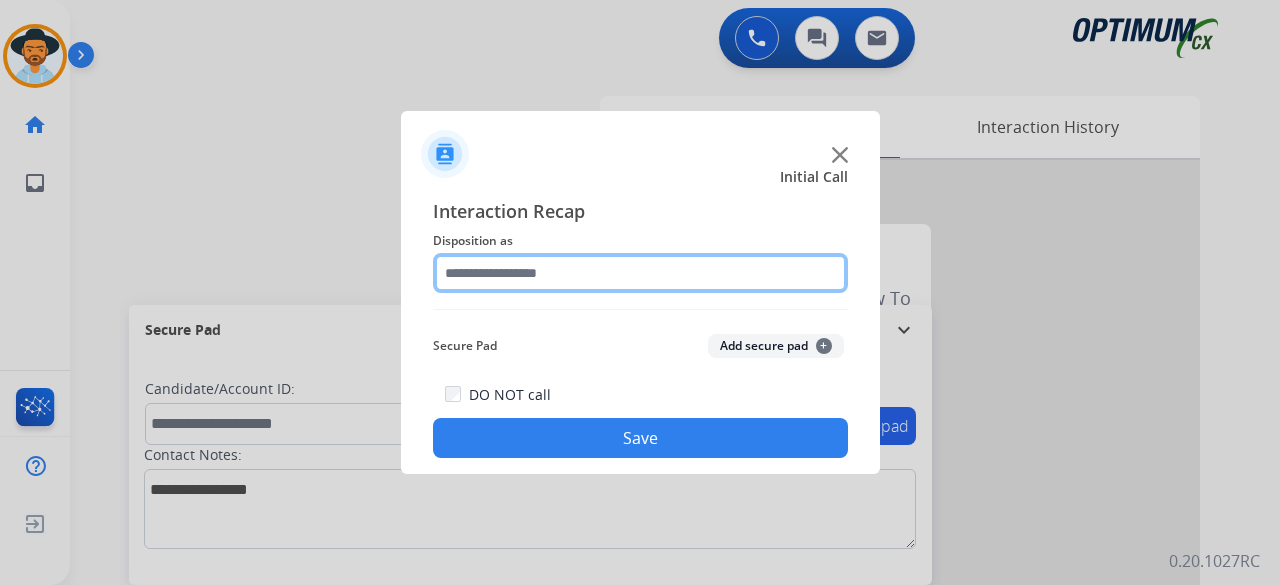 click 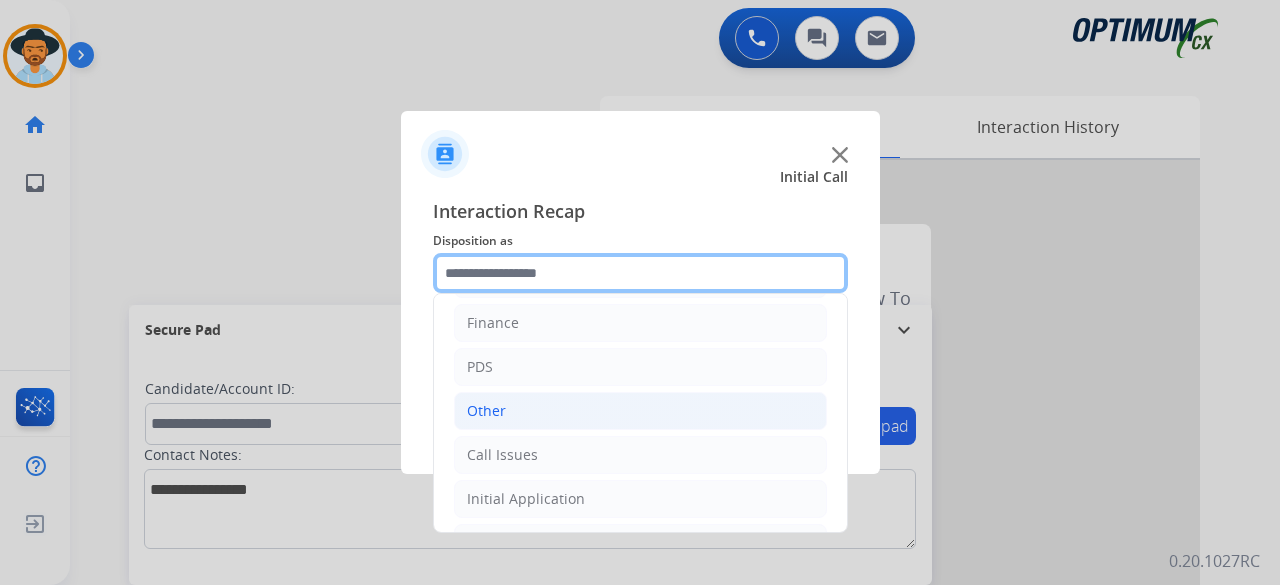 scroll, scrollTop: 130, scrollLeft: 0, axis: vertical 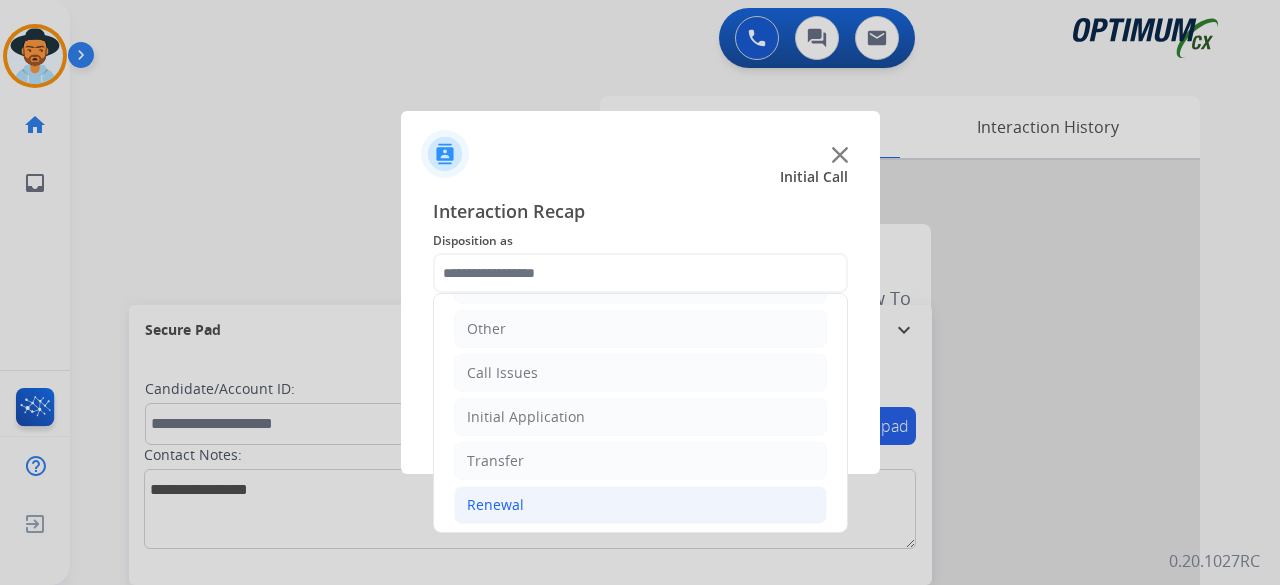 click on "Renewal" 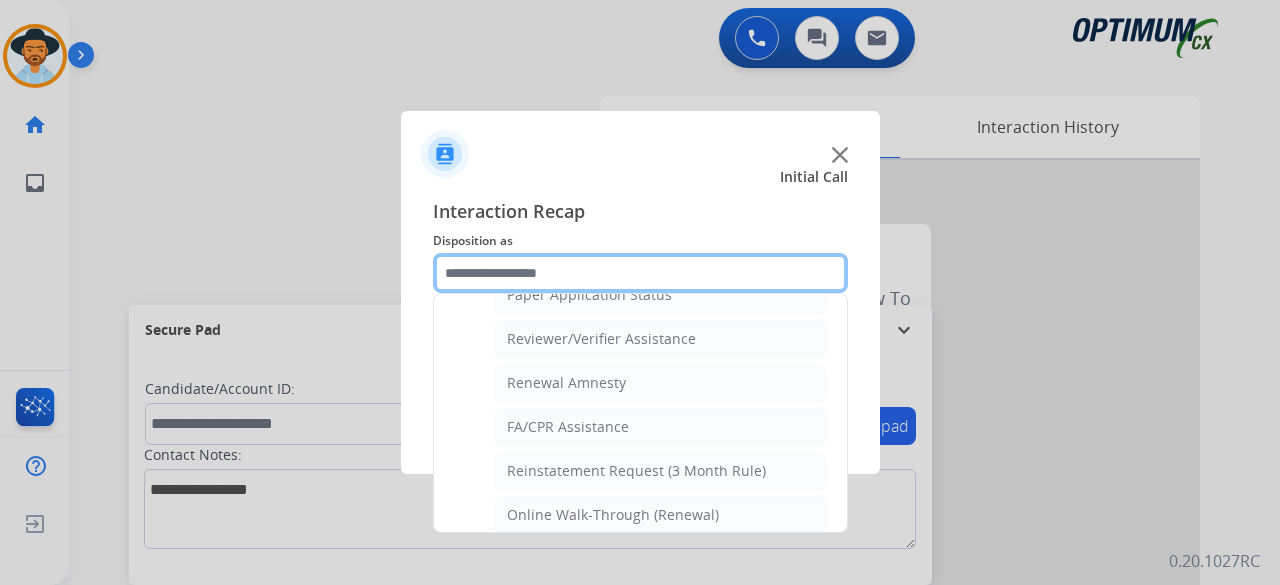 scroll, scrollTop: 756, scrollLeft: 0, axis: vertical 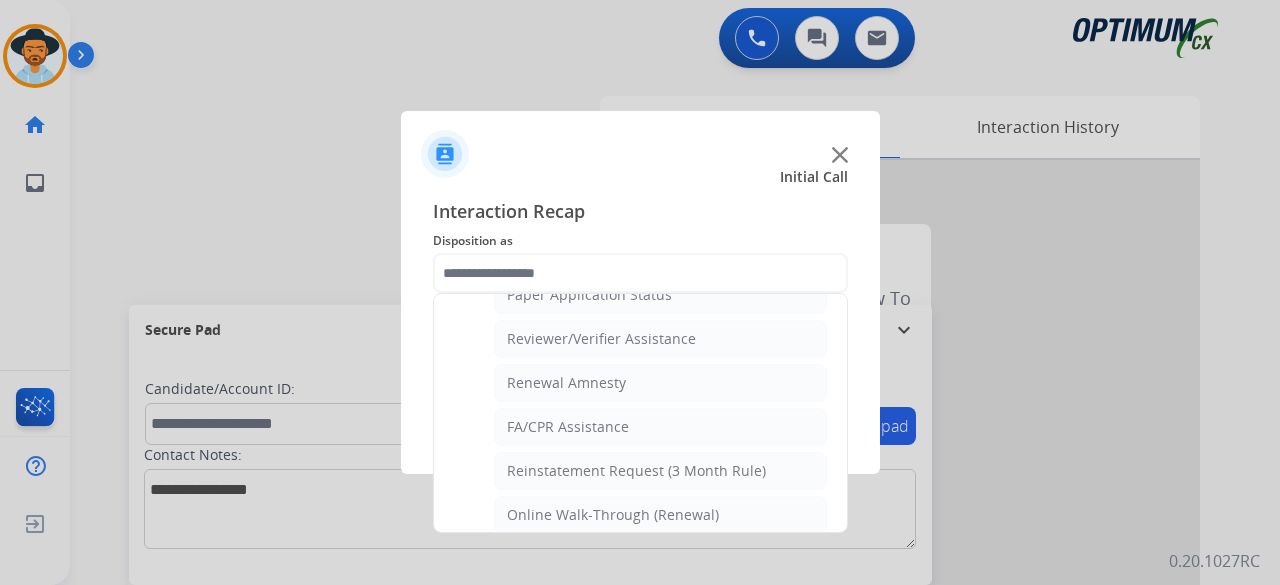 click on "Names Change Questions/Assistance (Renewal)   Extend Deadline (Renewal)   Application Status (Renewal)   RenProb Questions   Fax Receipt Confirmation (Renewal)   General Questions (Renewal)   Credential Resend (Renewal)   Renewal Application Price Increase   Paper Application Status   Reviewer/Verifier Assistance   Renewal Amnesty   FA/CPR Assistance   Reinstatement Request (3 Month Rule)   Online Walk-Through (Renewal)" 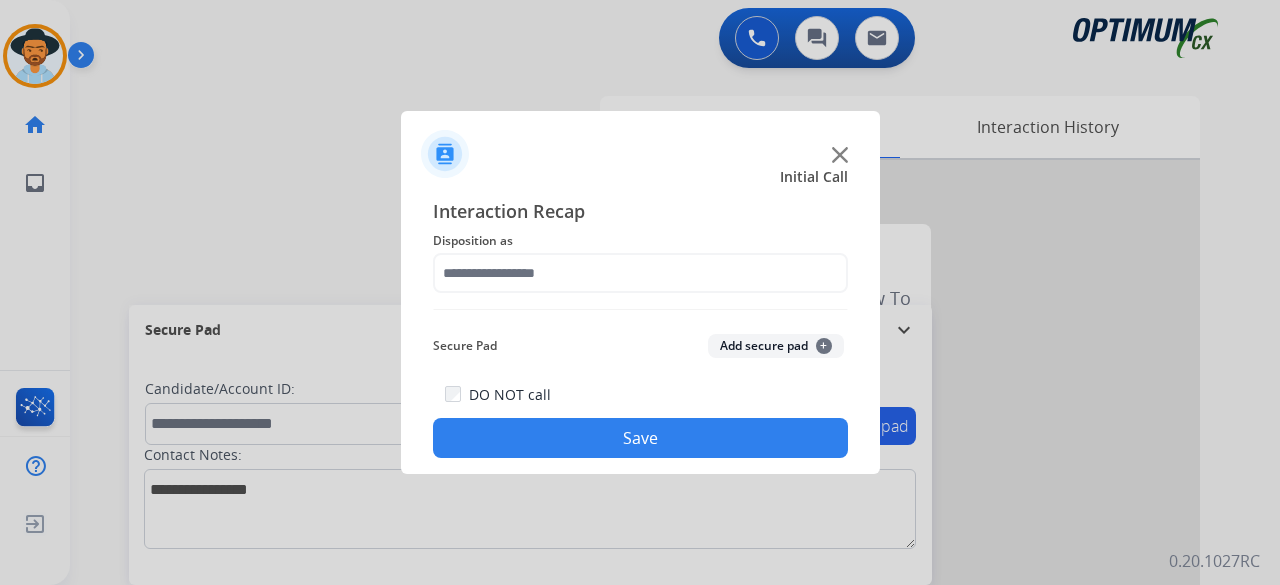 click on "Add secure pad  +" 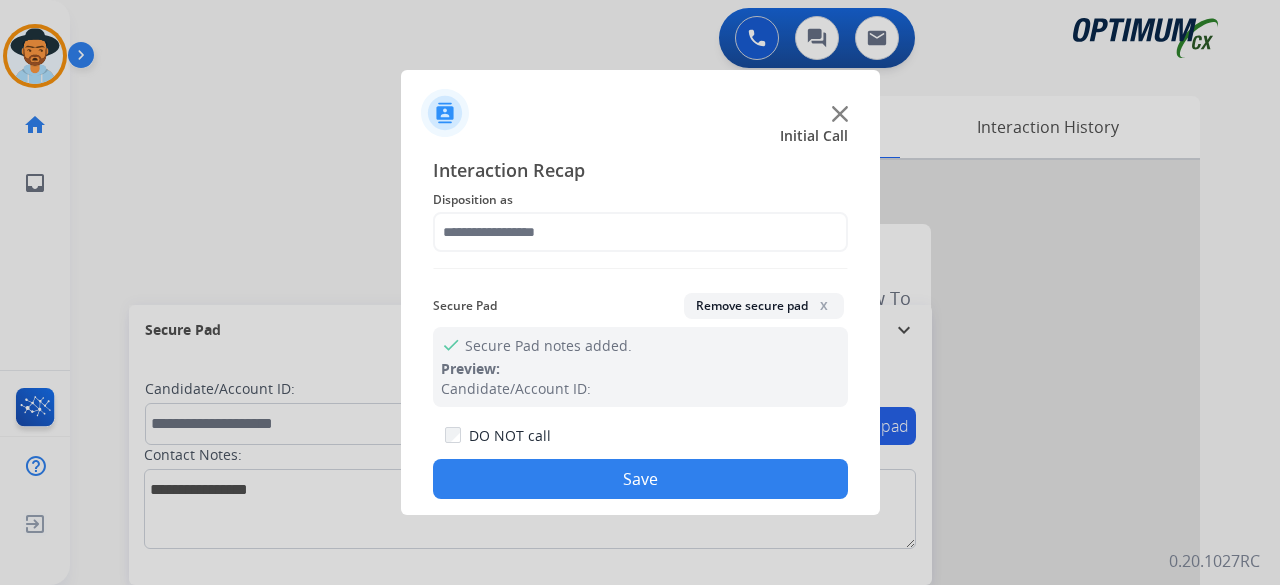 click on "Save" 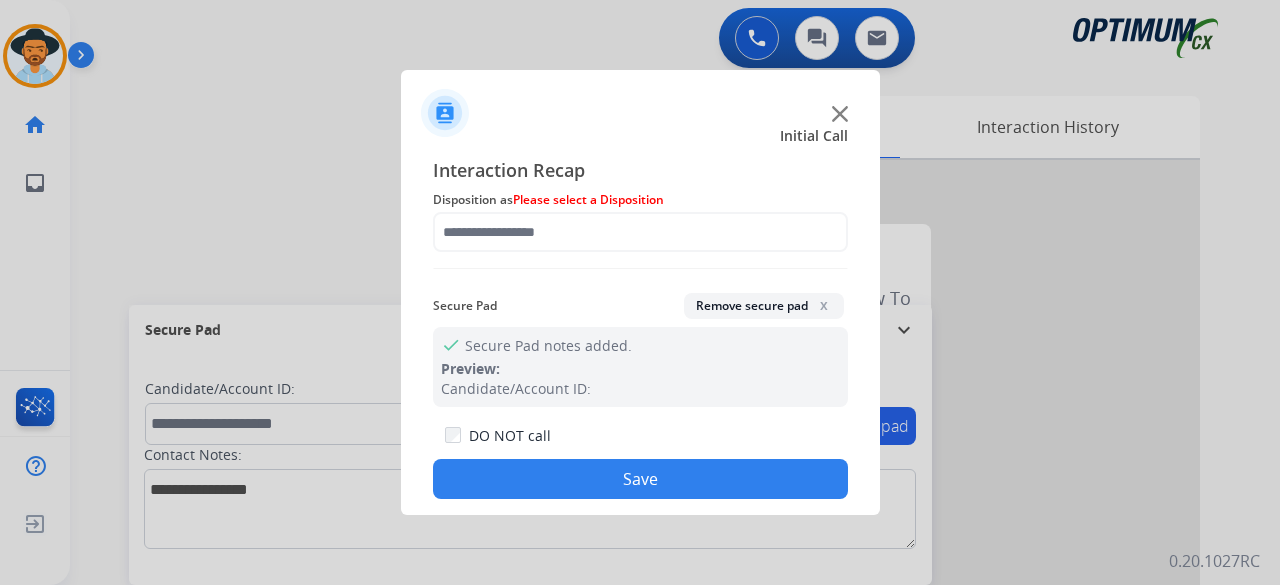 click on "Save" 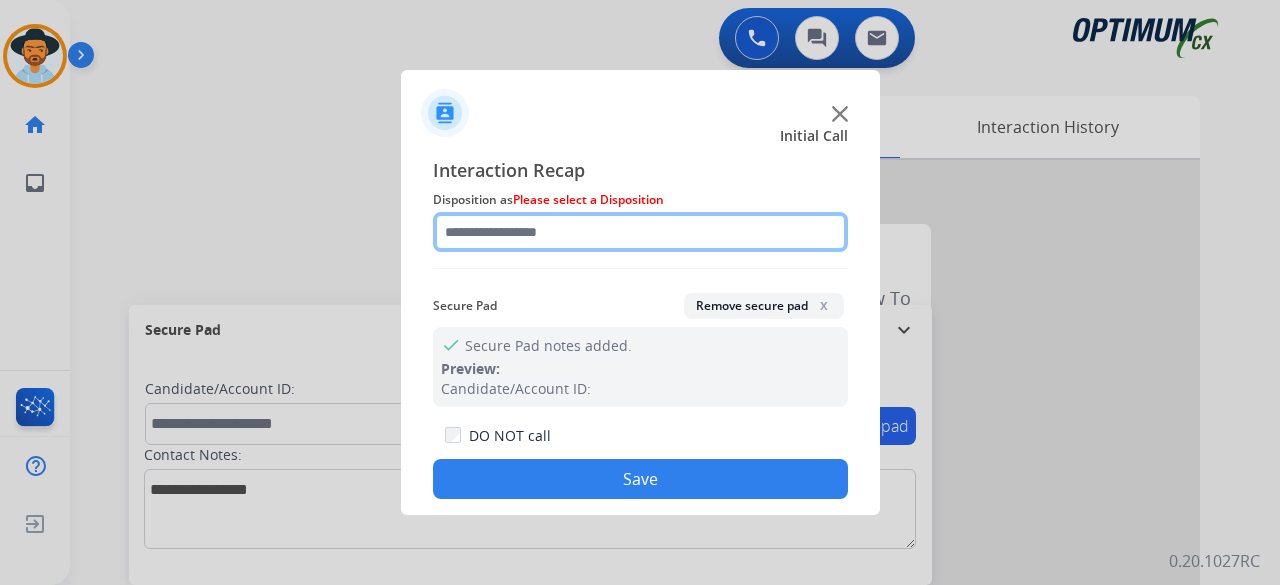 click 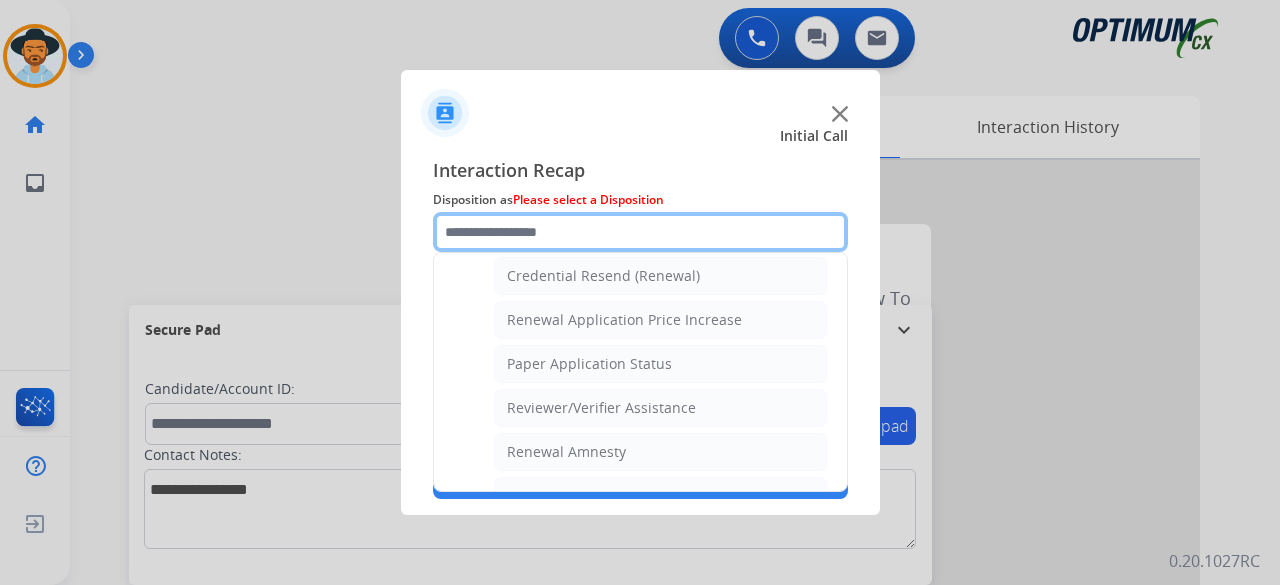 scroll, scrollTop: 650, scrollLeft: 0, axis: vertical 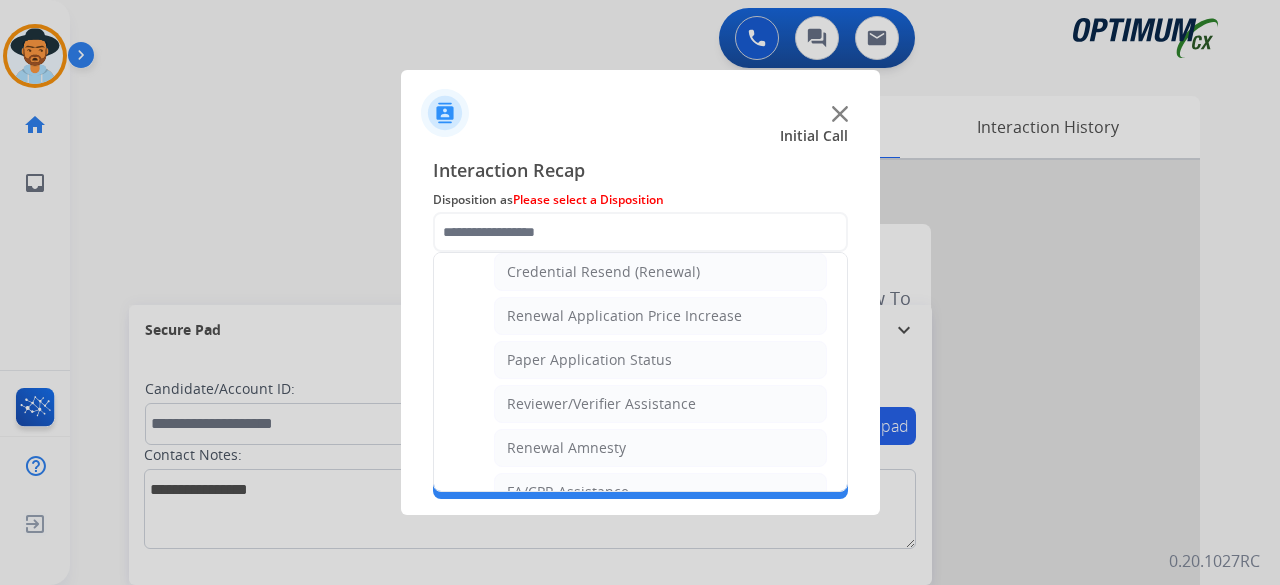 click on "Reviewer/Verifier Assistance" 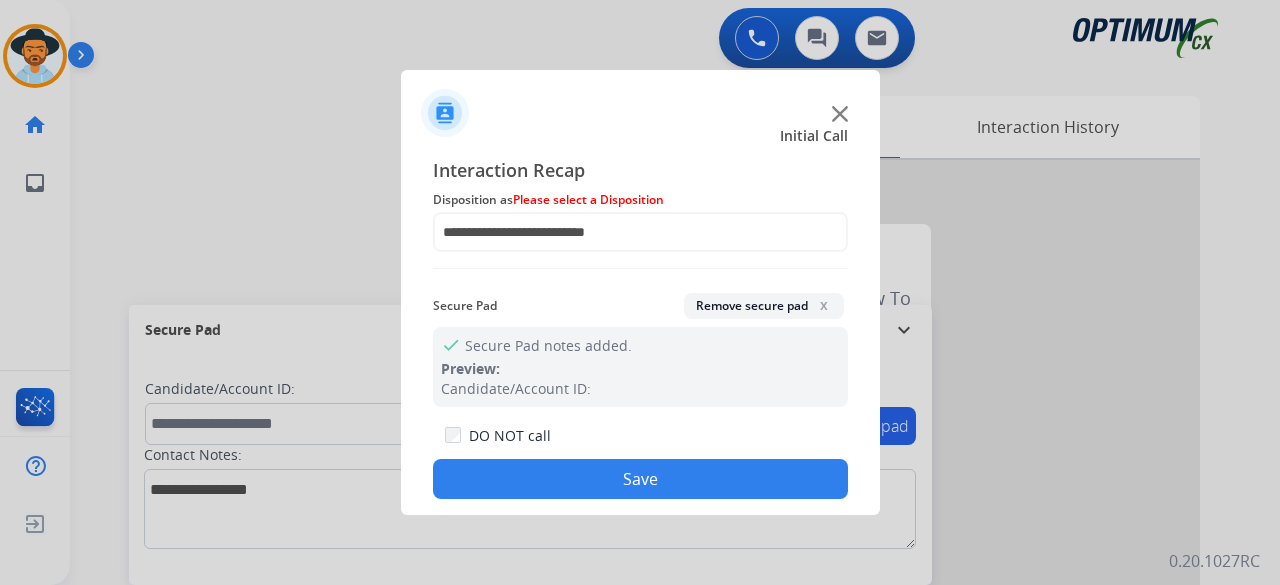 click on "Save" 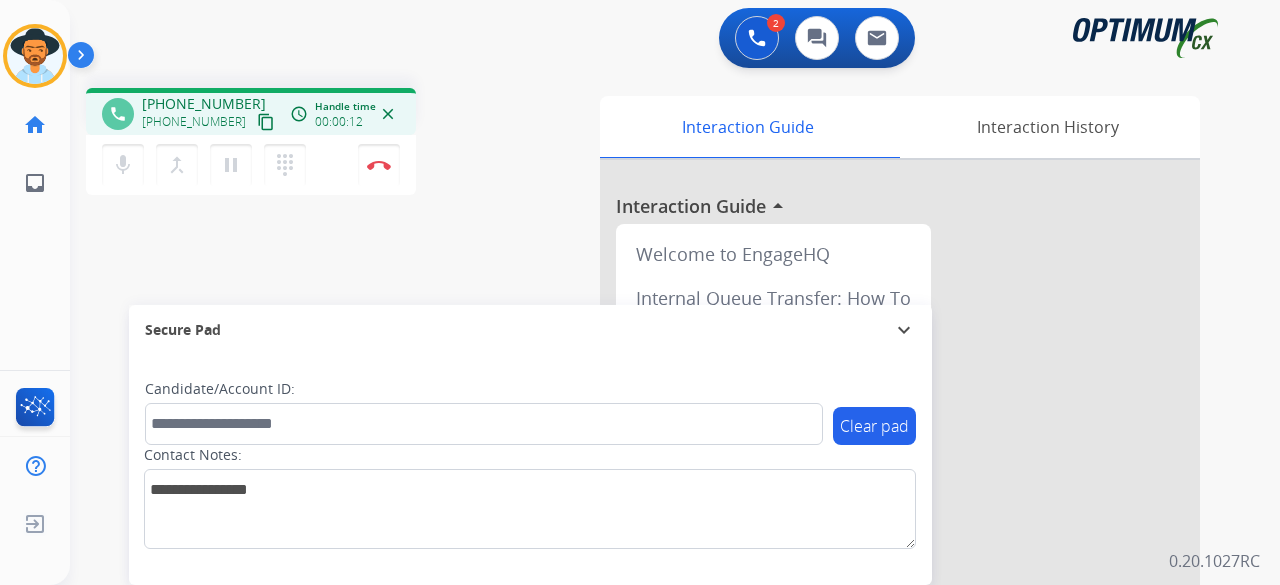 click on "content_copy" at bounding box center (266, 122) 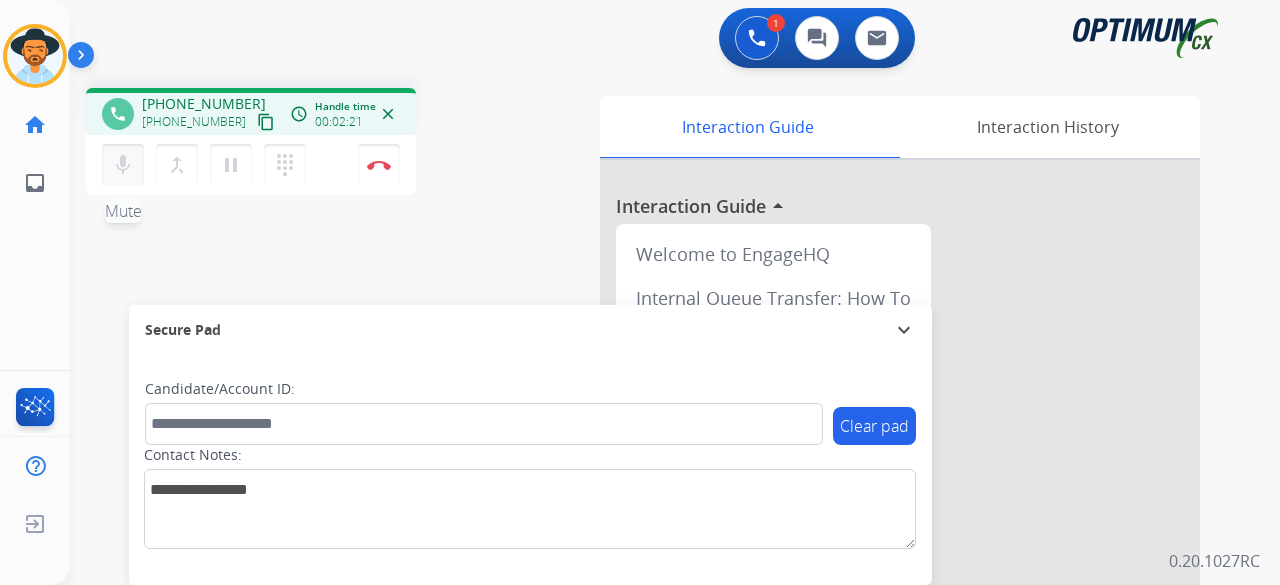 click on "mic" at bounding box center [123, 165] 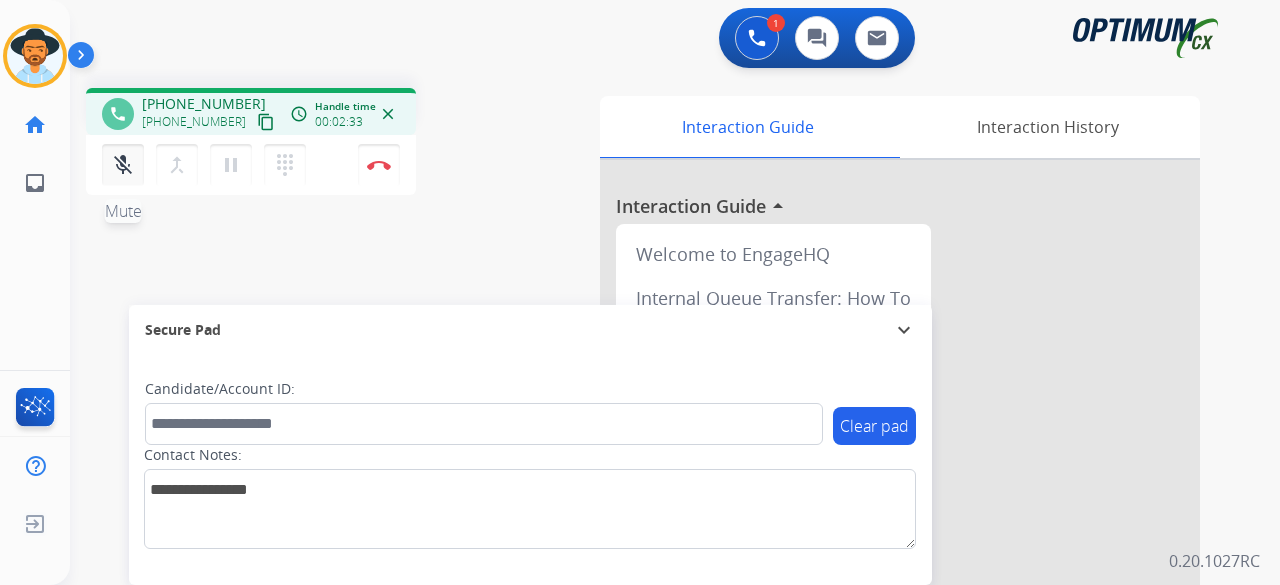 click on "mic_off" at bounding box center [123, 165] 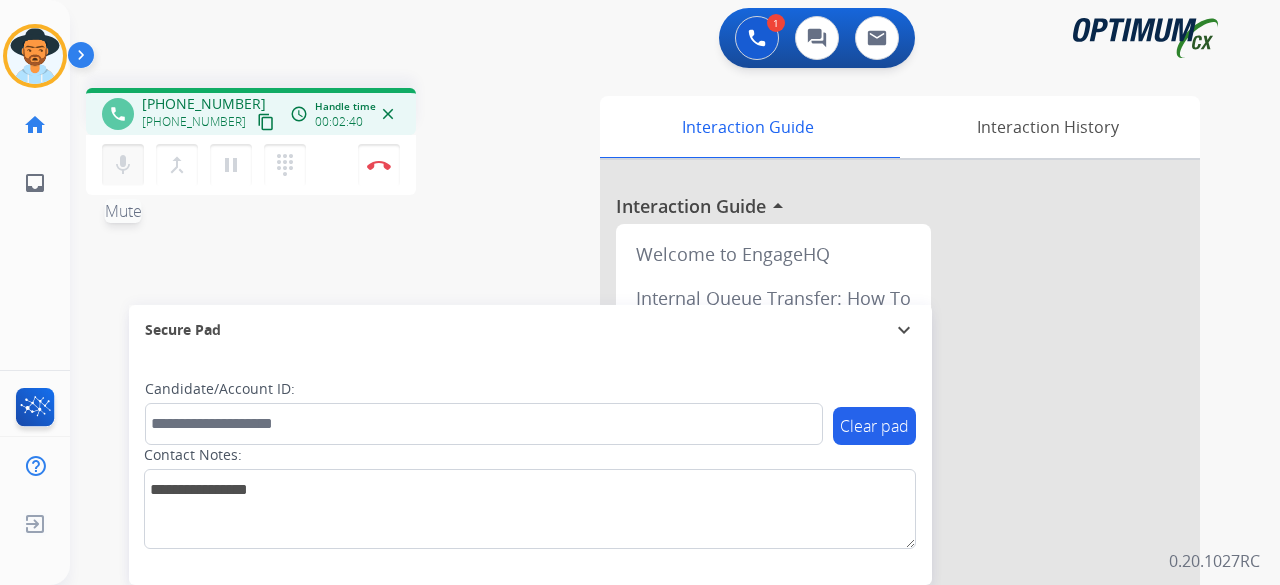 click on "mic" at bounding box center [123, 165] 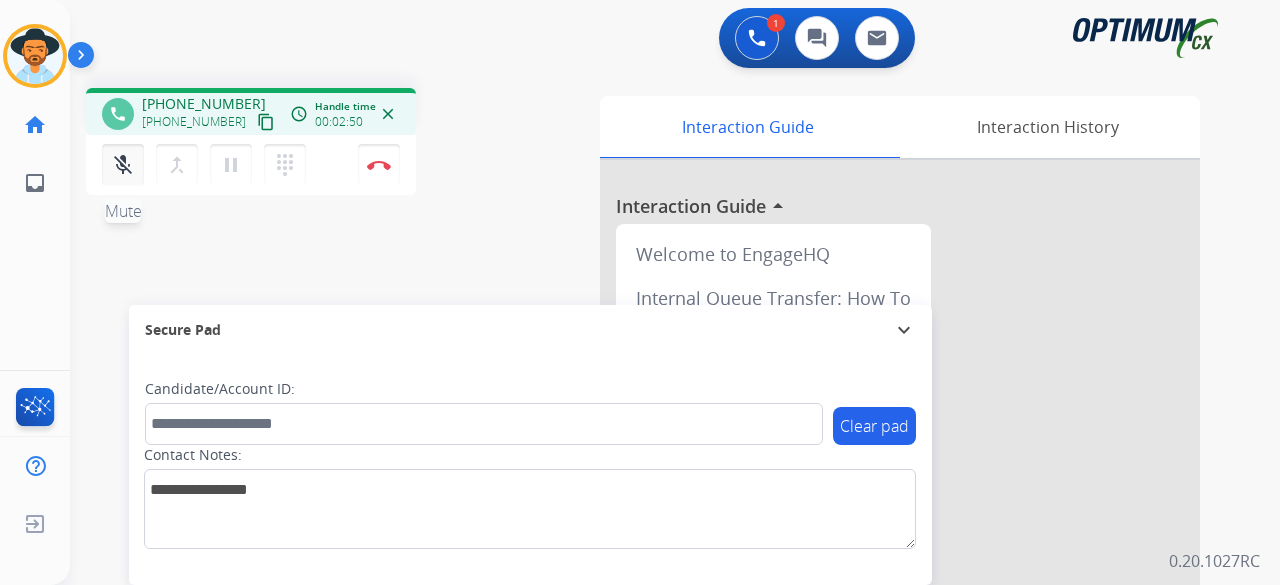 click on "mic_off" at bounding box center [123, 165] 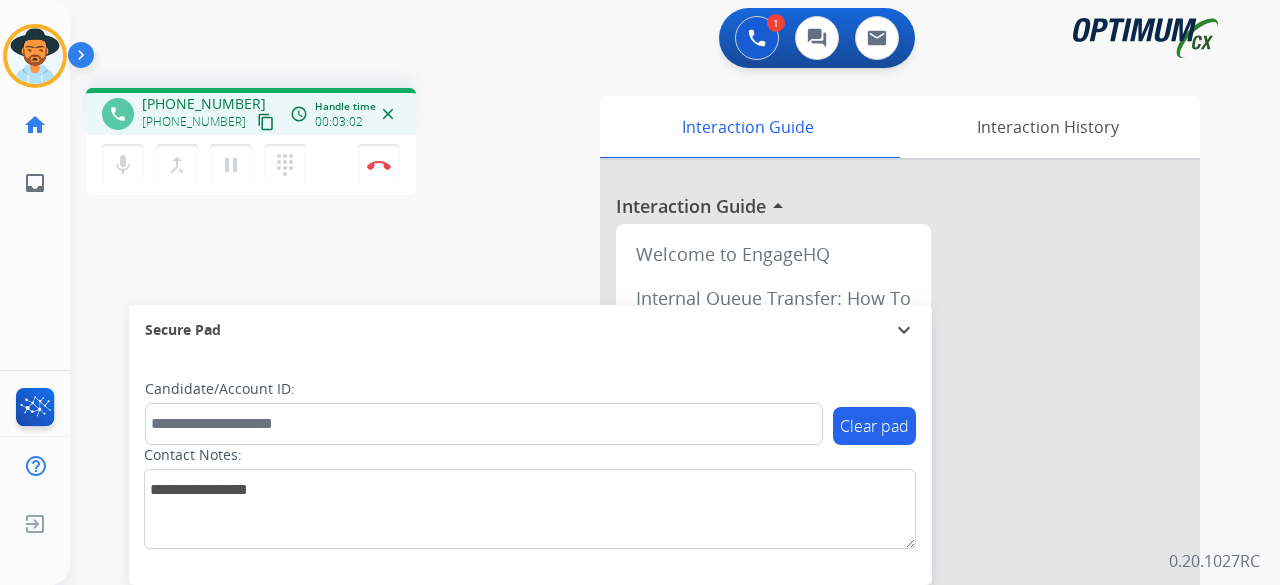 click on "phone +12035012545 +12035012545 content_copy access_time Call metrics Queue   00:03 Hold   00:00 Talk   02:57 Total   02:59 Handle time 00:03:02 close mic Mute merge_type Bridge pause Hold dialpad Dialpad Disconnect swap_horiz Break voice bridge close_fullscreen Connect 3-Way Call merge_type Separate 3-Way Call  Interaction Guide   Interaction History  Interaction Guide arrow_drop_up  Welcome to EngageHQ   Internal Queue Transfer: How To  Secure Pad expand_more Clear pad Candidate/Account ID: Contact Notes:" at bounding box center [651, 489] 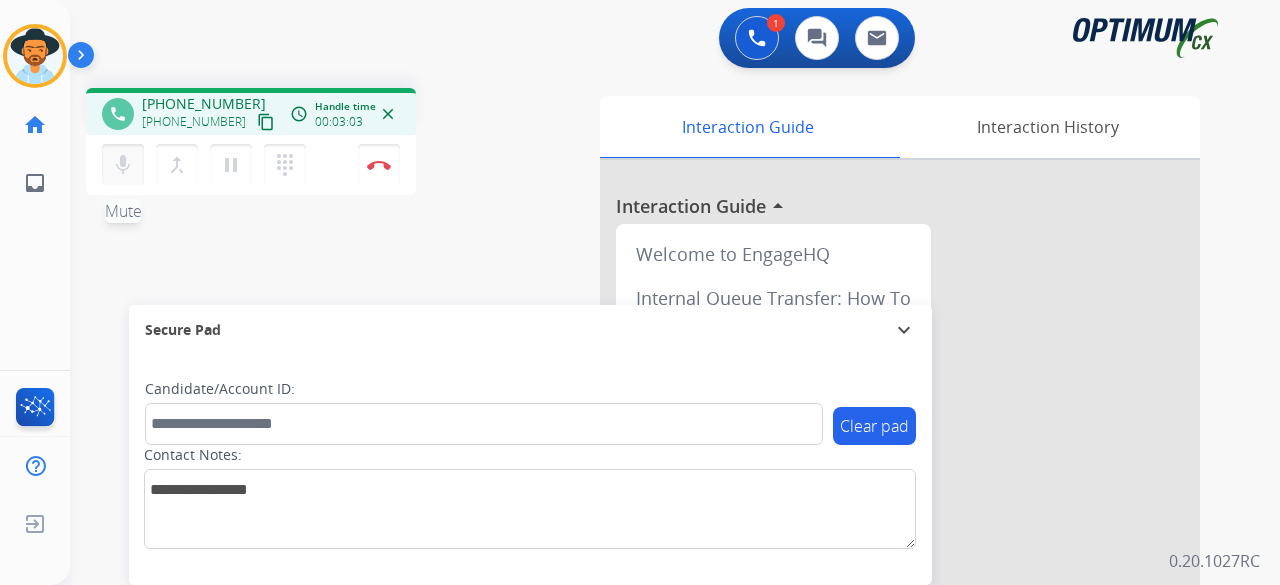 click on "mic" at bounding box center (123, 165) 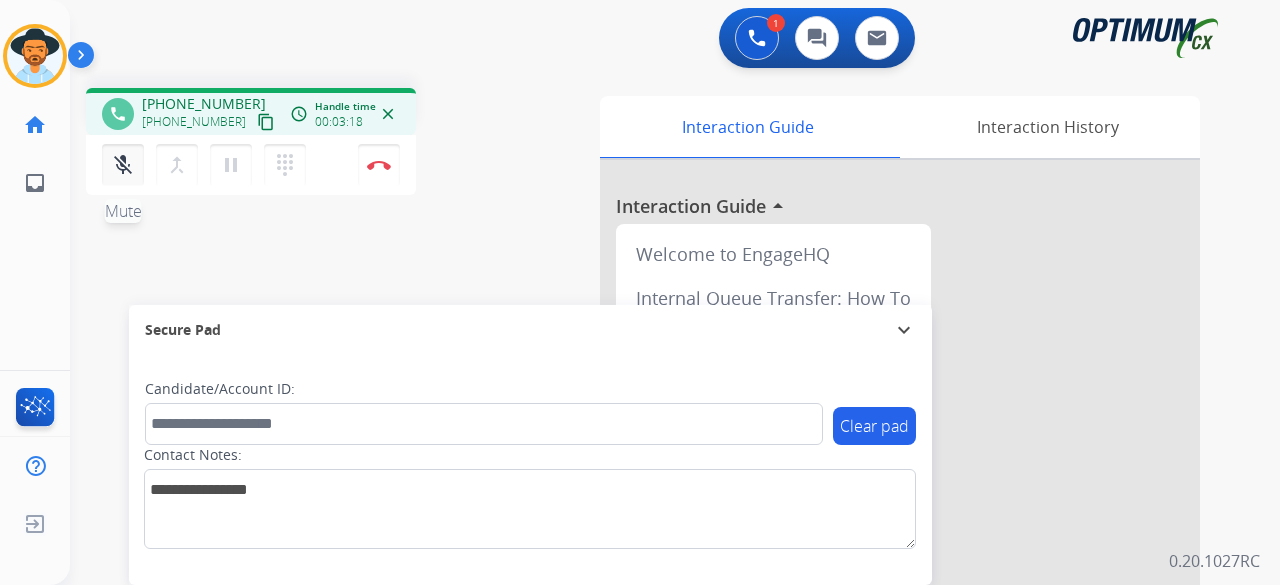 click on "mic_off" at bounding box center [123, 165] 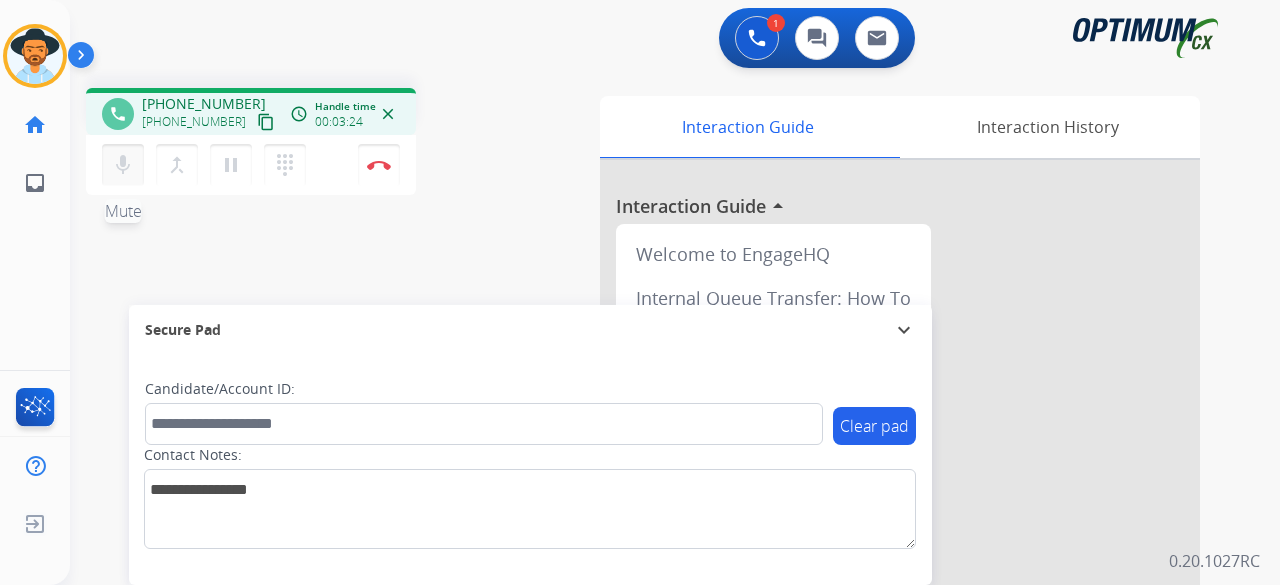 click on "mic" at bounding box center (123, 165) 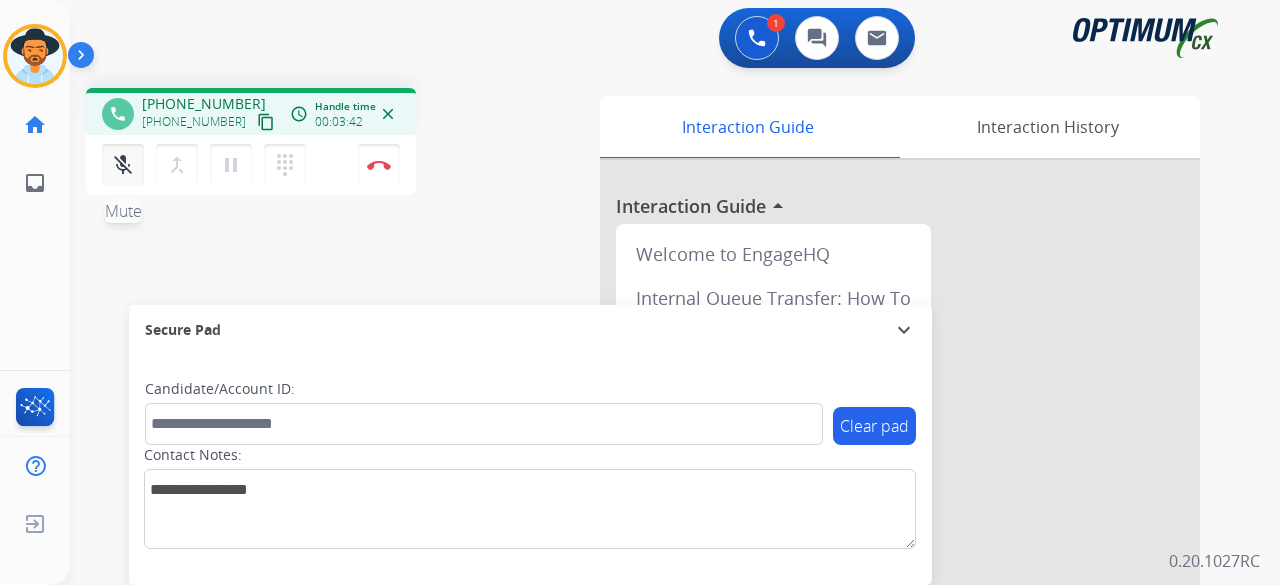 click on "mic_off" at bounding box center [123, 165] 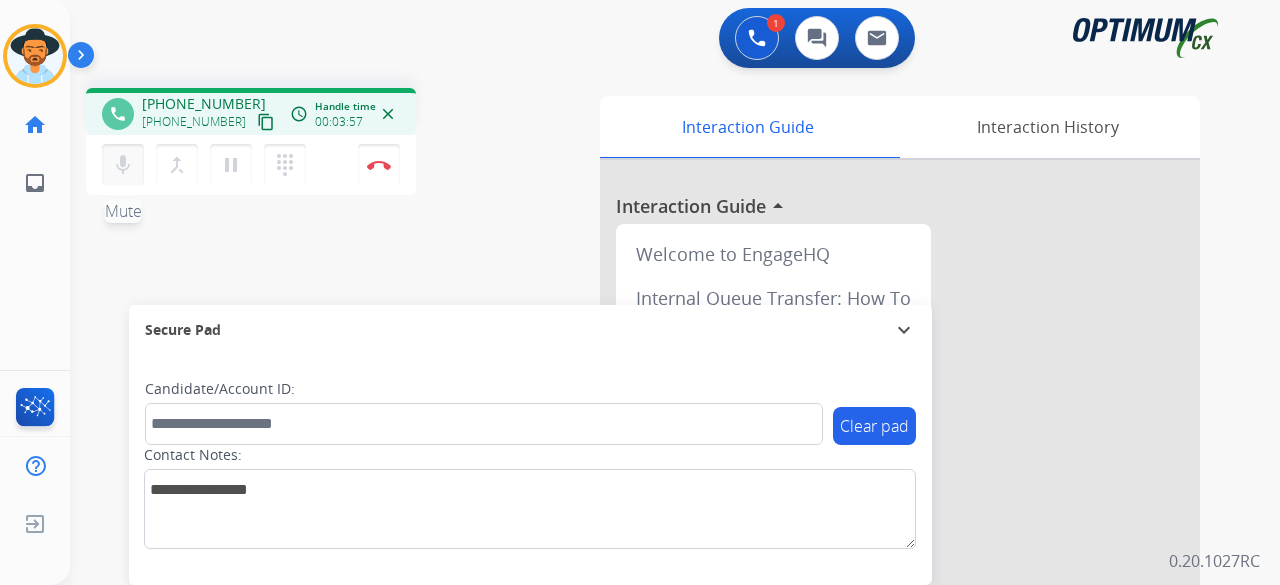 click on "mic" at bounding box center (123, 165) 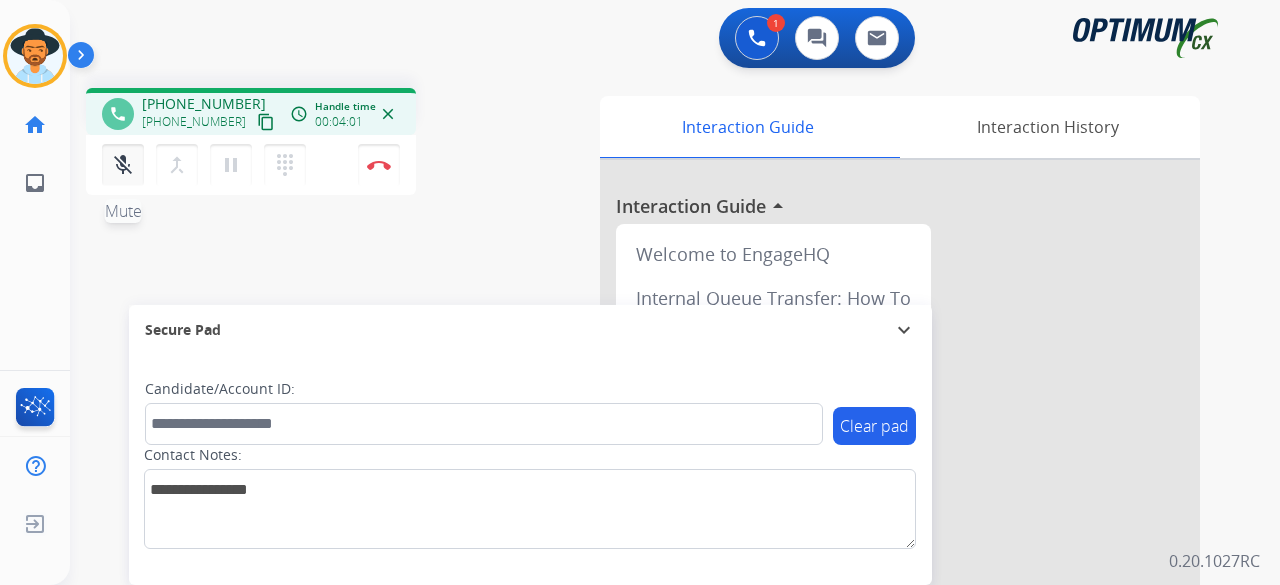 click on "mic_off" at bounding box center [123, 165] 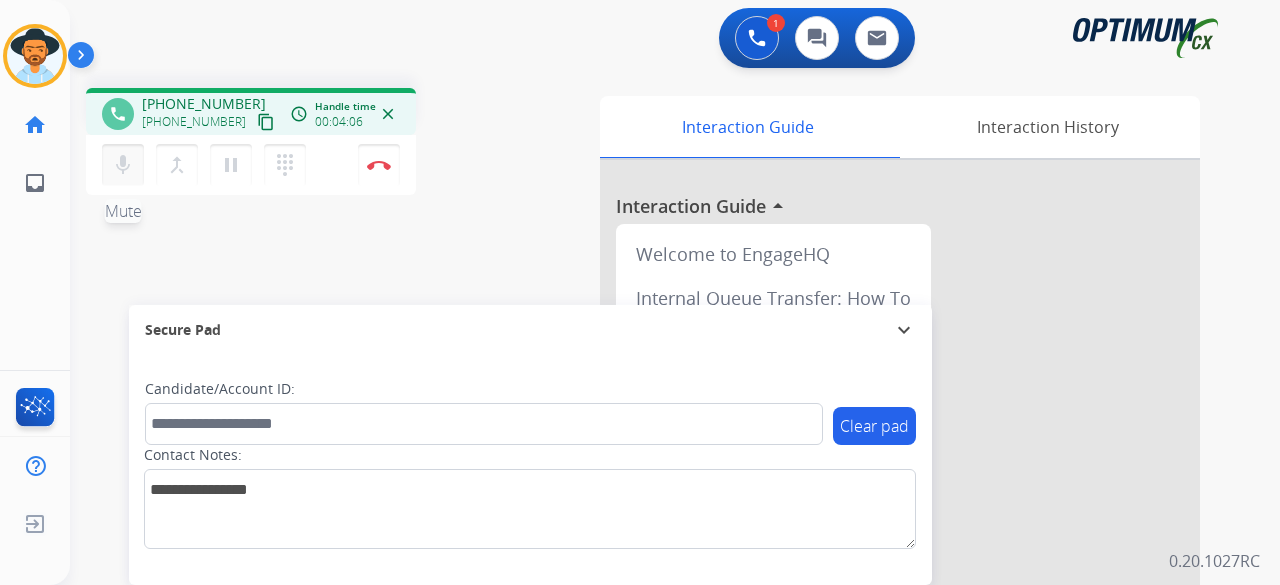 click on "mic" at bounding box center (123, 165) 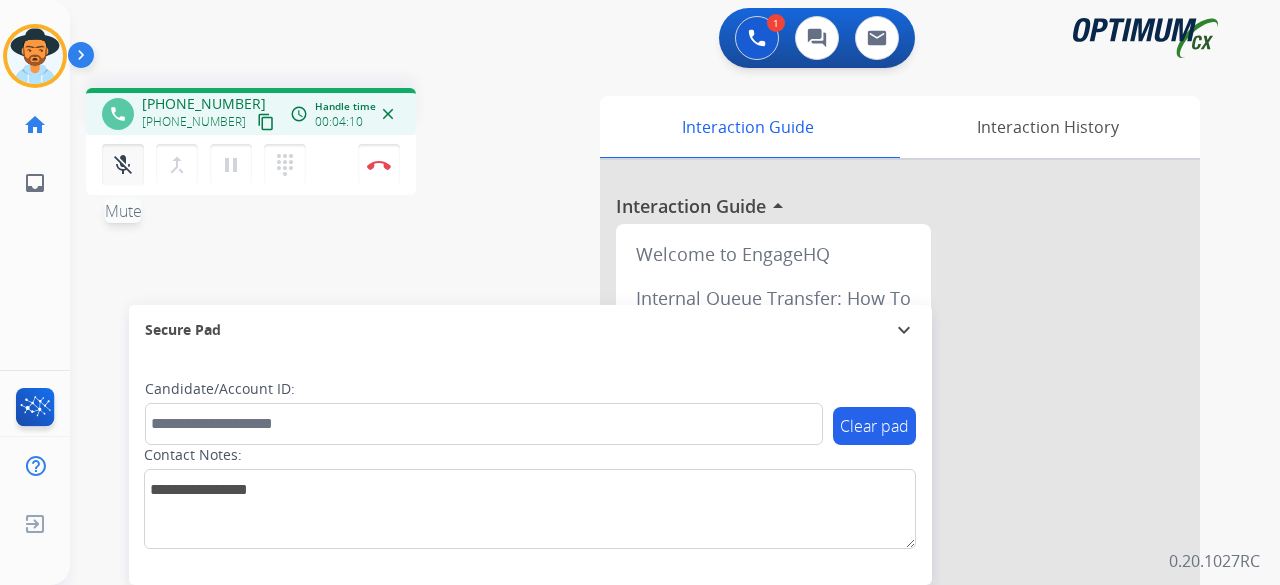 click on "mic_off" at bounding box center [123, 165] 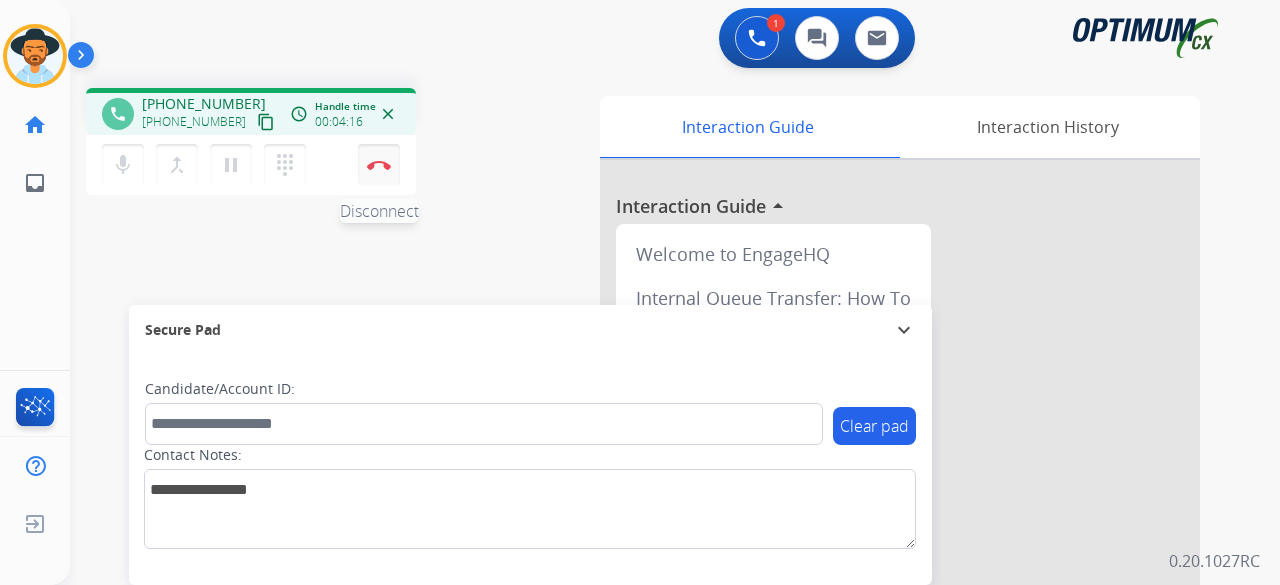 click on "Disconnect" at bounding box center [379, 165] 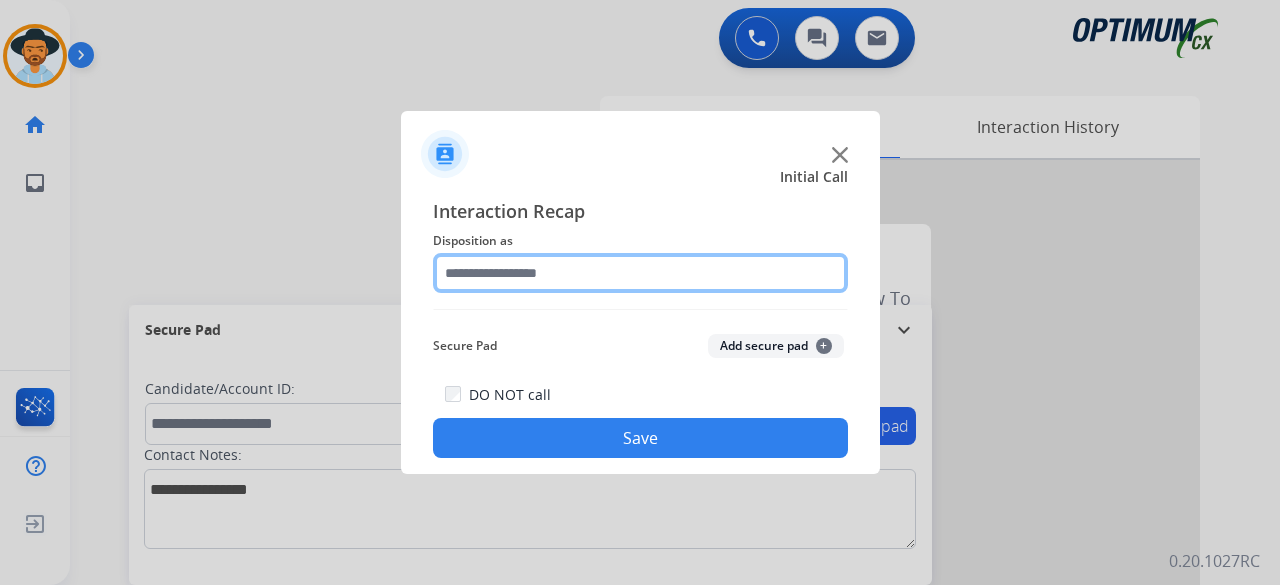 click 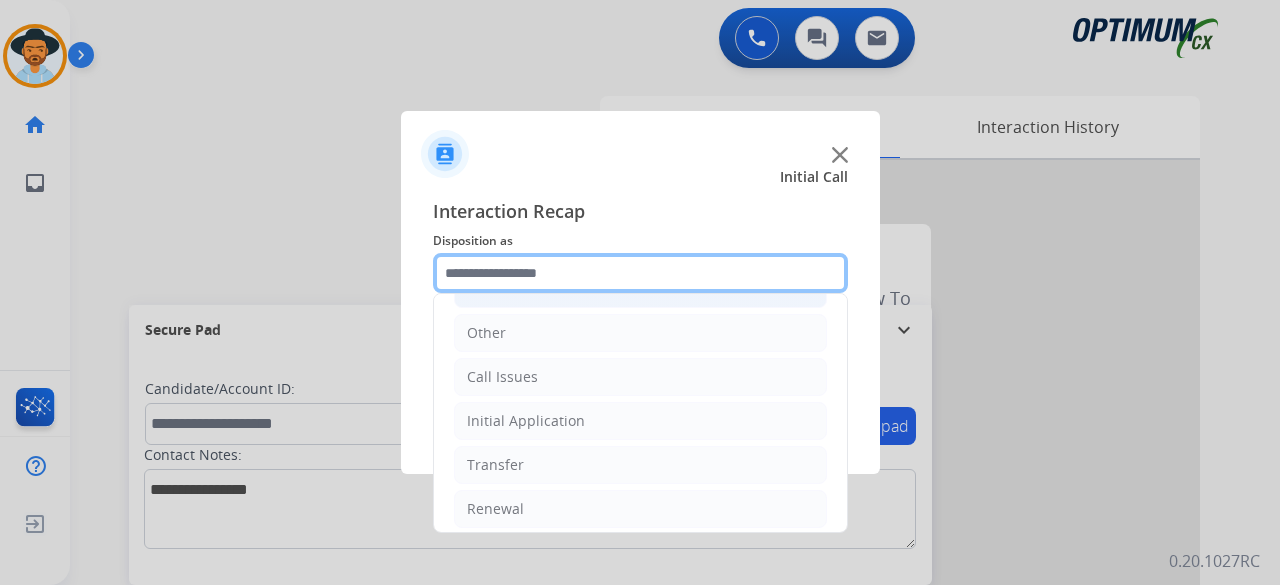 scroll, scrollTop: 130, scrollLeft: 0, axis: vertical 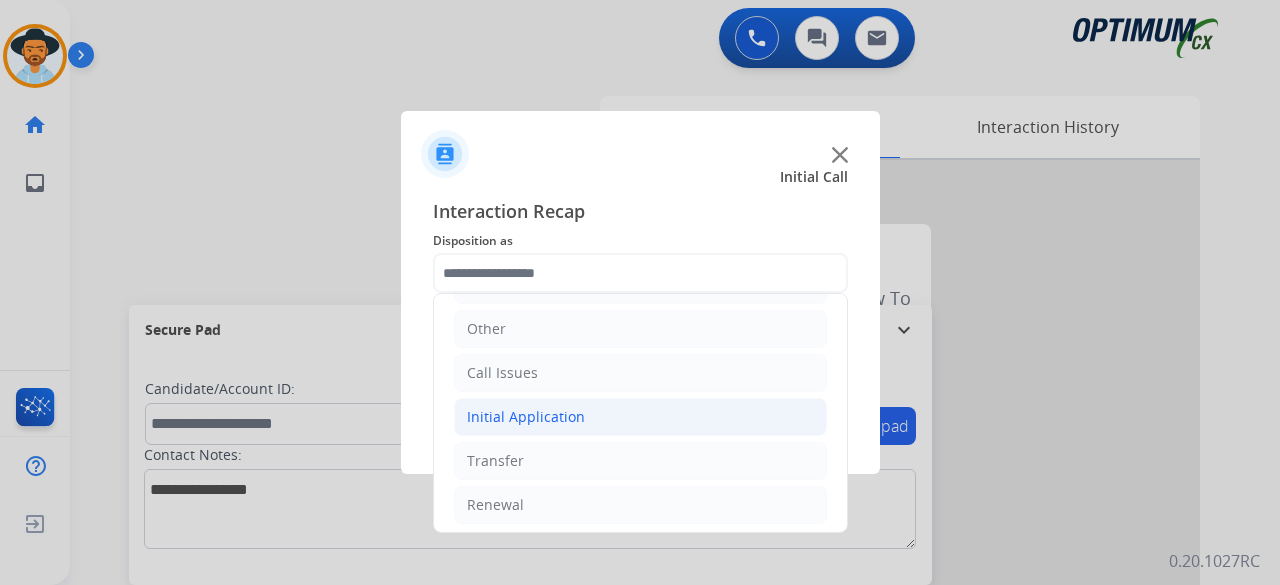 click on "Initial Application" 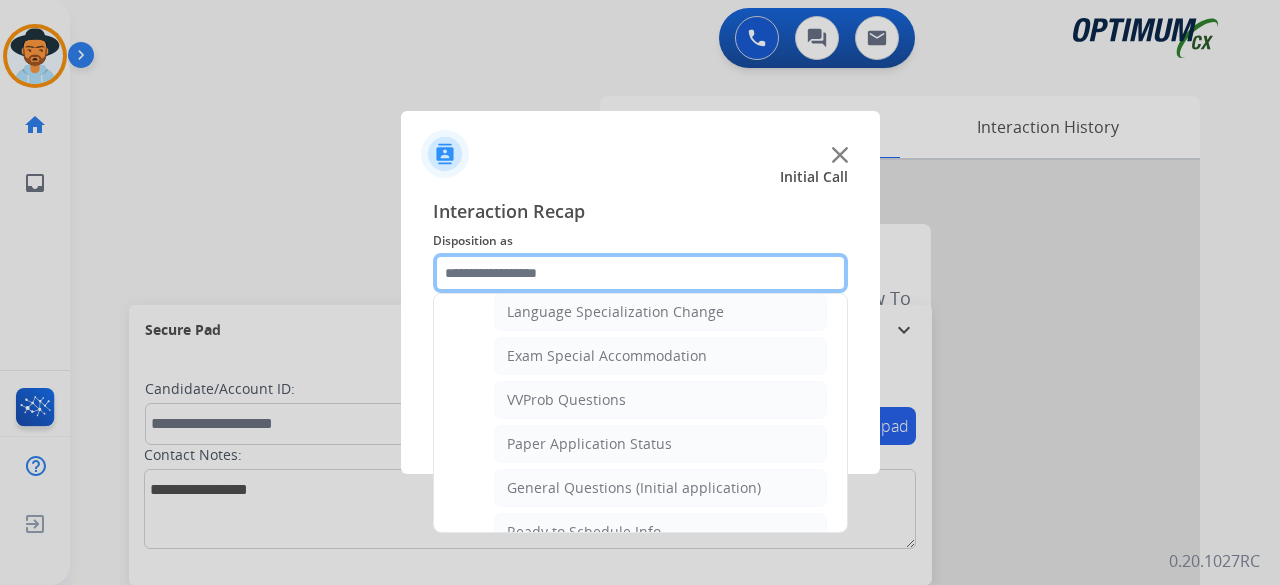 scroll, scrollTop: 1033, scrollLeft: 0, axis: vertical 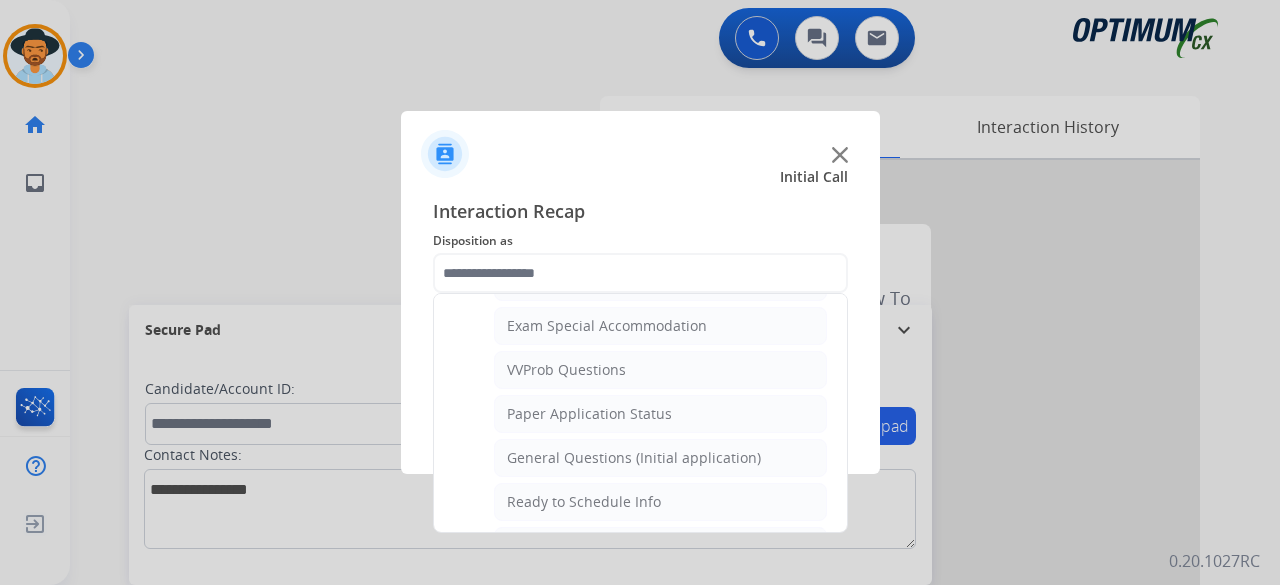 click on "General Questions (Initial application)" 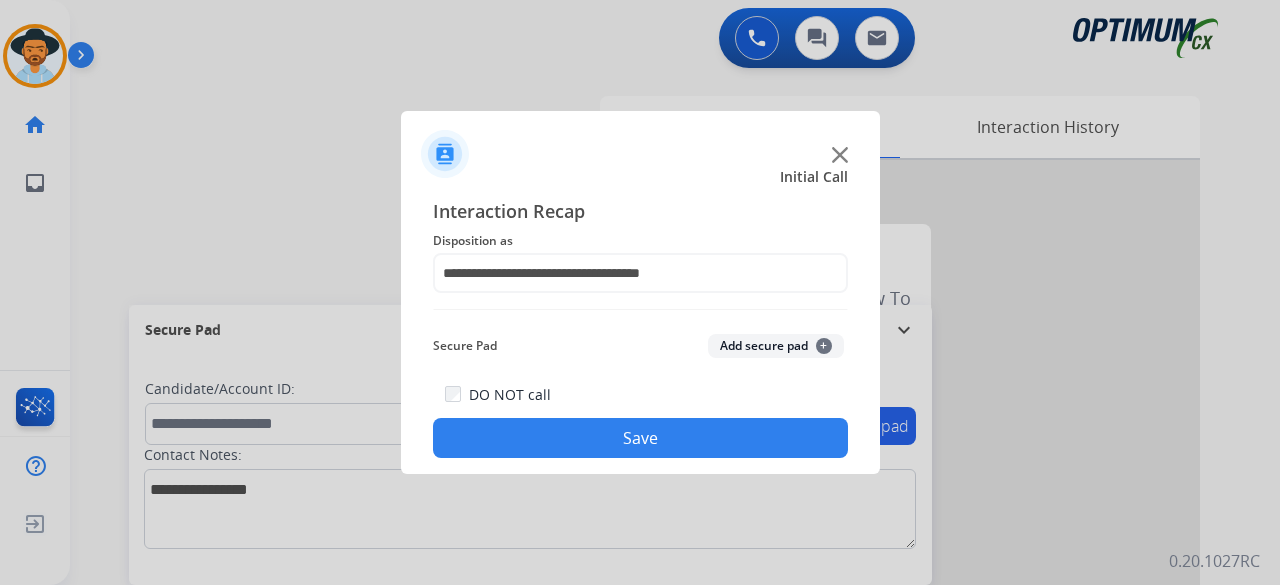 click on "Add secure pad  +" 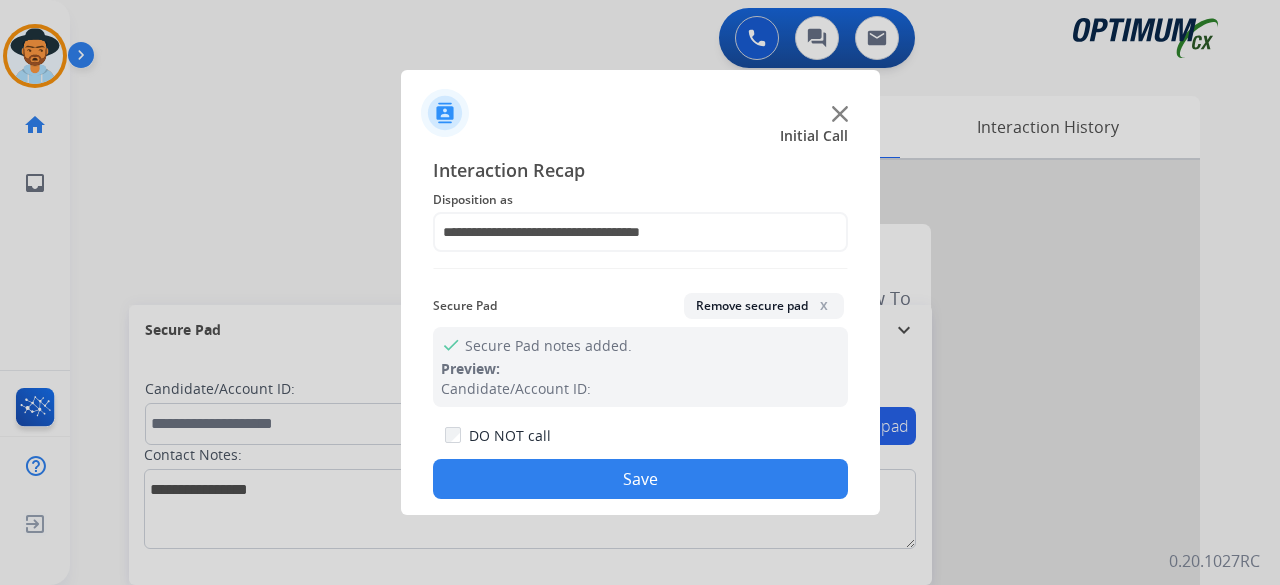 click on "Save" 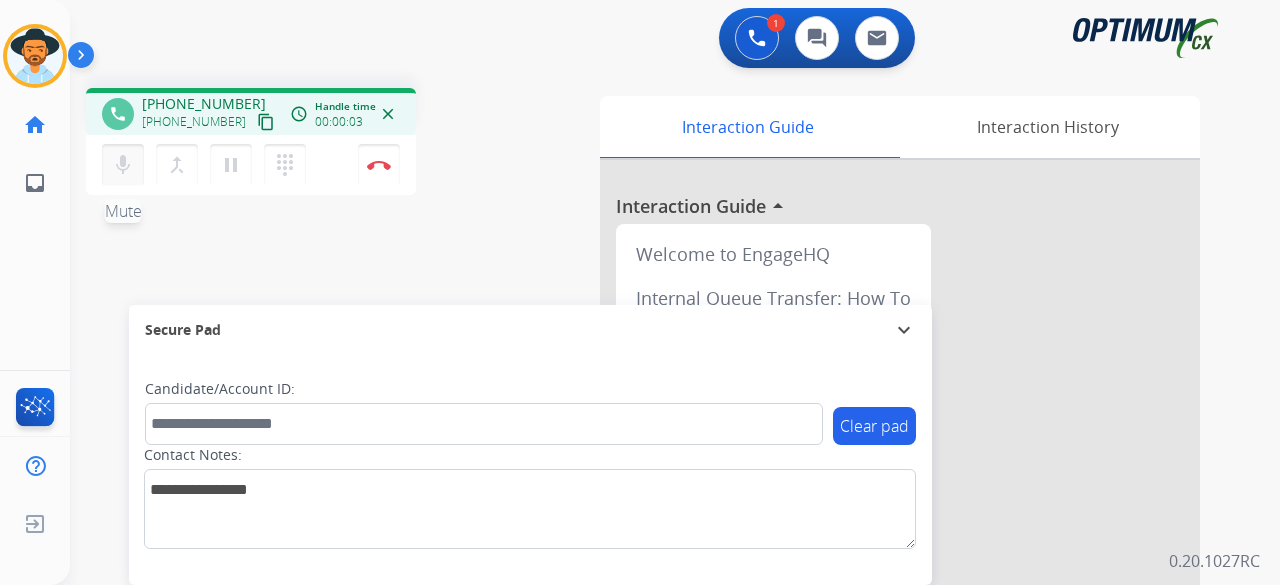 click on "mic" at bounding box center (123, 165) 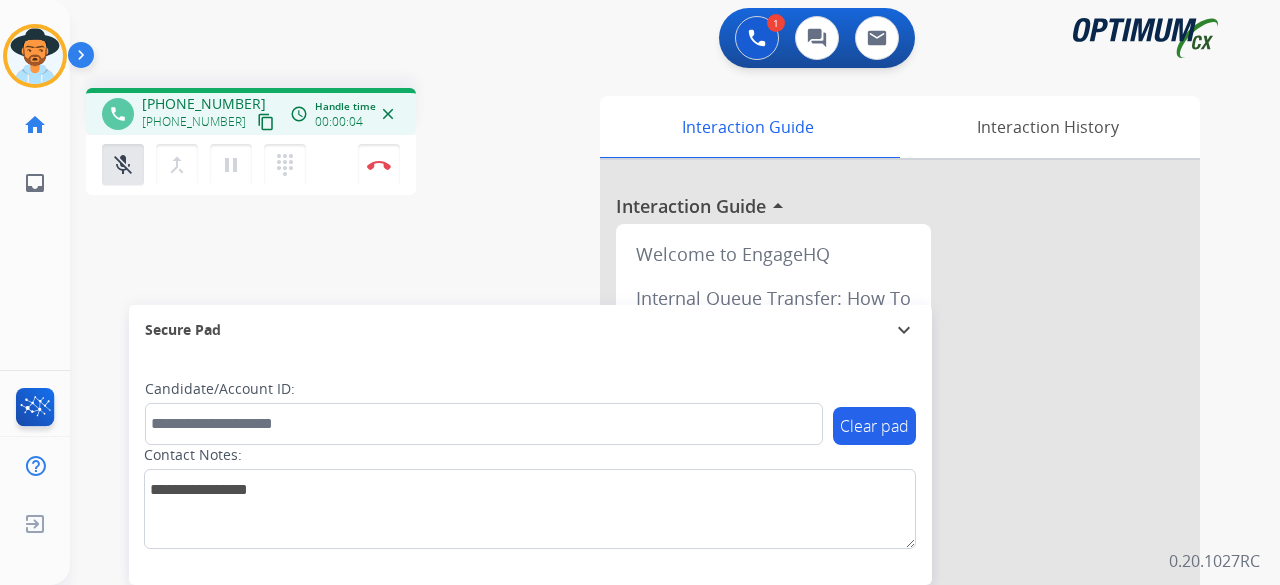 click on "content_copy" at bounding box center [266, 122] 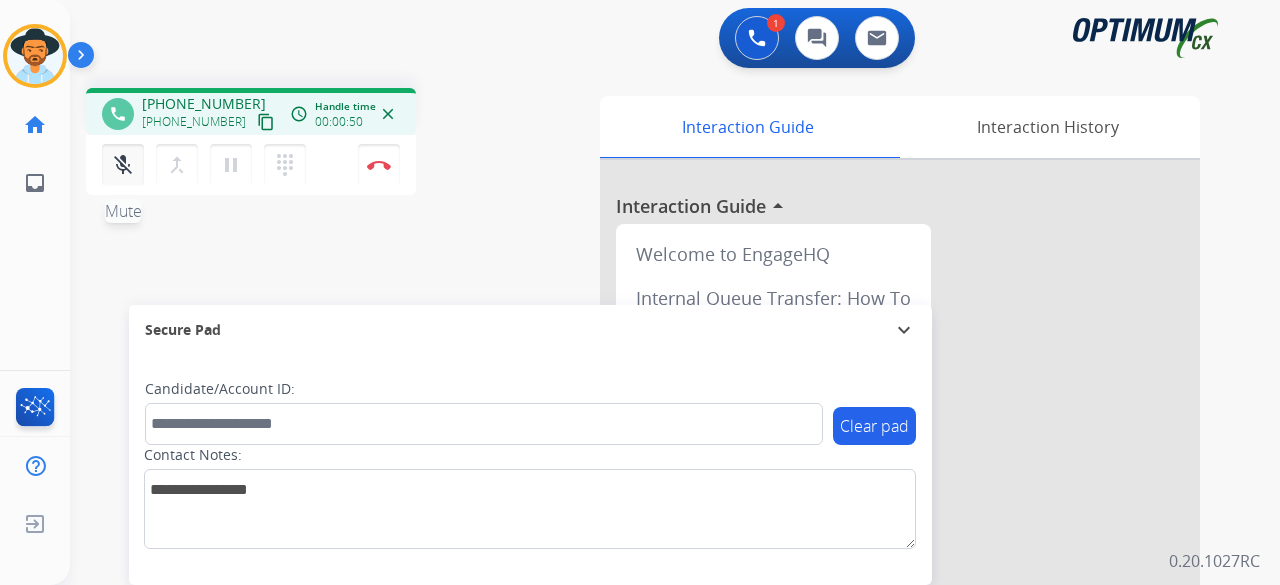 click on "mic_off" at bounding box center [123, 165] 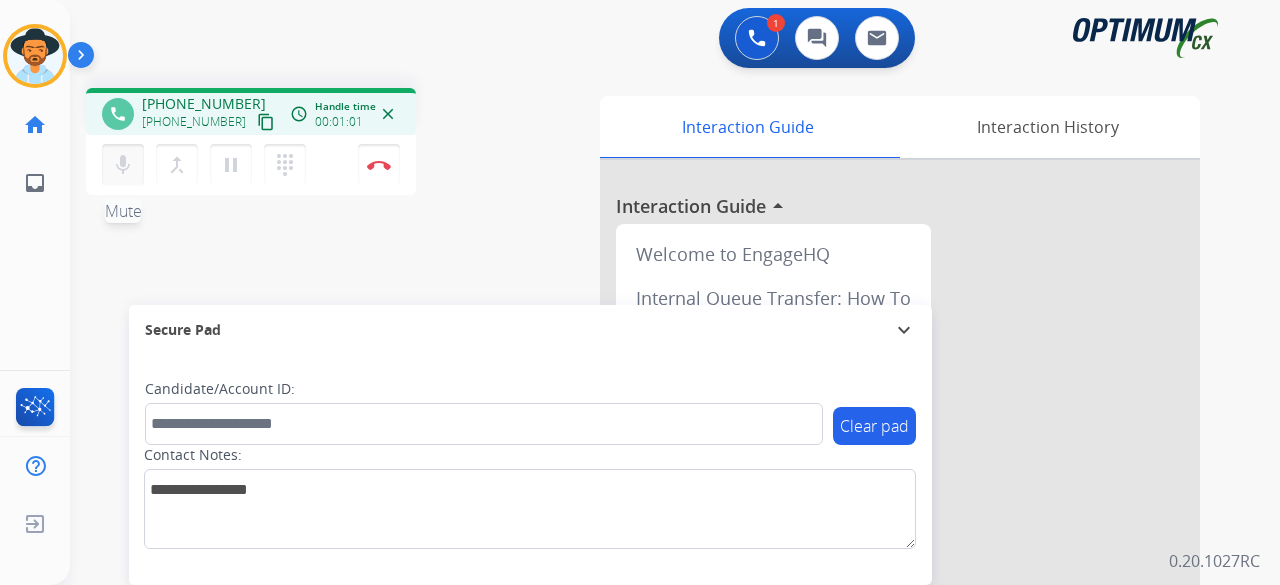 click on "mic" at bounding box center [123, 165] 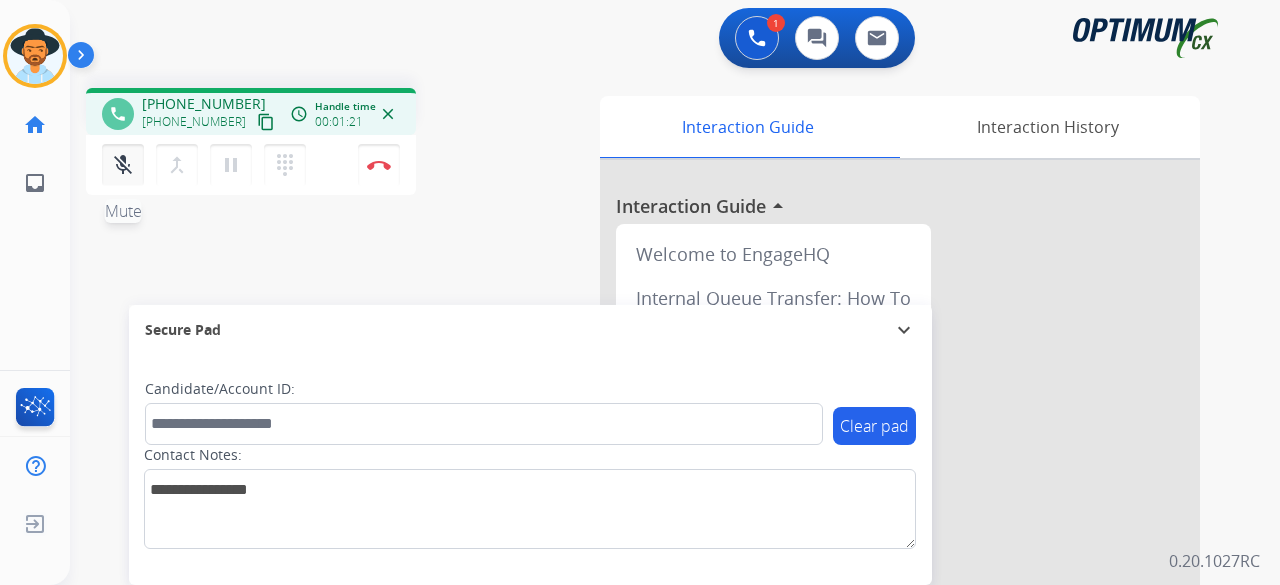 click on "mic_off" at bounding box center [123, 165] 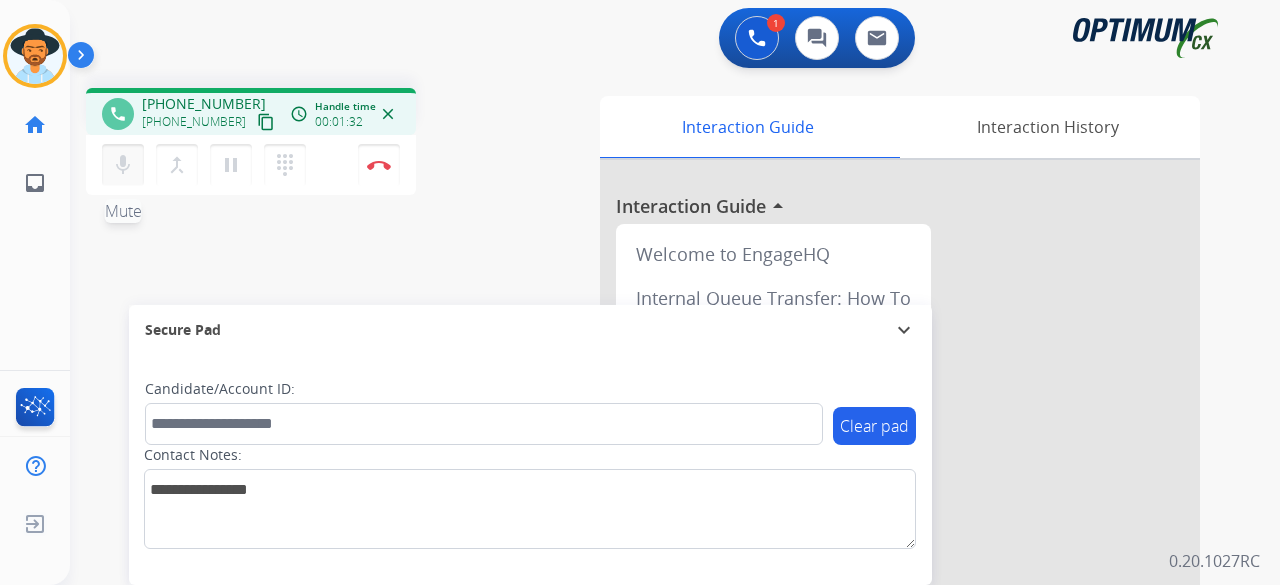 click on "mic" at bounding box center (123, 165) 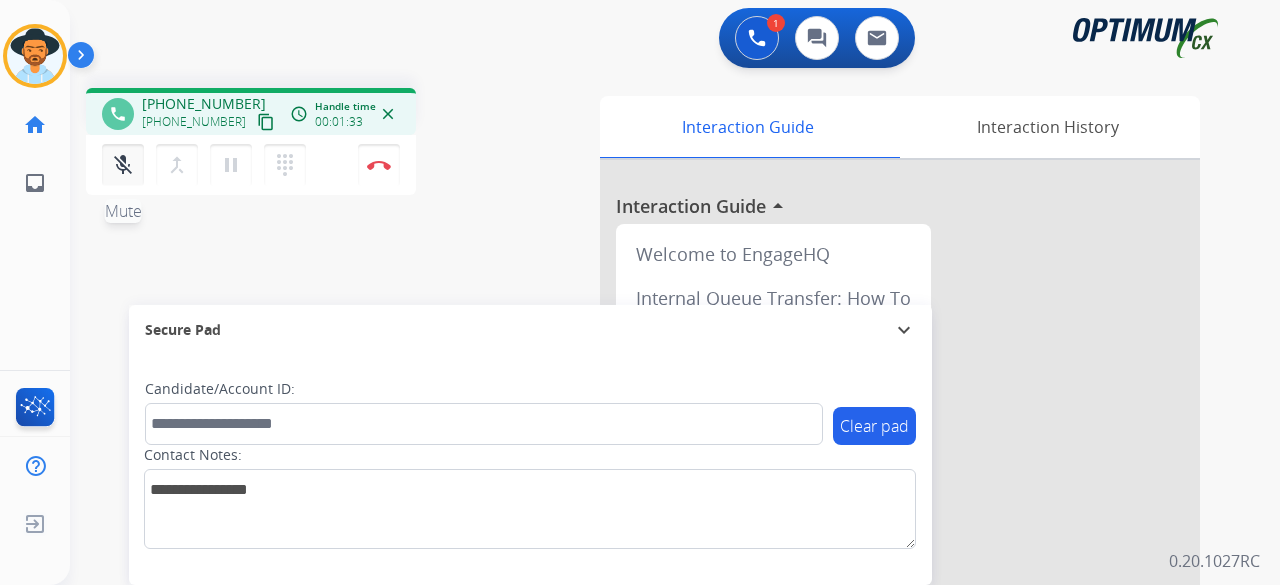 click on "mic_off" at bounding box center (123, 165) 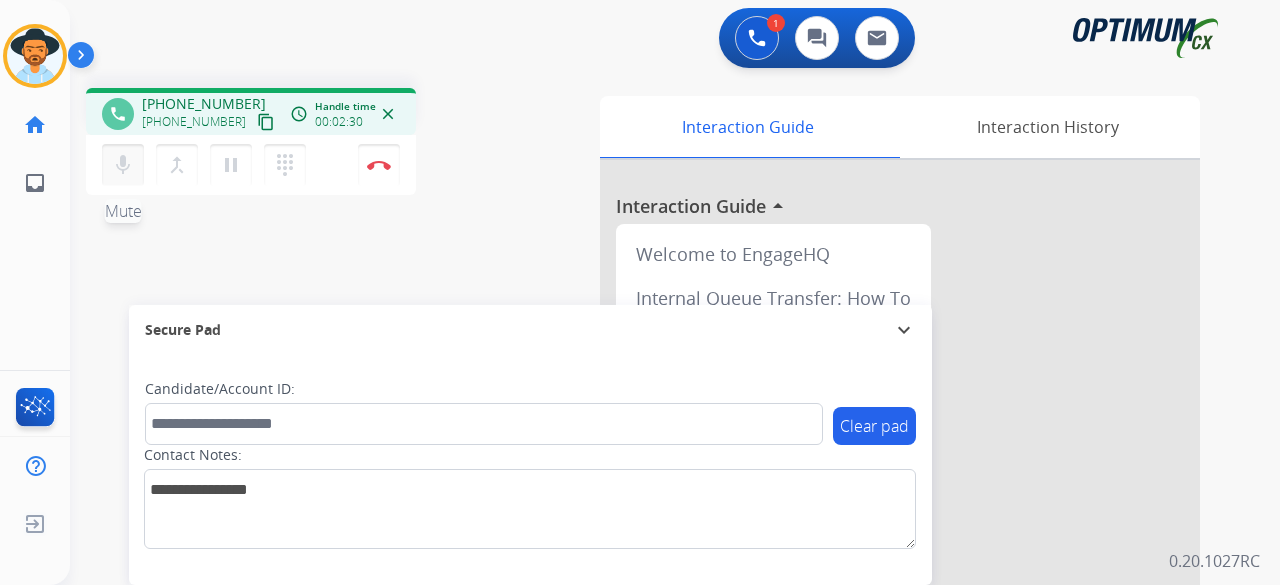 click on "mic" at bounding box center (123, 165) 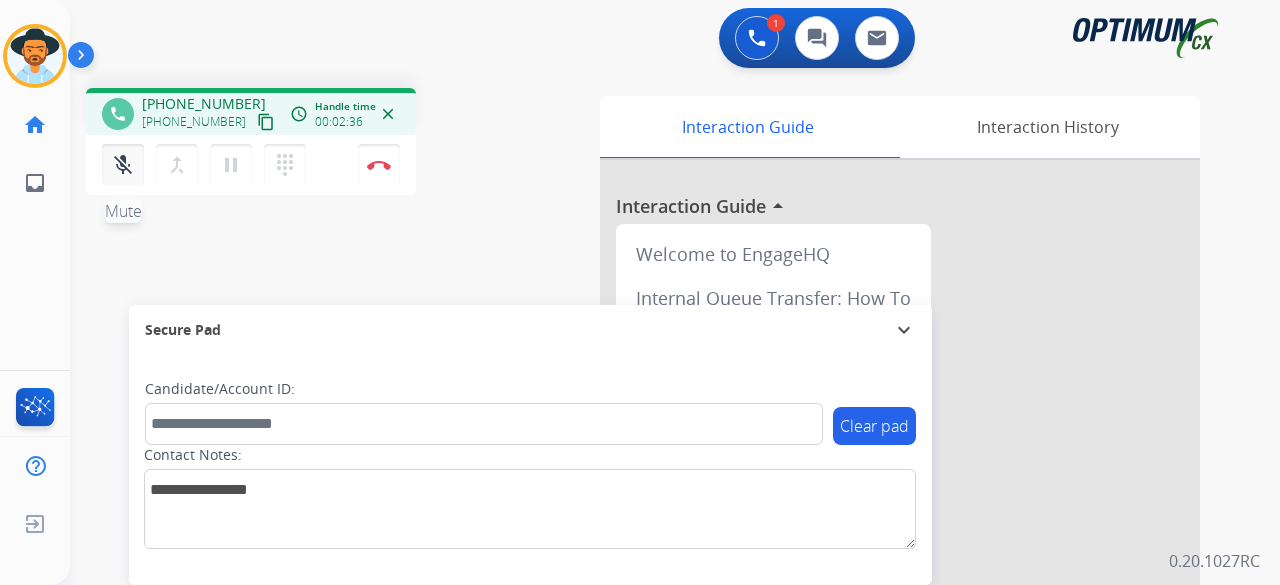 click on "mic_off" at bounding box center [123, 165] 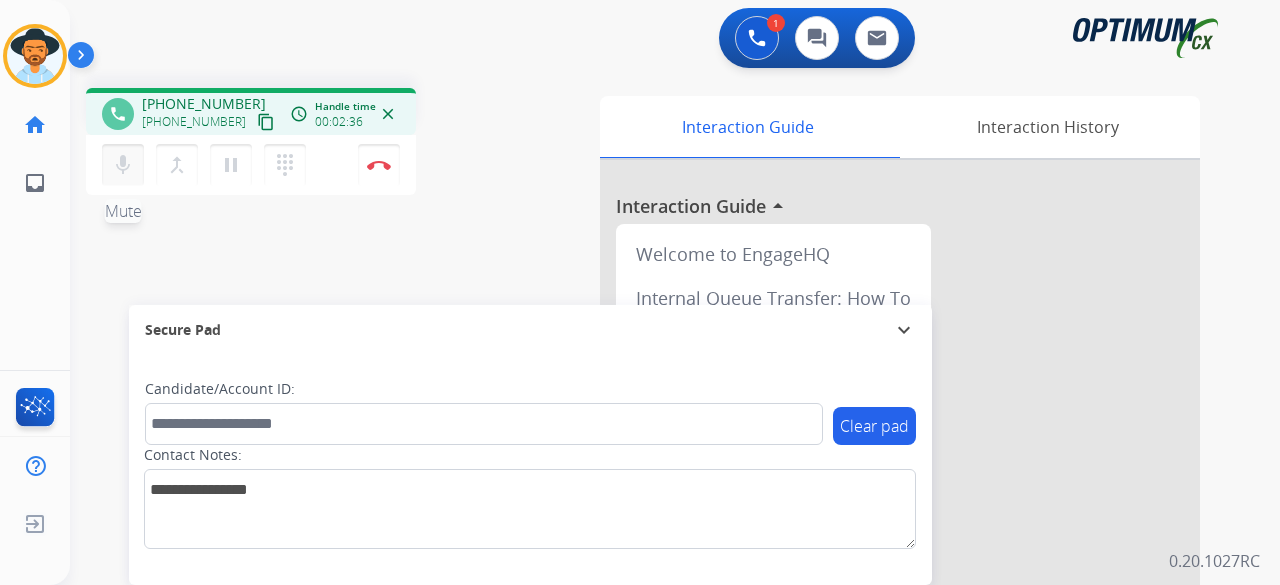 click on "mic" at bounding box center [123, 165] 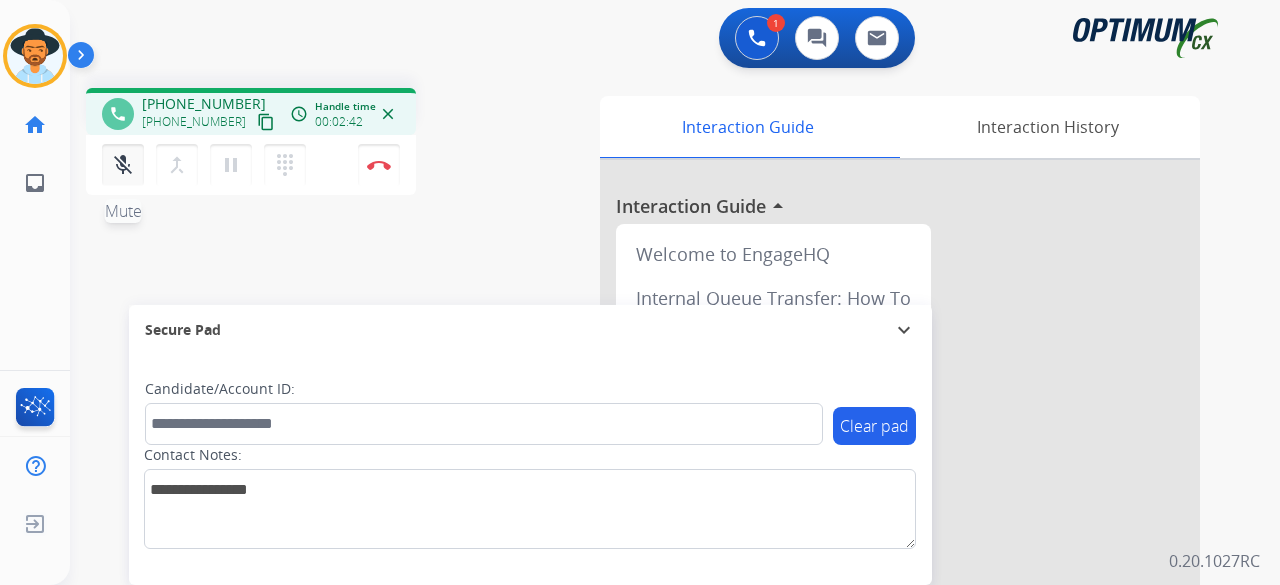 click on "mic_off" at bounding box center [123, 165] 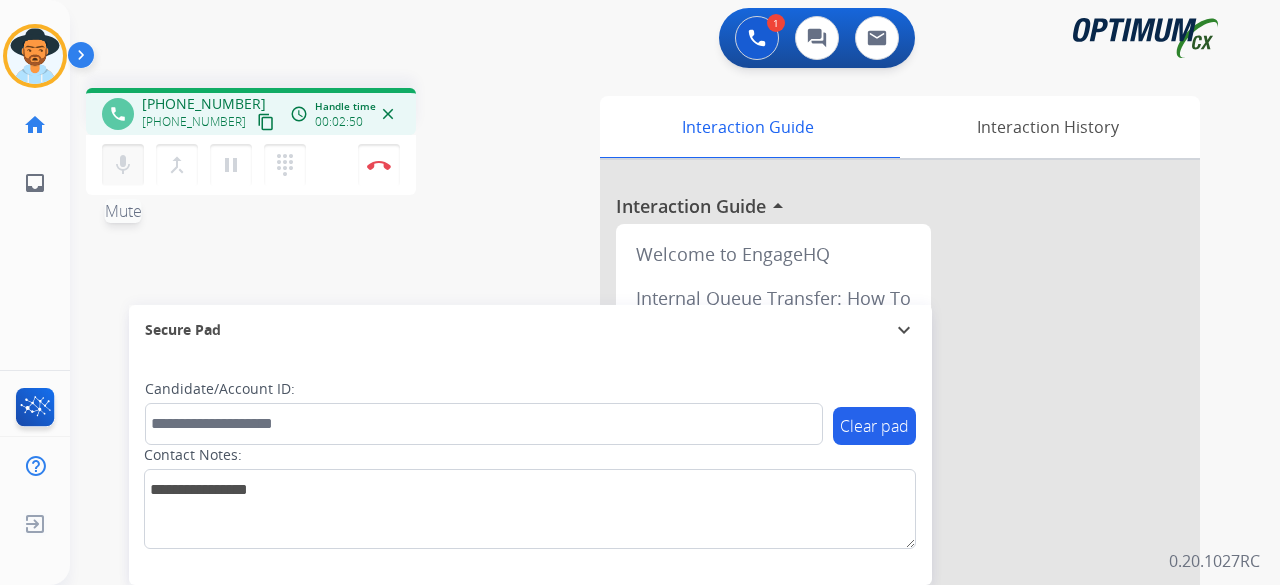 click on "mic" at bounding box center [123, 165] 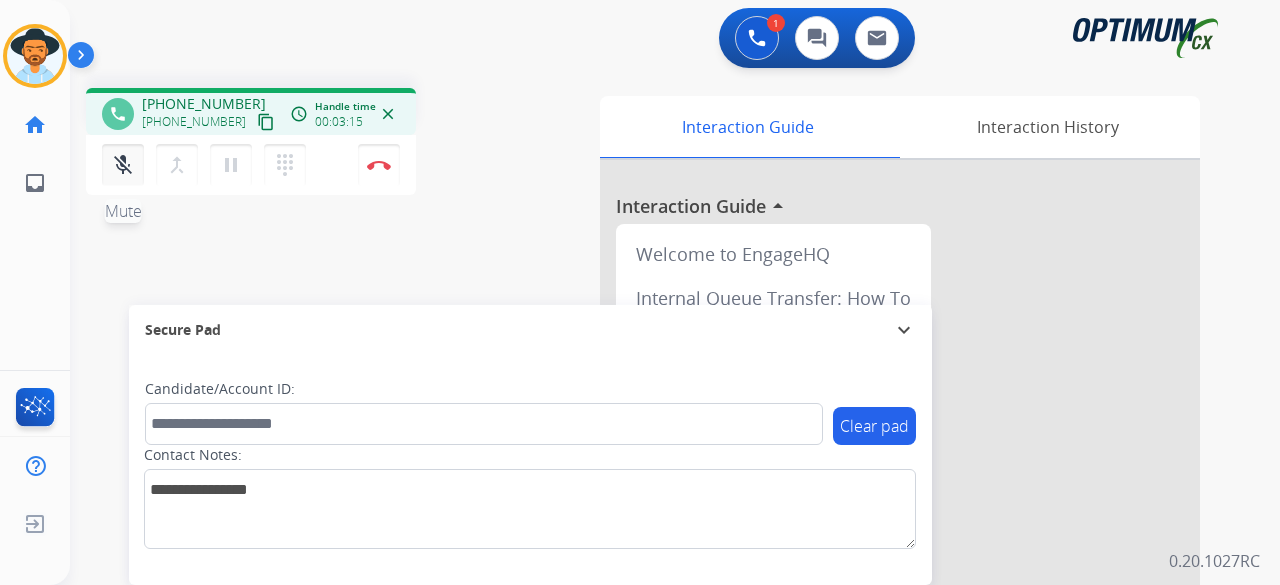 click on "mic_off" at bounding box center (123, 165) 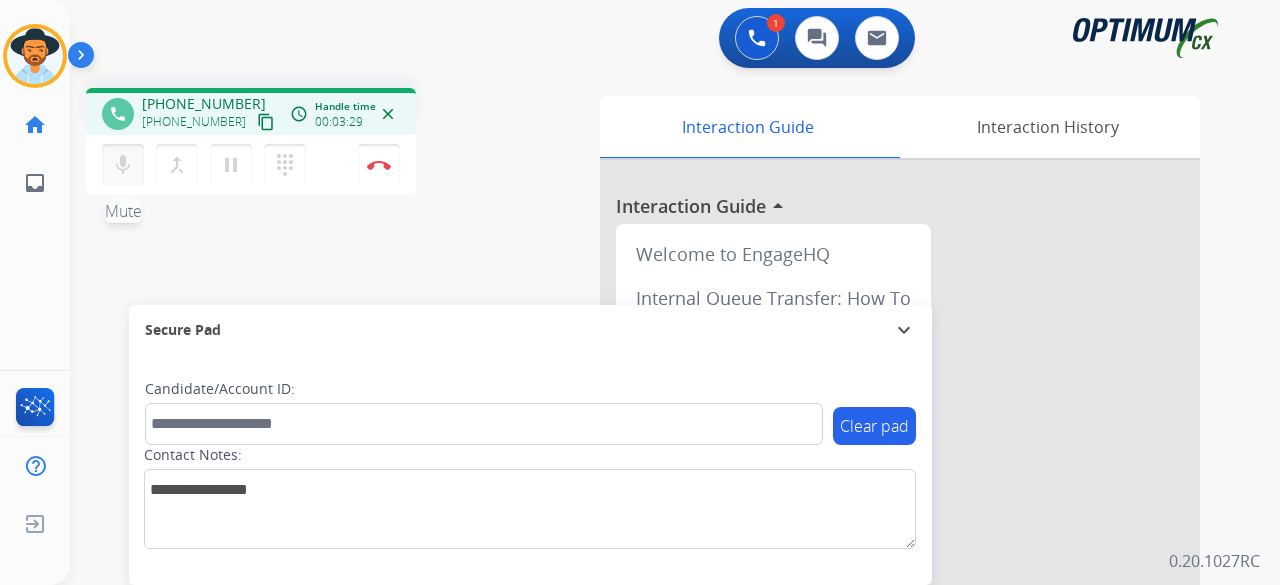 click on "mic" at bounding box center (123, 165) 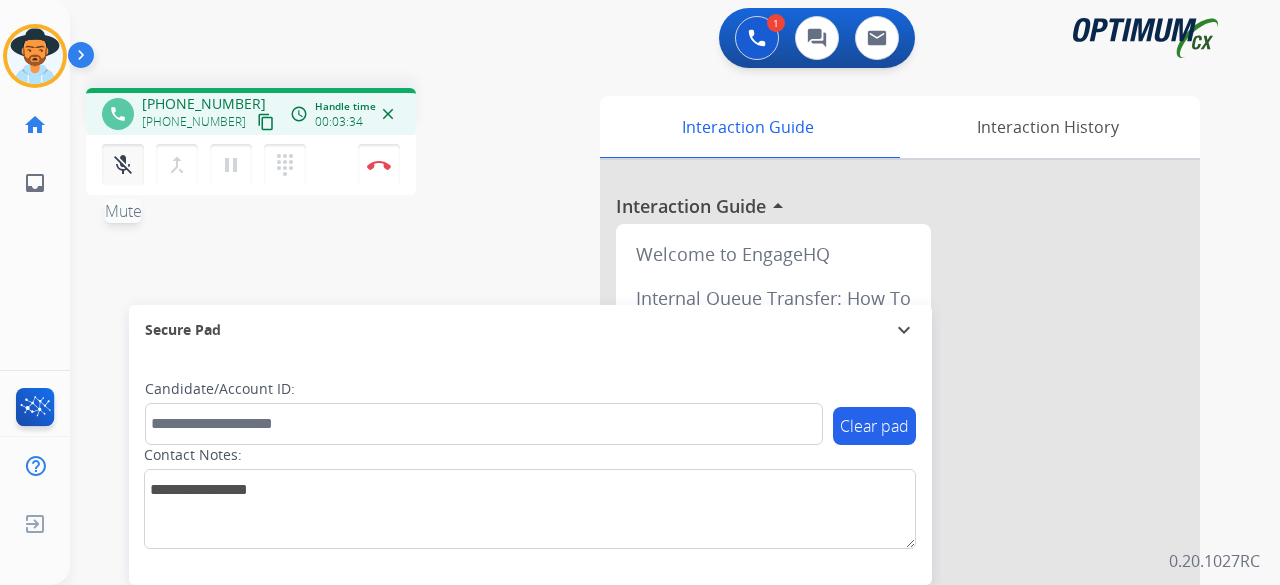 click on "mic_off" at bounding box center [123, 165] 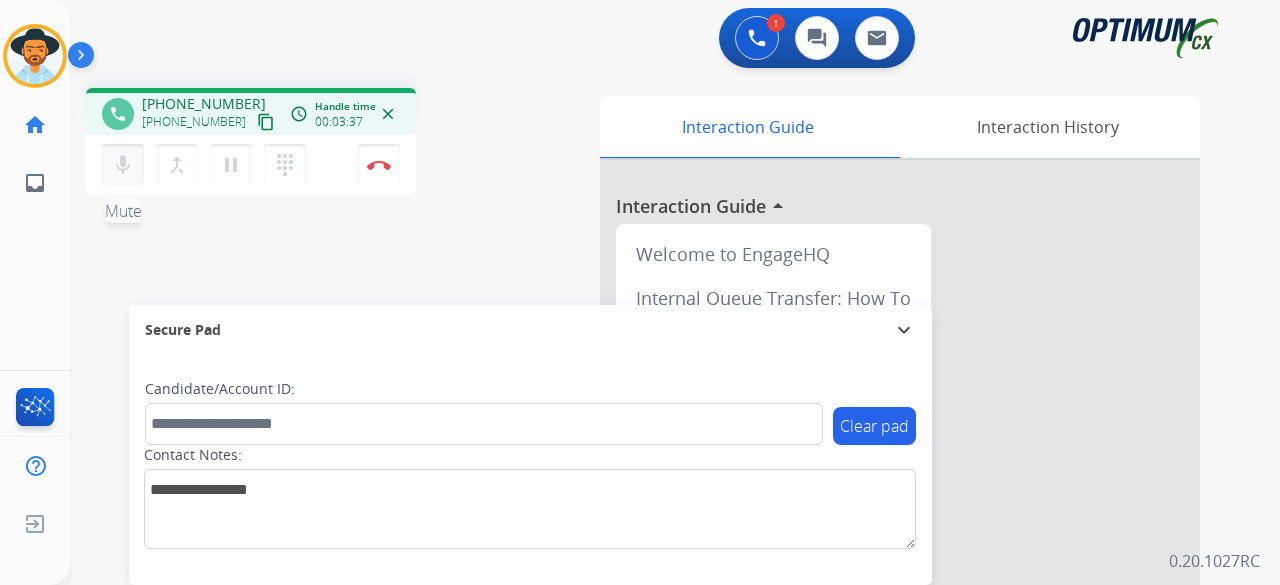 click on "mic" at bounding box center [123, 165] 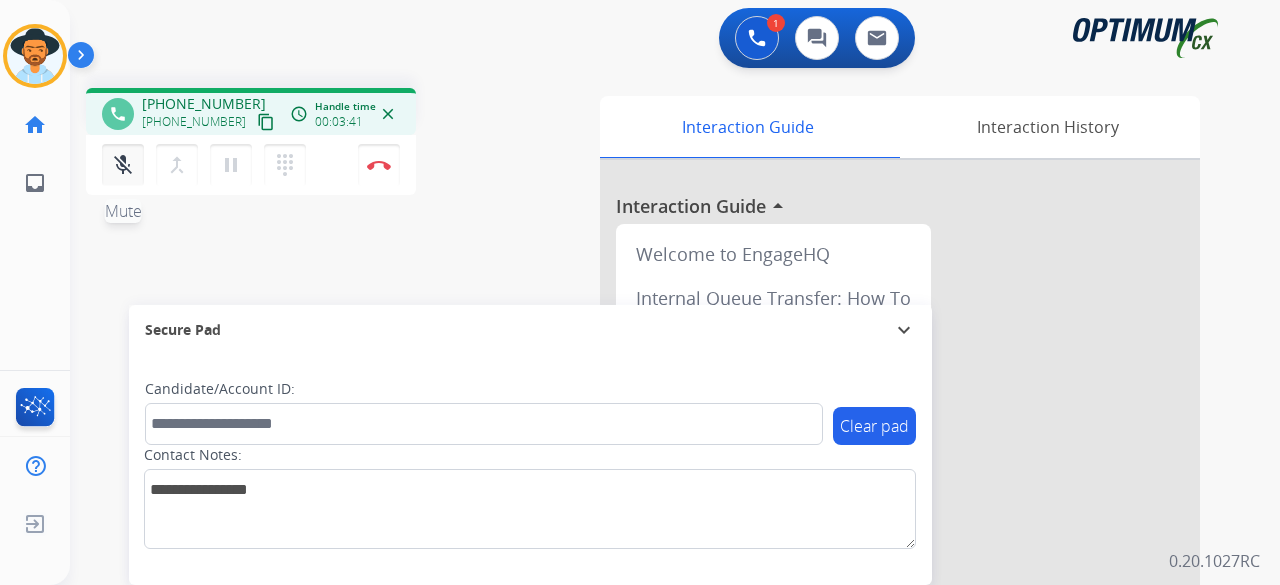 click on "mic_off" at bounding box center [123, 165] 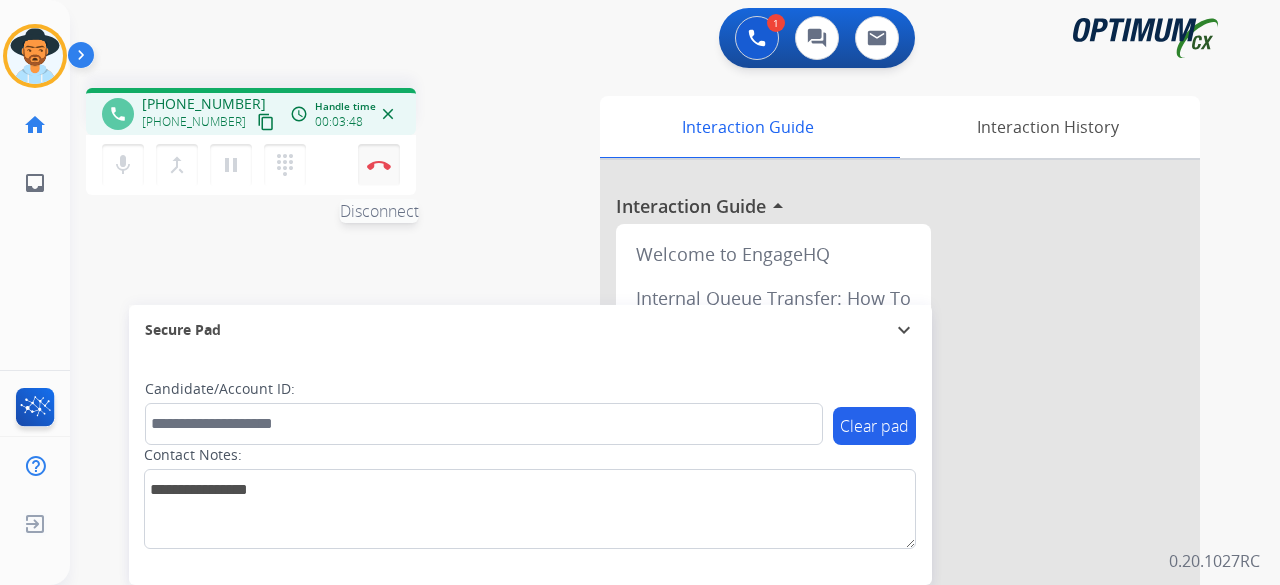 click on "Disconnect" at bounding box center (379, 165) 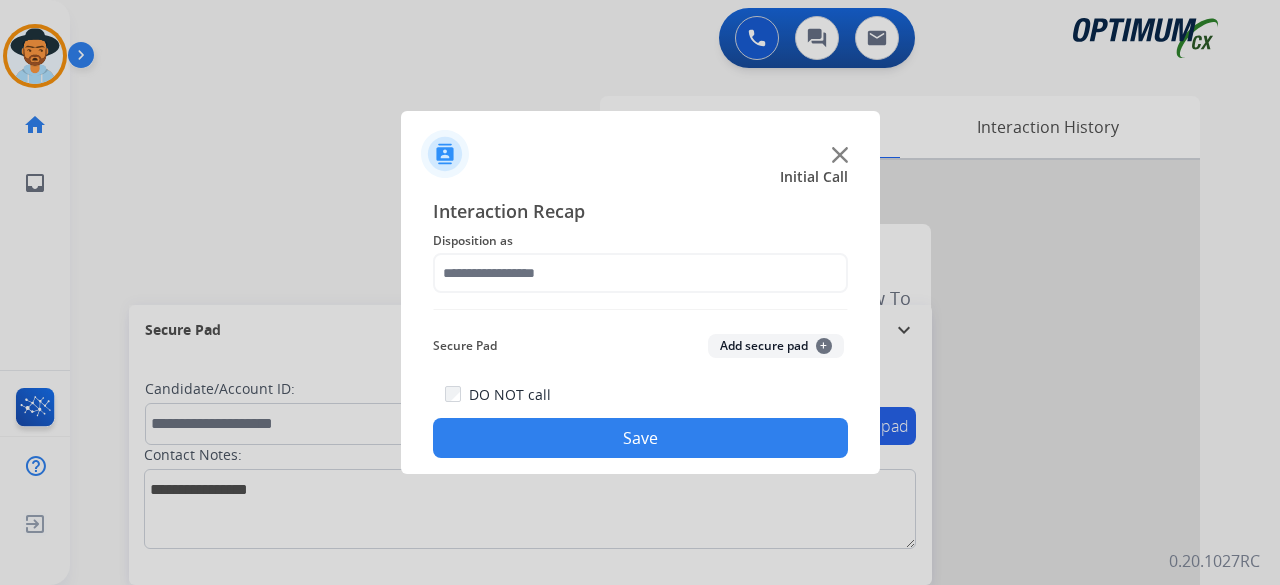 click 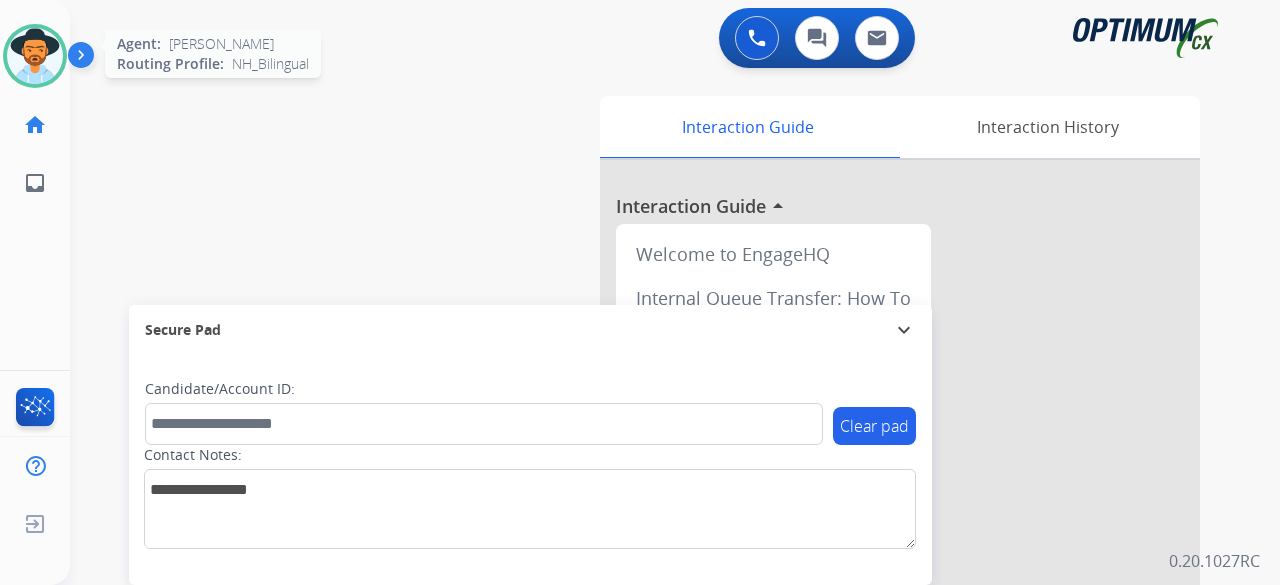 click at bounding box center (35, 56) 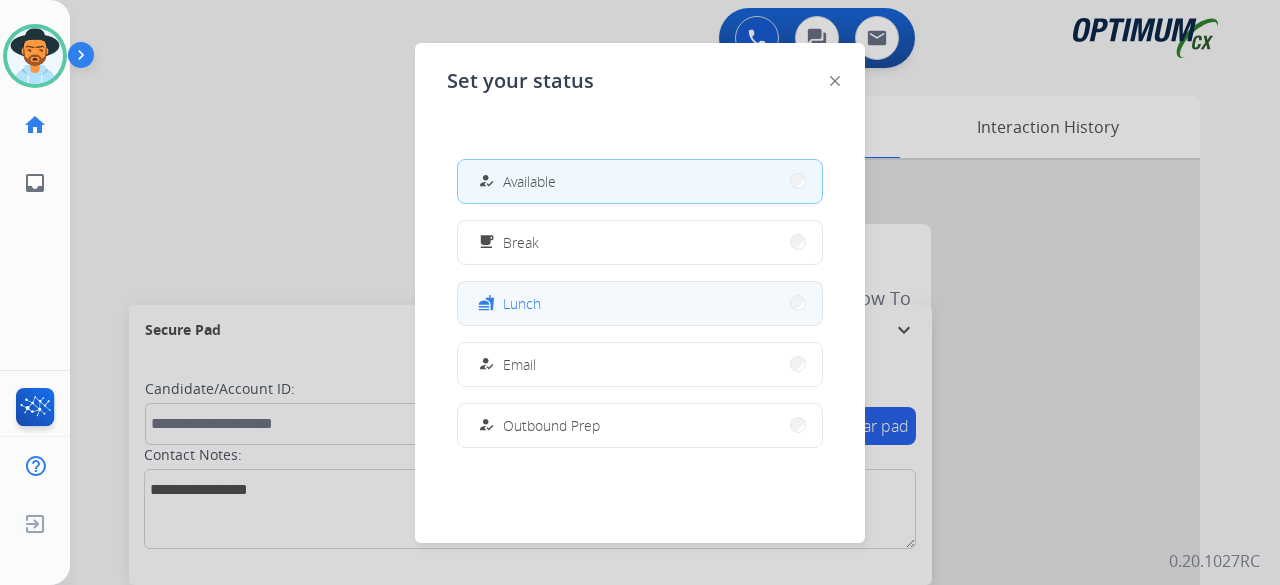 click on "fastfood Lunch" at bounding box center [640, 303] 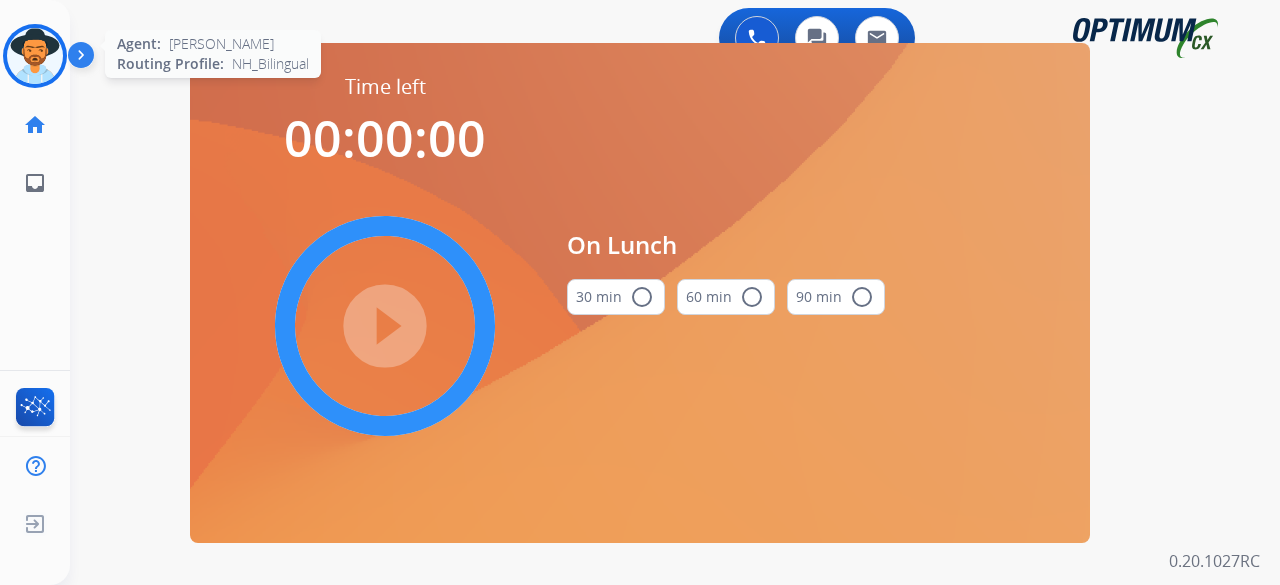 click at bounding box center (35, 56) 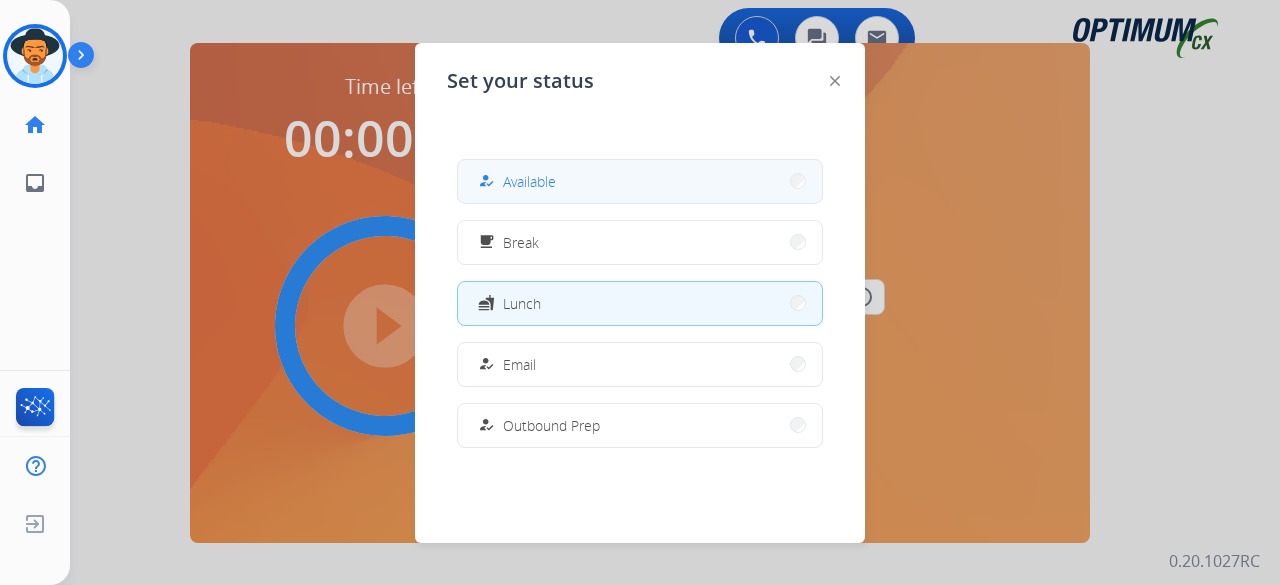 click on "how_to_reg Available" at bounding box center (640, 181) 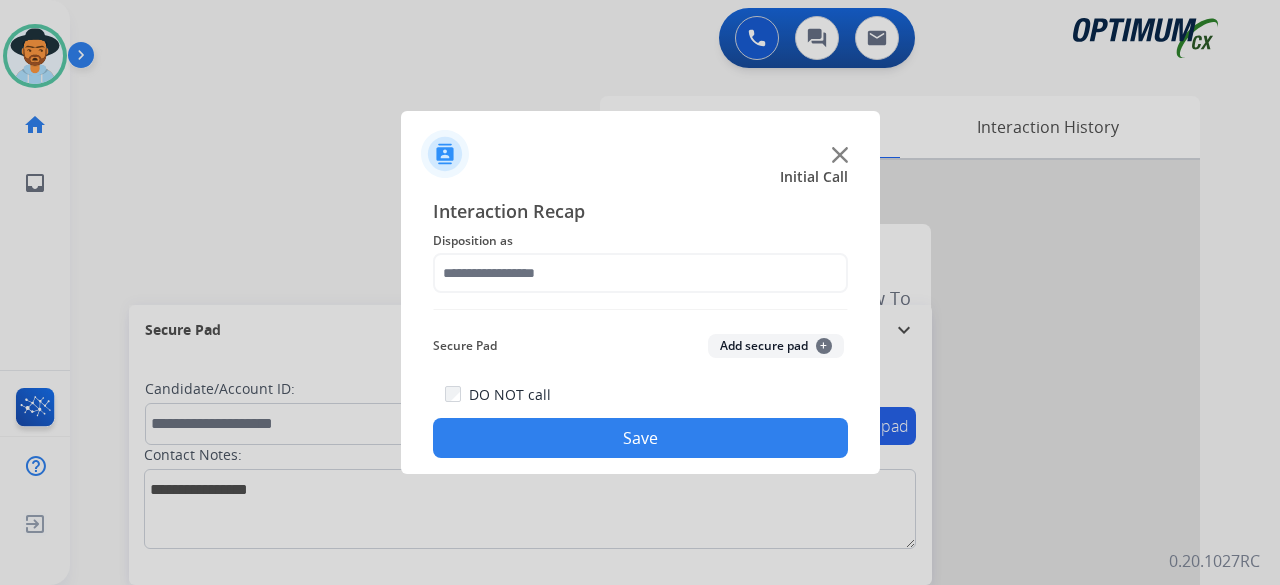 click on "Initial Call" 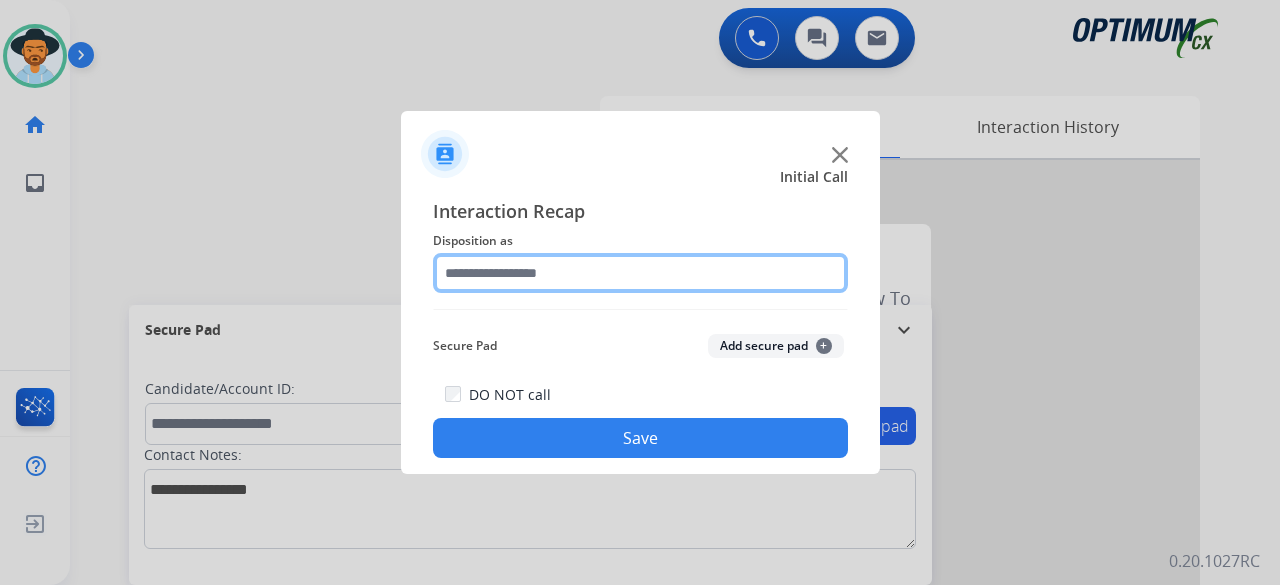 click 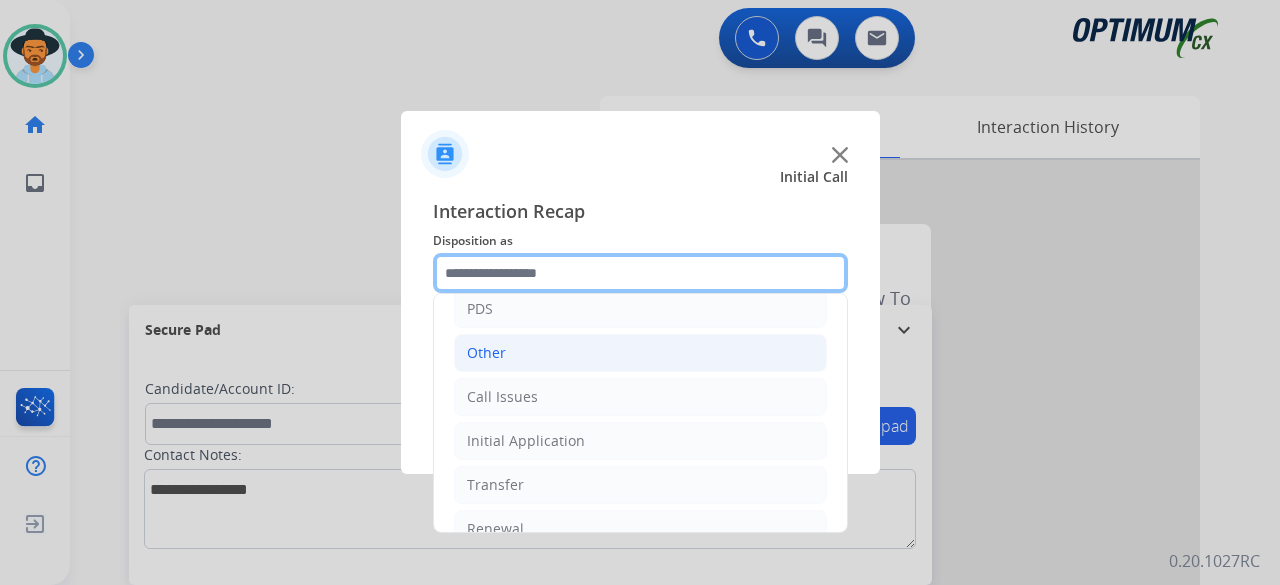 scroll, scrollTop: 123, scrollLeft: 0, axis: vertical 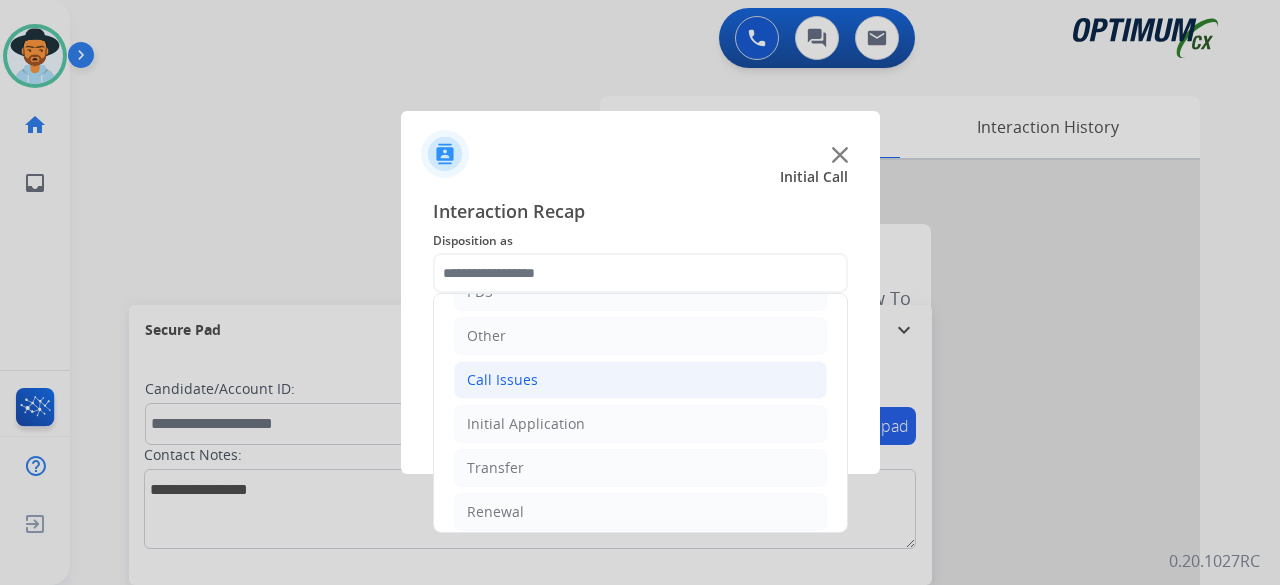 click on "Call Issues" 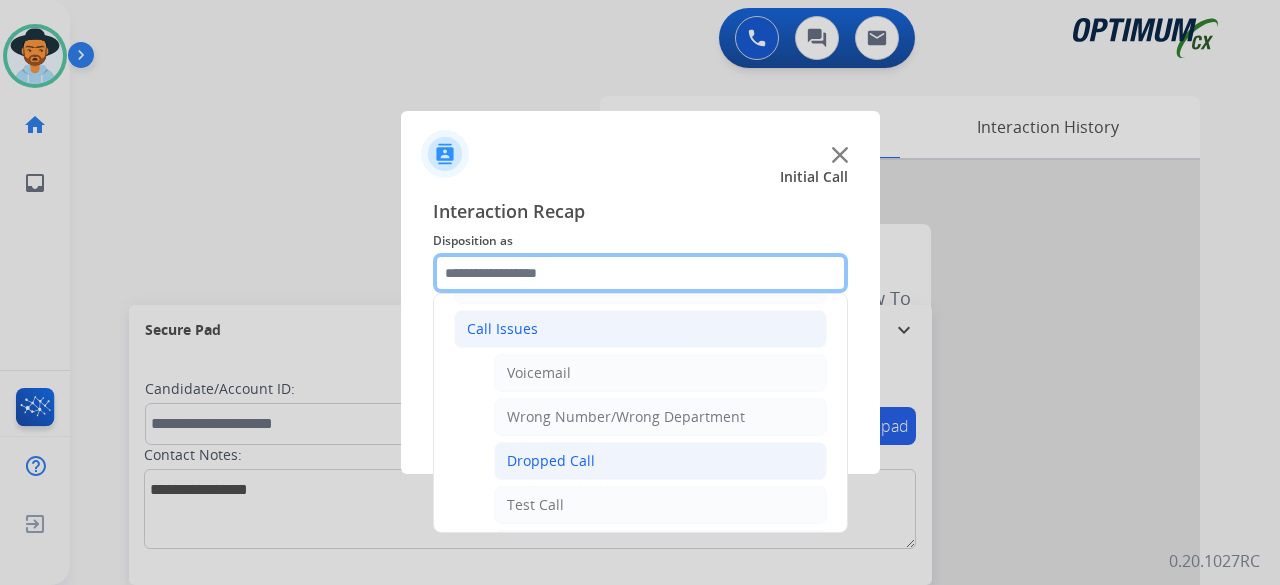 scroll, scrollTop: 173, scrollLeft: 0, axis: vertical 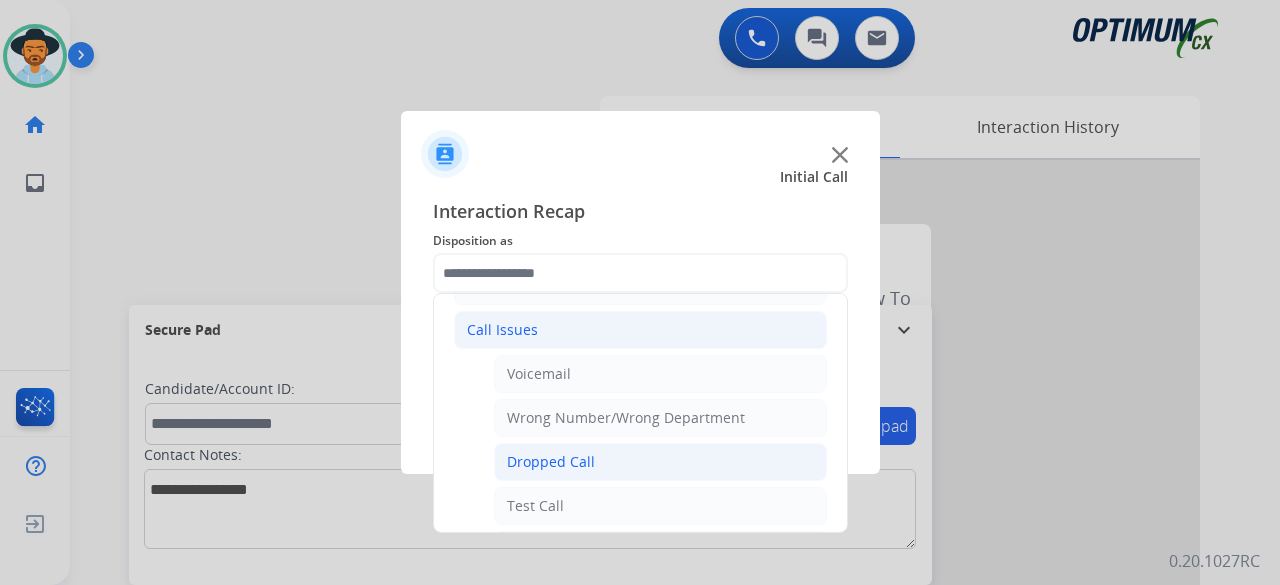 click on "Dropped Call" 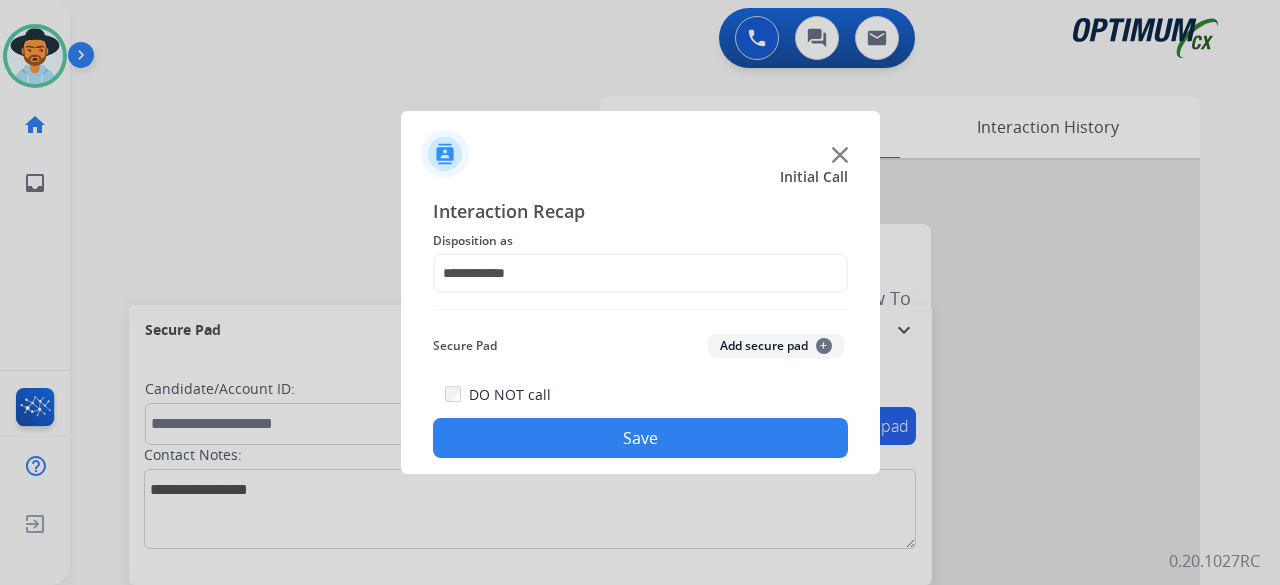click on "Add secure pad  +" 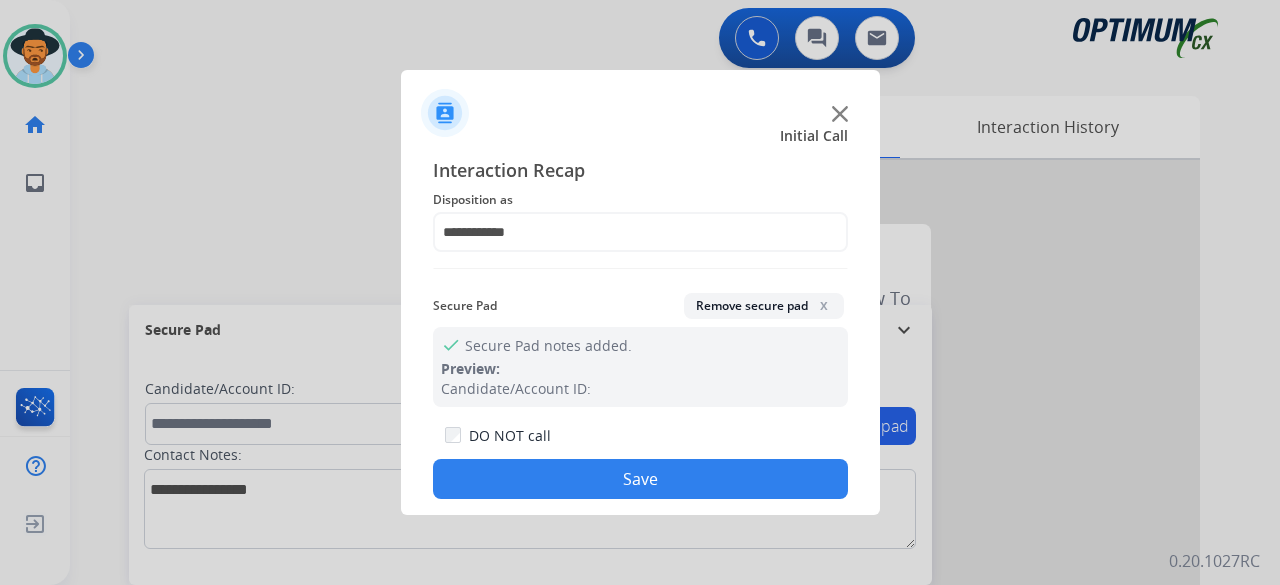 click on "Save" 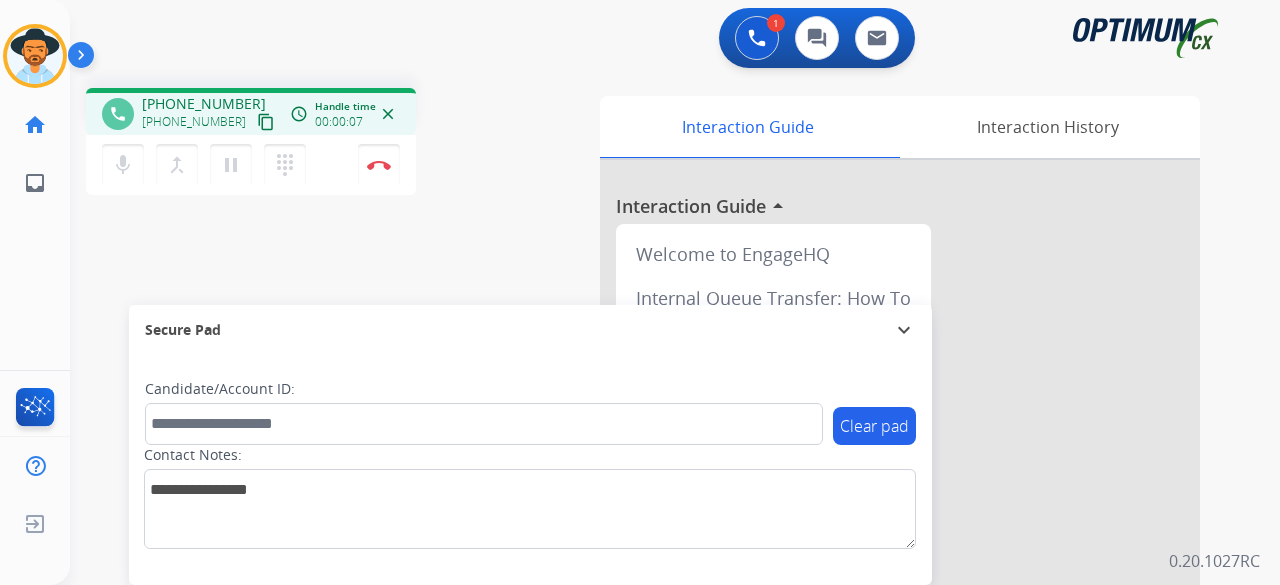 click on "content_copy" at bounding box center [266, 122] 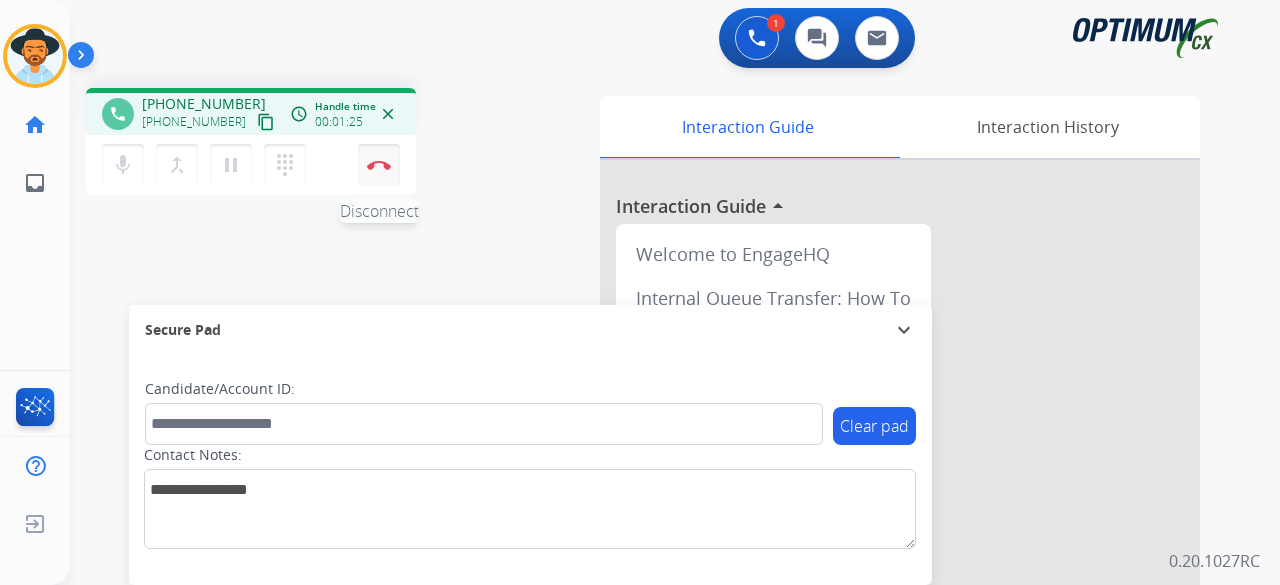 click at bounding box center (379, 165) 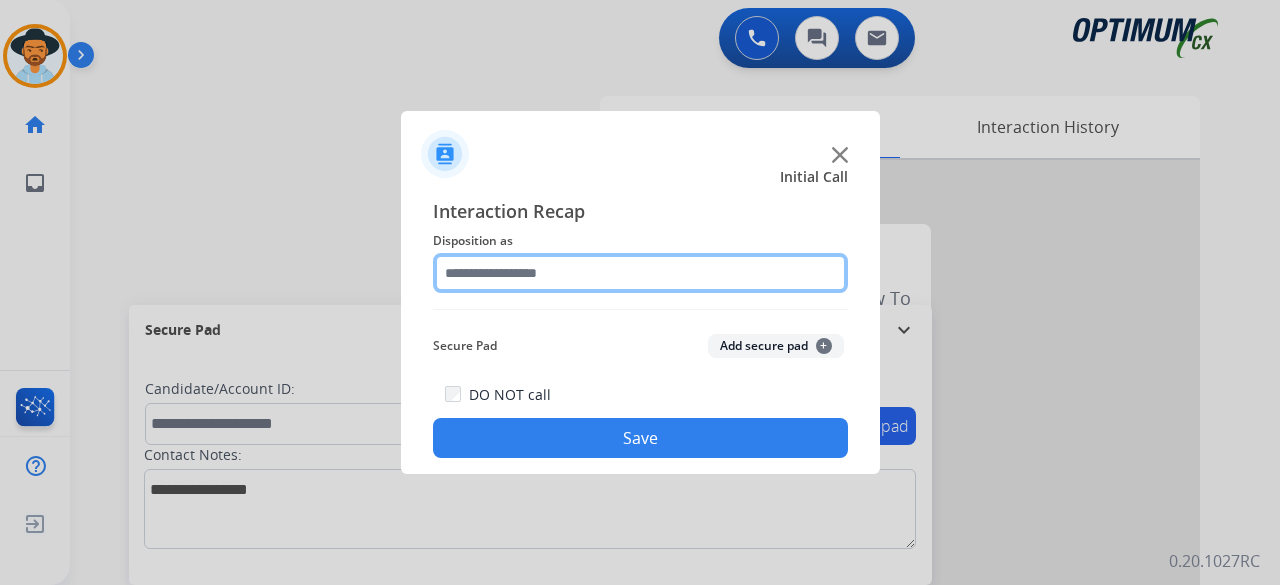 click 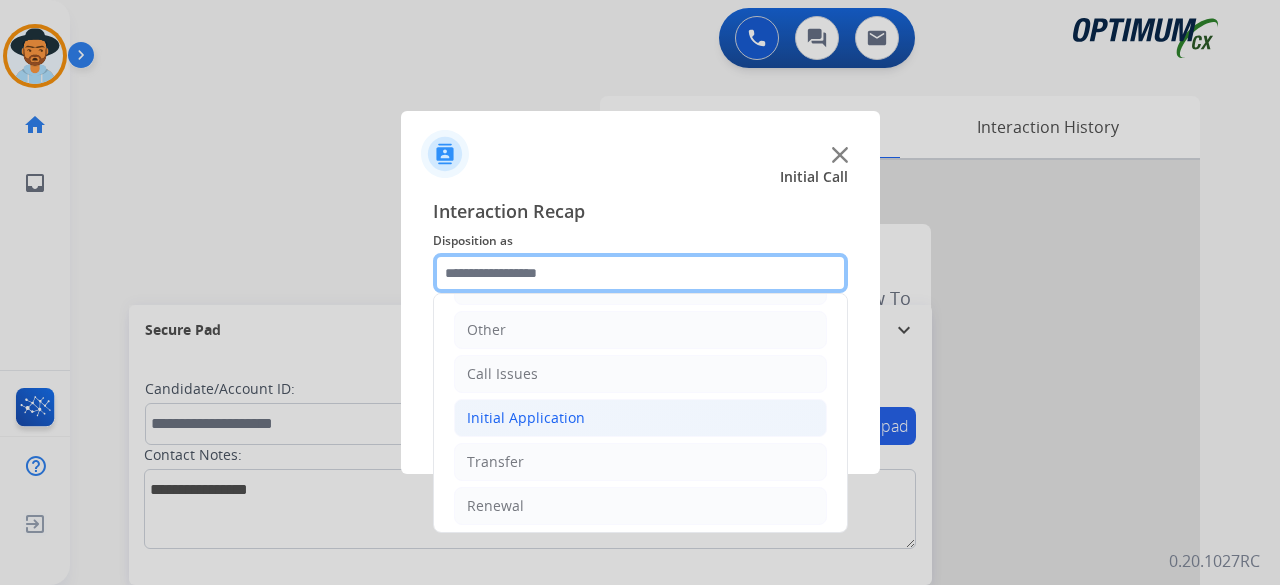 scroll, scrollTop: 130, scrollLeft: 0, axis: vertical 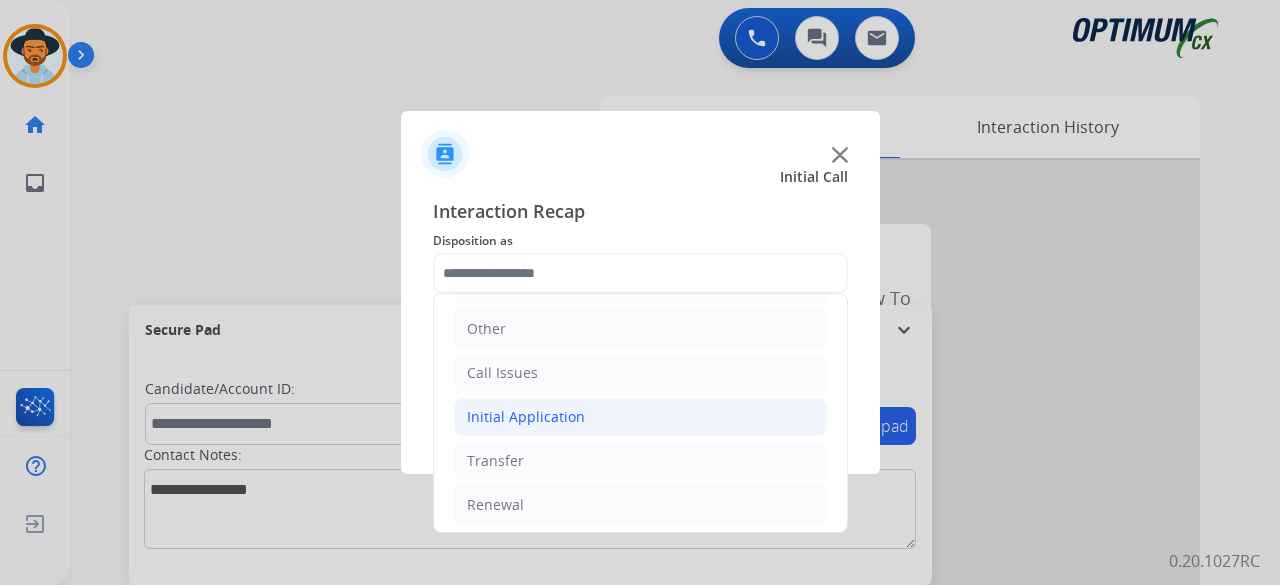 click on "Initial Application" 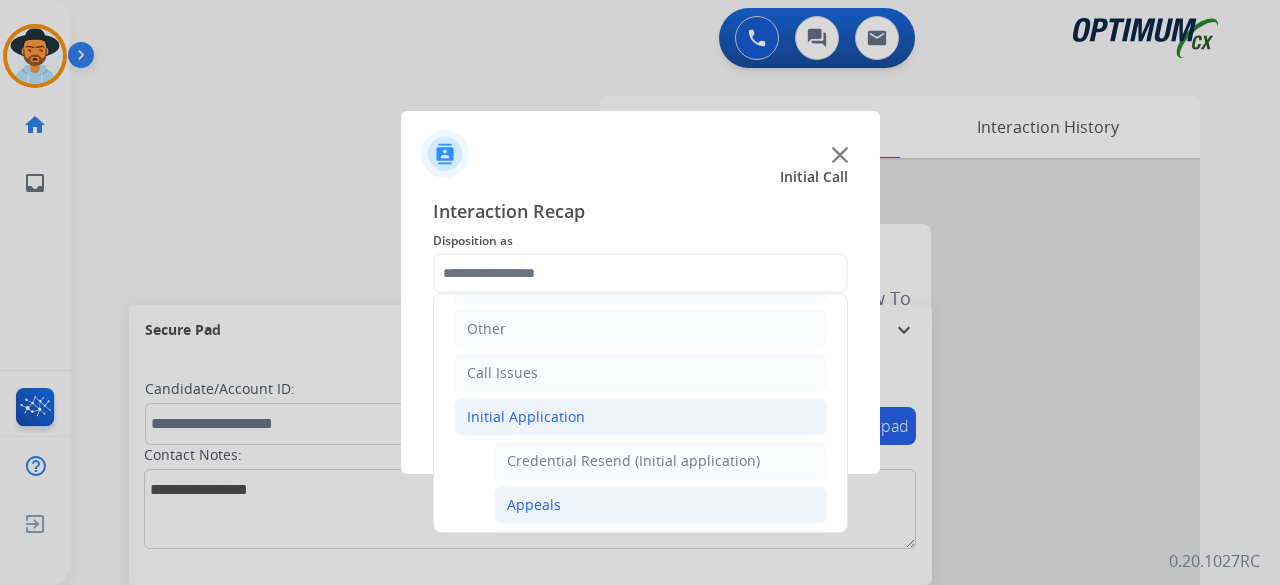 click on "Appeals" 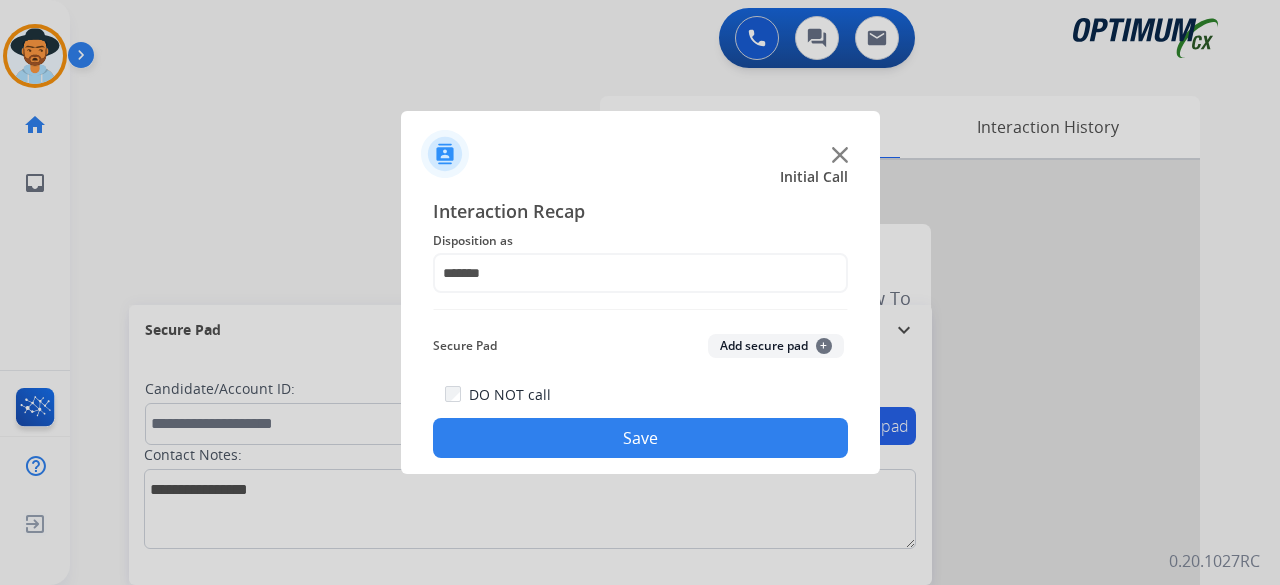 click on "Add secure pad  +" 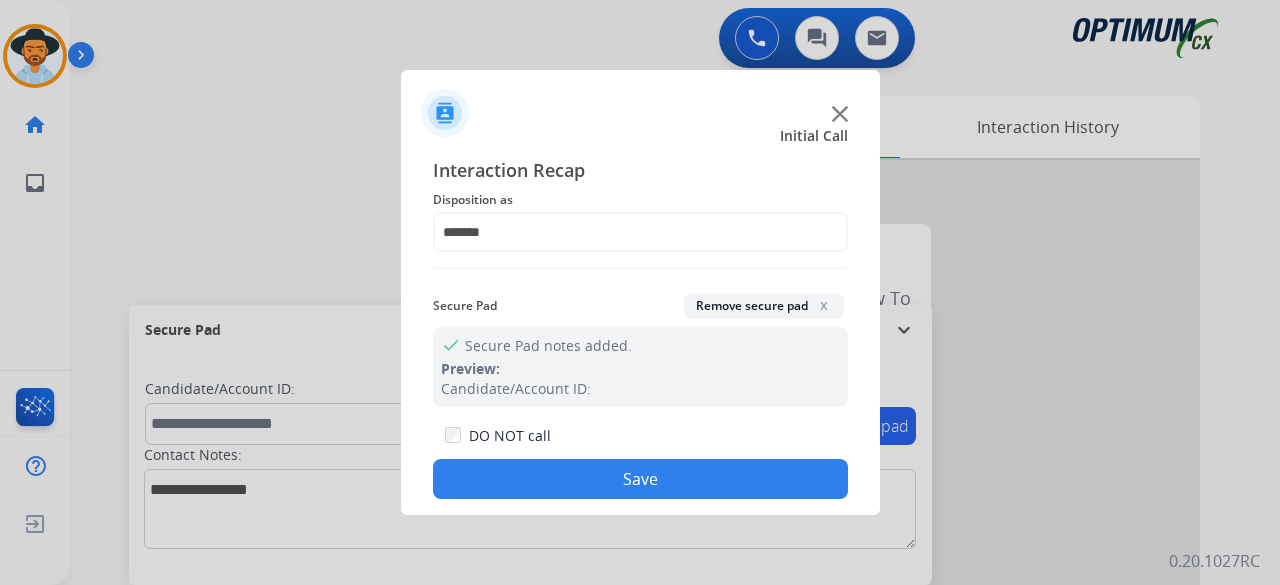 click on "Save" 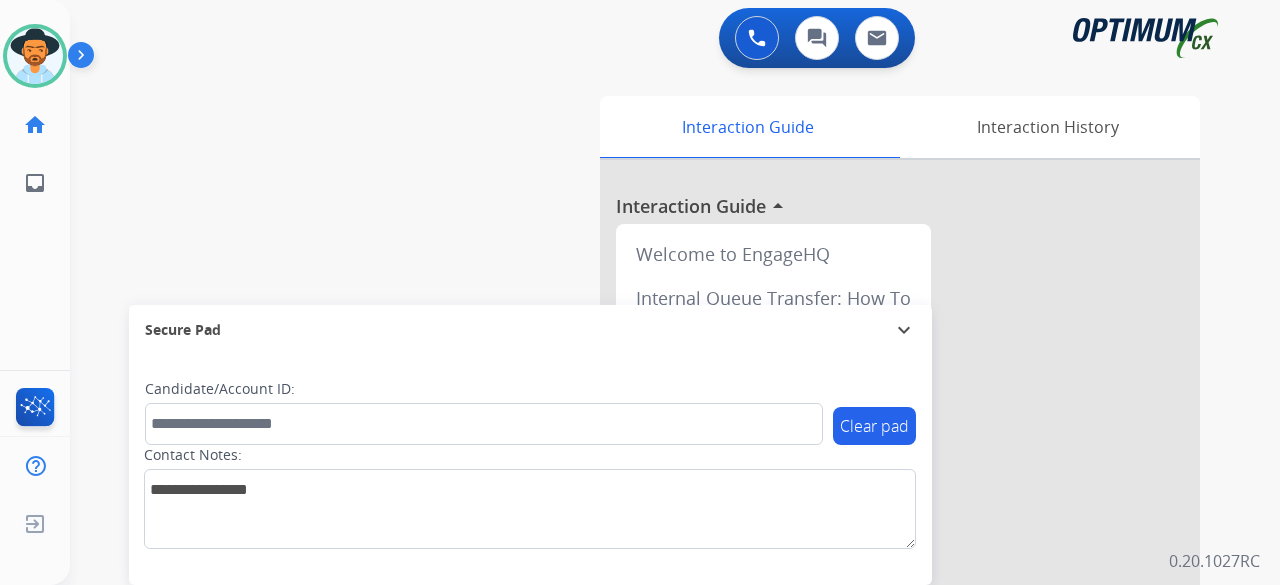 click on "swap_horiz Break voice bridge close_fullscreen Connect 3-Way Call merge_type Separate 3-Way Call  Interaction Guide   Interaction History  Interaction Guide arrow_drop_up  Welcome to EngageHQ   Internal Queue Transfer: How To  Secure Pad expand_more Clear pad Candidate/Account ID: Contact Notes:" at bounding box center [651, 489] 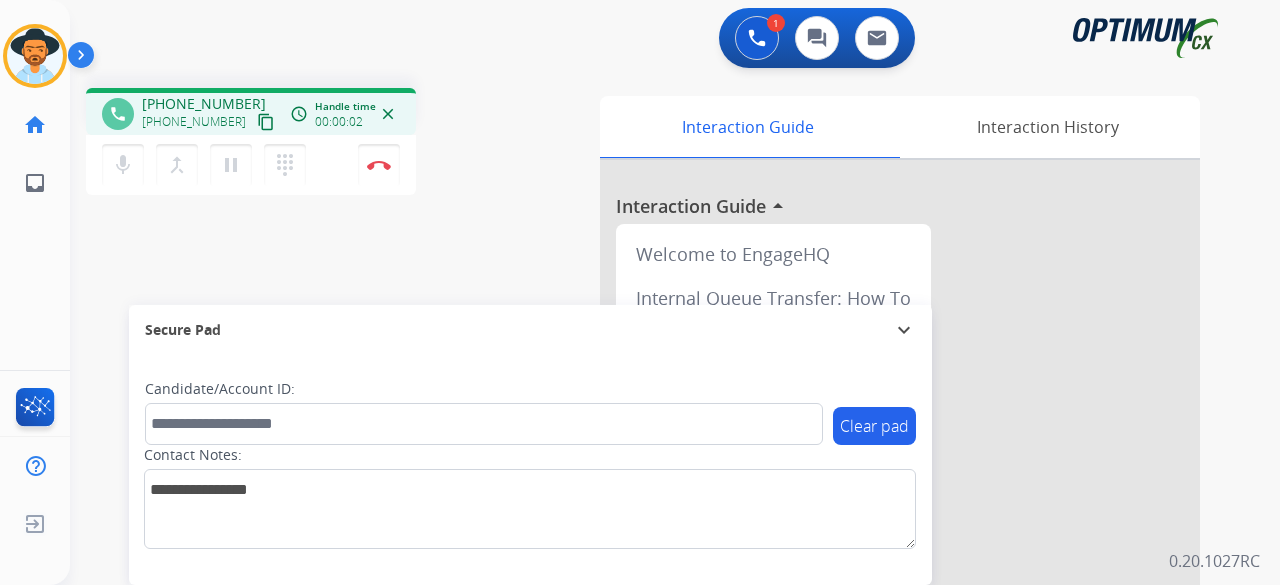 click on "content_copy" at bounding box center (266, 122) 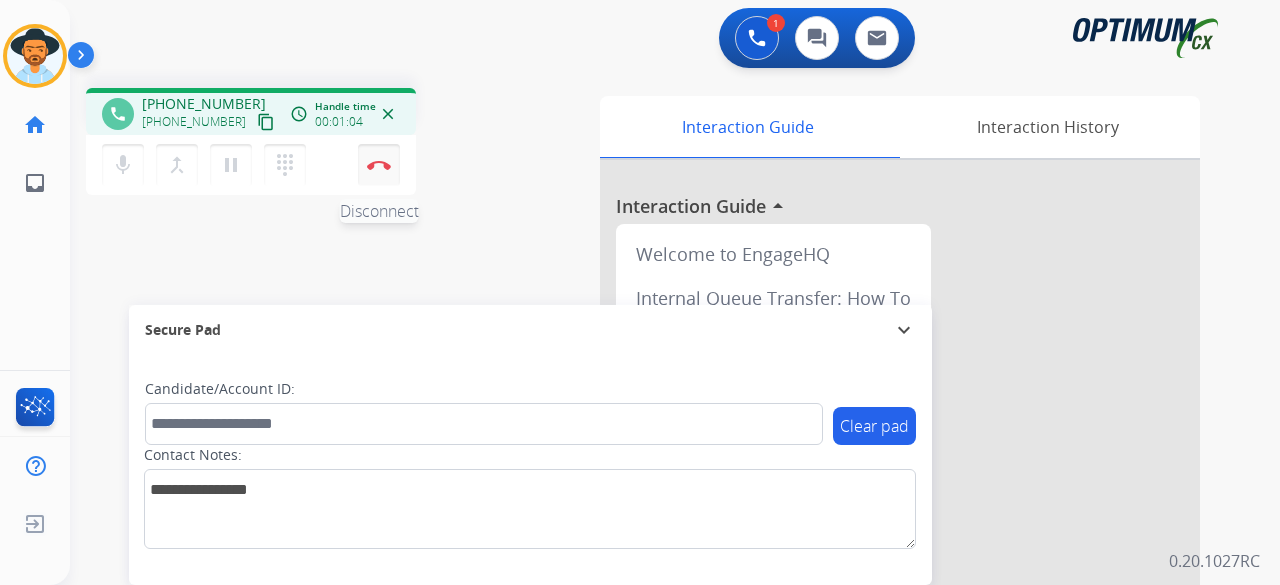 click on "Disconnect" at bounding box center (379, 165) 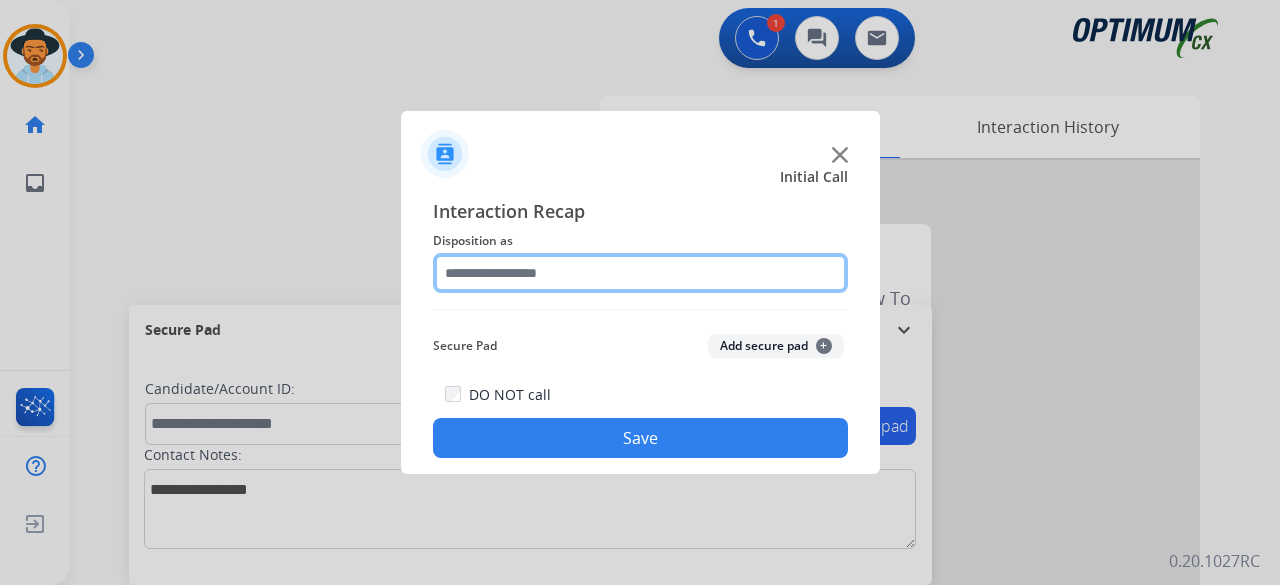 click 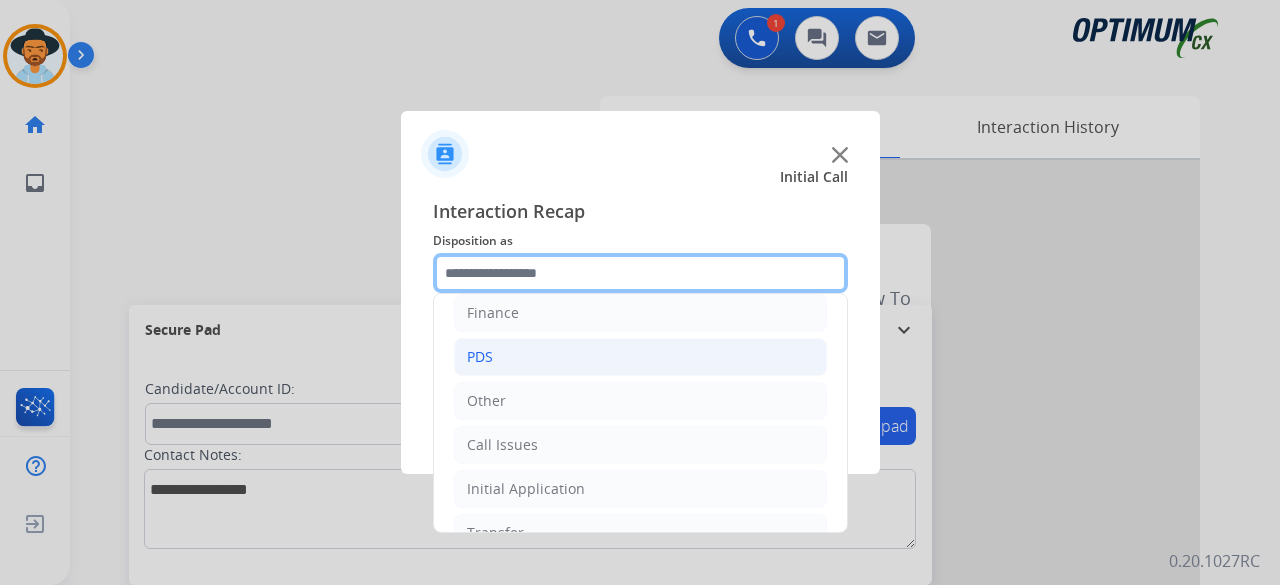 scroll, scrollTop: 130, scrollLeft: 0, axis: vertical 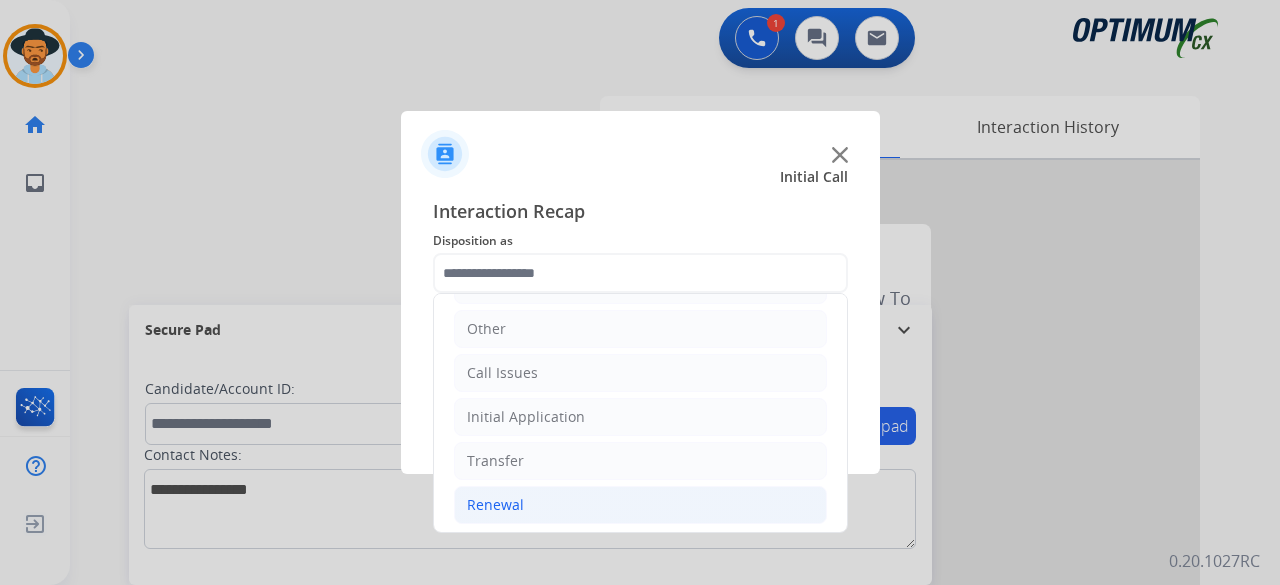 click on "Renewal" 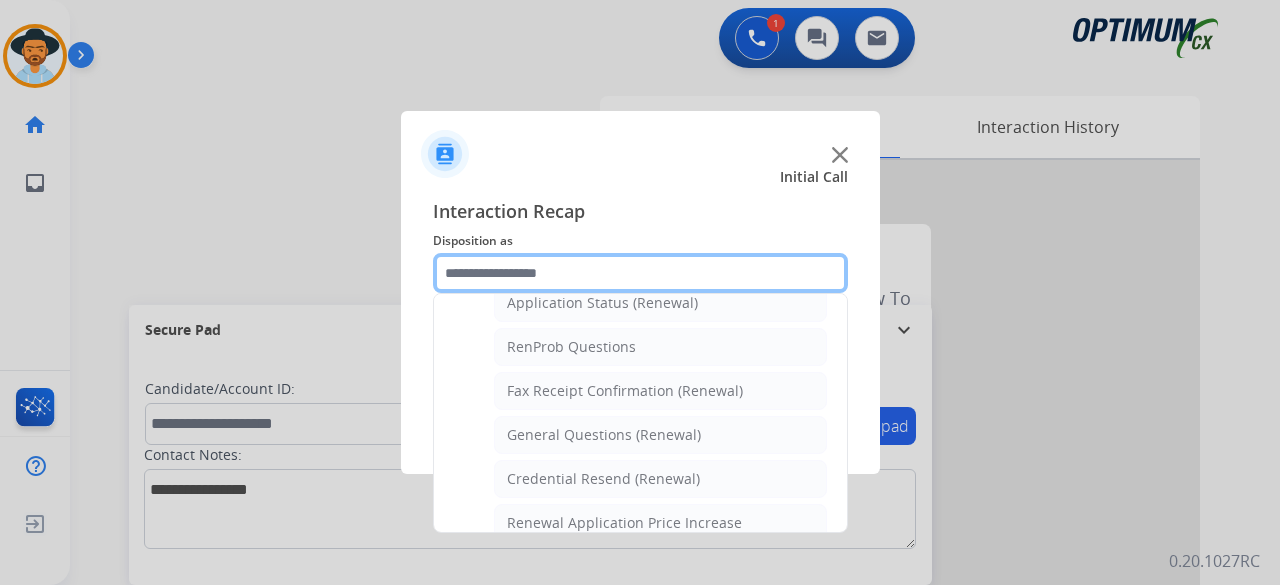 scroll, scrollTop: 486, scrollLeft: 0, axis: vertical 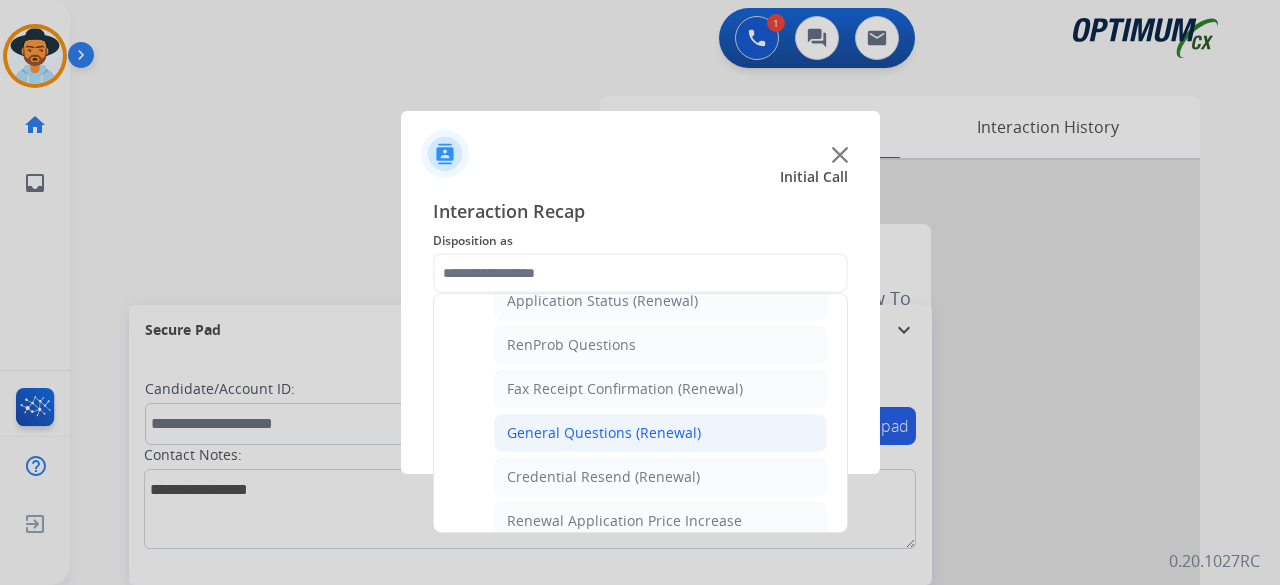 click on "General Questions (Renewal)" 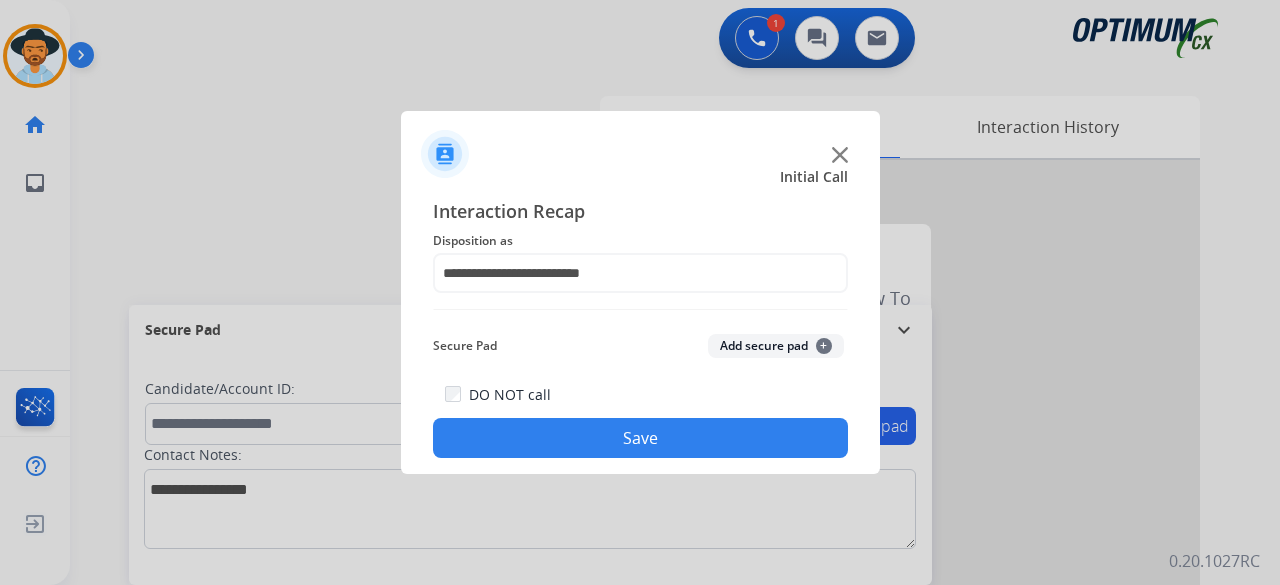 click on "Add secure pad  +" 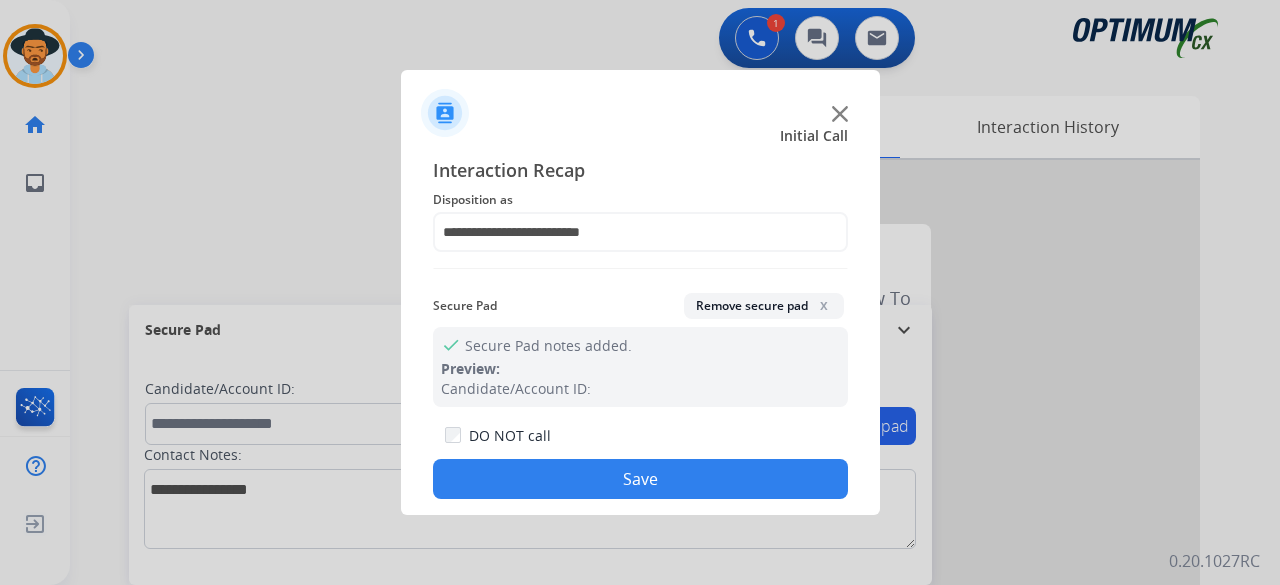 click on "Save" 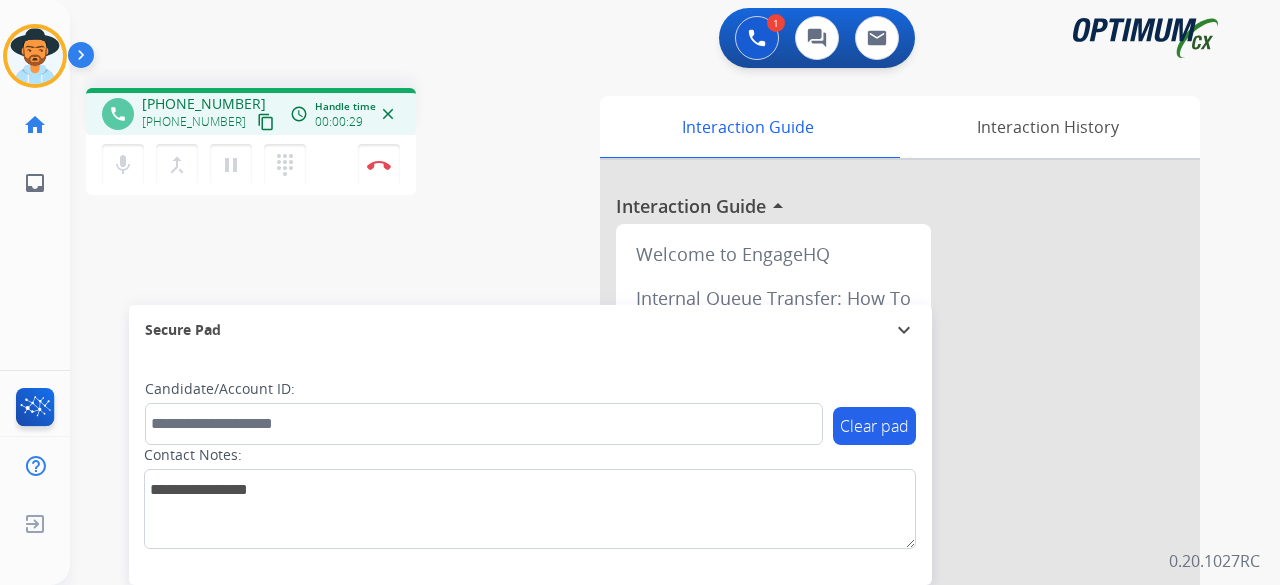 click on "content_copy" at bounding box center (266, 122) 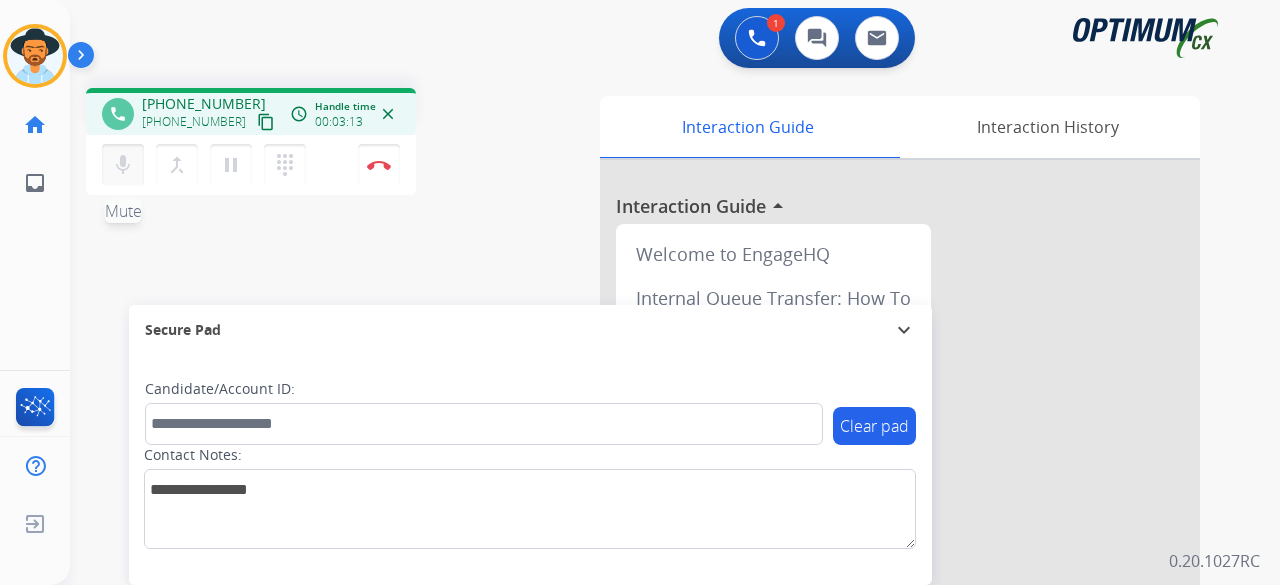 click on "mic" at bounding box center [123, 165] 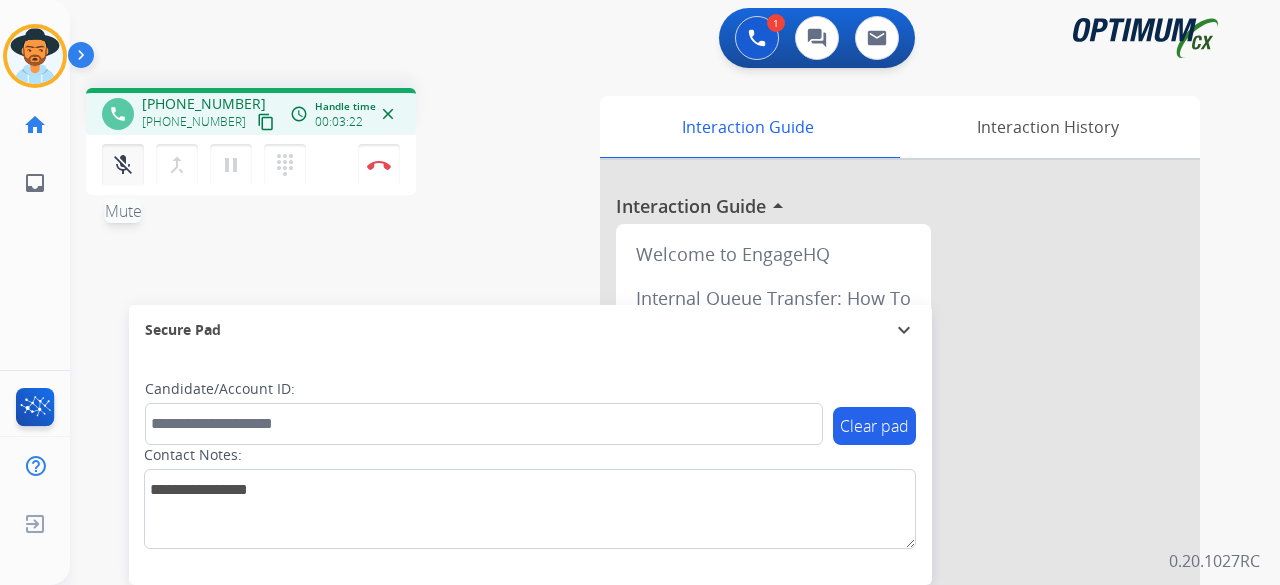 click on "mic_off" at bounding box center (123, 165) 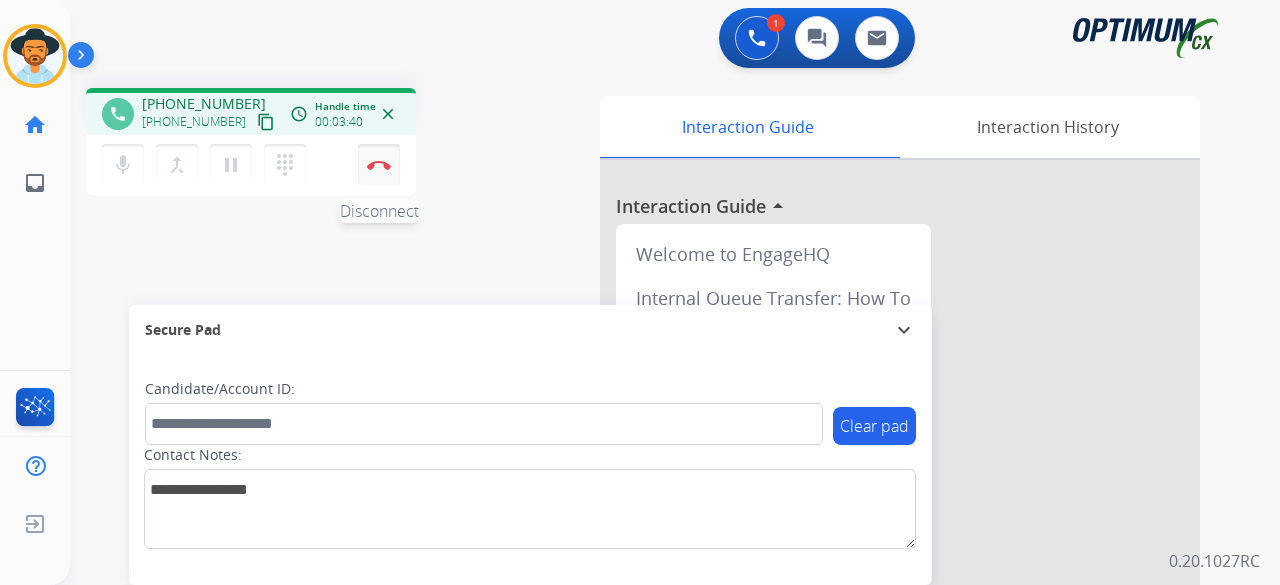 click at bounding box center (379, 165) 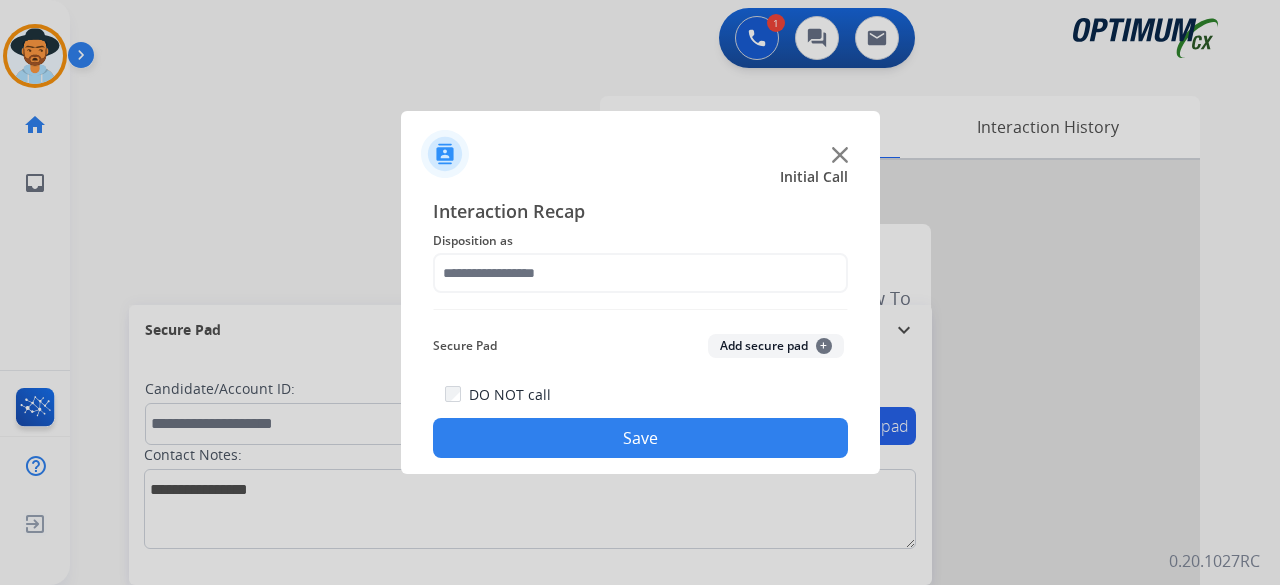 click 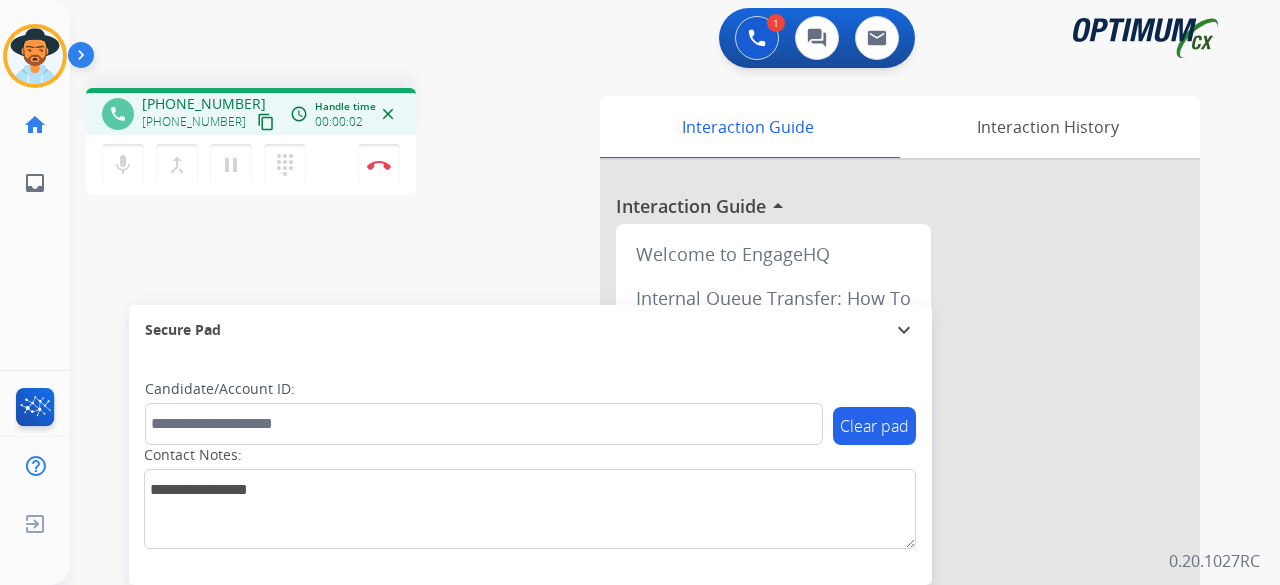 click on "content_copy" at bounding box center [266, 122] 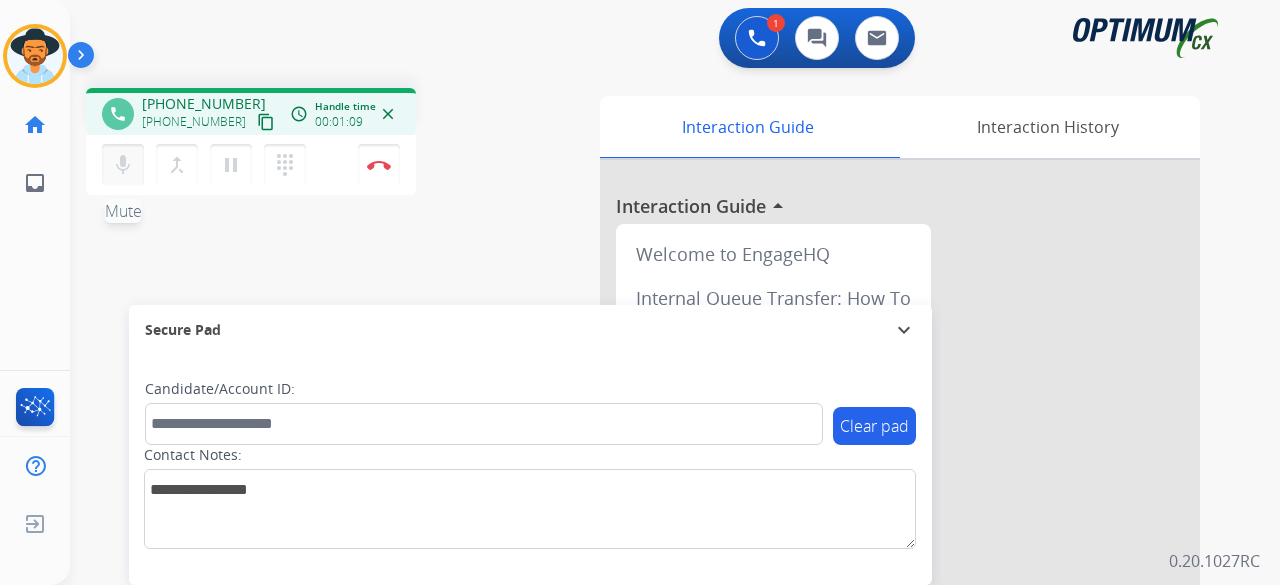 click on "mic" at bounding box center [123, 165] 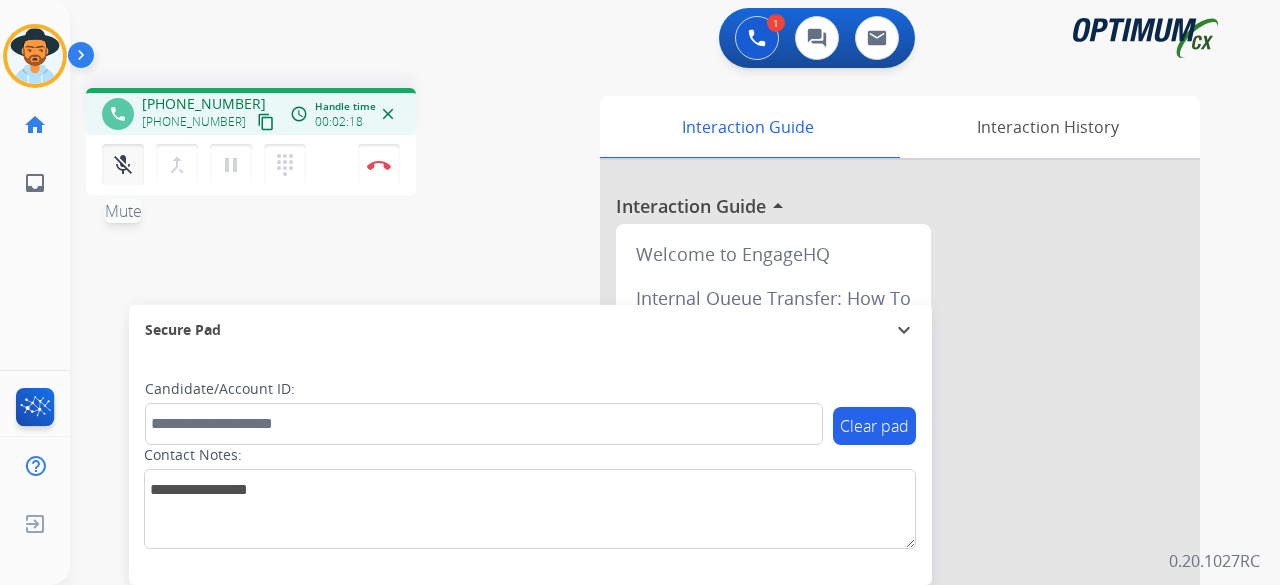 click on "mic_off" at bounding box center [123, 165] 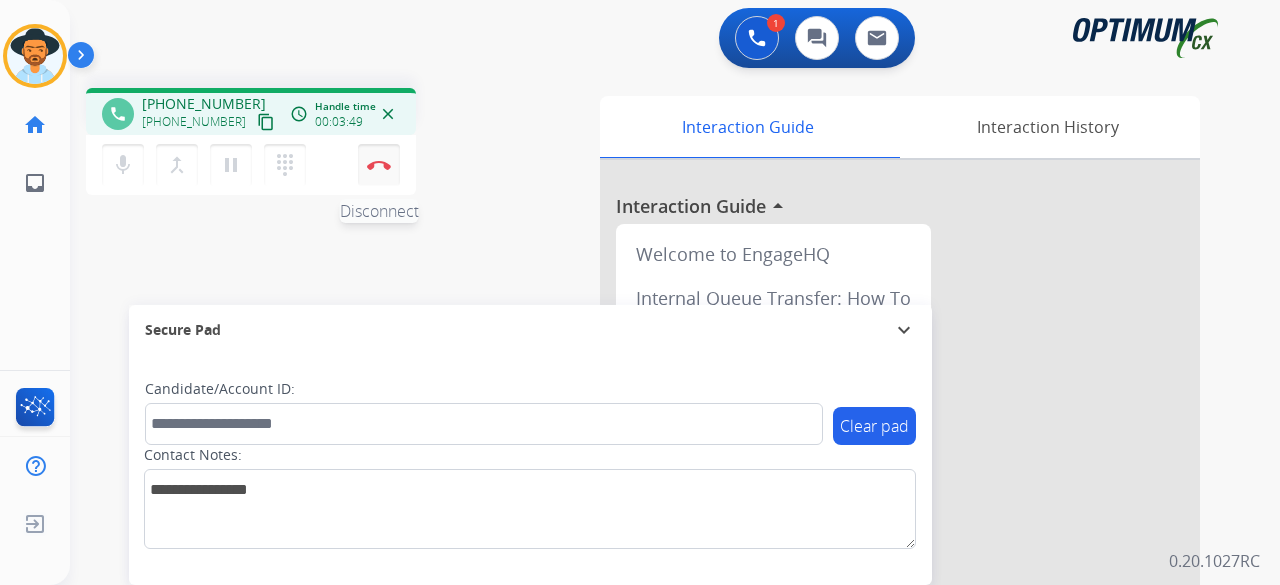 click at bounding box center (379, 165) 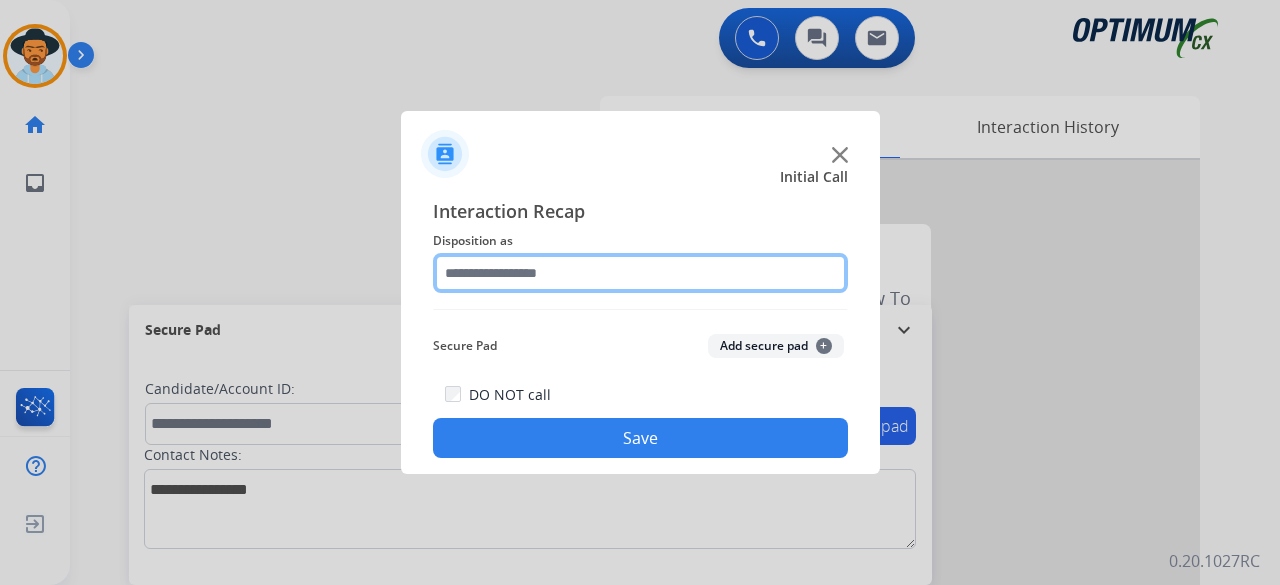 click 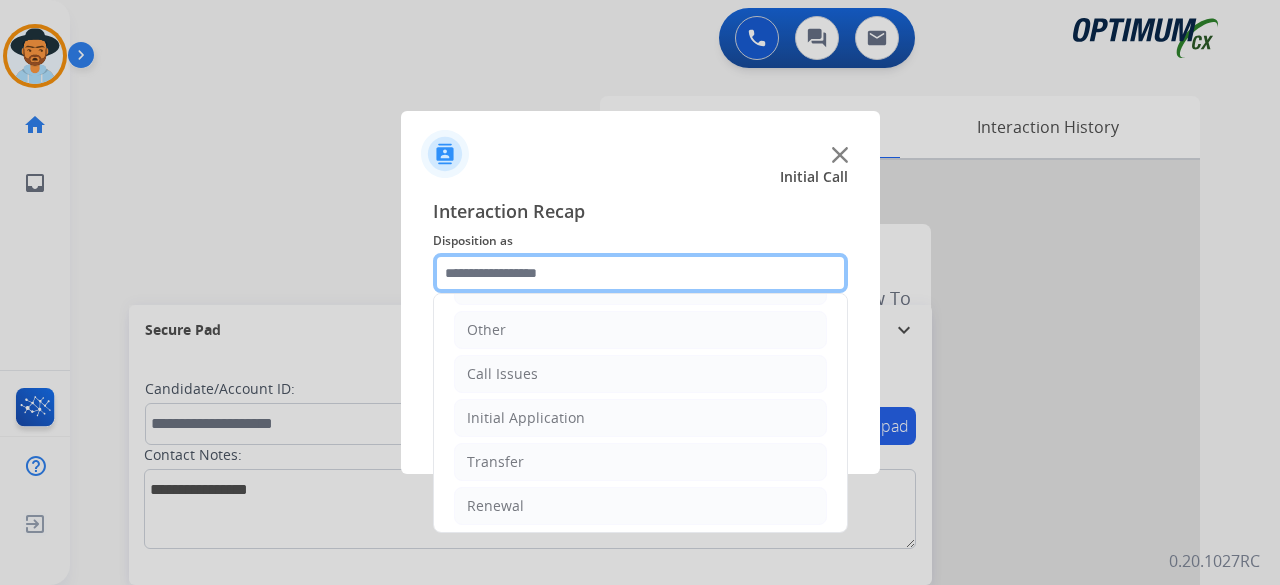 scroll, scrollTop: 130, scrollLeft: 0, axis: vertical 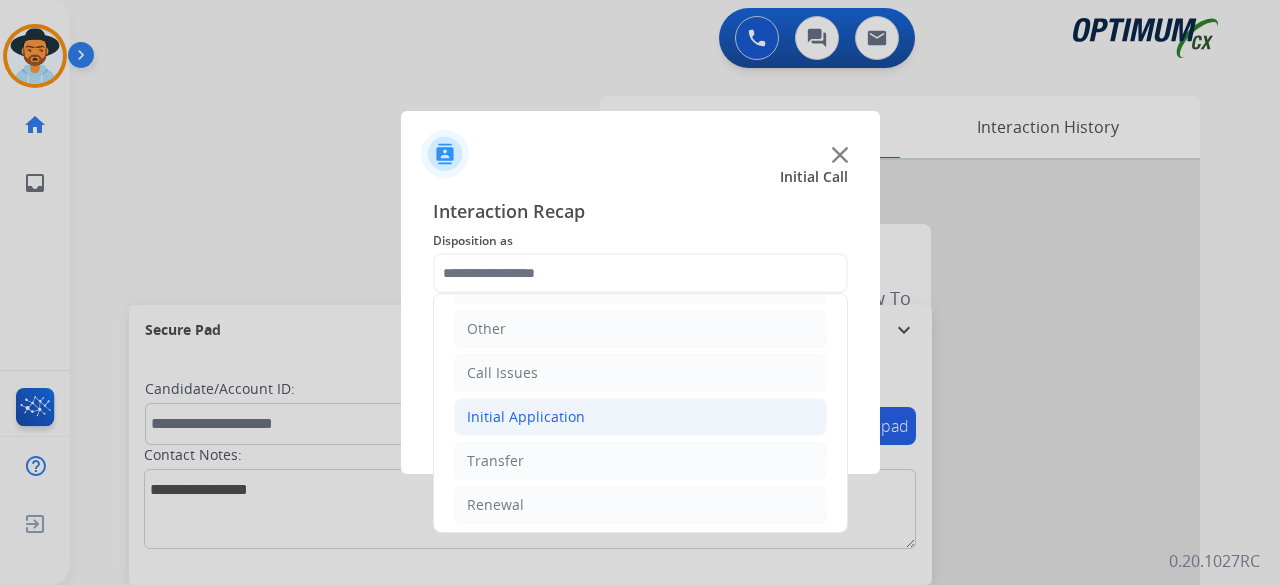 click on "Initial Application" 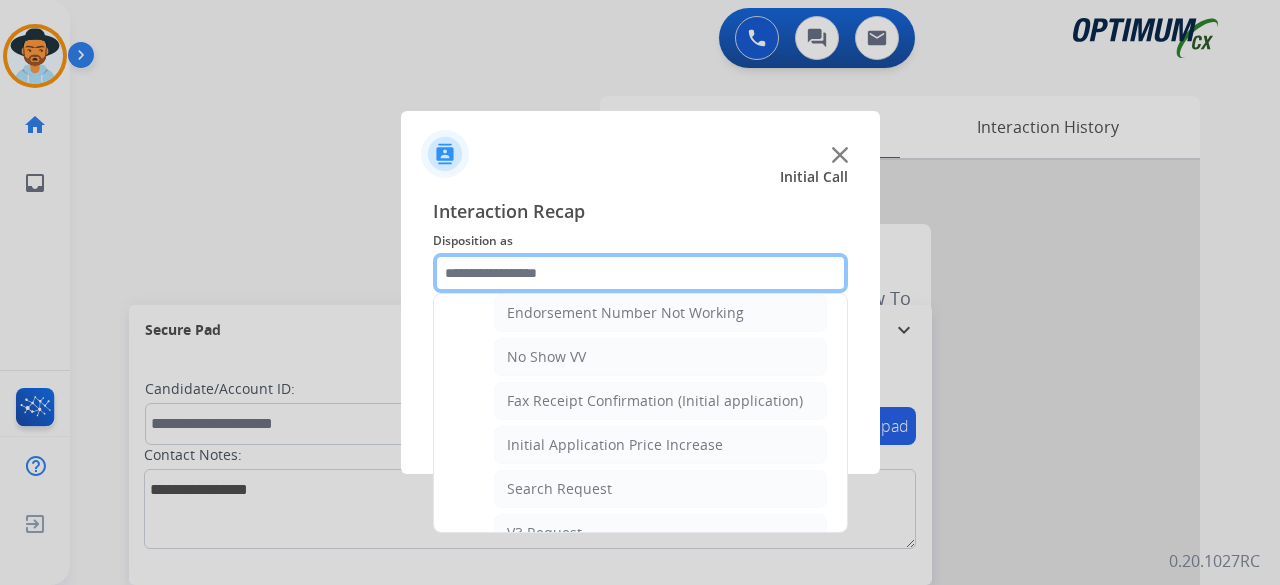 scroll, scrollTop: 562, scrollLeft: 0, axis: vertical 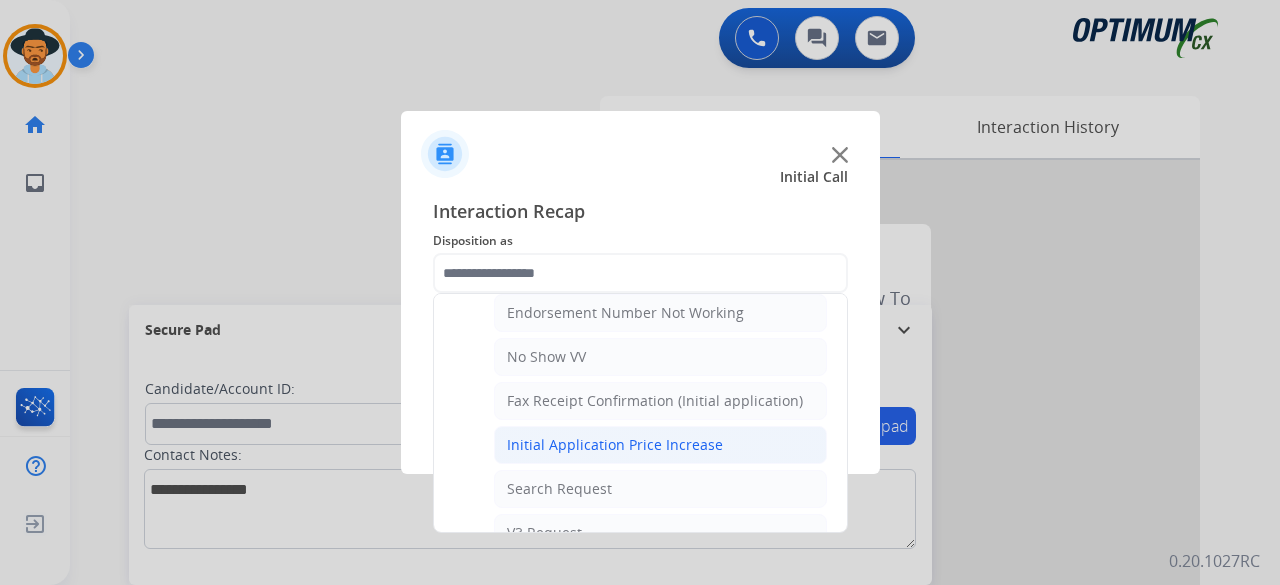 click on "Initial Application Price Increase" 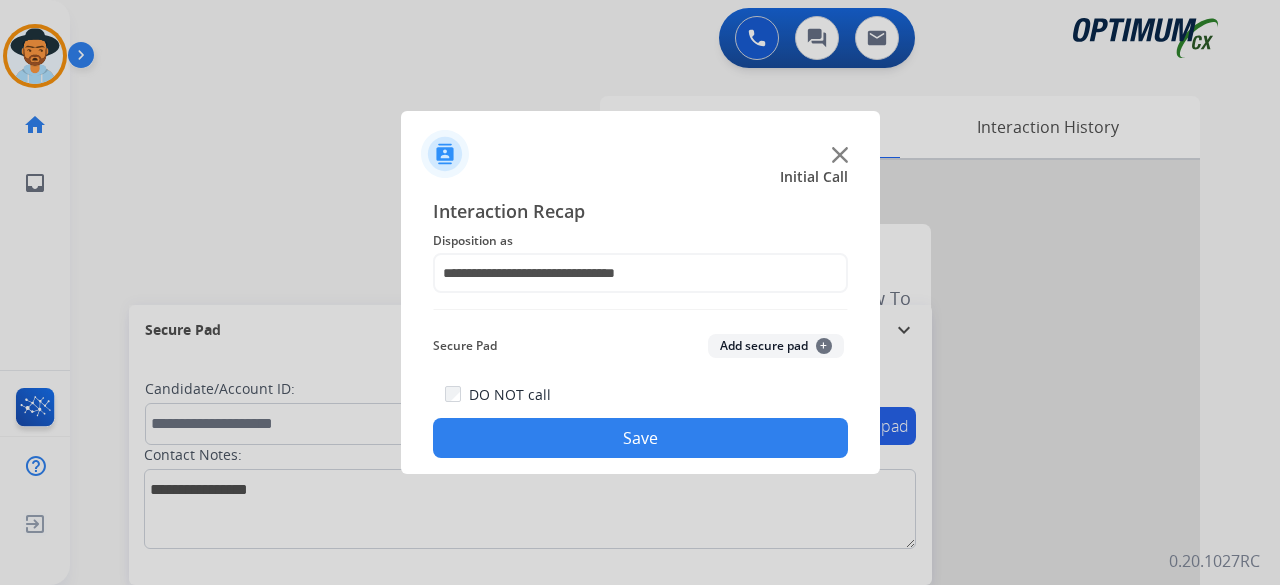 click on "Add secure pad  +" 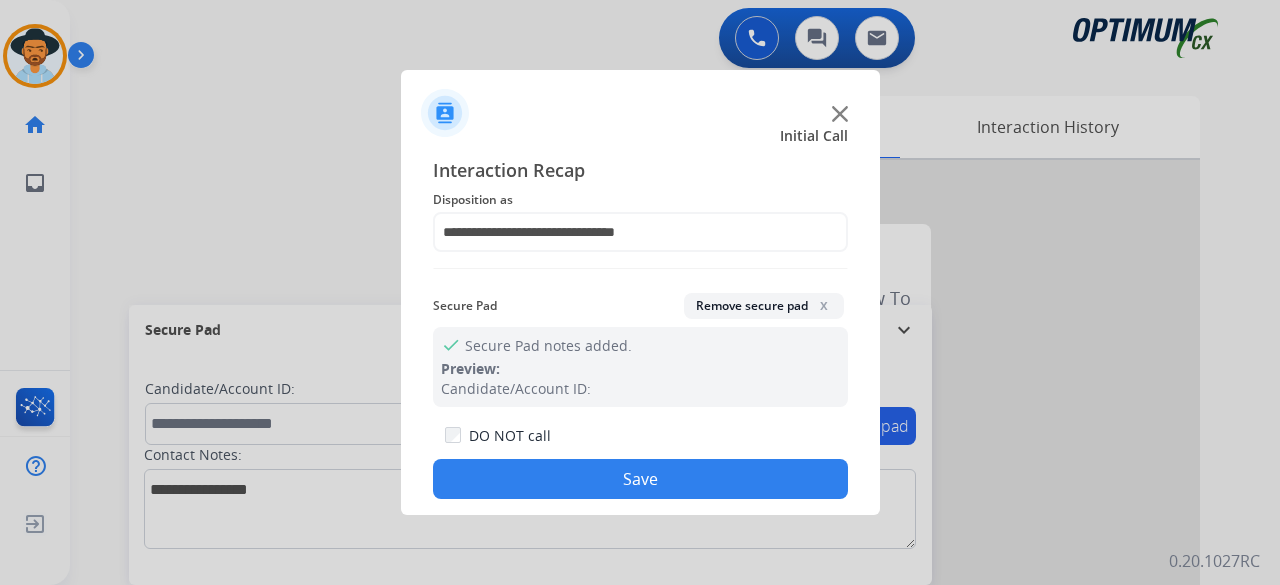 click on "Save" 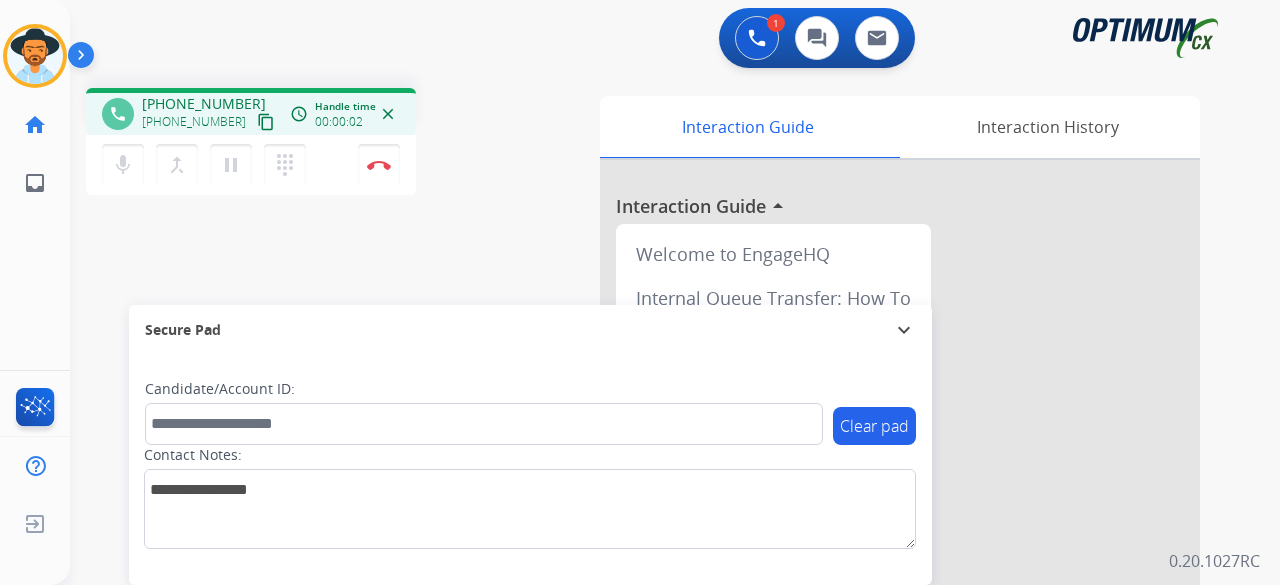 click on "content_copy" at bounding box center (266, 122) 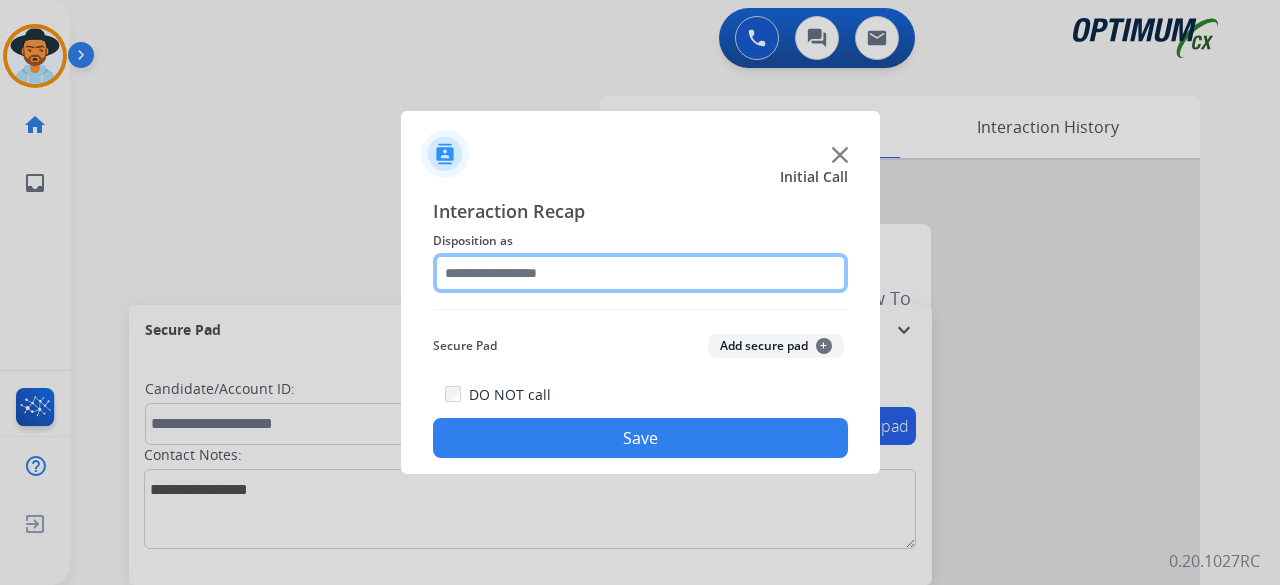 click 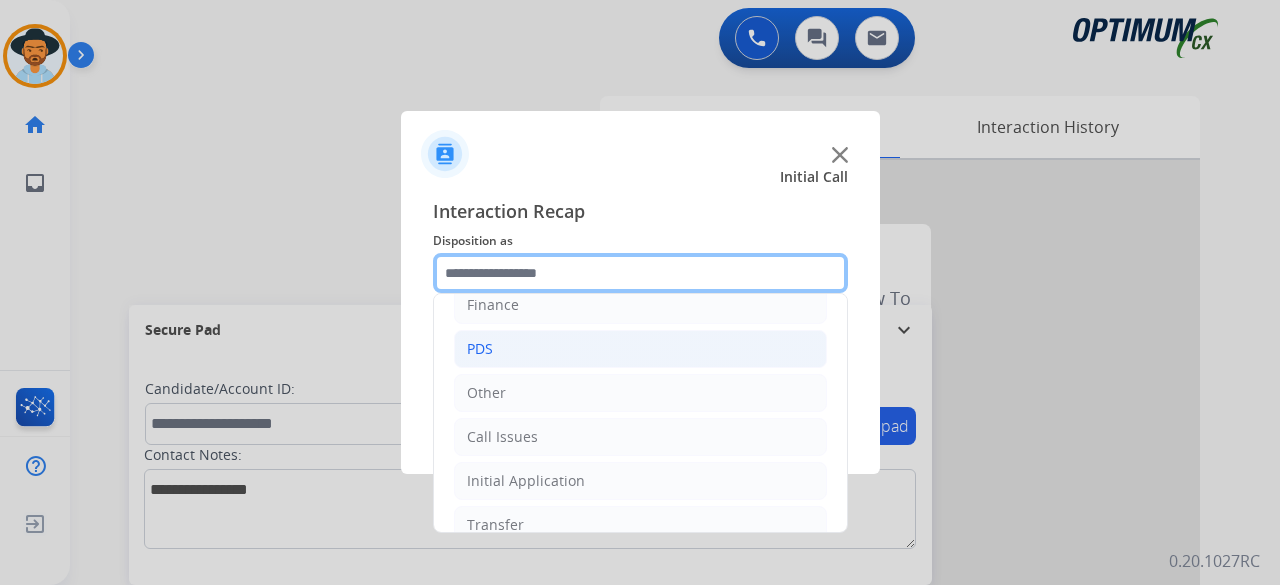 scroll, scrollTop: 130, scrollLeft: 0, axis: vertical 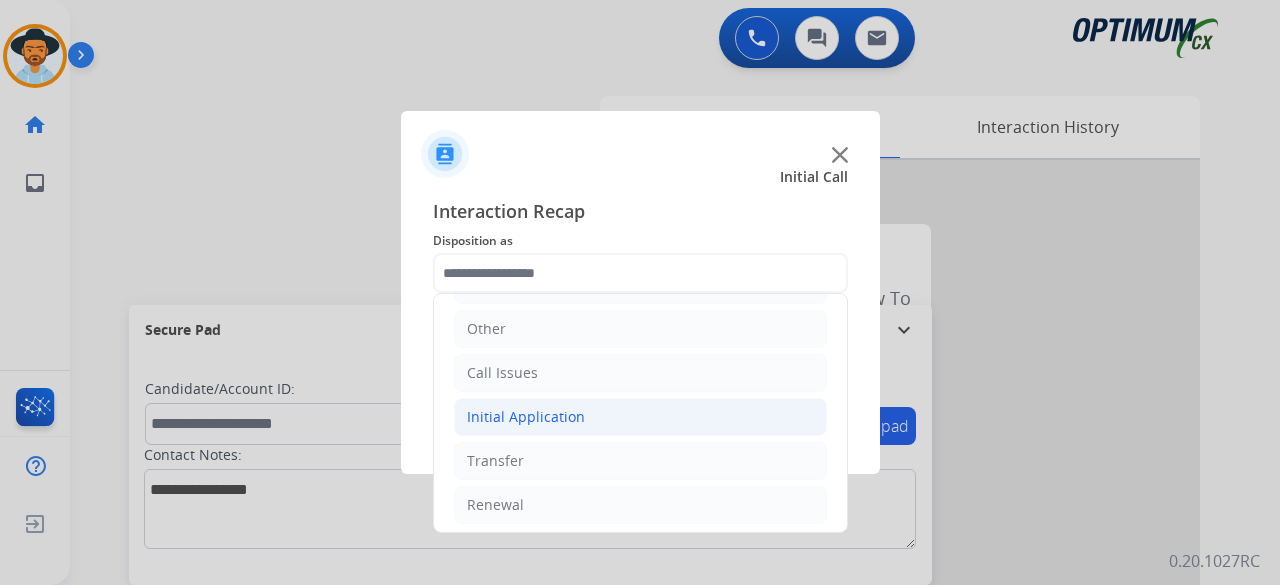 click on "Initial Application" 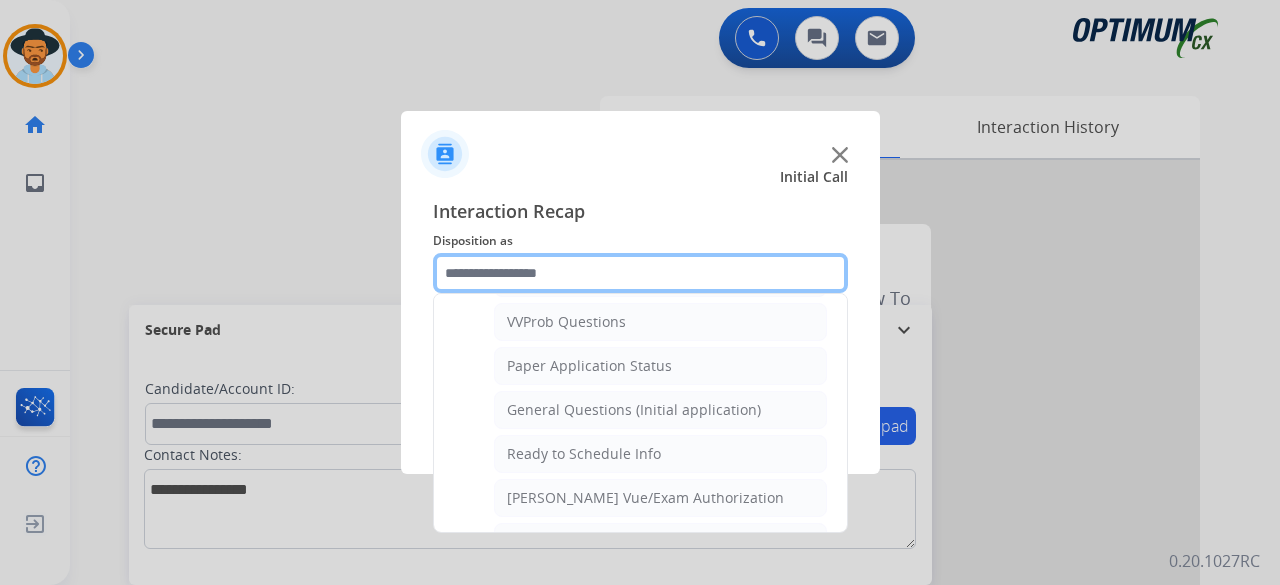 scroll, scrollTop: 1070, scrollLeft: 0, axis: vertical 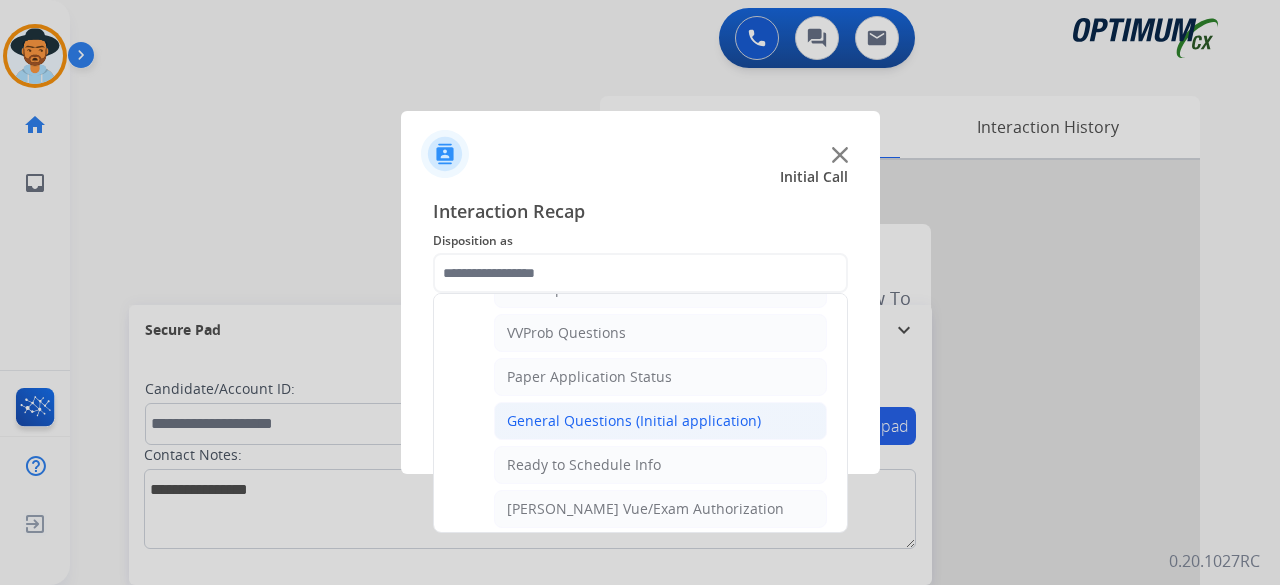 click on "General Questions (Initial application)" 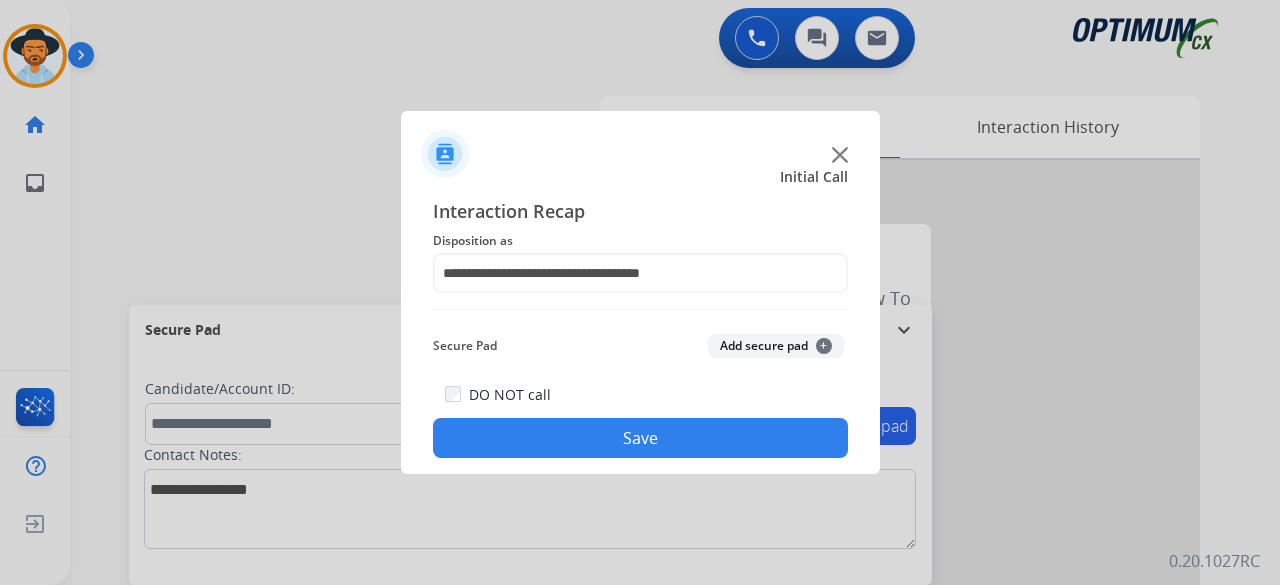 click on "Add secure pad  +" 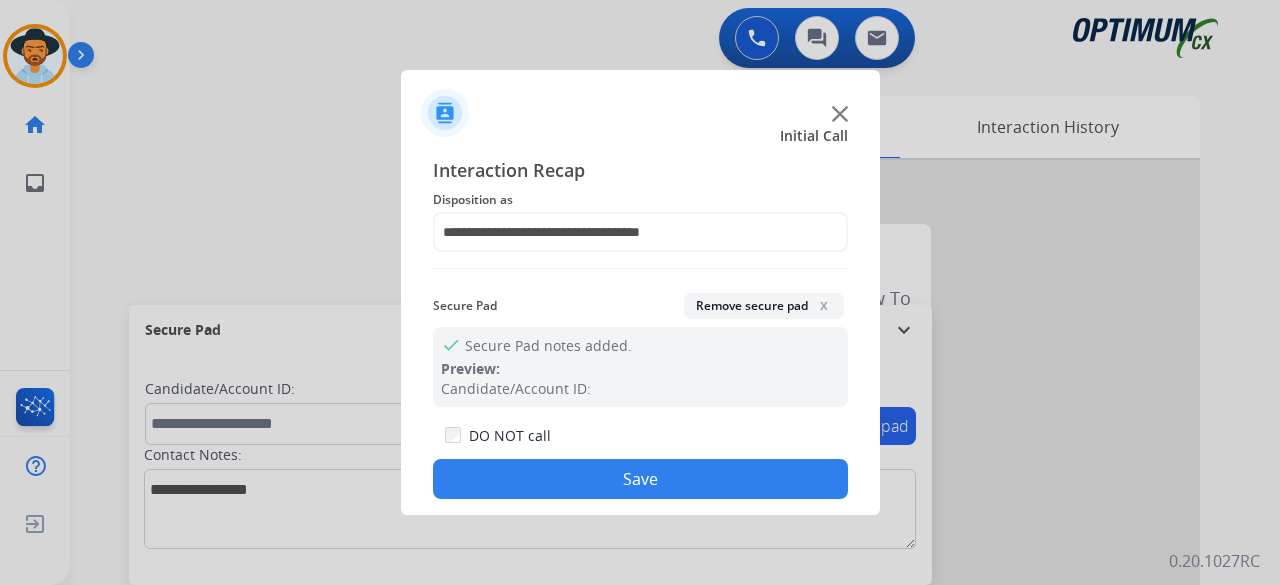 click on "Save" 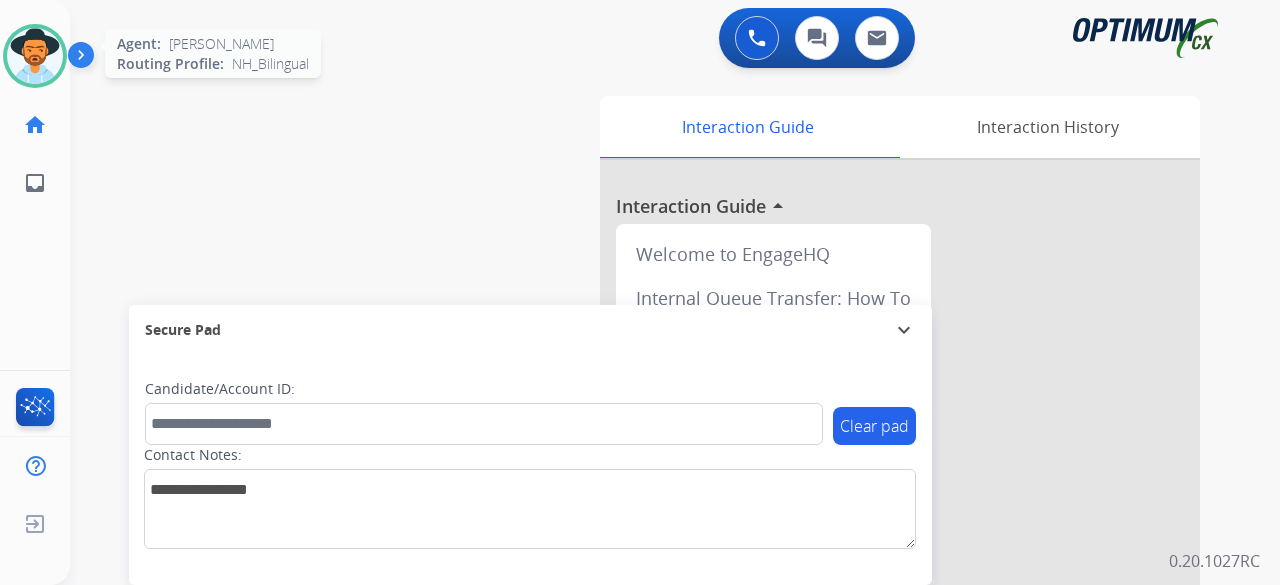 click at bounding box center (35, 56) 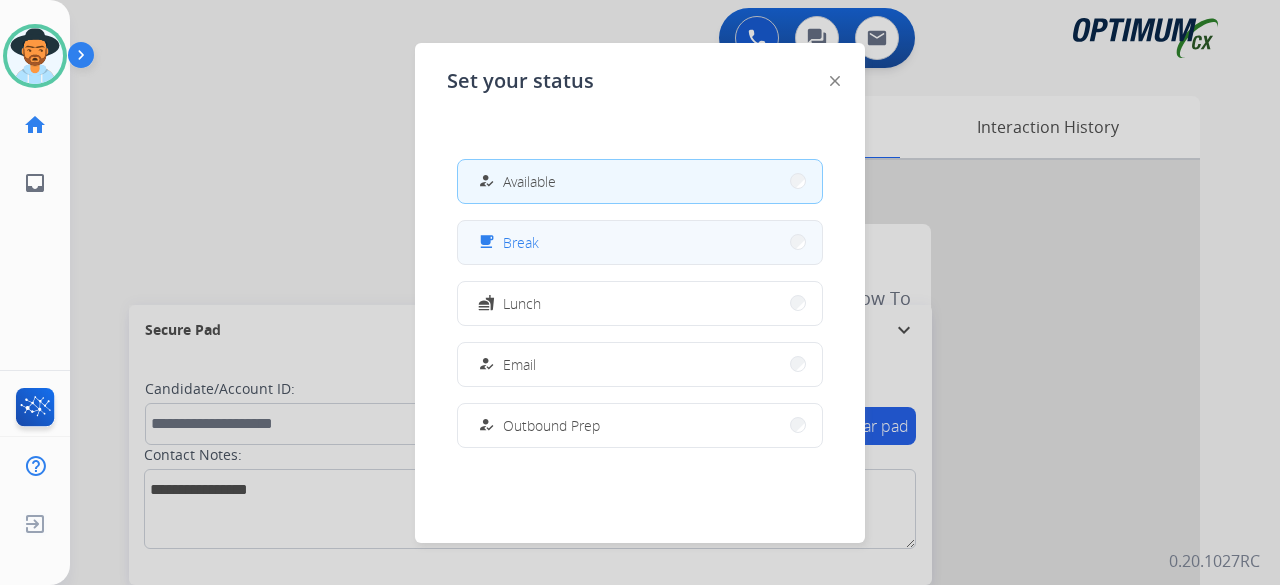 click on "free_breakfast Break" at bounding box center [640, 242] 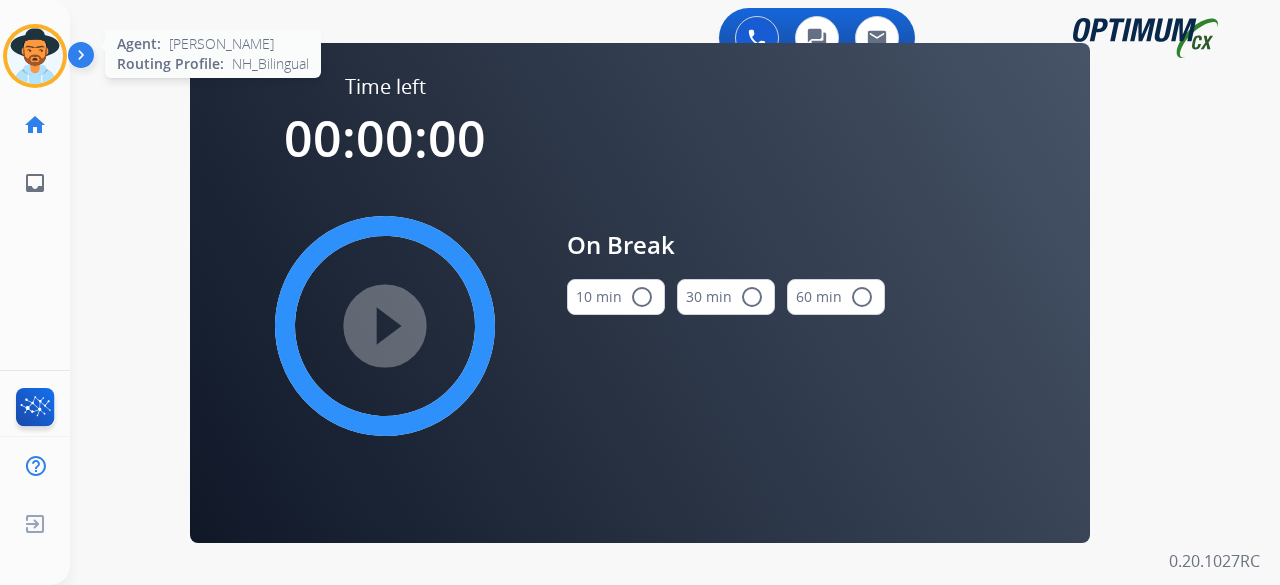 click at bounding box center [35, 56] 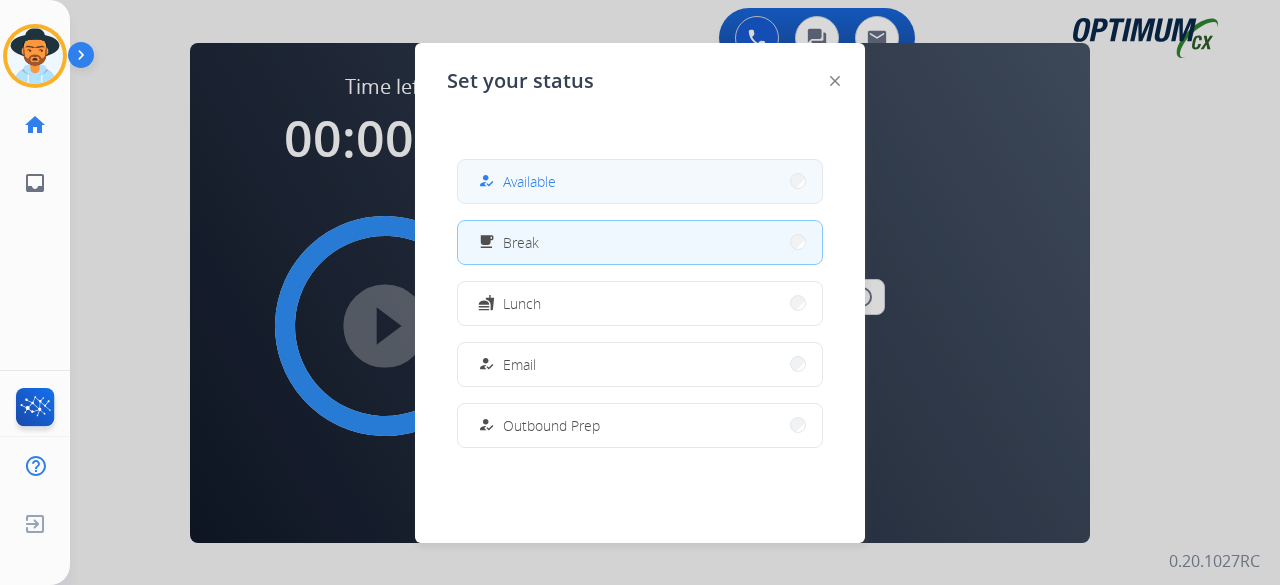 click on "how_to_reg Available" at bounding box center (640, 181) 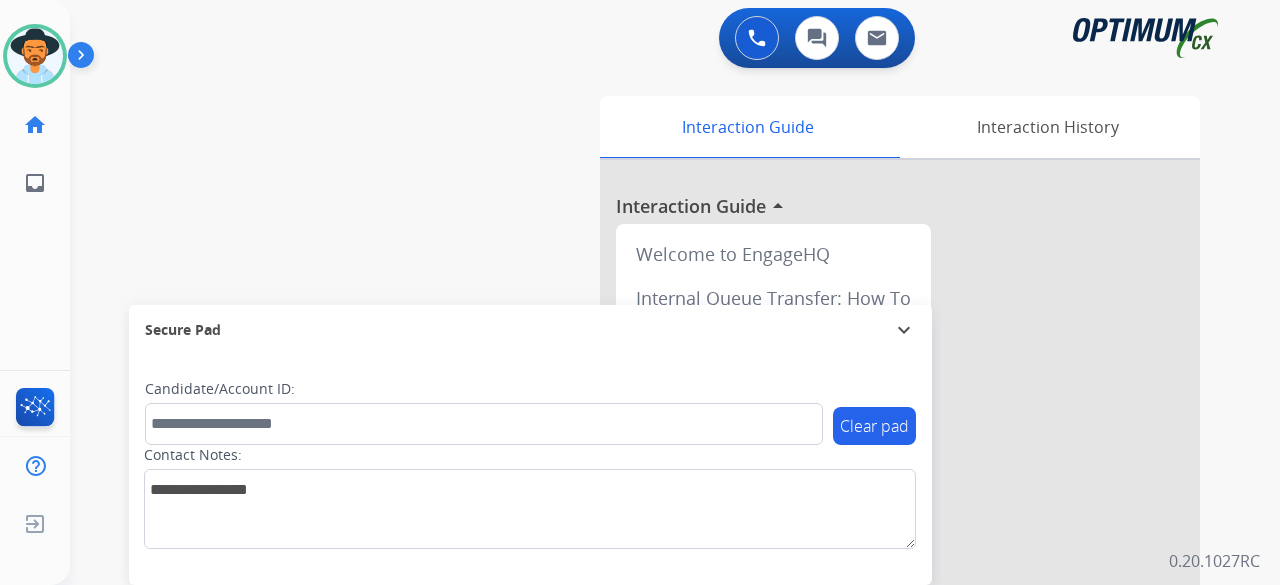 click at bounding box center (900, 533) 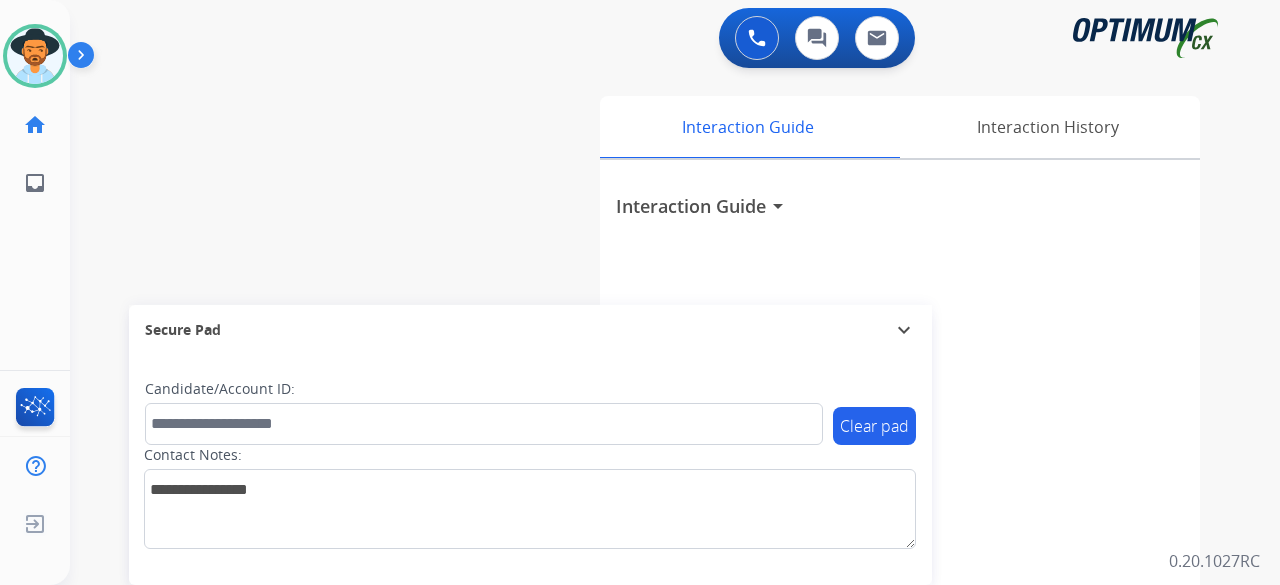 click on "Interaction Guide" at bounding box center (691, 206) 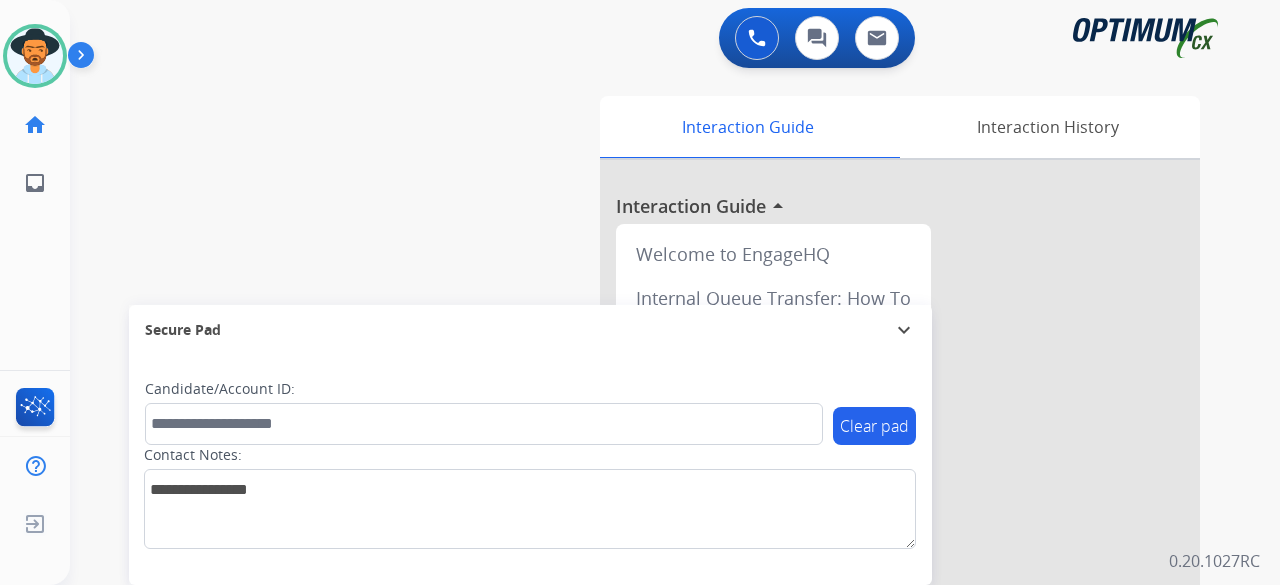 click on "swap_horiz Break voice bridge close_fullscreen Connect 3-Way Call merge_type Separate 3-Way Call  Interaction Guide   Interaction History  Interaction Guide arrow_drop_up  Welcome to EngageHQ   Internal Queue Transfer: How To  Secure Pad expand_more Clear pad Candidate/Account ID: Contact Notes:" at bounding box center [651, 489] 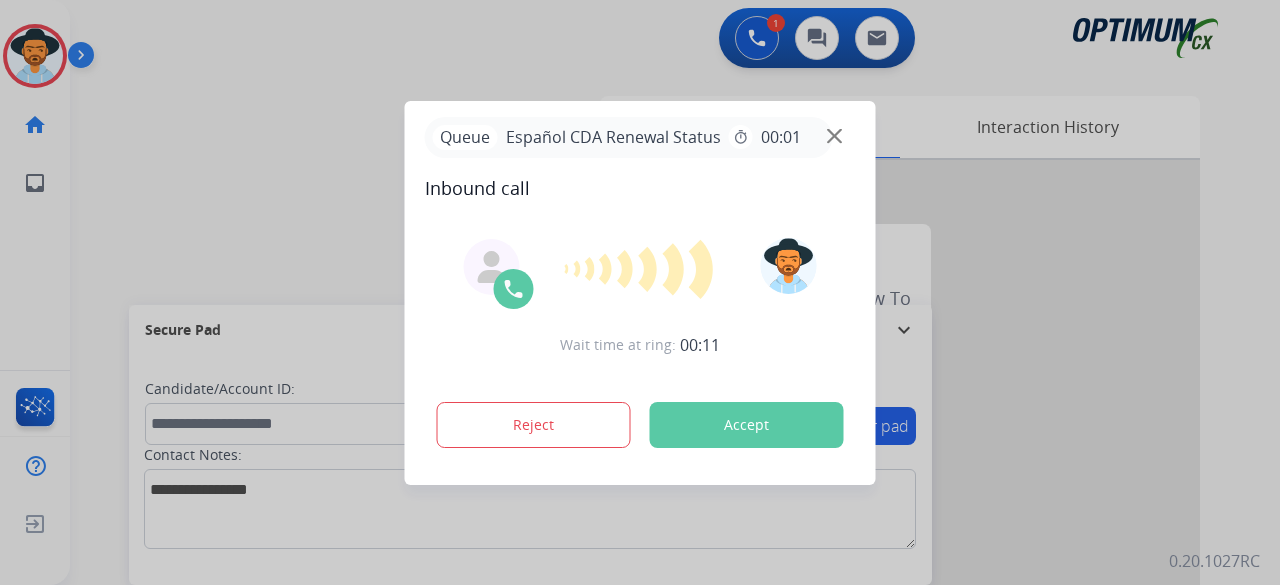 click on "Accept" at bounding box center [747, 425] 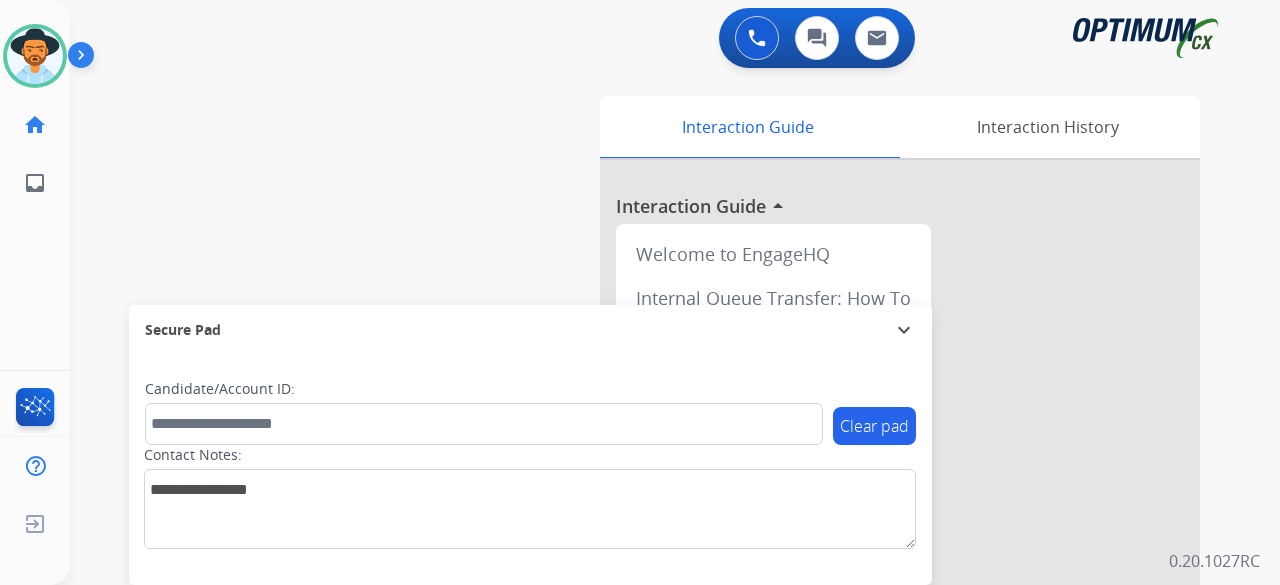 click on "swap_horiz Break voice bridge close_fullscreen Connect 3-Way Call merge_type Separate 3-Way Call  Interaction Guide   Interaction History  Interaction Guide arrow_drop_up  Welcome to EngageHQ   Internal Queue Transfer: How To  Secure Pad expand_more Clear pad Candidate/Account ID: Contact Notes:" at bounding box center [651, 489] 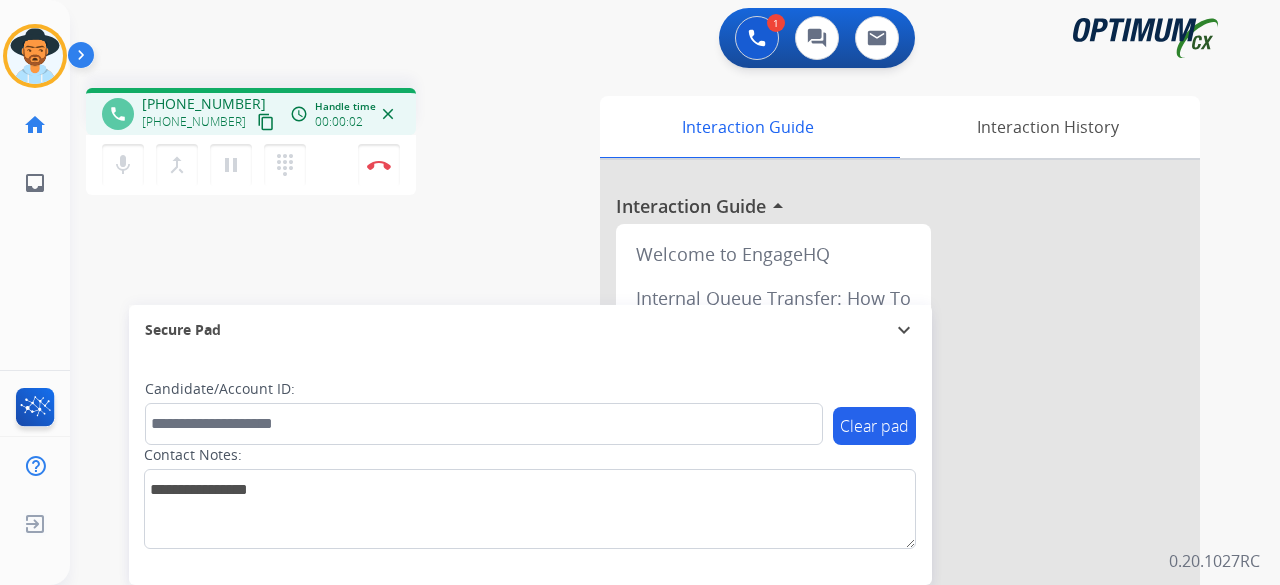click on "content_copy" at bounding box center (266, 122) 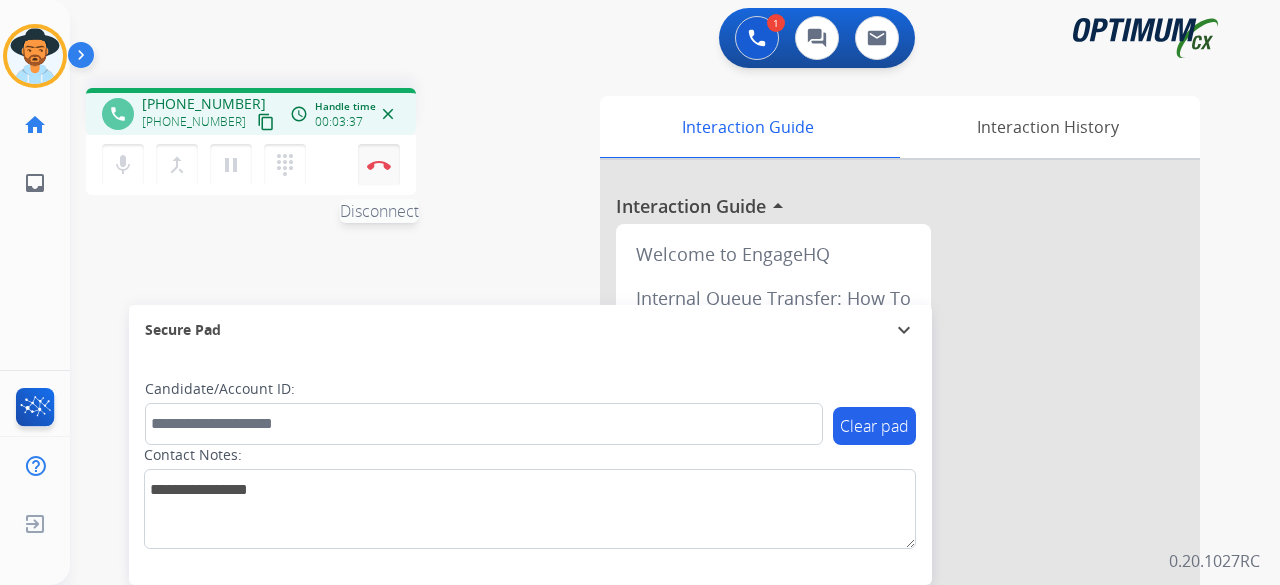 click on "Disconnect" at bounding box center [379, 165] 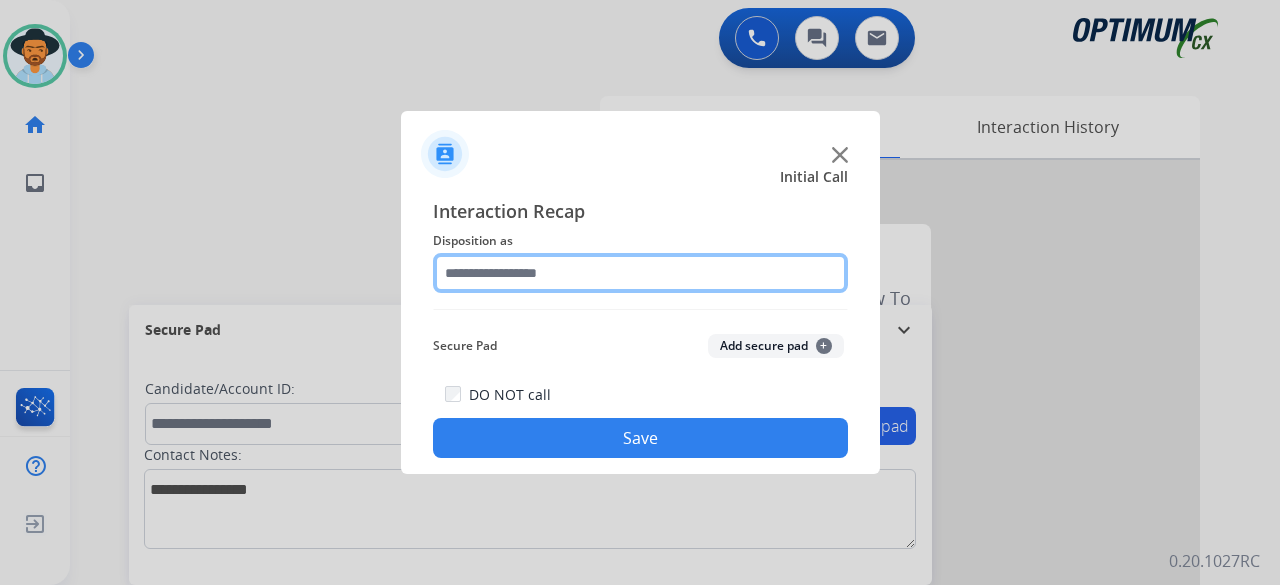 click 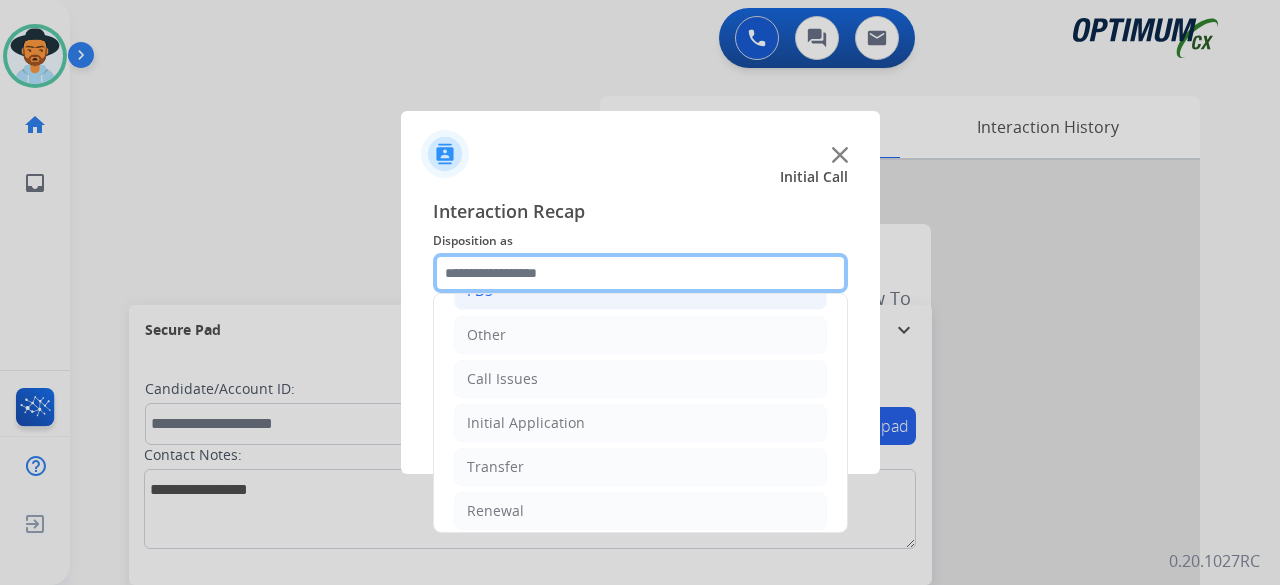 scroll, scrollTop: 130, scrollLeft: 0, axis: vertical 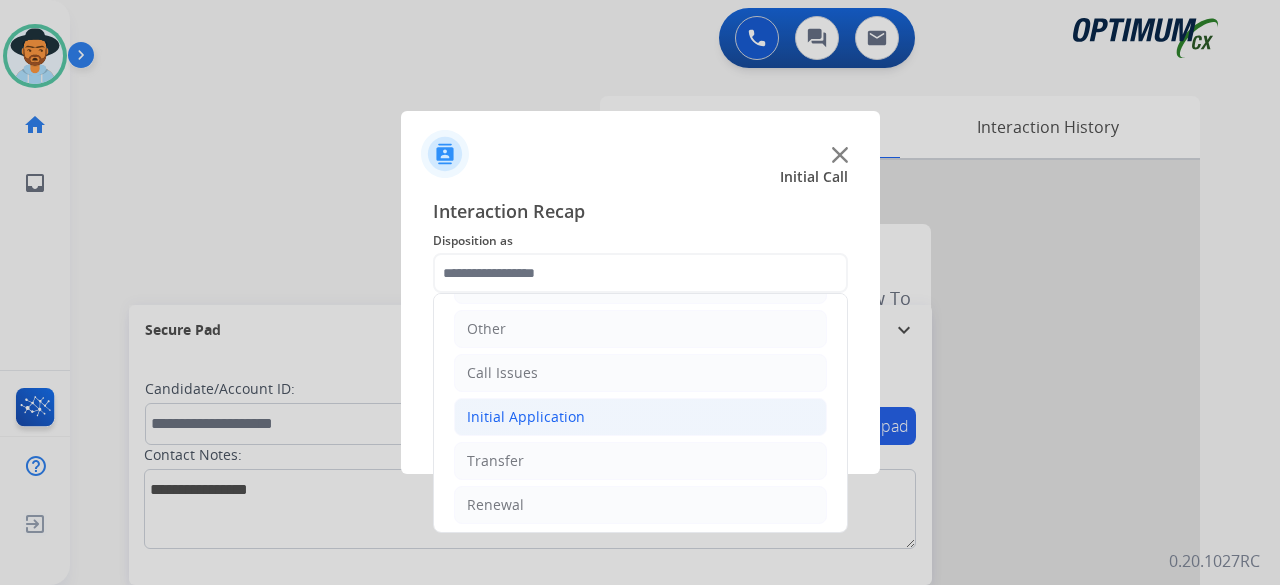 click on "Initial Application" 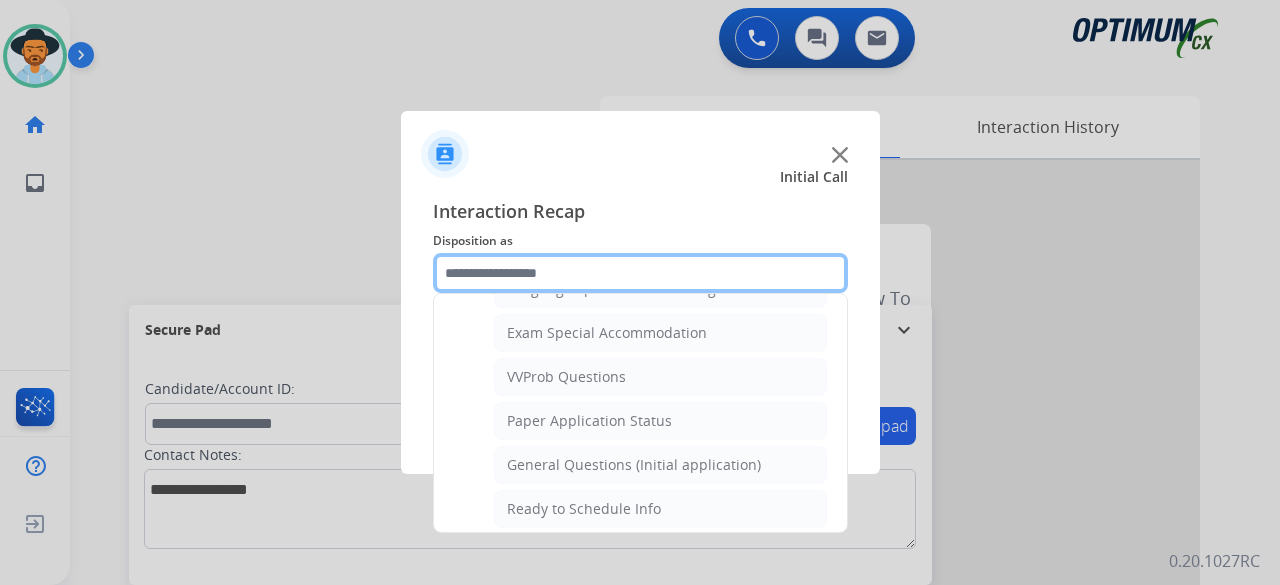 scroll, scrollTop: 1048, scrollLeft: 0, axis: vertical 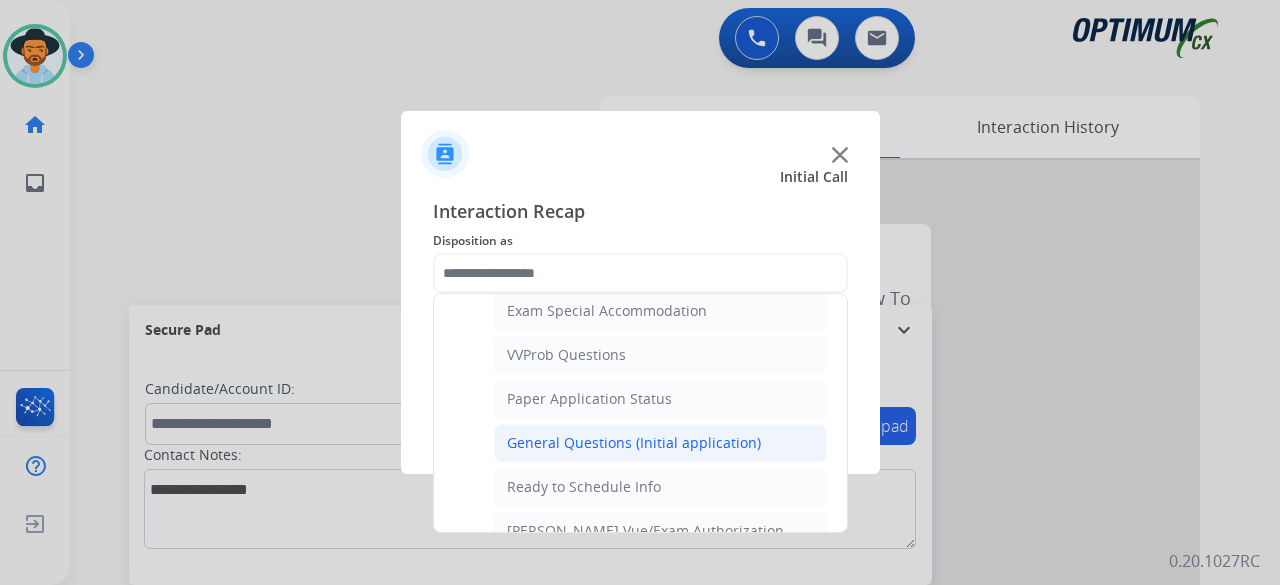 click on "General Questions (Initial application)" 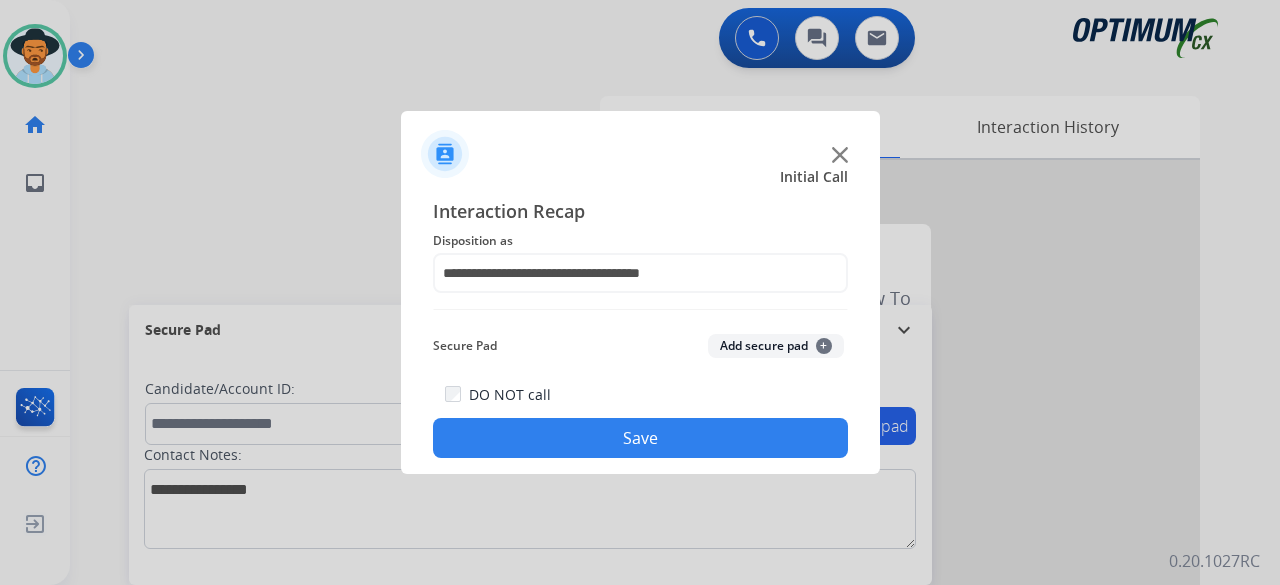 click on "DO NOT call  Save" 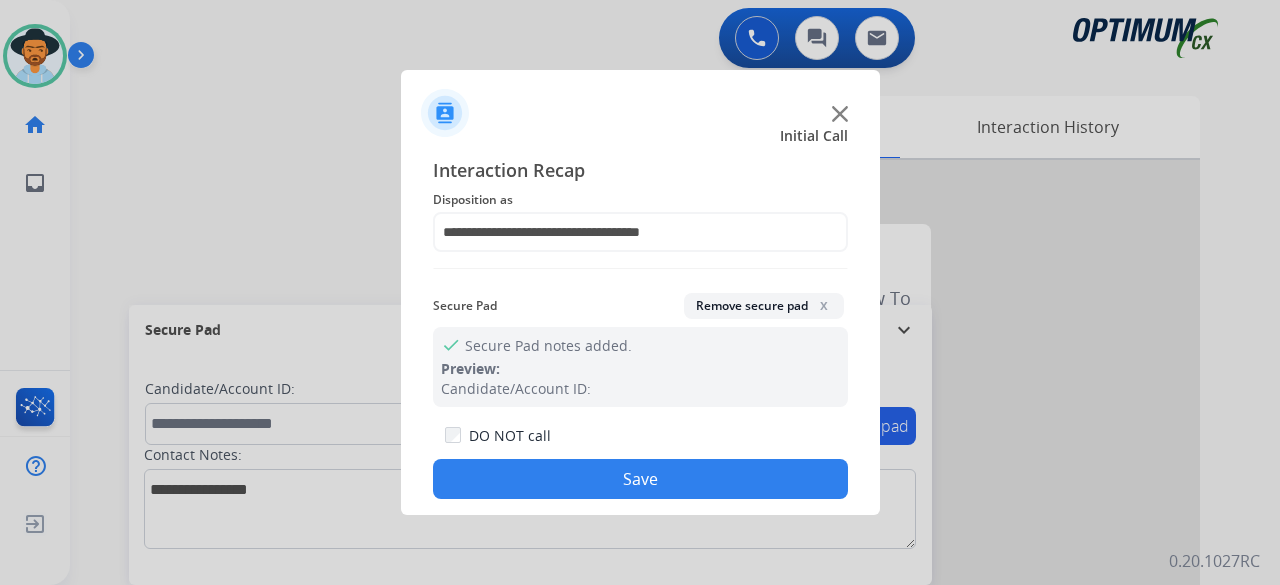 click on "Save" 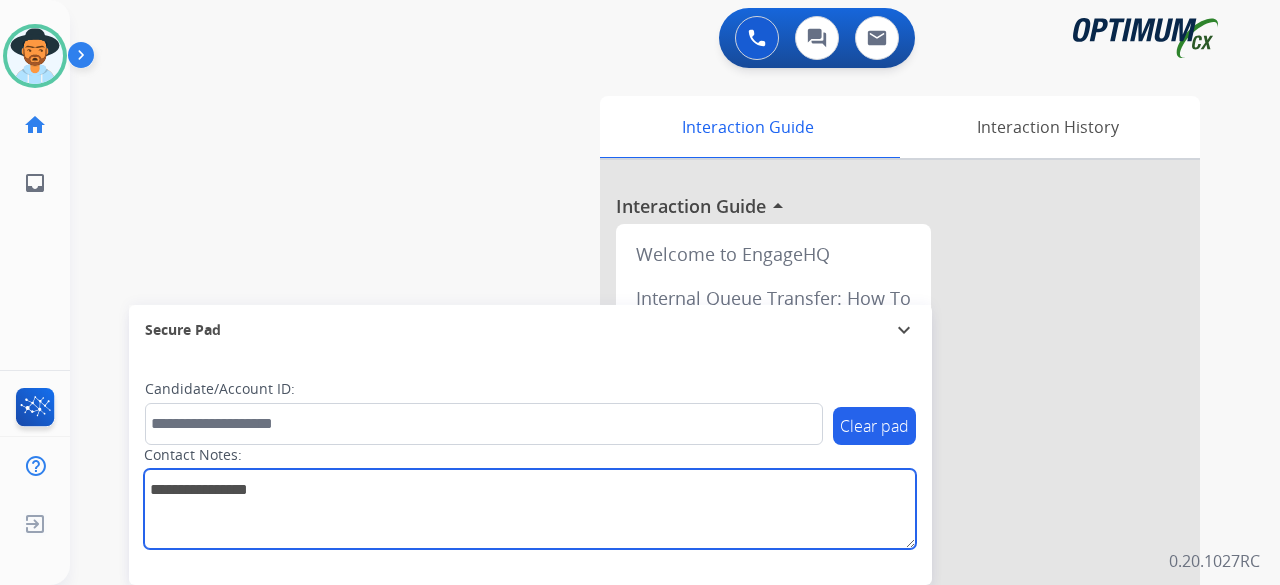 click at bounding box center [530, 509] 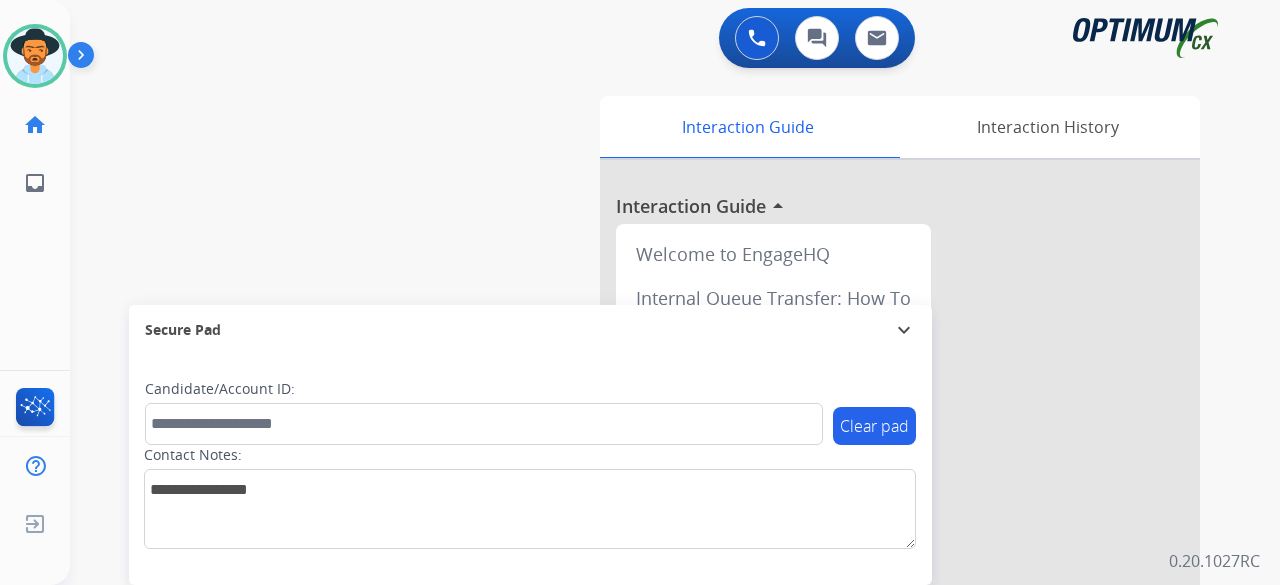 click on "swap_horiz Break voice bridge close_fullscreen Connect 3-Way Call merge_type Separate 3-Way Call  Interaction Guide   Interaction History  Interaction Guide arrow_drop_up  Welcome to EngageHQ   Internal Queue Transfer: How To  Secure Pad expand_more Clear pad Candidate/Account ID: Contact Notes:" at bounding box center (651, 489) 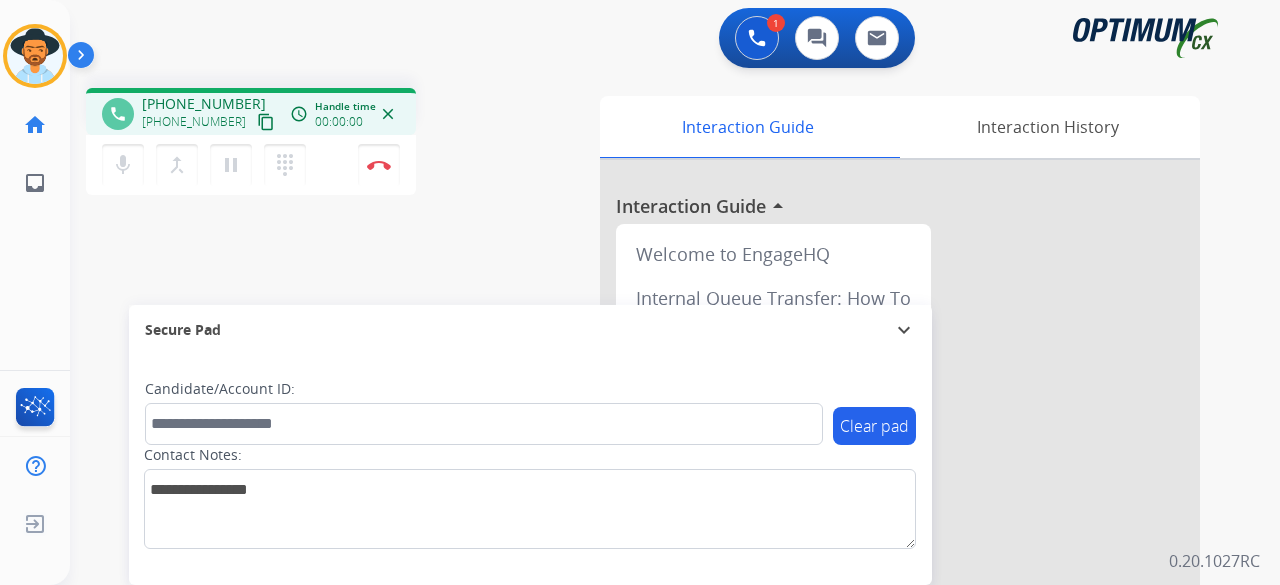 click on "content_copy" at bounding box center [266, 122] 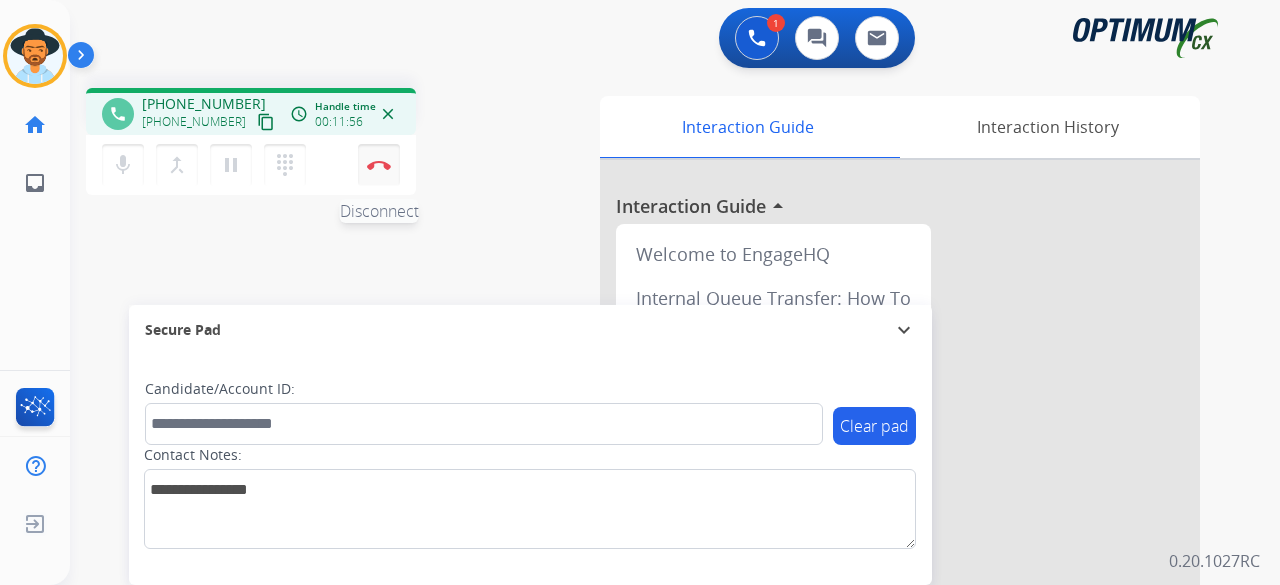 click on "Disconnect" at bounding box center [379, 165] 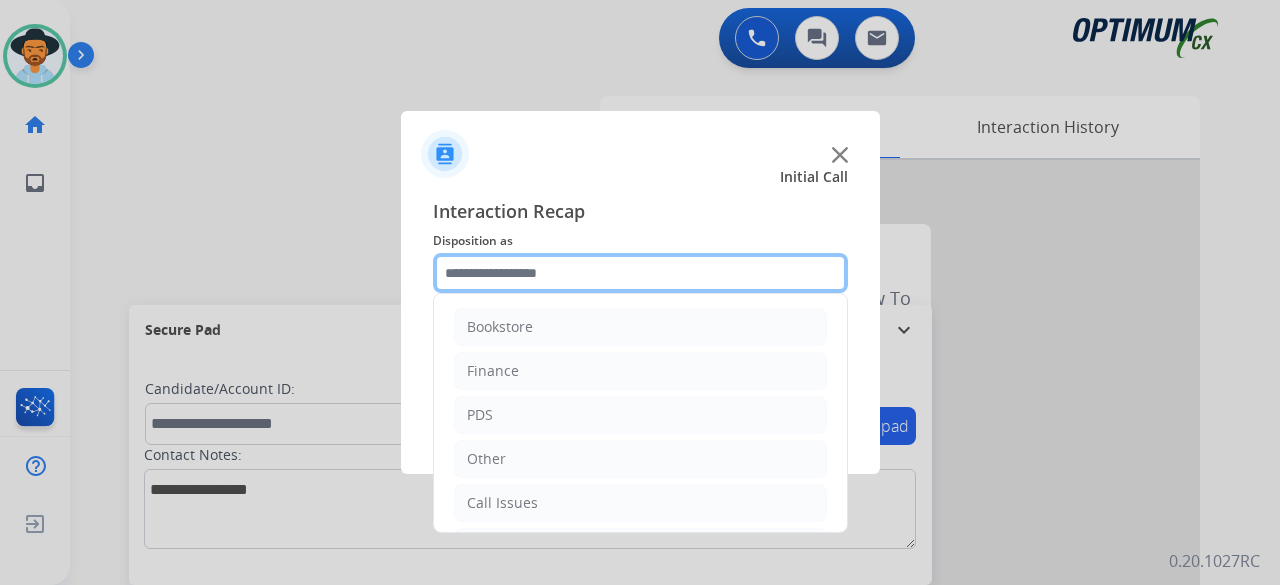 click 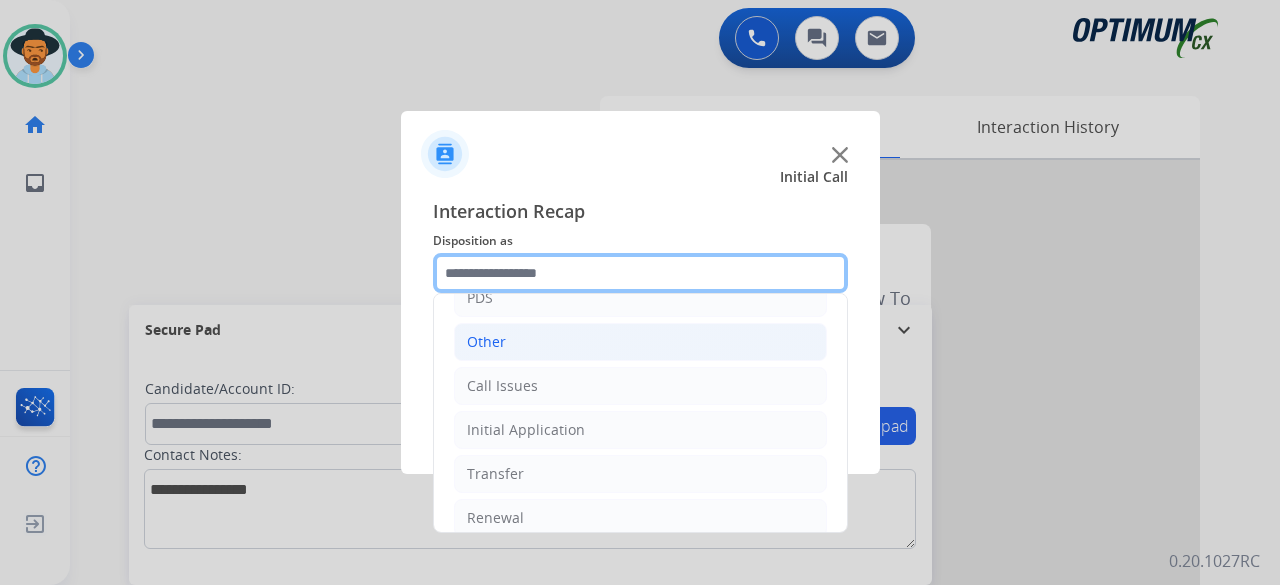 scroll, scrollTop: 130, scrollLeft: 0, axis: vertical 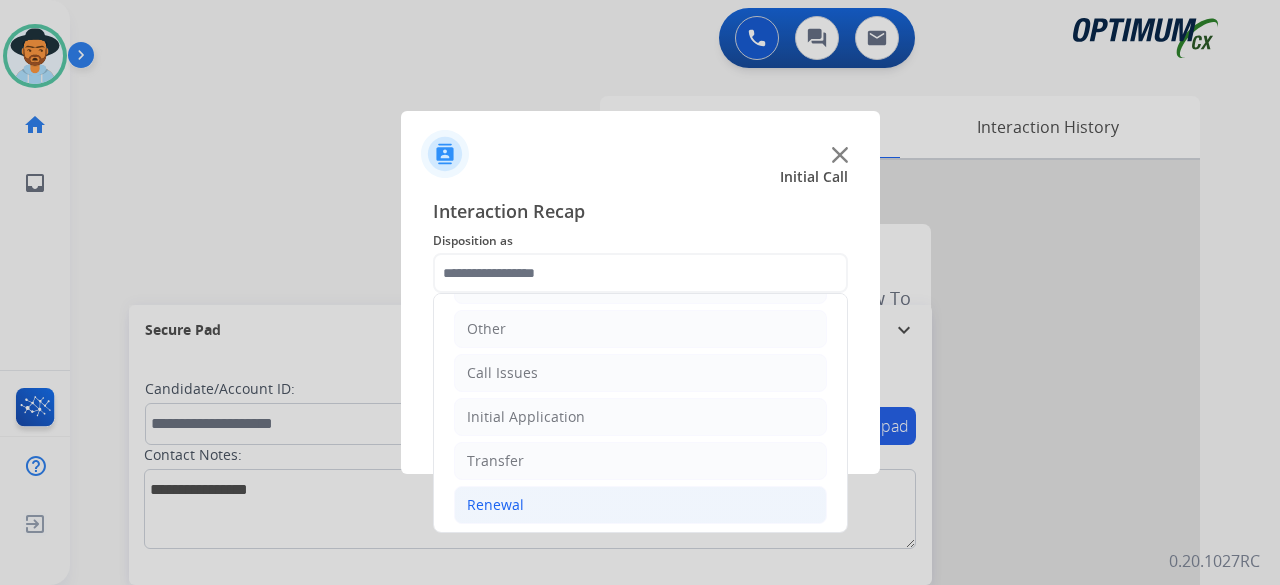 click on "Renewal" 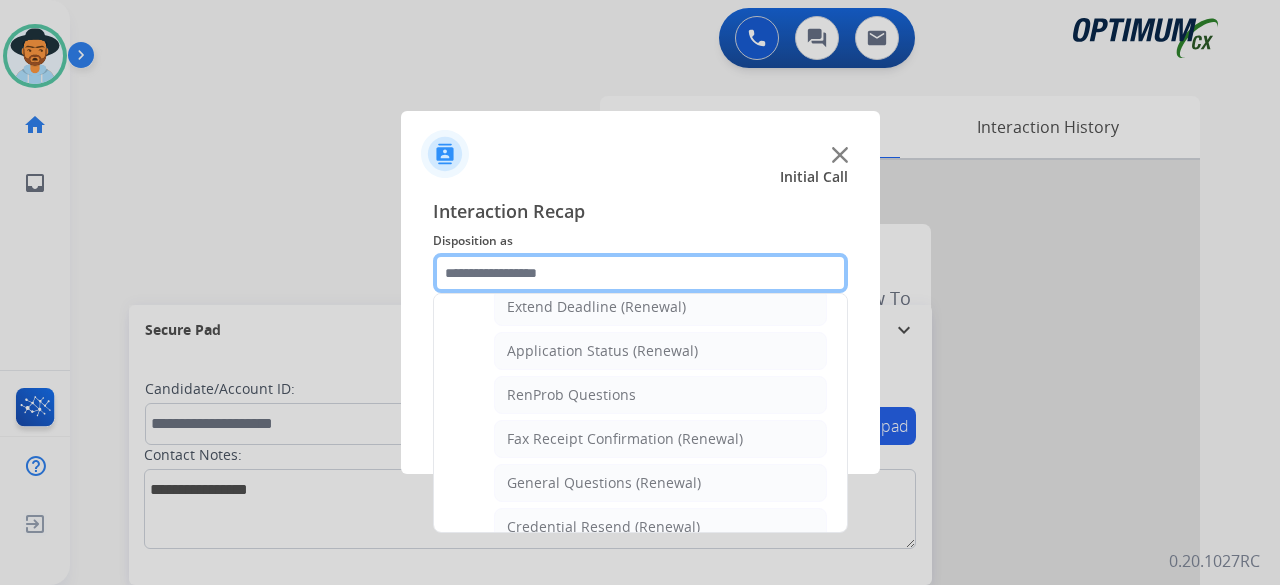scroll, scrollTop: 460, scrollLeft: 0, axis: vertical 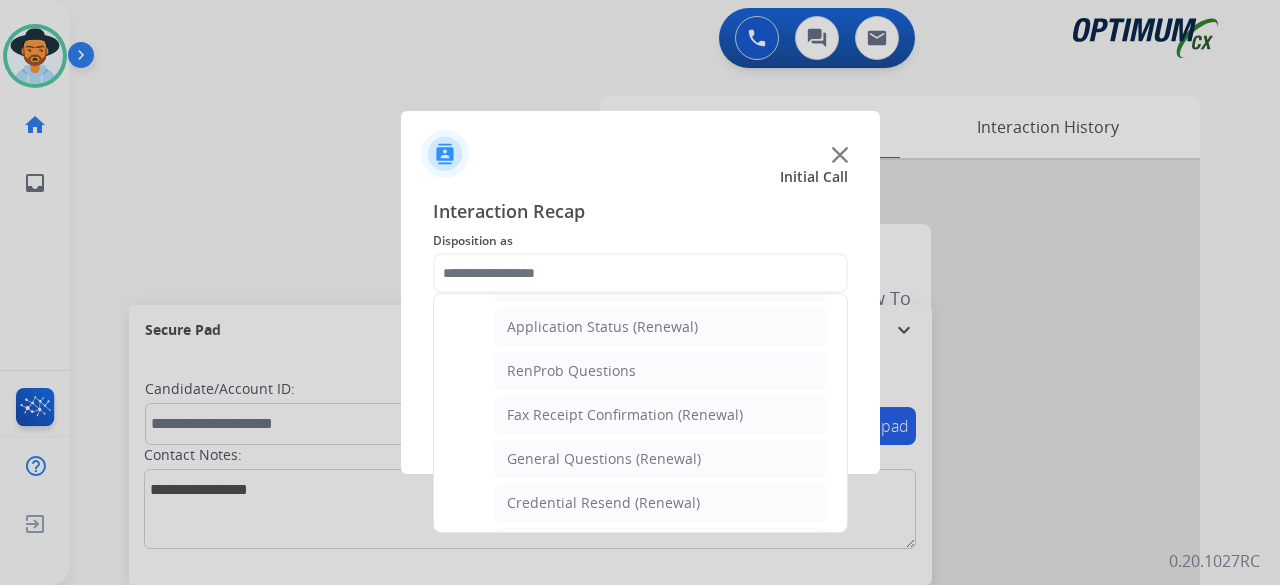 click on "General Questions (Renewal)" 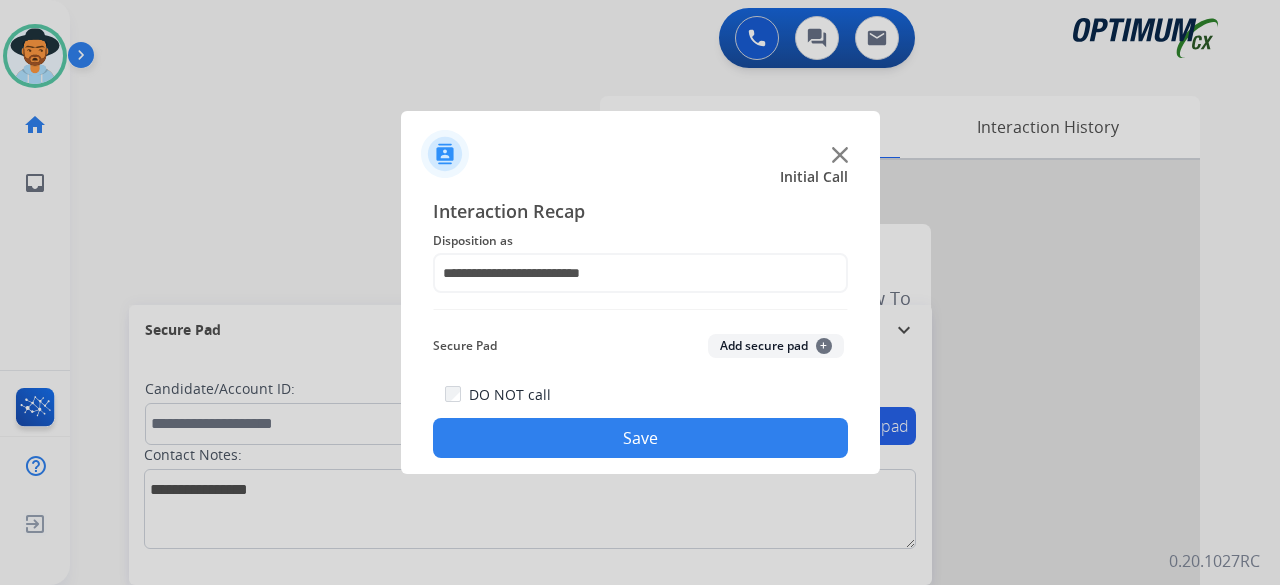 click on "Secure Pad  Add secure pad  +" 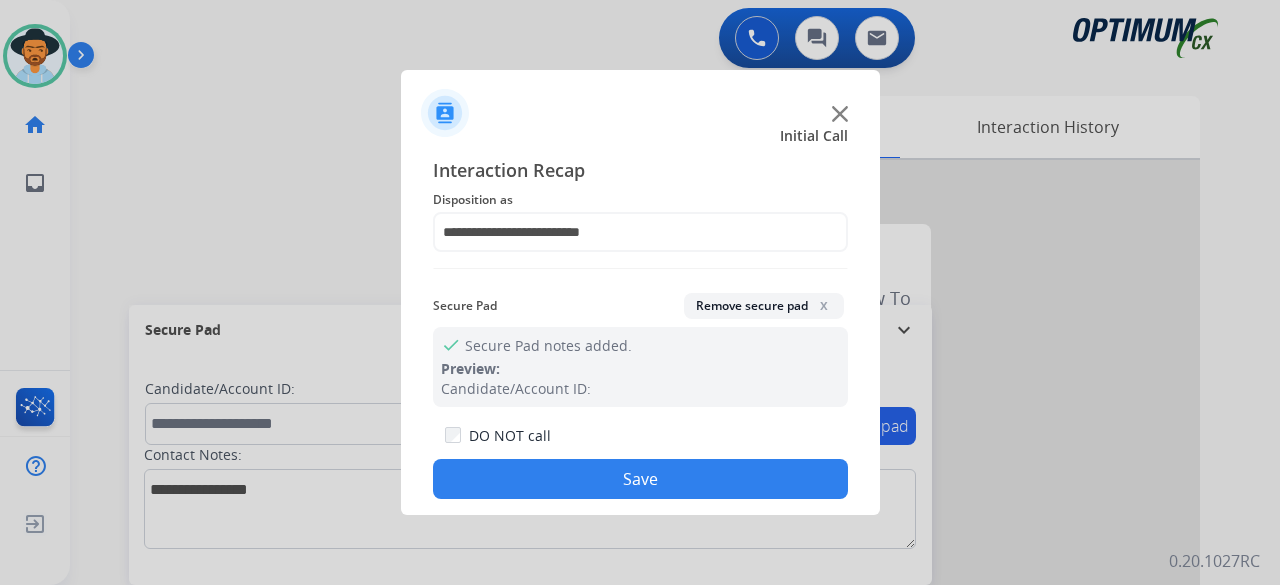 click on "Save" 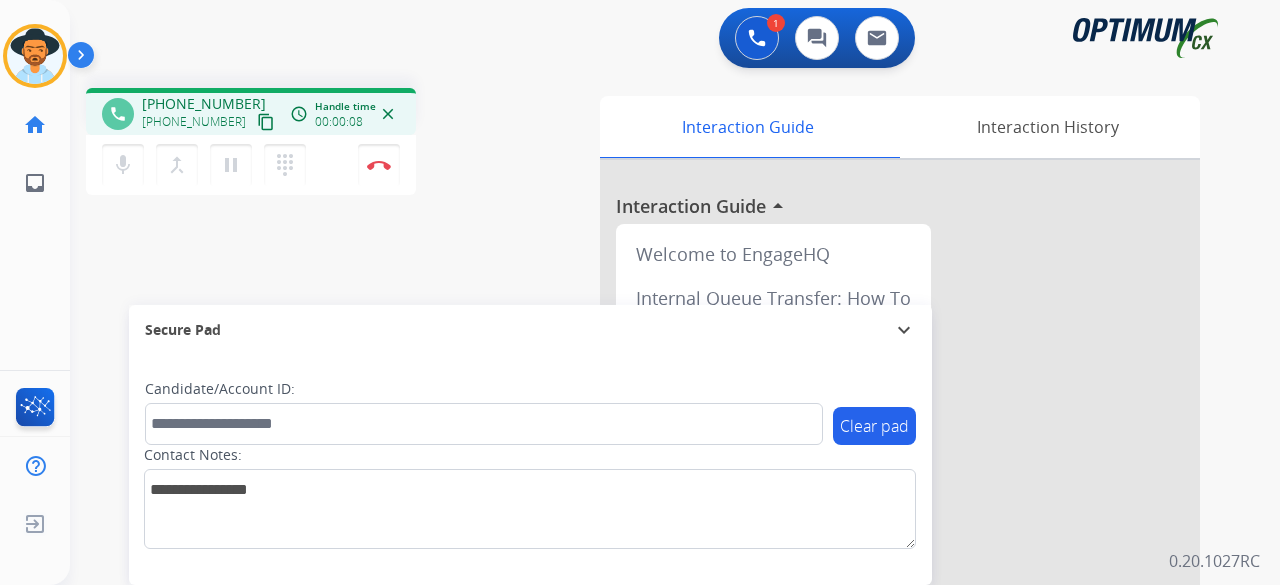 click on "content_copy" at bounding box center [266, 122] 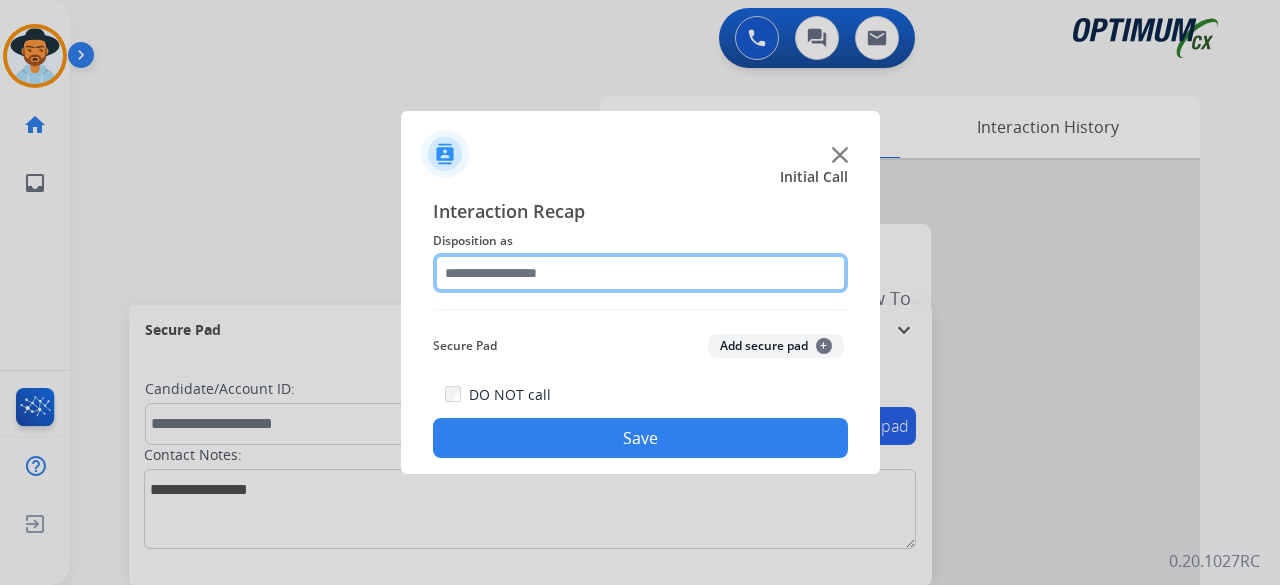 click 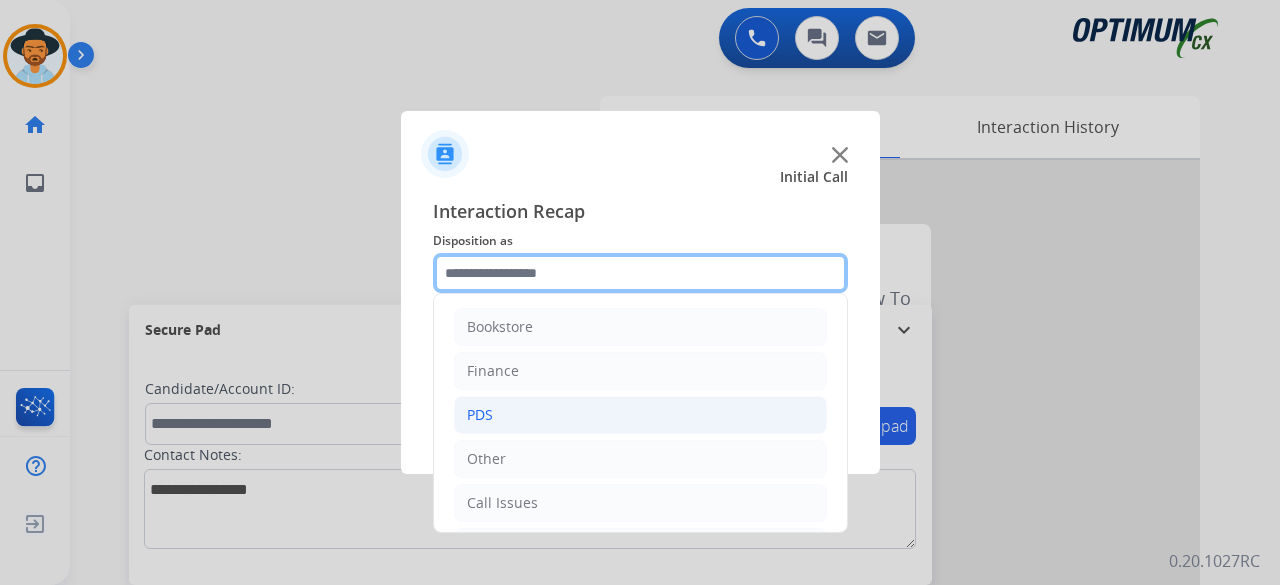 scroll, scrollTop: 130, scrollLeft: 0, axis: vertical 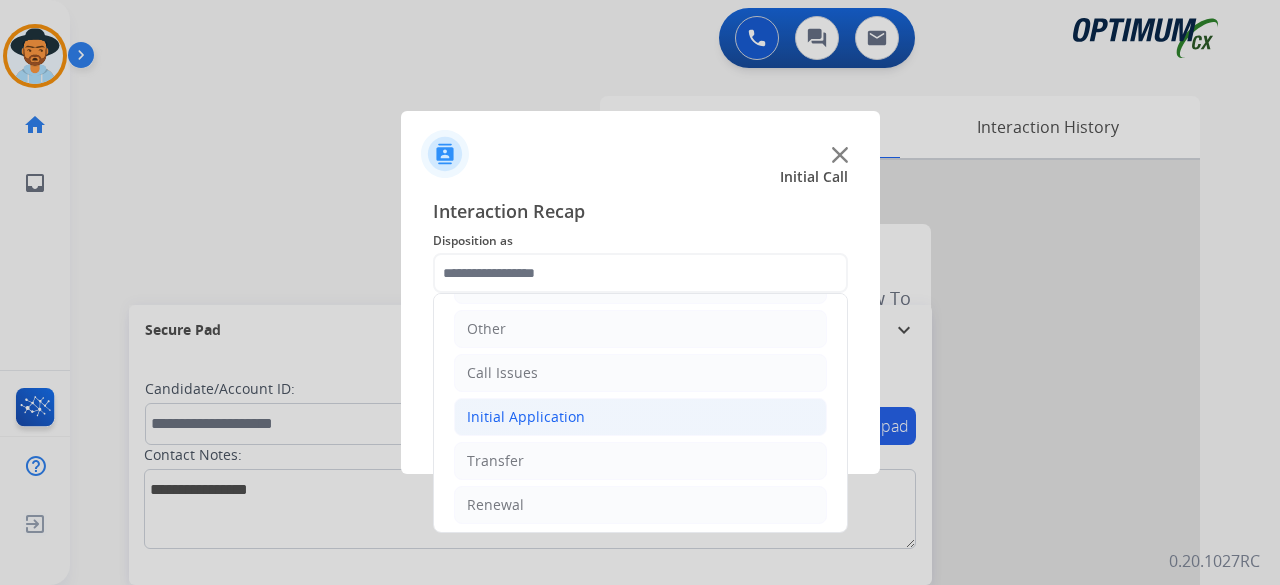 click on "Initial Application" 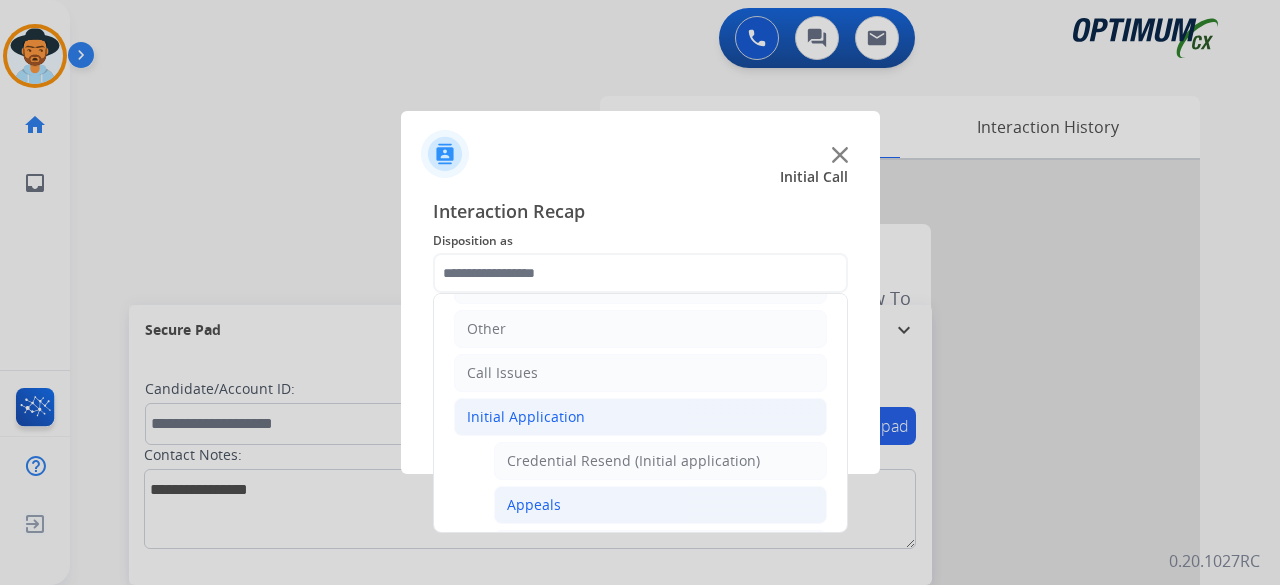 click on "Appeals" 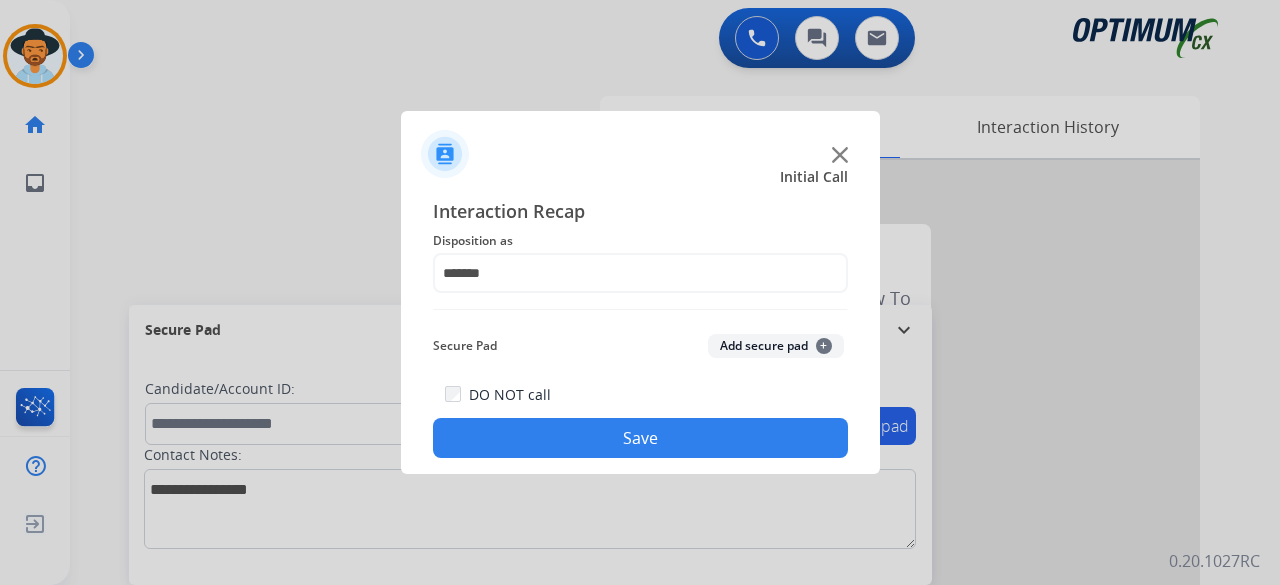 click on "Add secure pad  +" 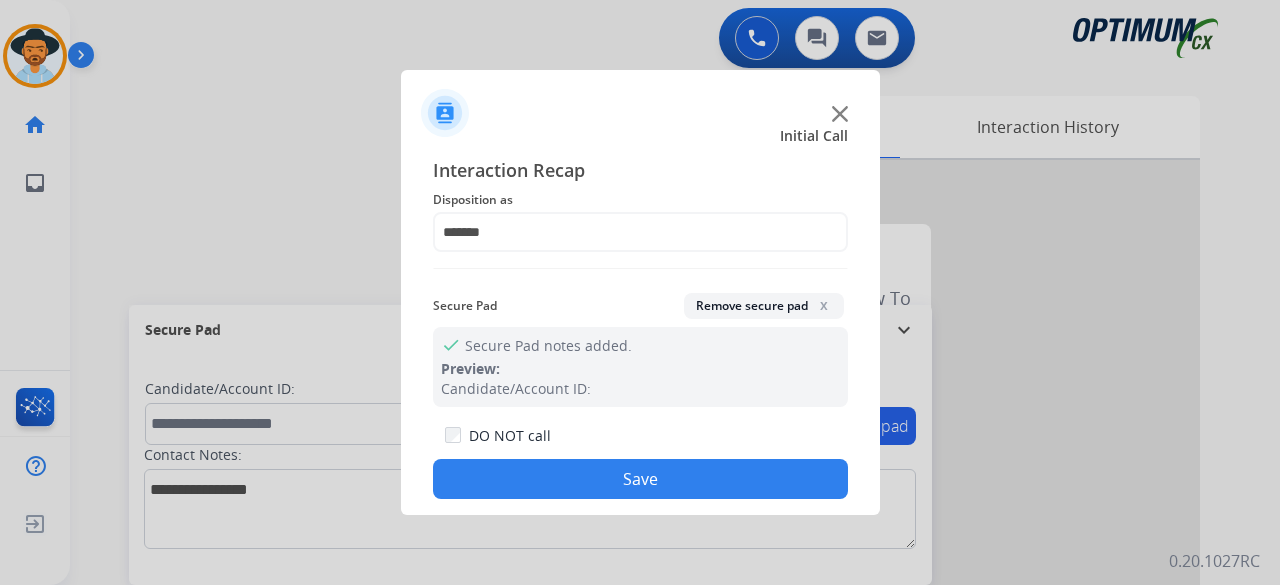 click on "Save" 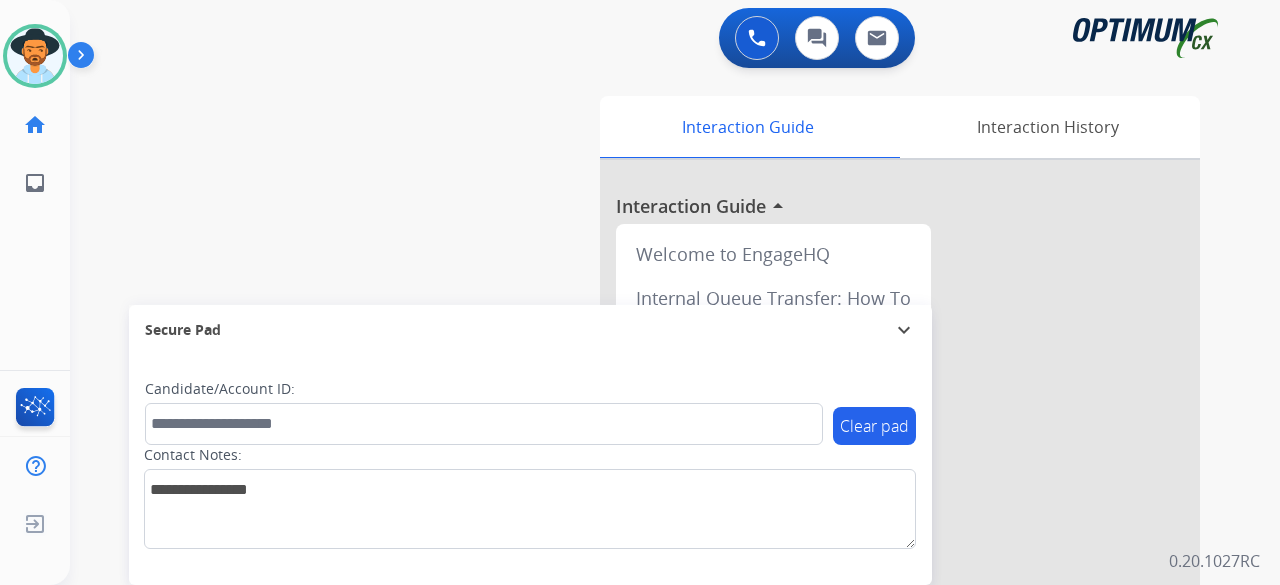 click on "swap_horiz Break voice bridge close_fullscreen Connect 3-Way Call merge_type Separate 3-Way Call  Interaction Guide   Interaction History  Interaction Guide arrow_drop_up  Welcome to EngageHQ   Internal Queue Transfer: How To  Secure Pad expand_more Clear pad Candidate/Account ID: Contact Notes:" at bounding box center (651, 489) 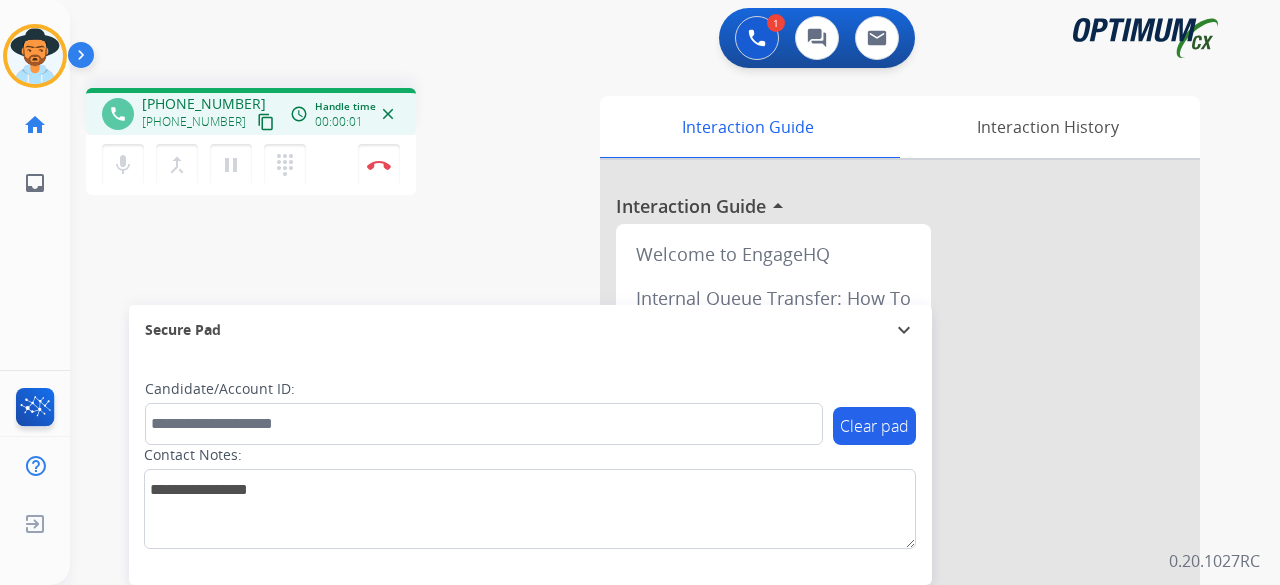 click on "content_copy" at bounding box center (266, 122) 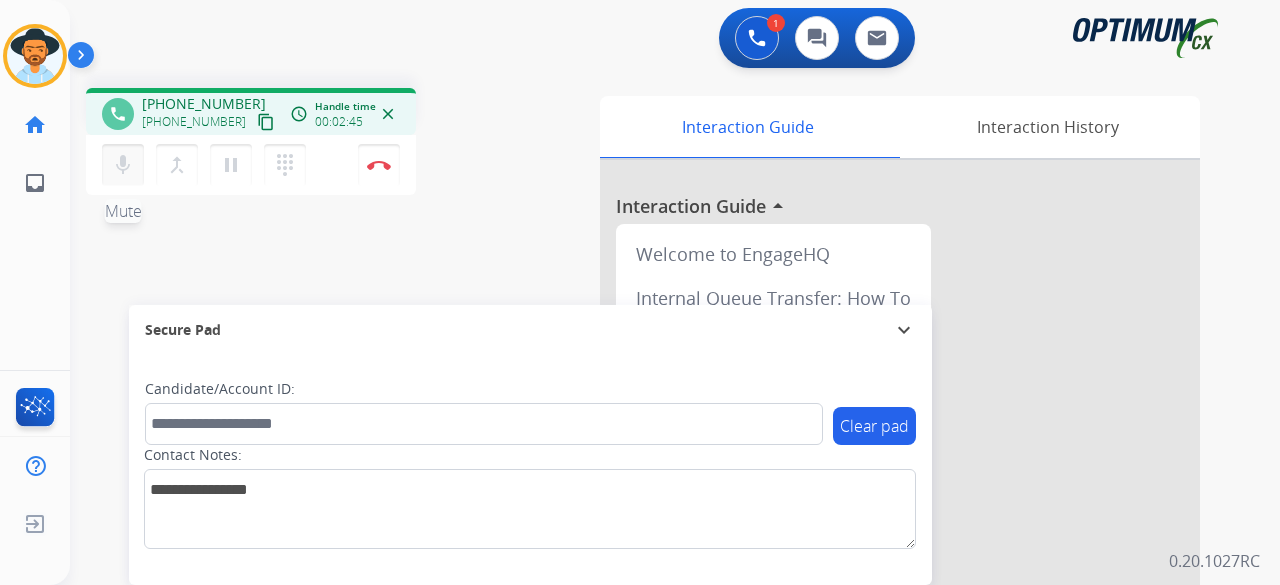click on "mic Mute" at bounding box center [123, 165] 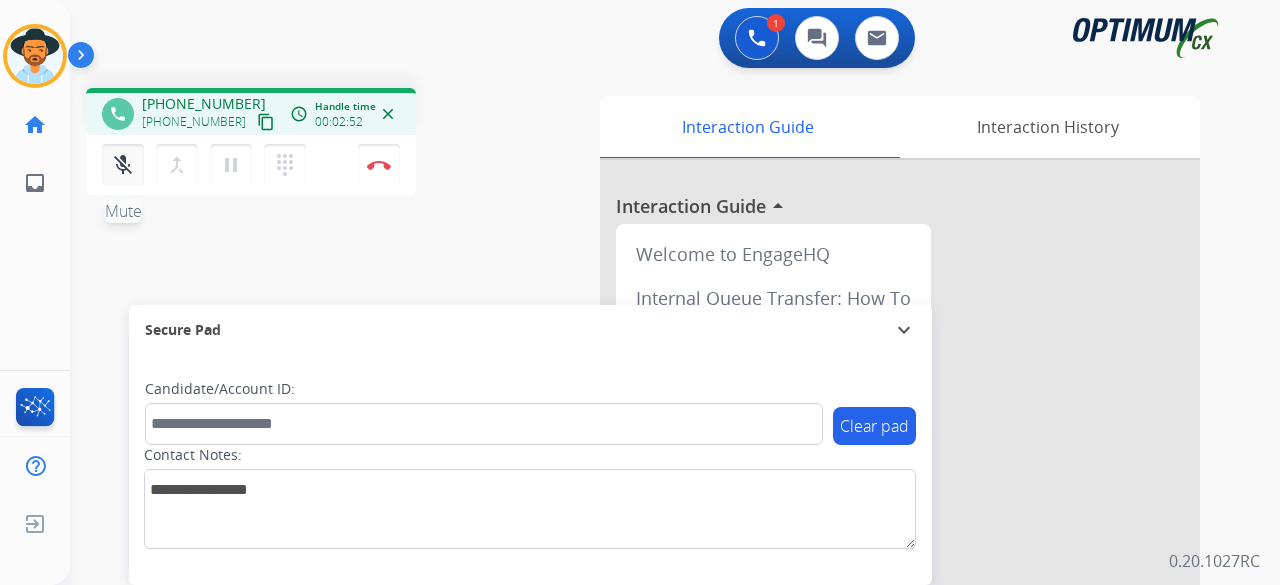 click on "mic_off Mute" at bounding box center (123, 165) 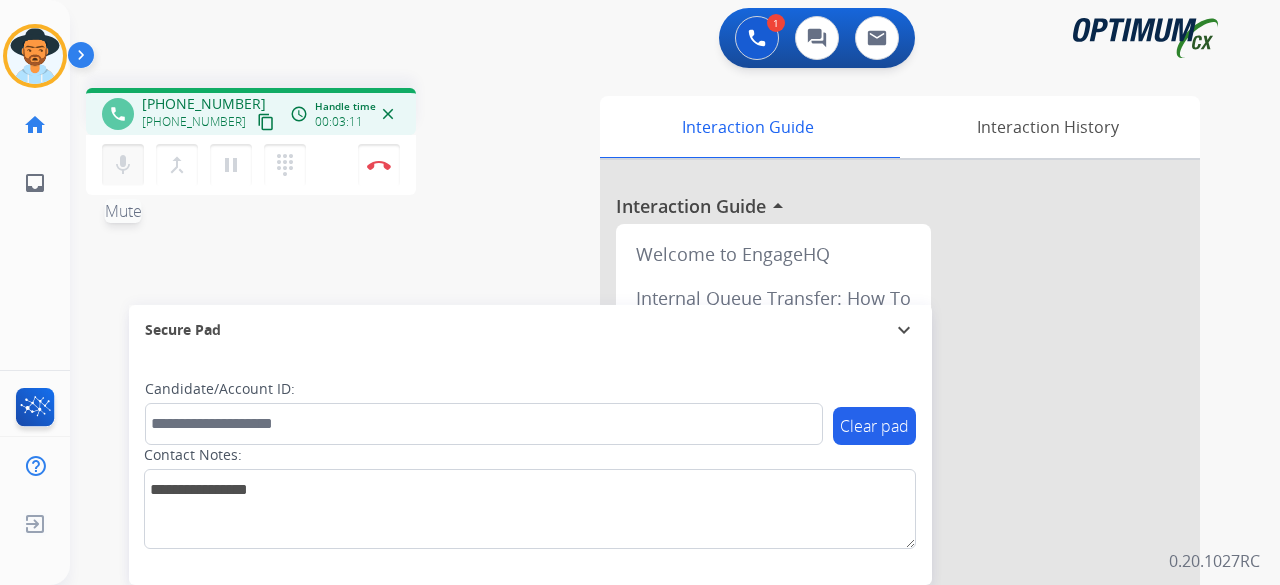 click on "mic Mute" at bounding box center (123, 165) 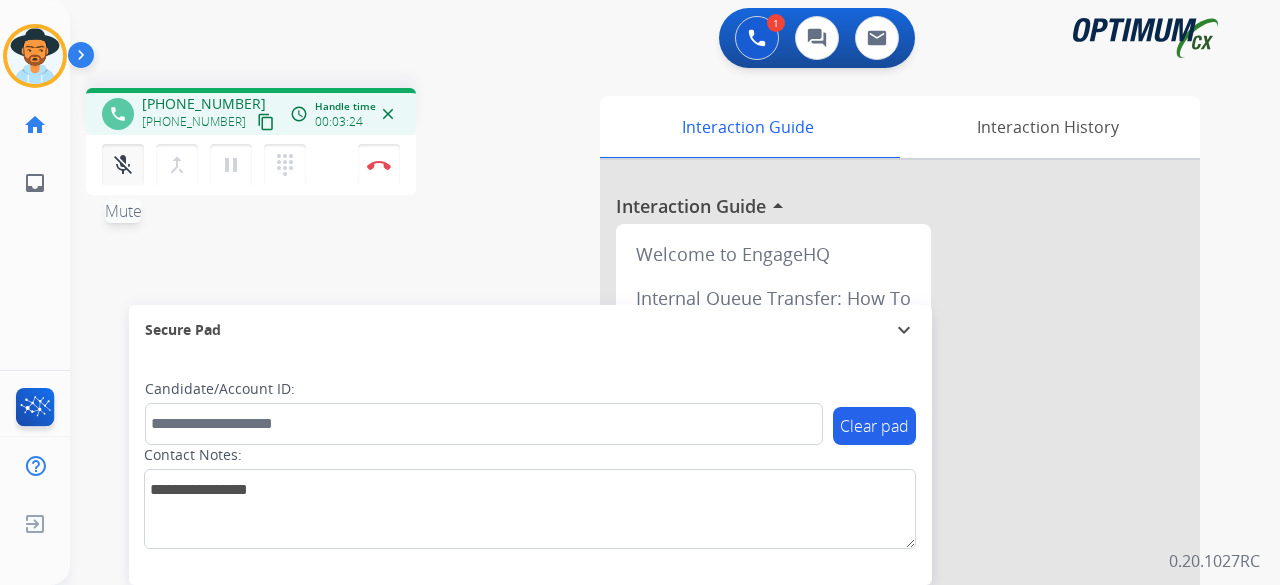 click on "mic_off" at bounding box center [123, 165] 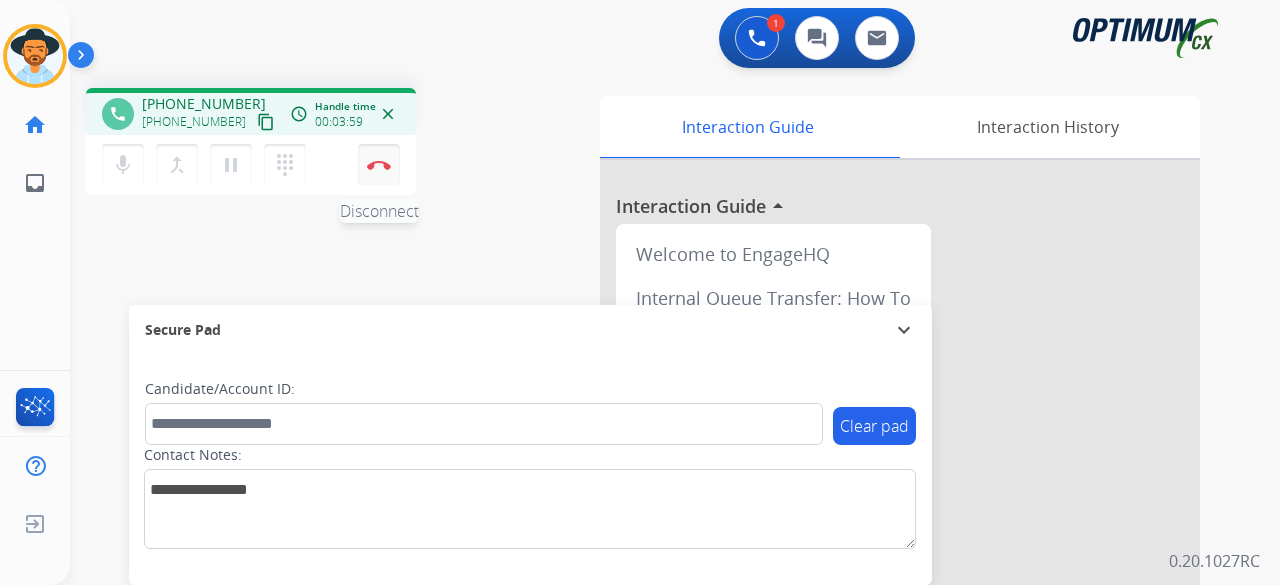 click at bounding box center [379, 165] 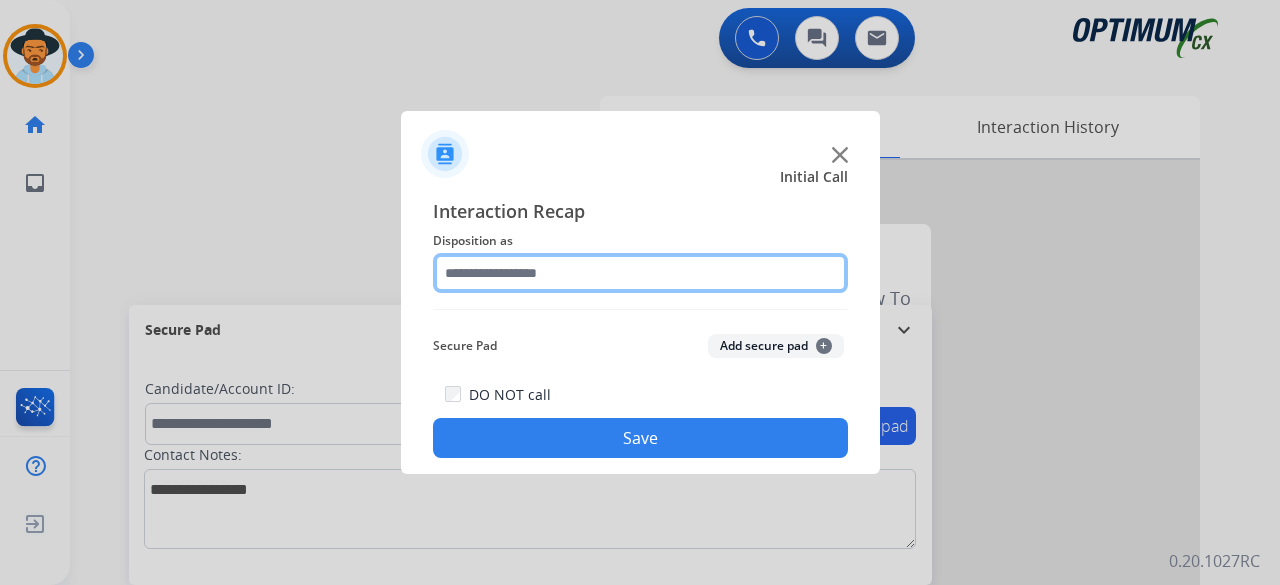 click 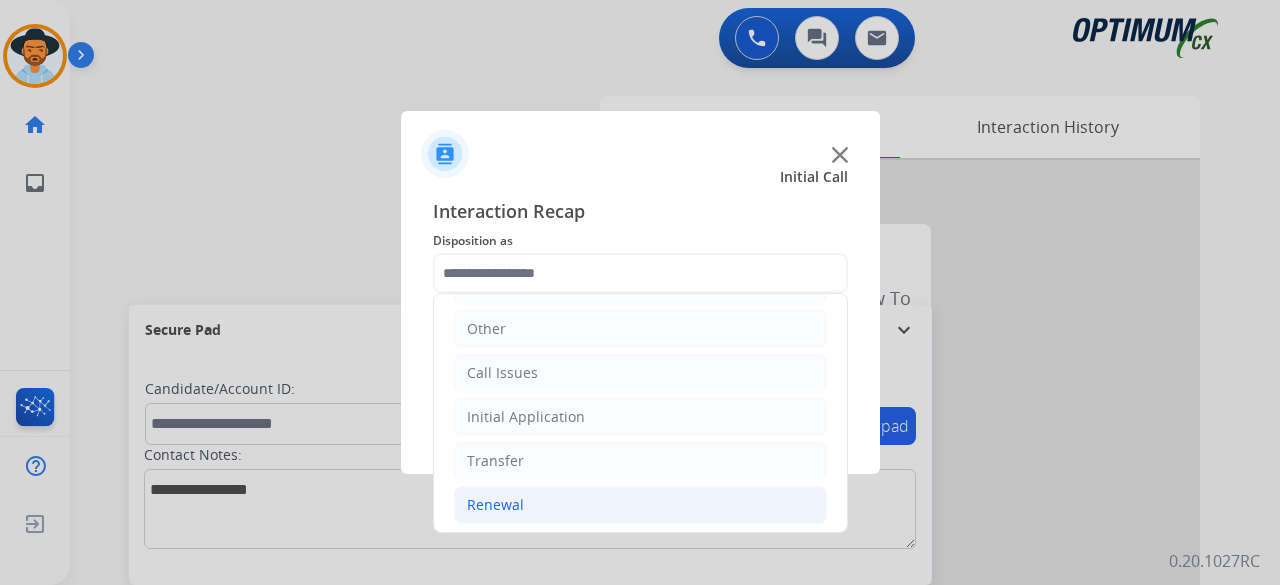 click on "Renewal" 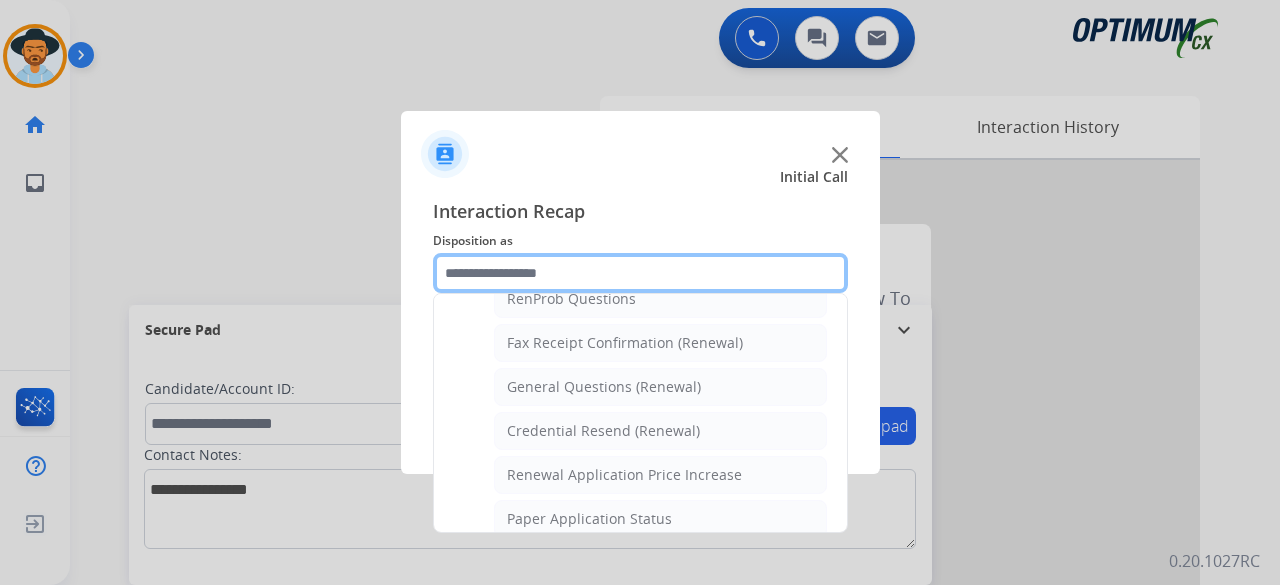 scroll, scrollTop: 577, scrollLeft: 0, axis: vertical 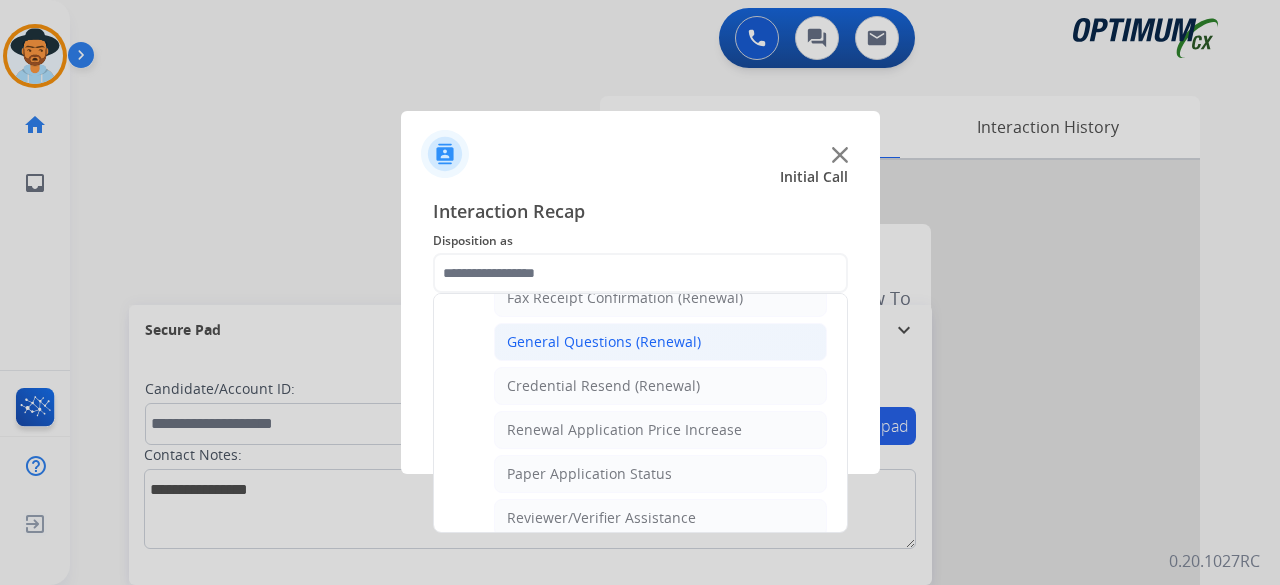 click on "General Questions (Renewal)" 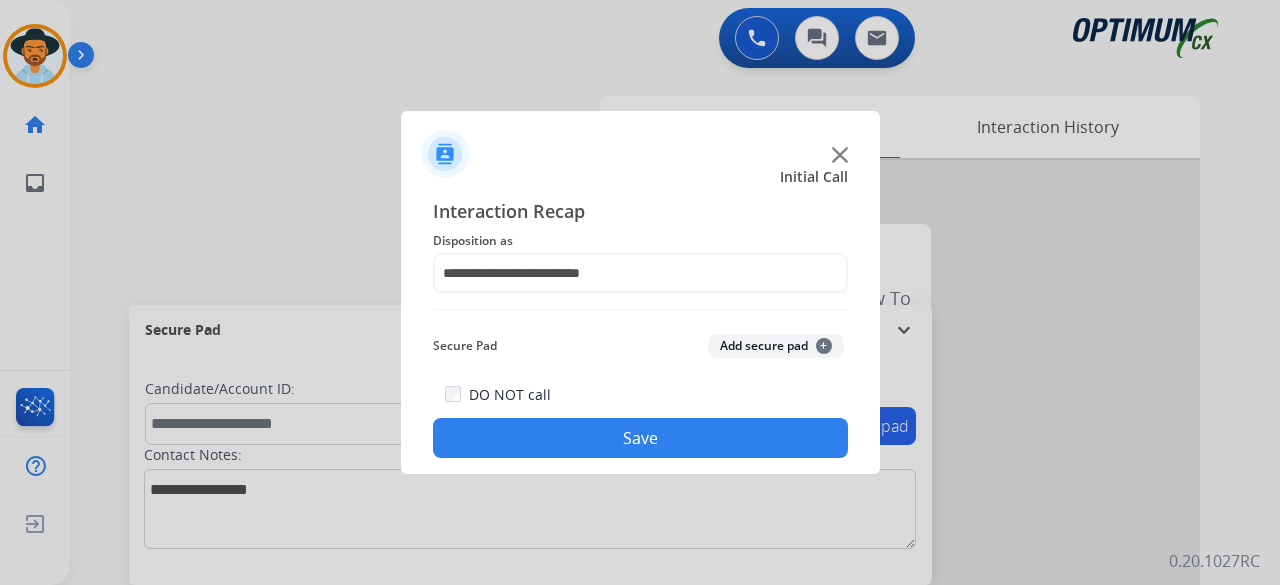 click on "Add secure pad  +" 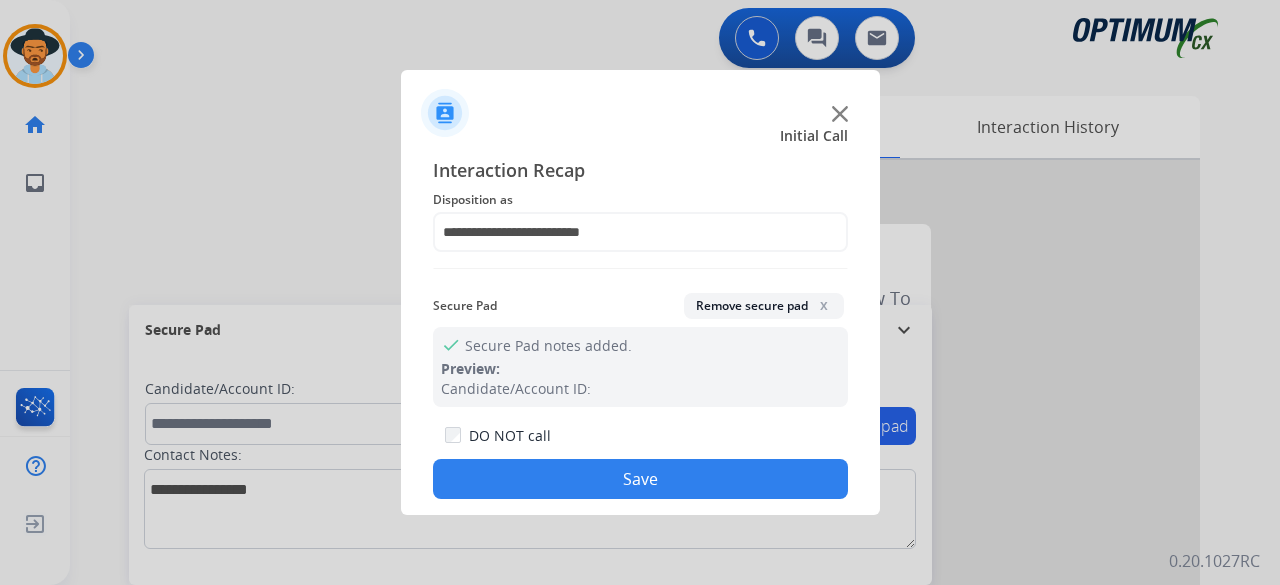 click on "Save" 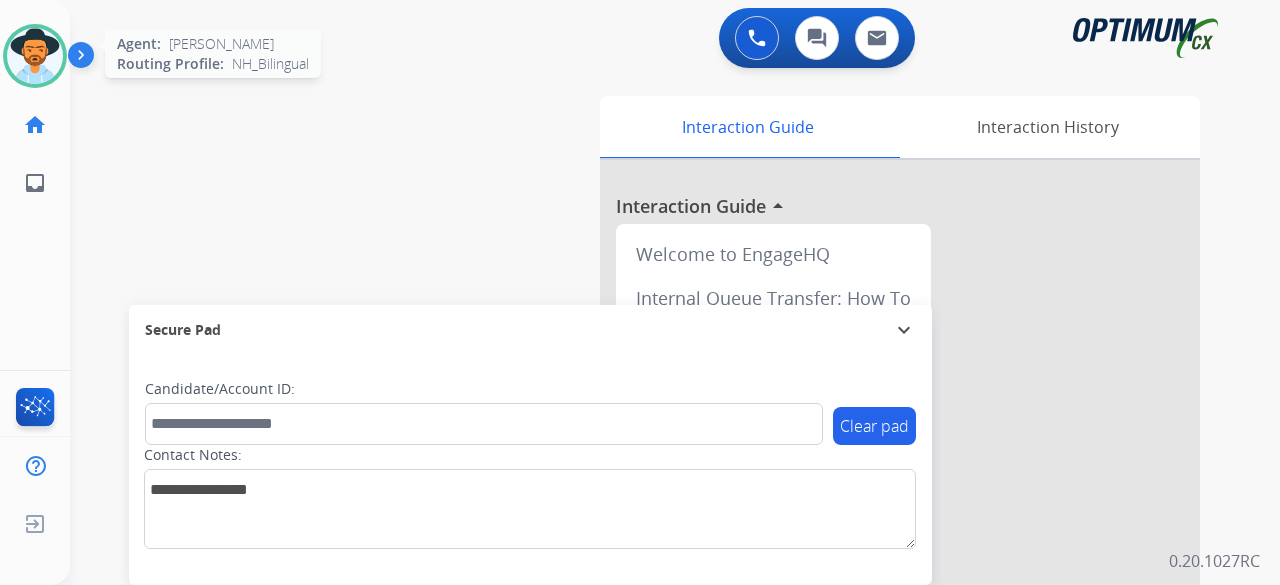 click at bounding box center (35, 56) 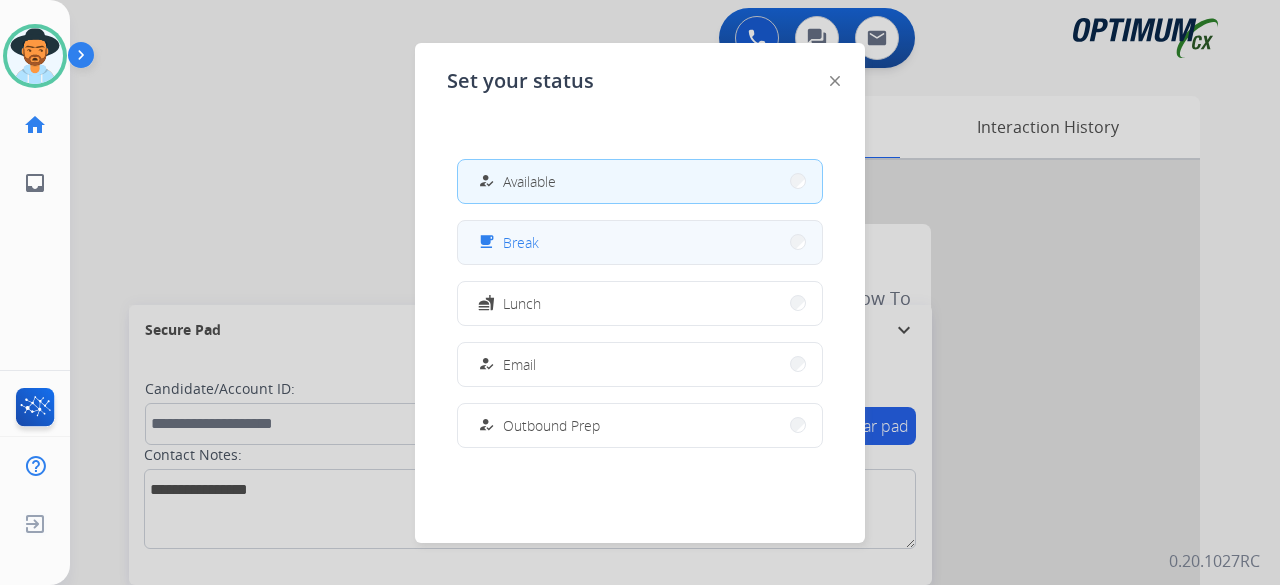 click on "Break" at bounding box center (521, 242) 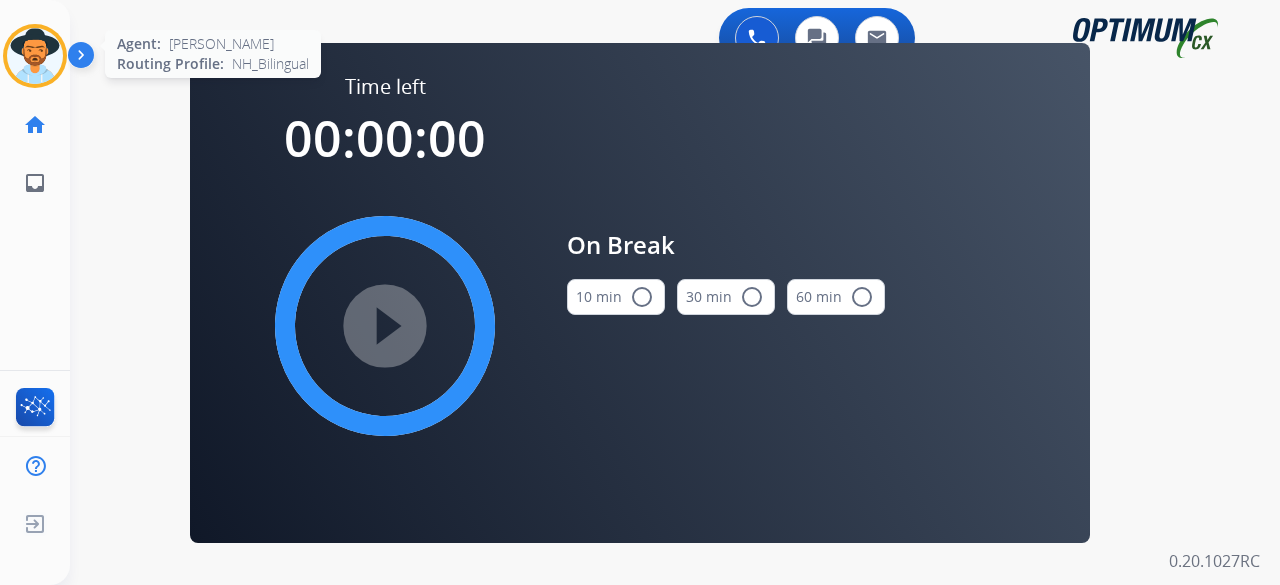 drag, startPoint x: 46, startPoint y: 39, endPoint x: 194, endPoint y: 69, distance: 151.00993 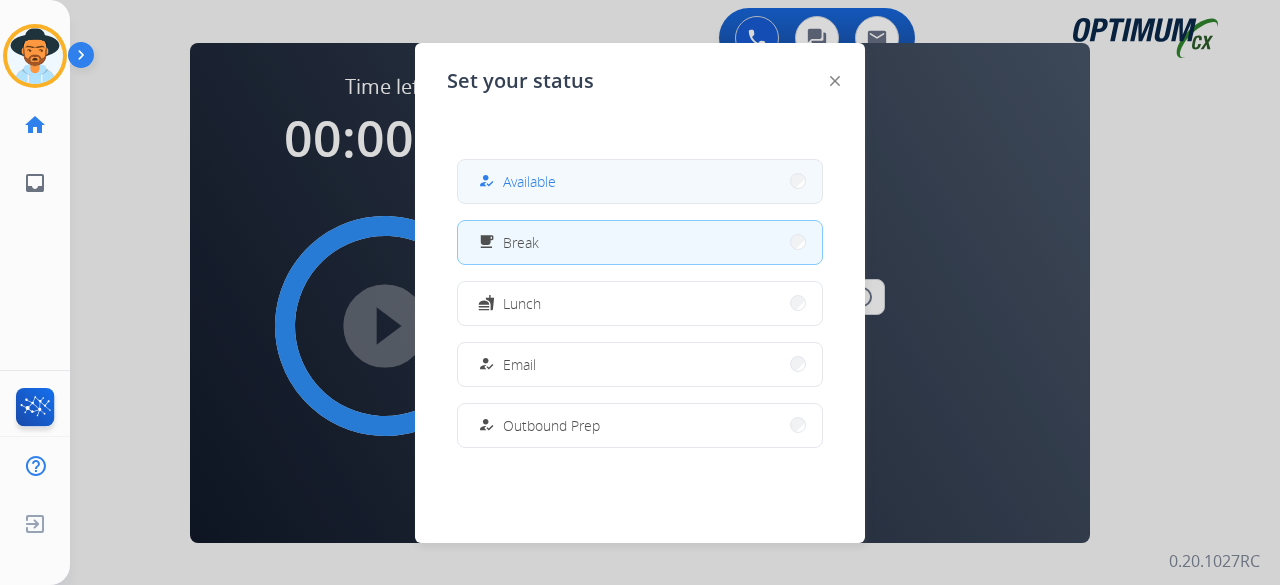click on "how_to_reg Available" at bounding box center (640, 181) 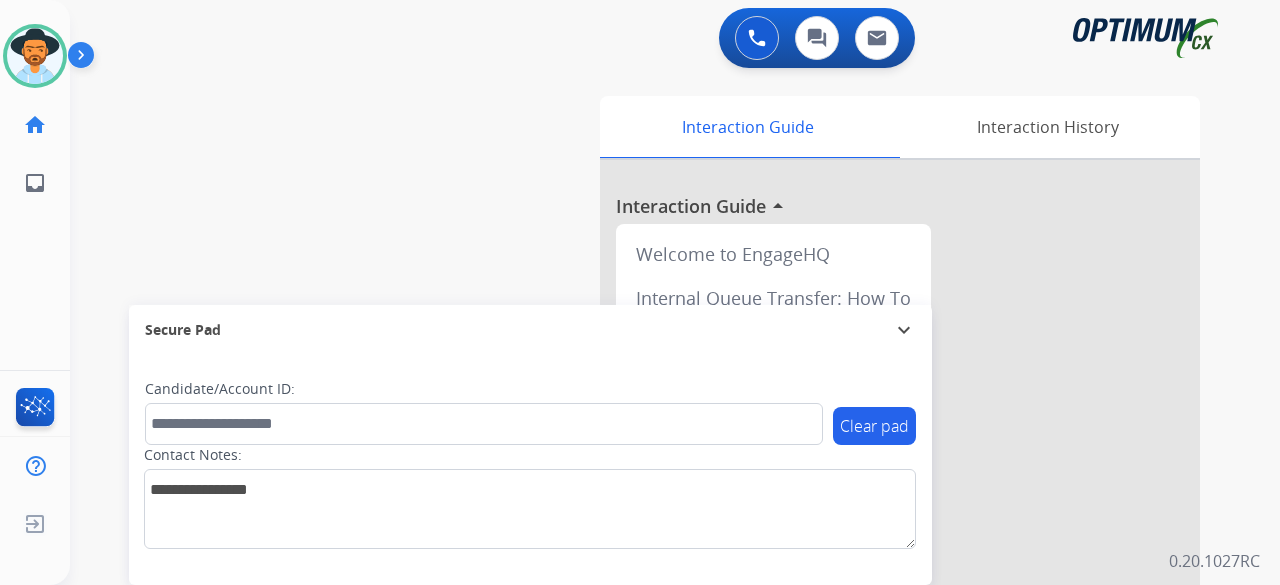 click on "swap_horiz Break voice bridge close_fullscreen Connect 3-Way Call merge_type Separate 3-Way Call  Interaction Guide   Interaction History  Interaction Guide arrow_drop_up  Welcome to EngageHQ   Internal Queue Transfer: How To  Secure Pad expand_more Clear pad Candidate/Account ID: Contact Notes:" at bounding box center (651, 489) 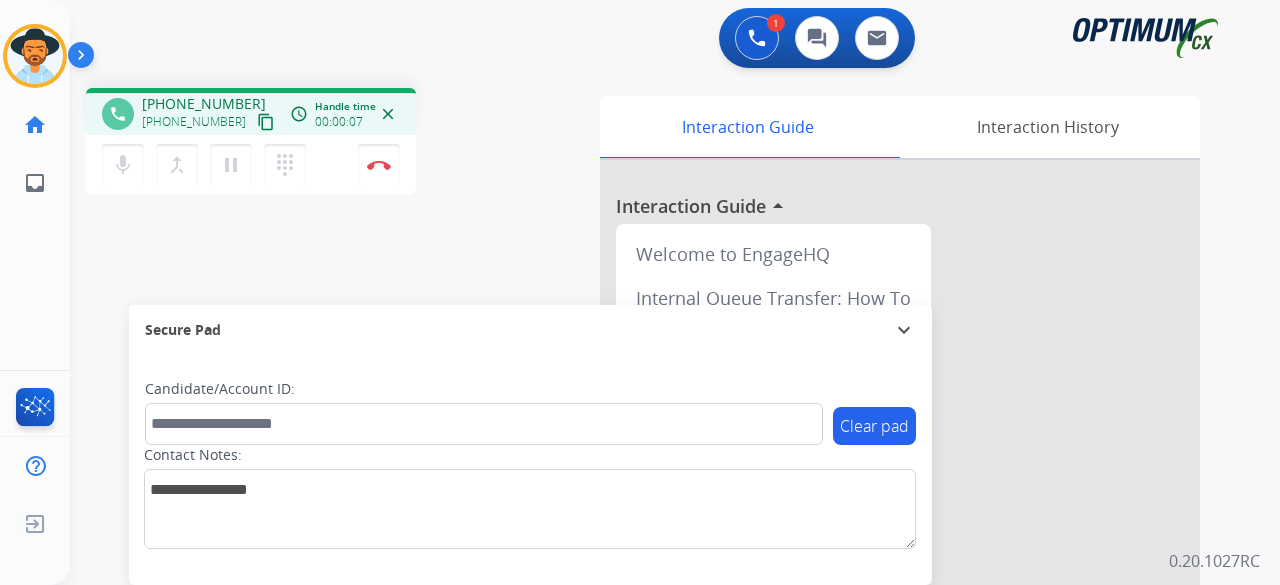click on "content_copy" at bounding box center [266, 122] 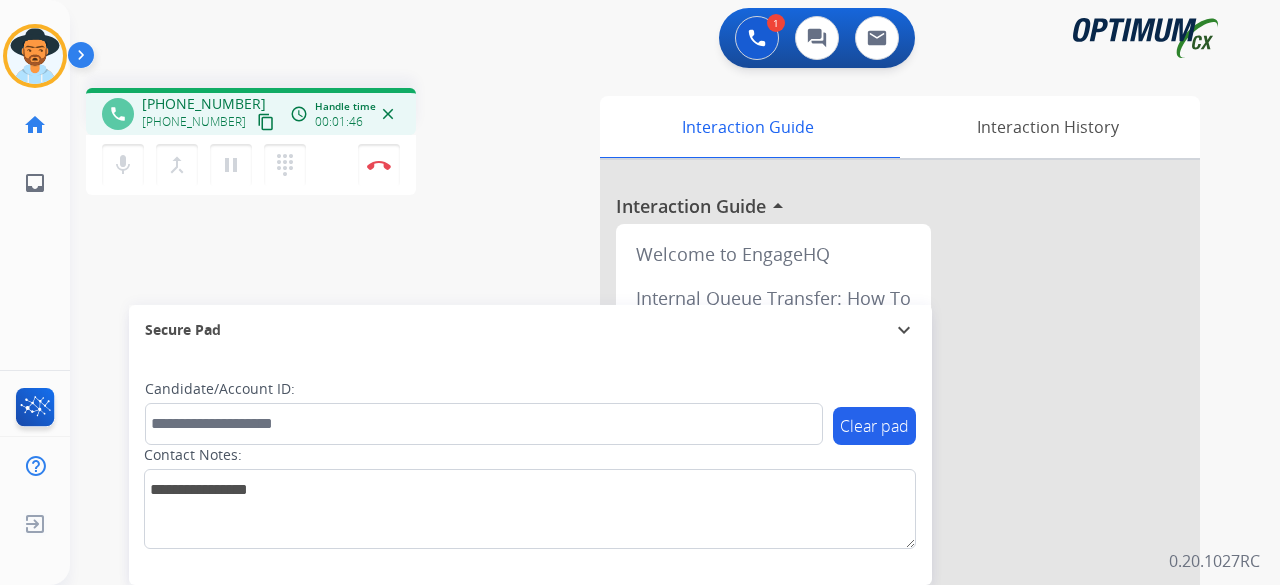 click on "mic Mute merge_type Bridge pause Hold dialpad Dialpad Disconnect" at bounding box center (251, 165) 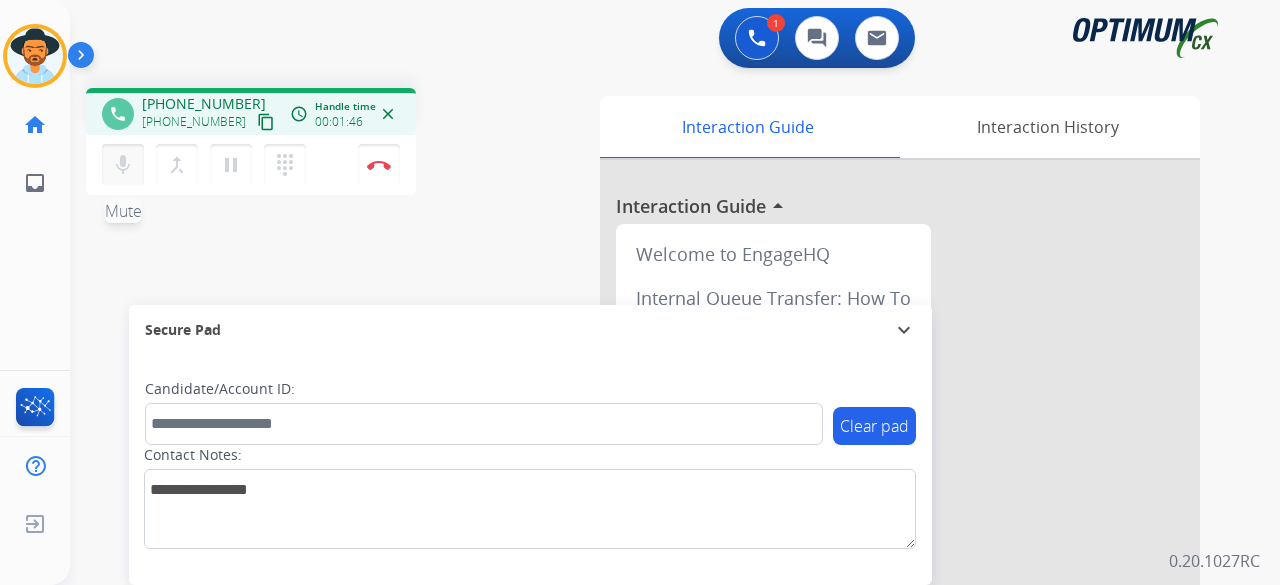 click on "mic" at bounding box center [123, 165] 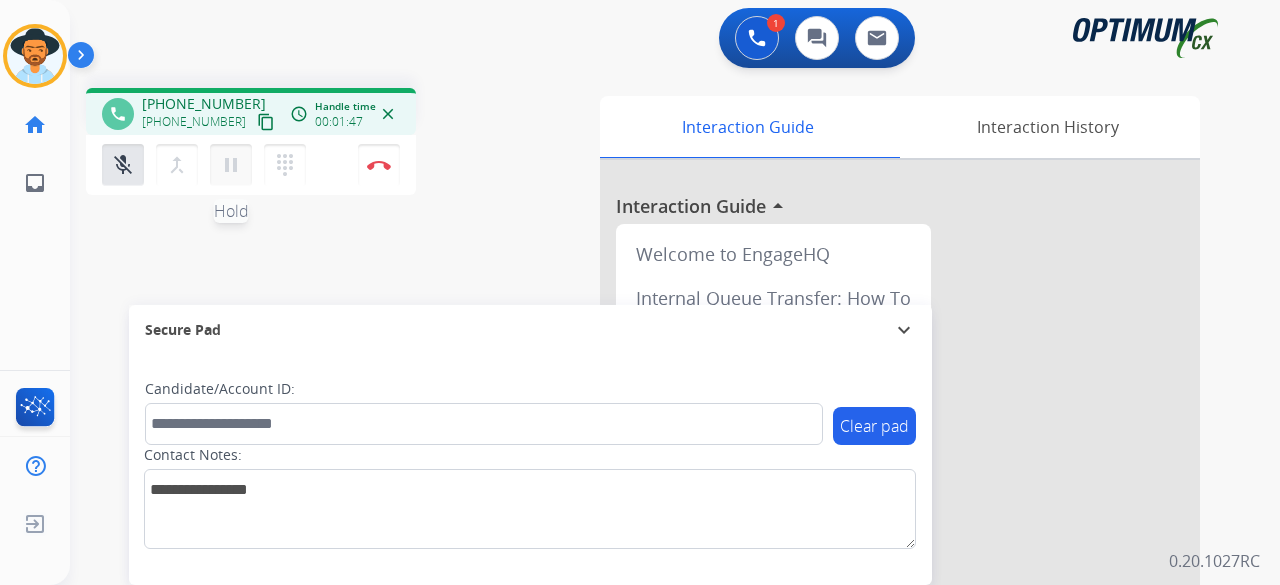 click on "pause" at bounding box center (231, 165) 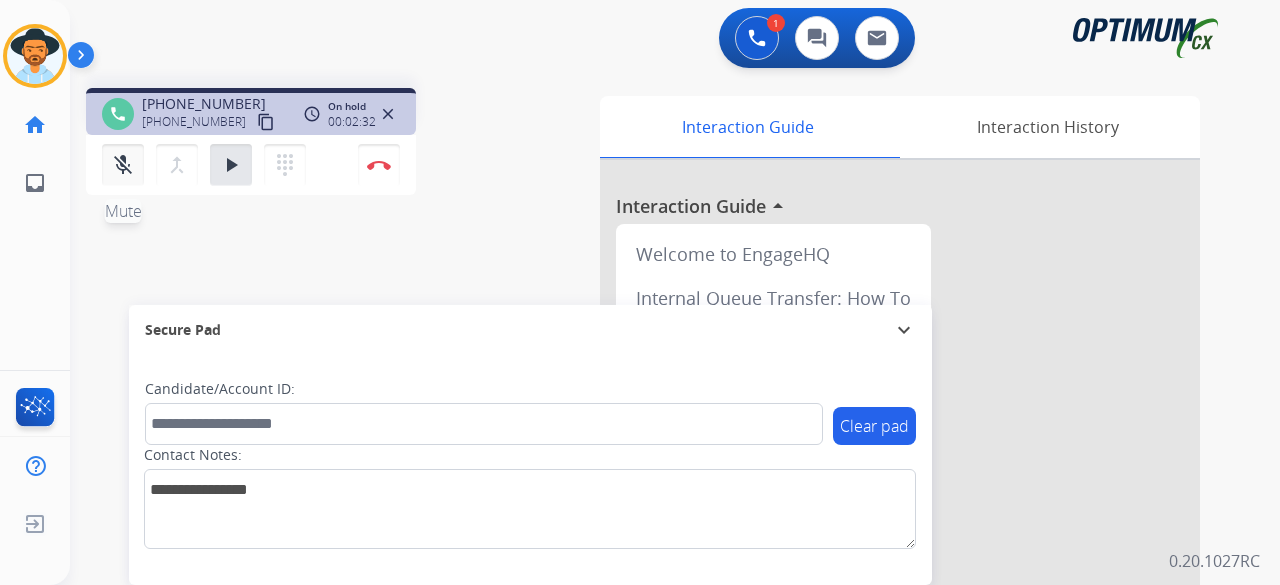 click on "mic_off Mute" at bounding box center (123, 165) 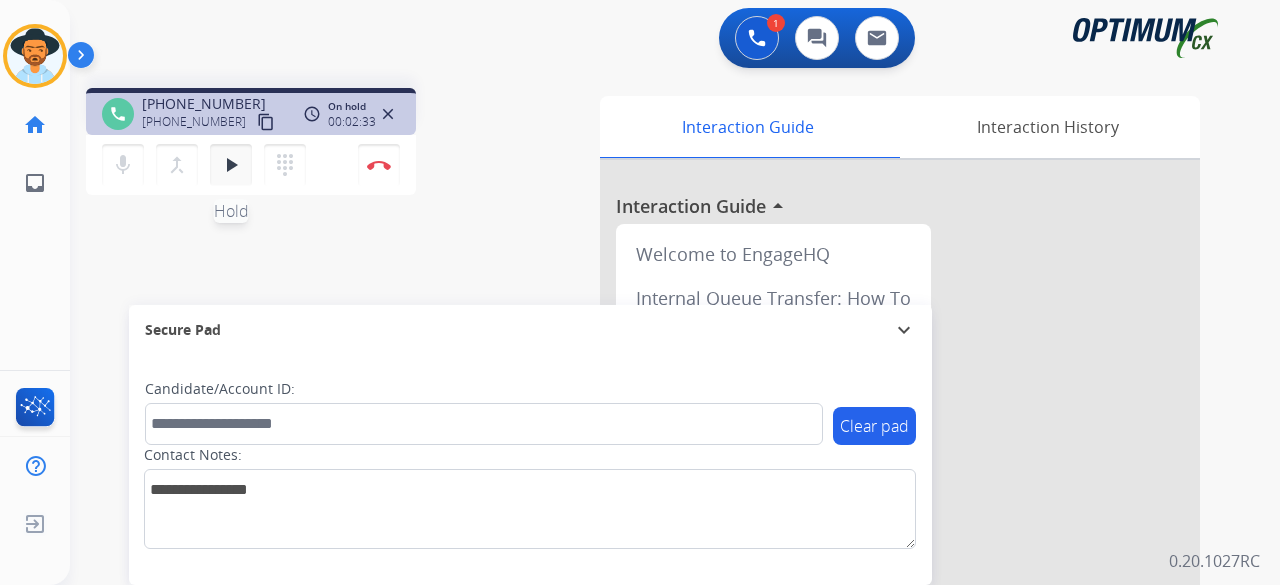 click on "play_arrow Hold" at bounding box center [231, 165] 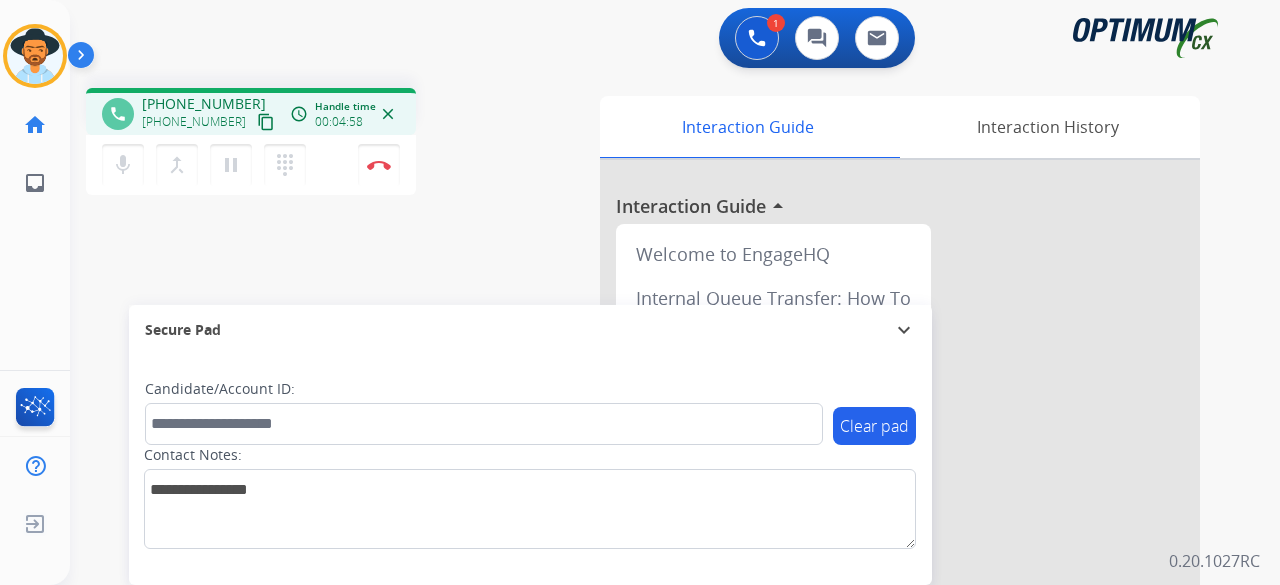 click on "phone +12162582299 +12162582299 content_copy access_time Call metrics Queue   00:09 Hold   02:34 Talk   02:25 Total   05:07 Handle time 00:04:58 close mic Mute merge_type Bridge pause Hold dialpad Dialpad Disconnect swap_horiz Break voice bridge close_fullscreen Connect 3-Way Call merge_type Separate 3-Way Call" at bounding box center (325, 144) 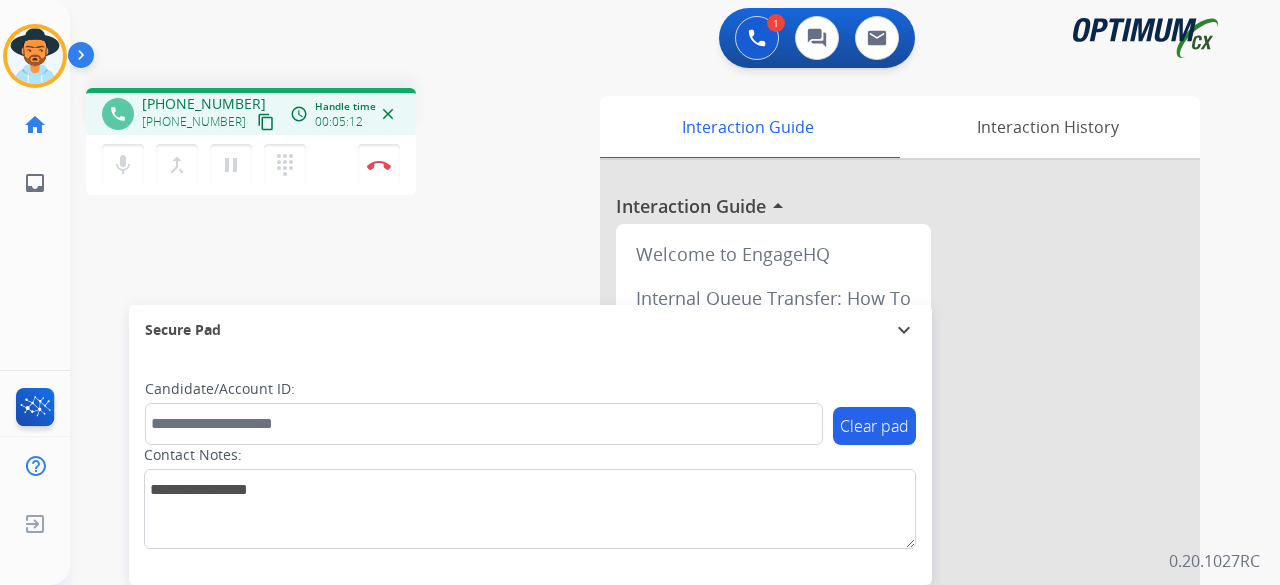 click on "phone +12162582299 +12162582299 content_copy access_time Call metrics Queue   00:09 Hold   02:34 Talk   02:39 Total   05:21 Handle time 00:05:12 close mic Mute merge_type Bridge pause Hold dialpad Dialpad Disconnect swap_horiz Break voice bridge close_fullscreen Connect 3-Way Call merge_type Separate 3-Way Call" at bounding box center [325, 144] 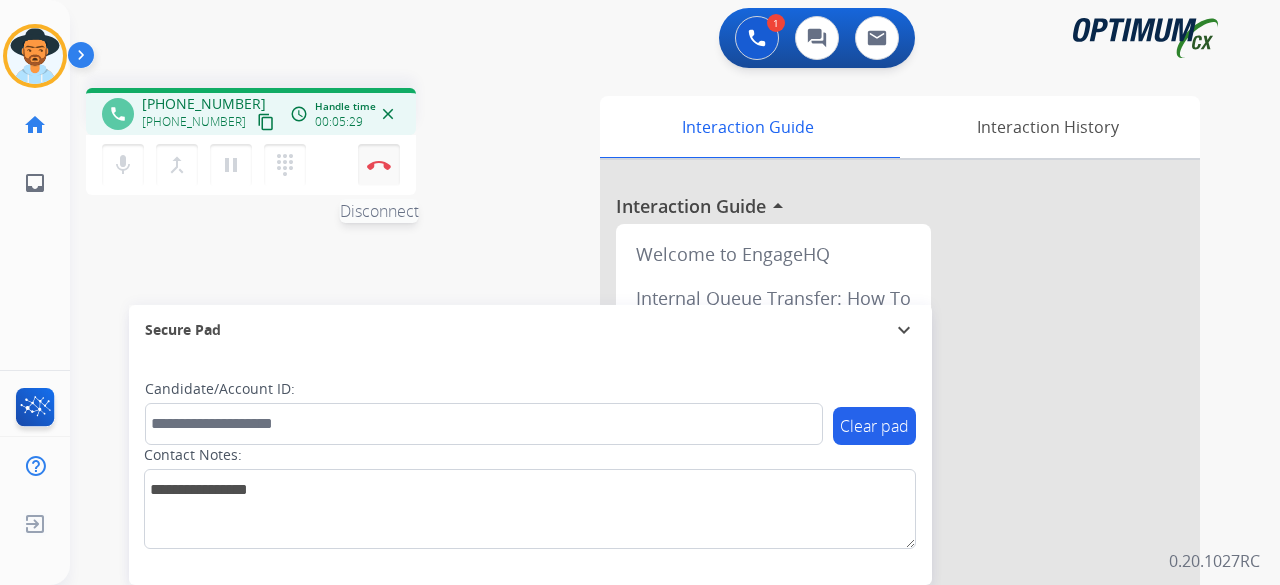 click on "Disconnect" at bounding box center [379, 165] 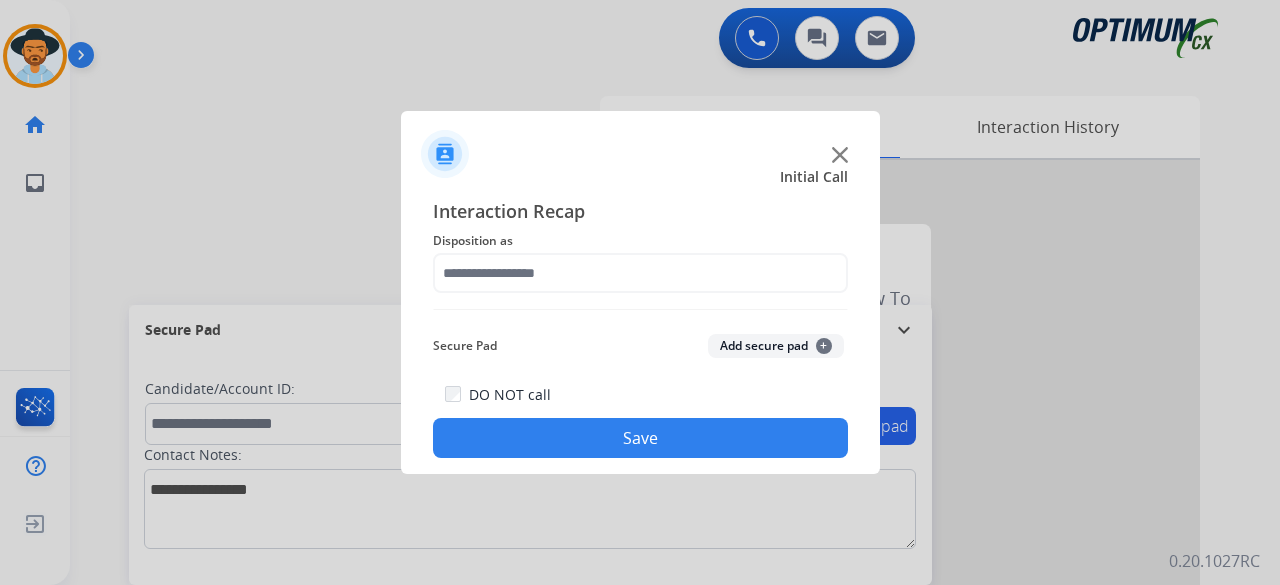 click on "Interaction Recap Disposition as    Secure Pad  Add secure pad  +  DO NOT call  Save" 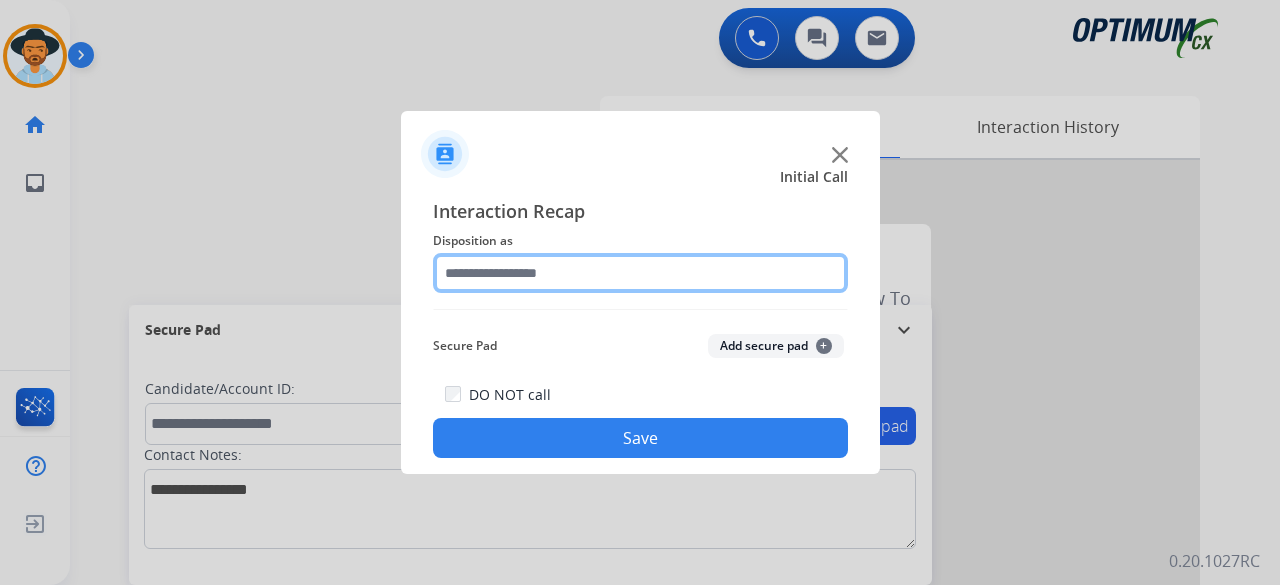 click 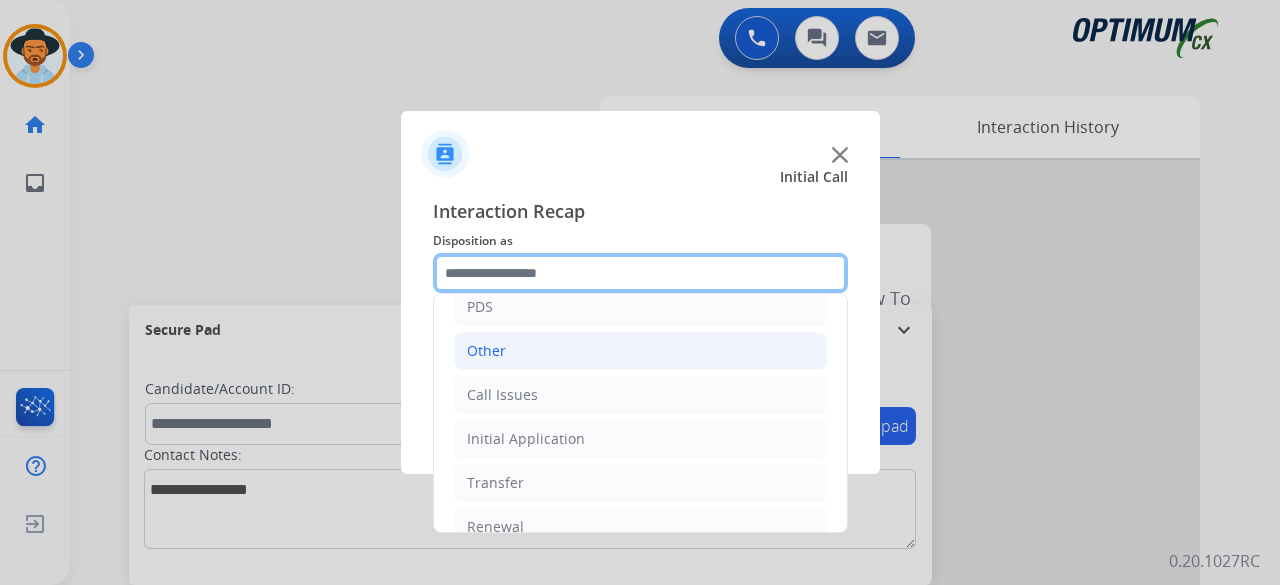 scroll, scrollTop: 123, scrollLeft: 0, axis: vertical 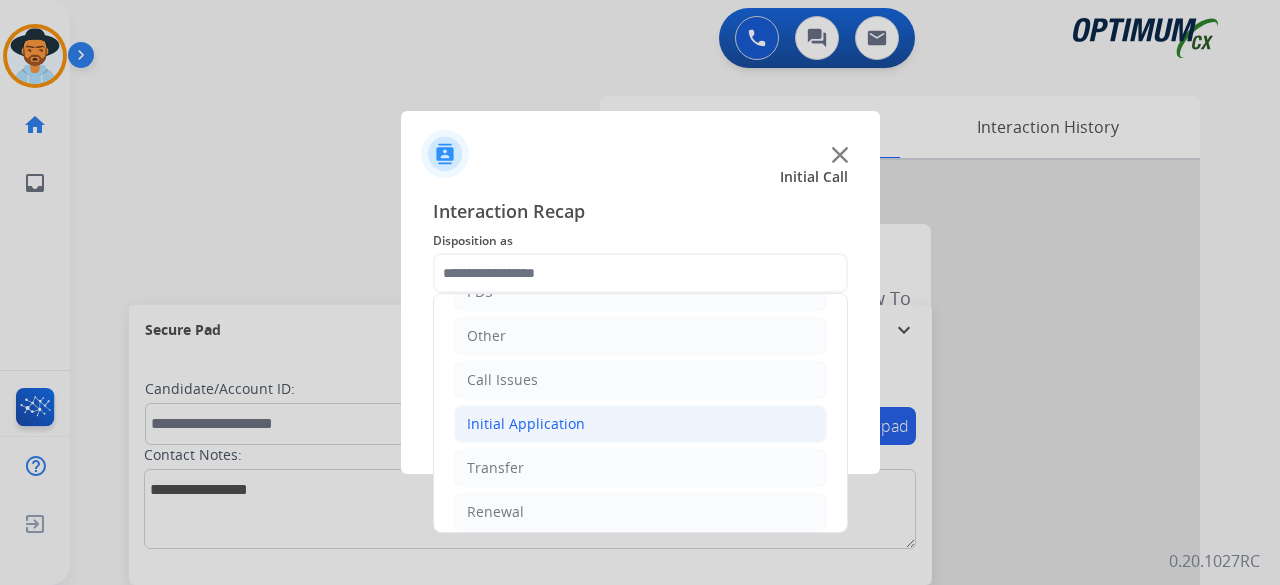 click on "Initial Application" 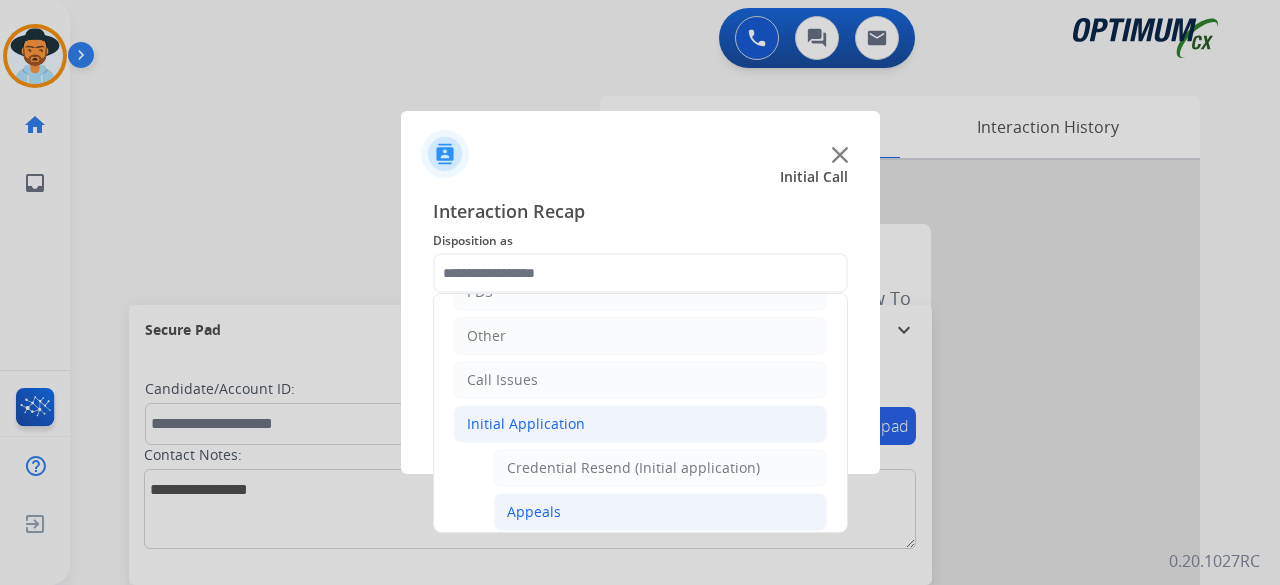 click on "Appeals" 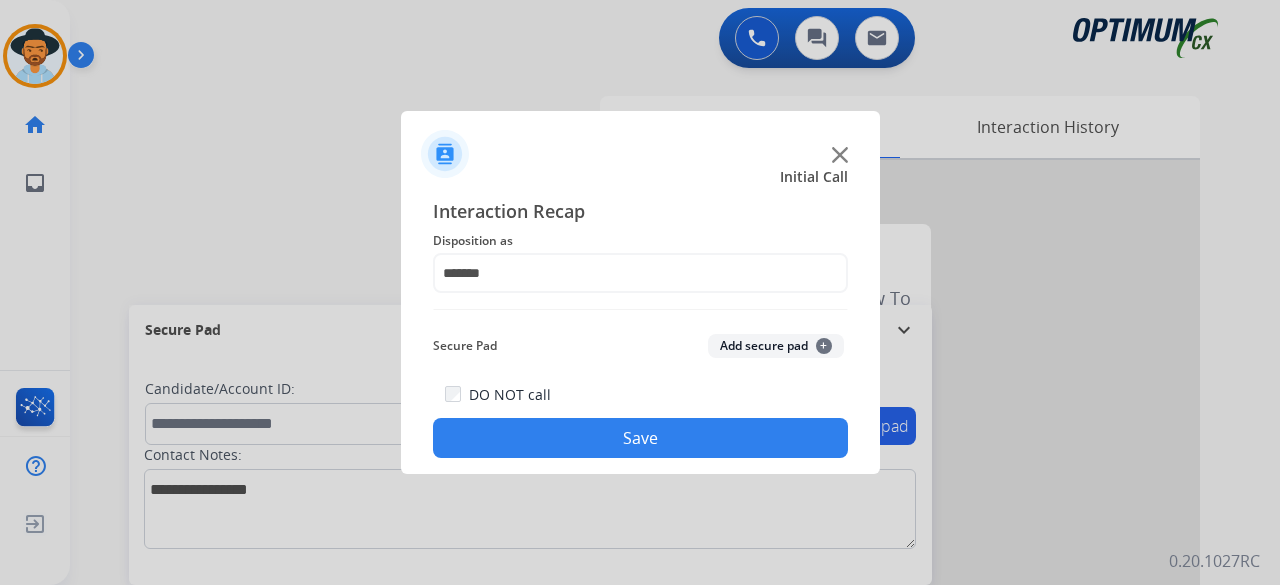 click on "Add secure pad  +" 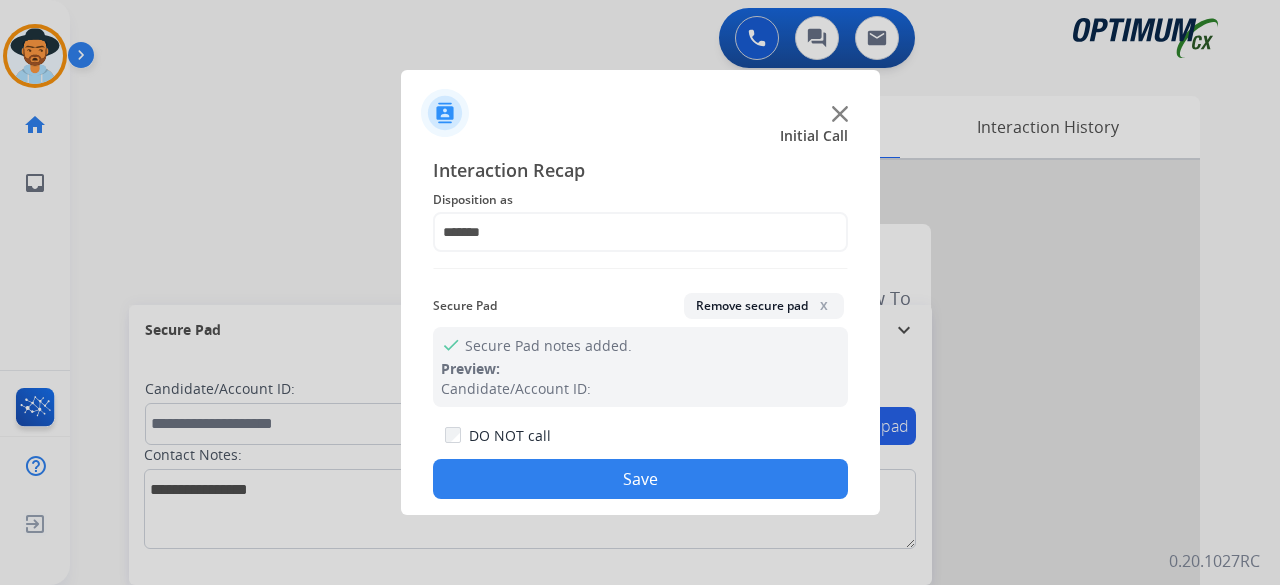 click on "Save" 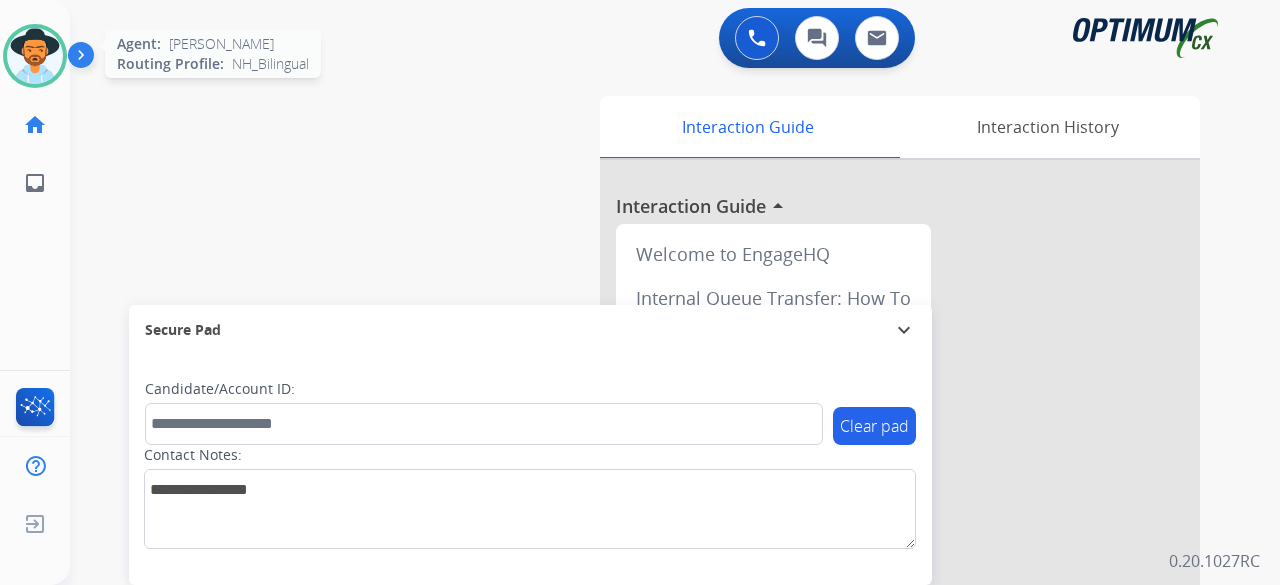 click at bounding box center [35, 56] 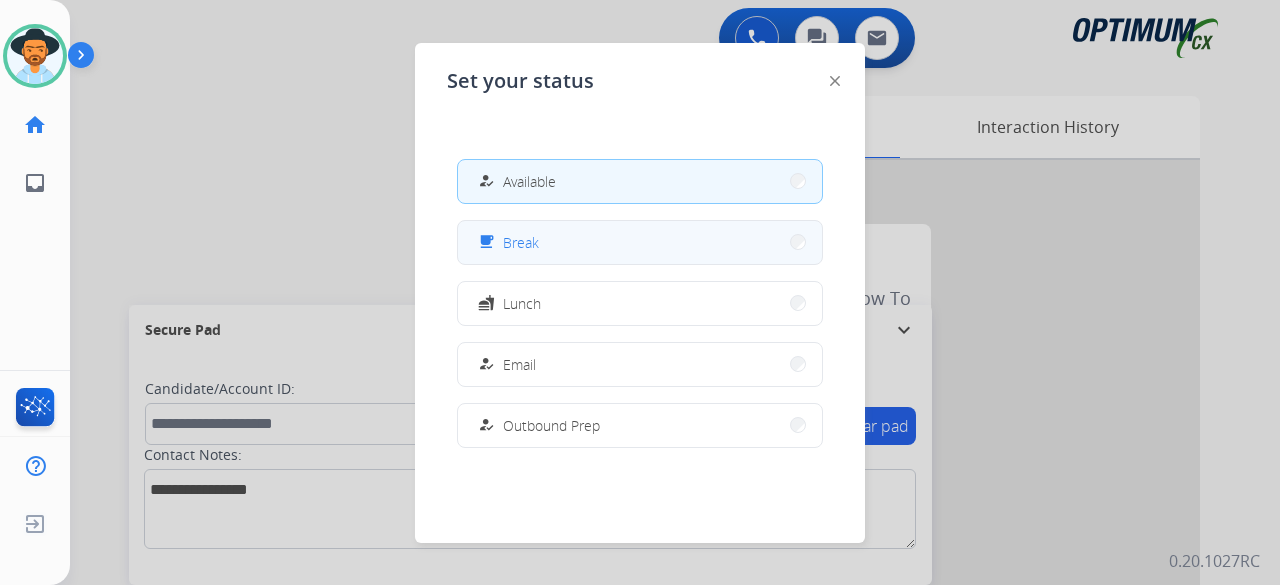 click on "free_breakfast Break" at bounding box center [640, 242] 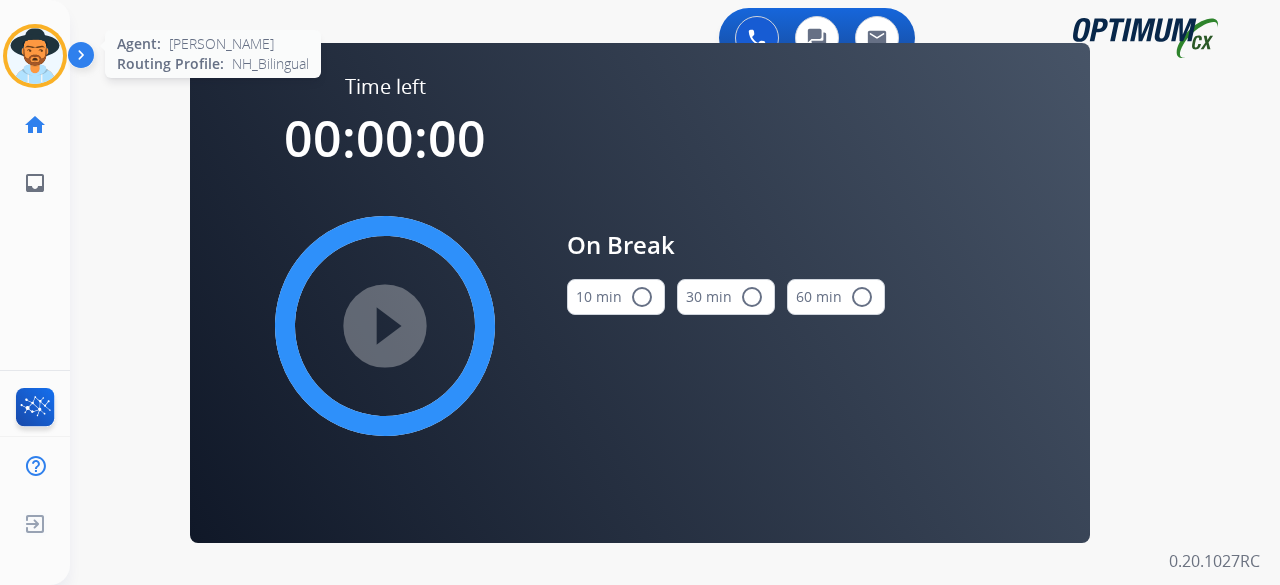 click at bounding box center (35, 56) 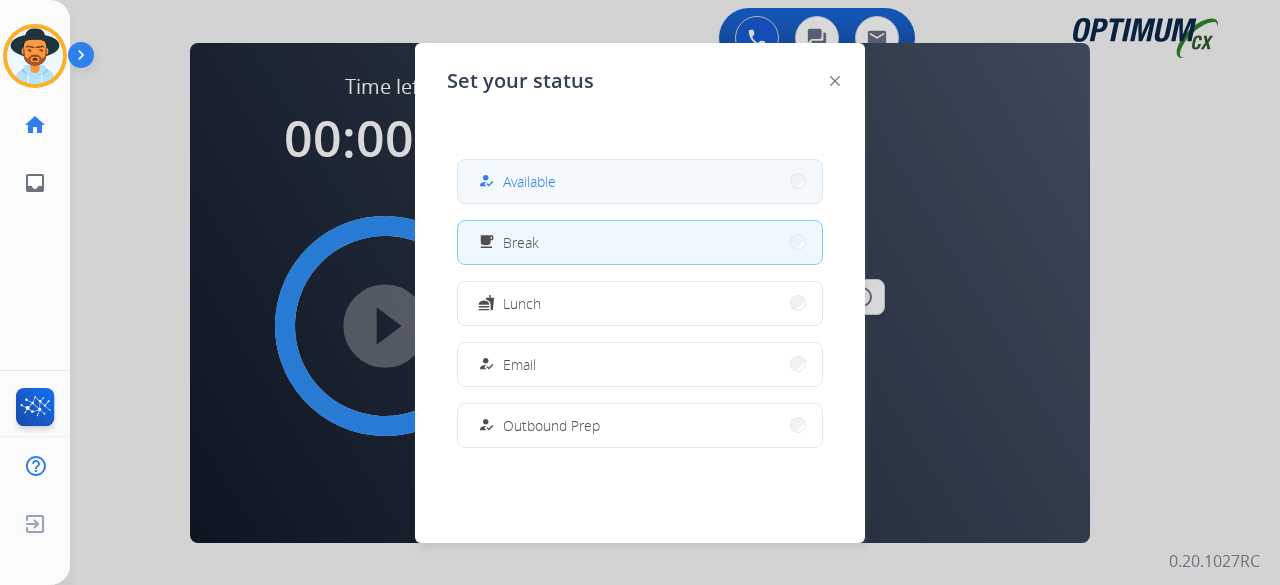 click on "Available" at bounding box center [529, 181] 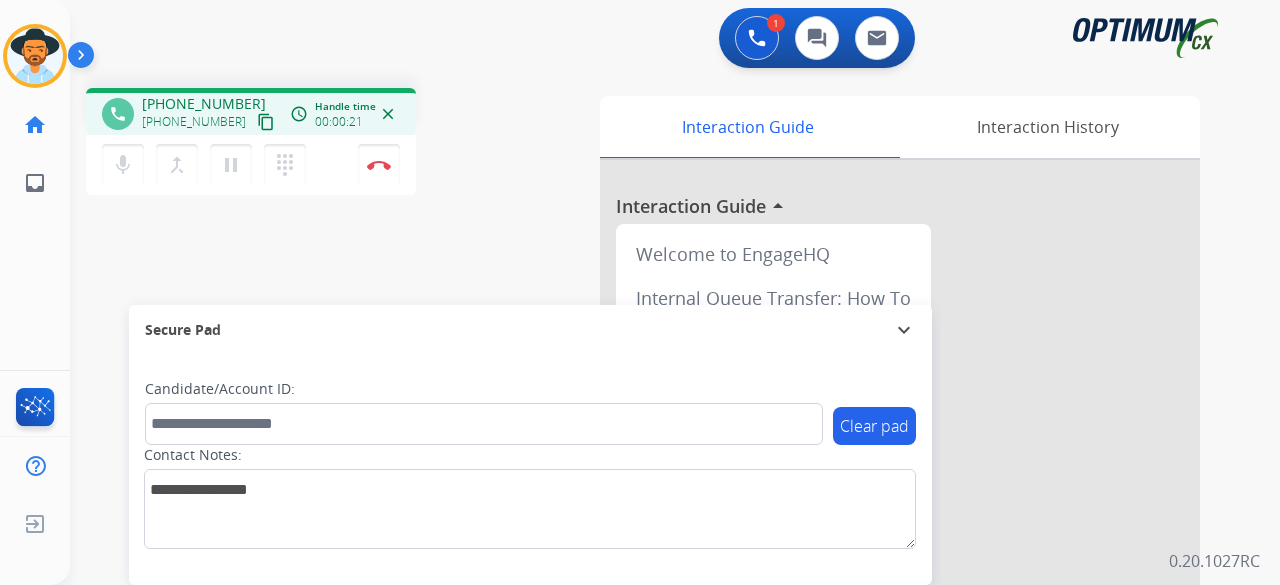 click on "content_copy" at bounding box center [266, 122] 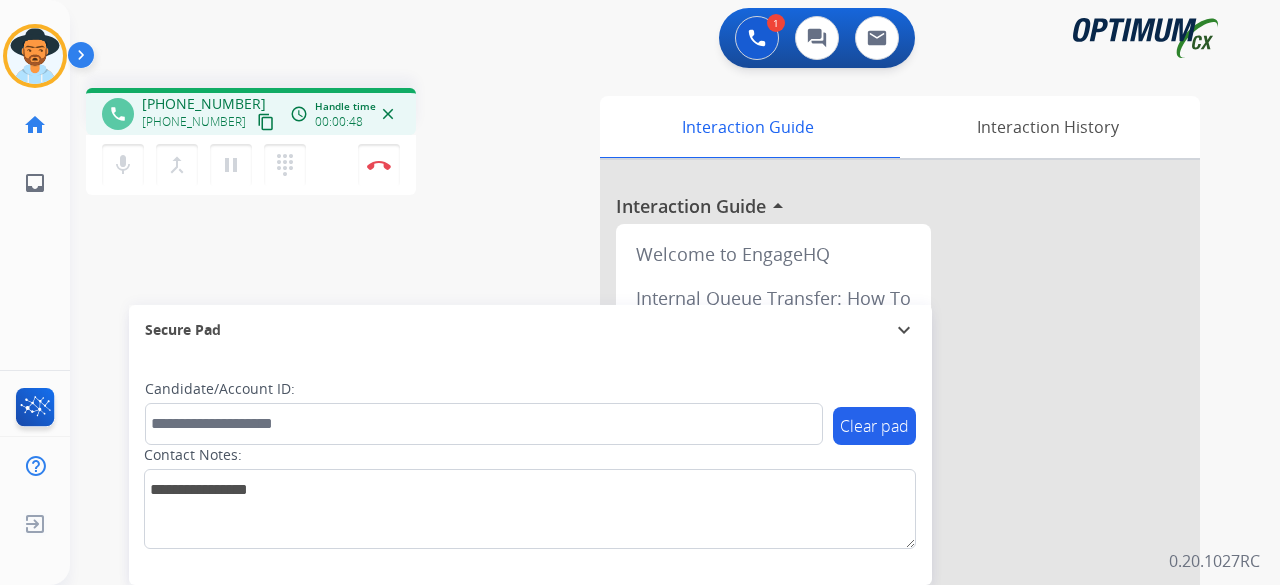 click on "content_copy" at bounding box center (266, 122) 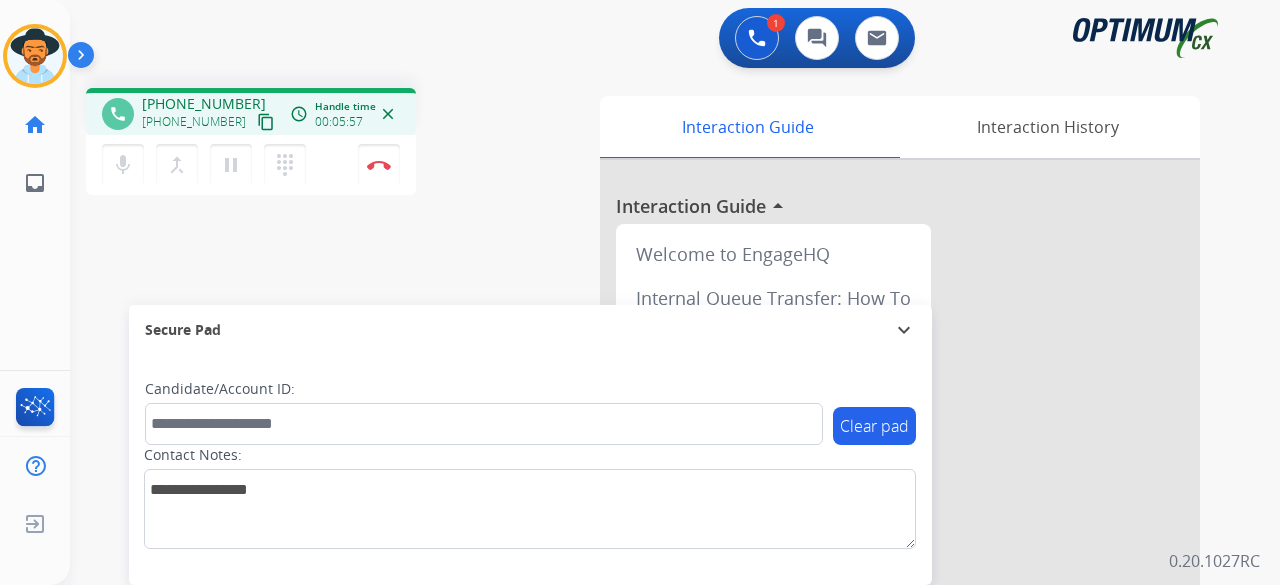 click on "mic Mute merge_type Bridge pause Hold dialpad Dialpad Disconnect" at bounding box center (251, 165) 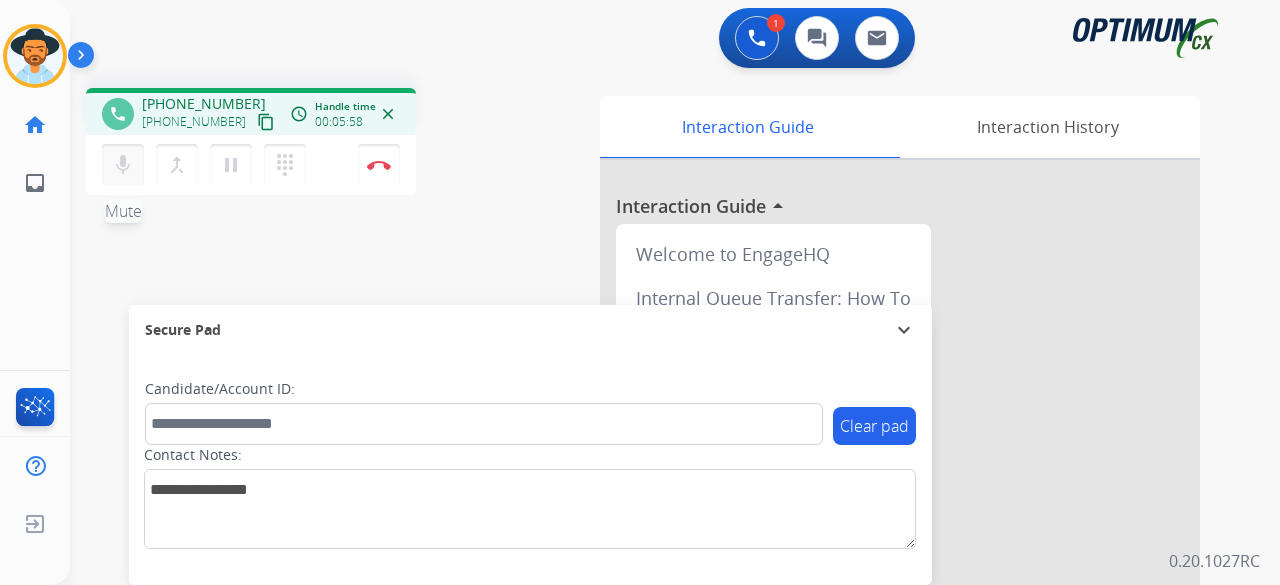 click on "mic" at bounding box center [123, 165] 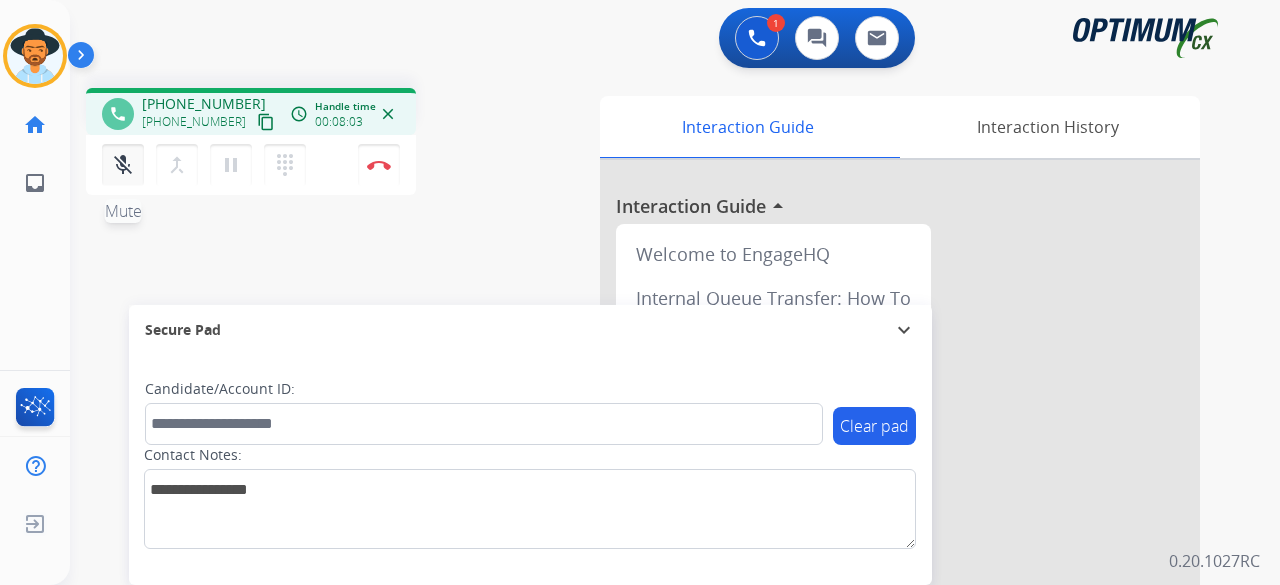 click on "mic_off Mute" at bounding box center [123, 165] 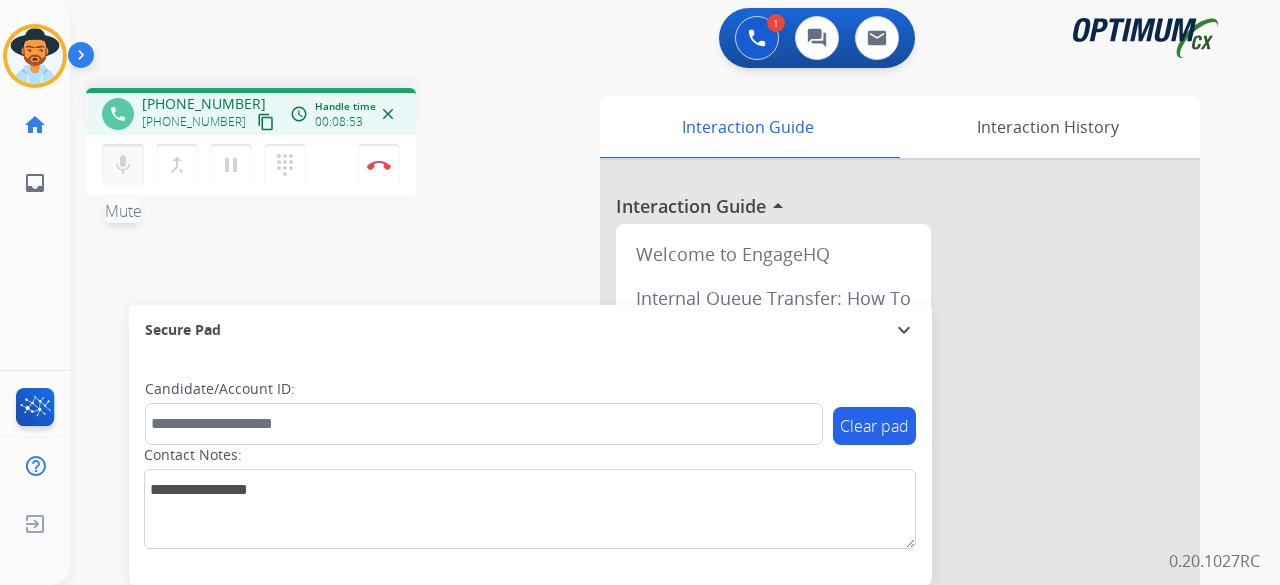 click on "mic" at bounding box center [123, 165] 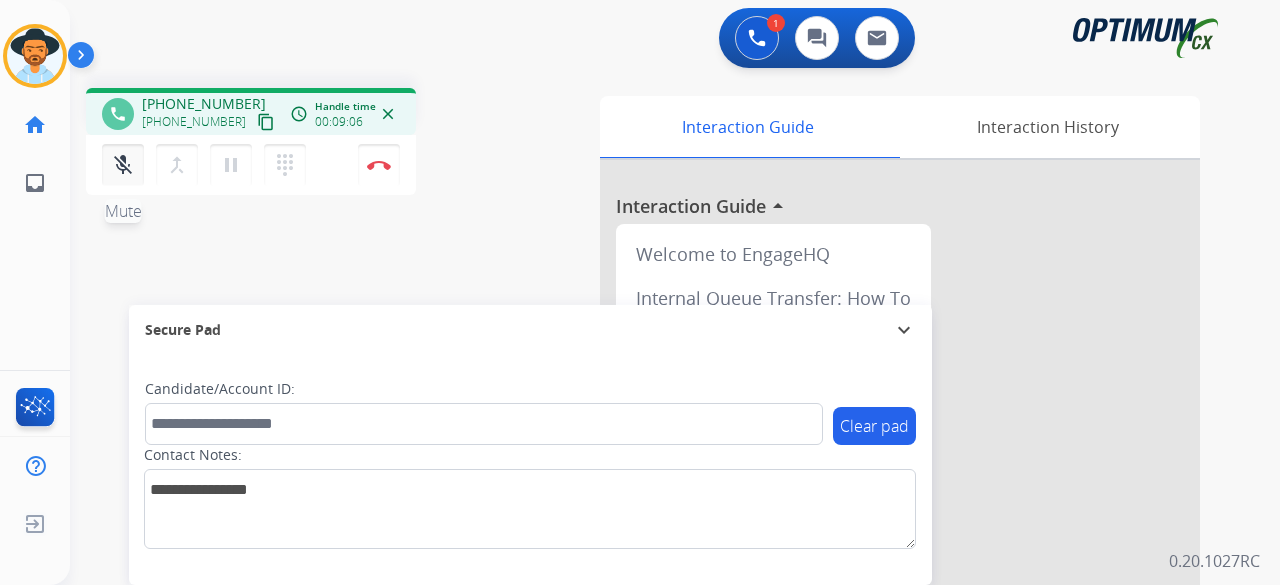 click on "mic_off" at bounding box center [123, 165] 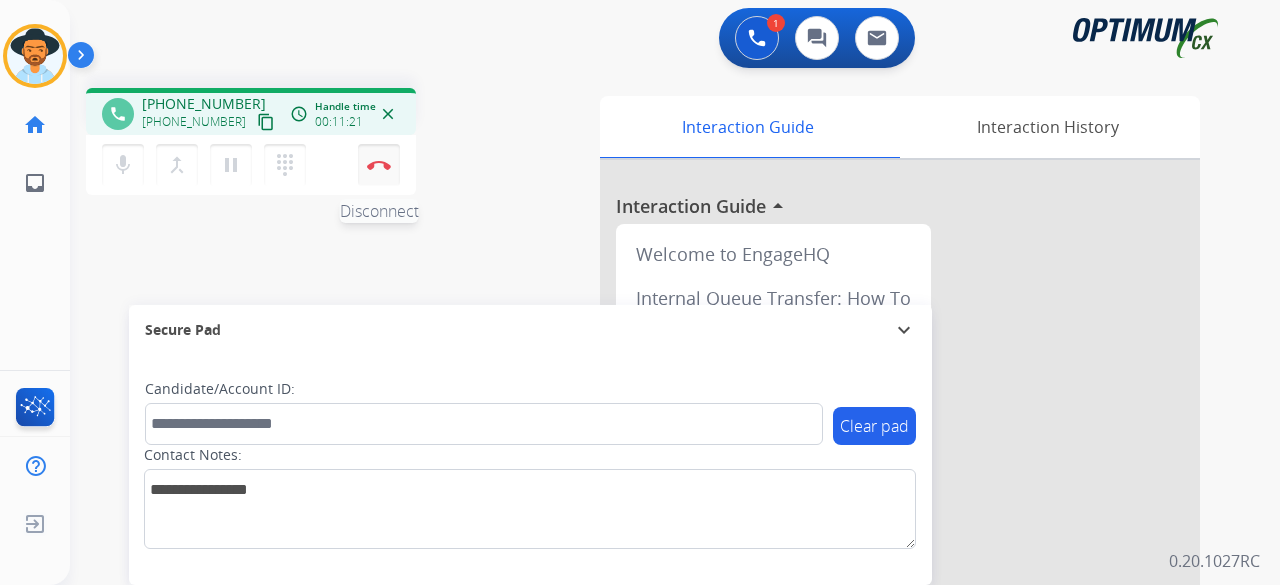 click on "Disconnect" at bounding box center (379, 165) 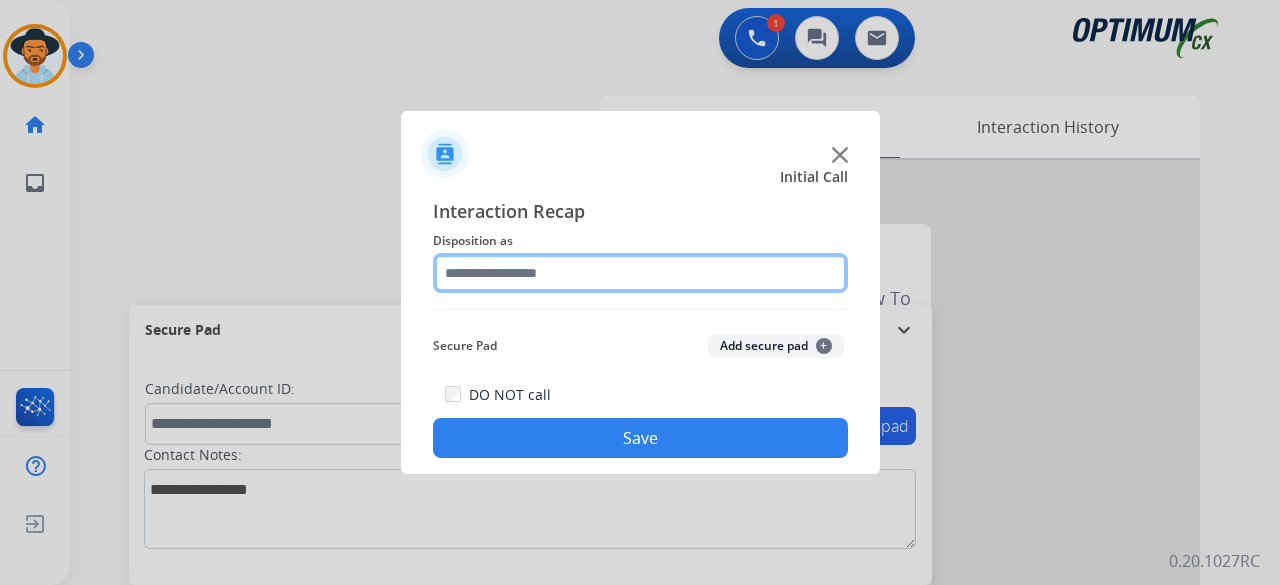 click 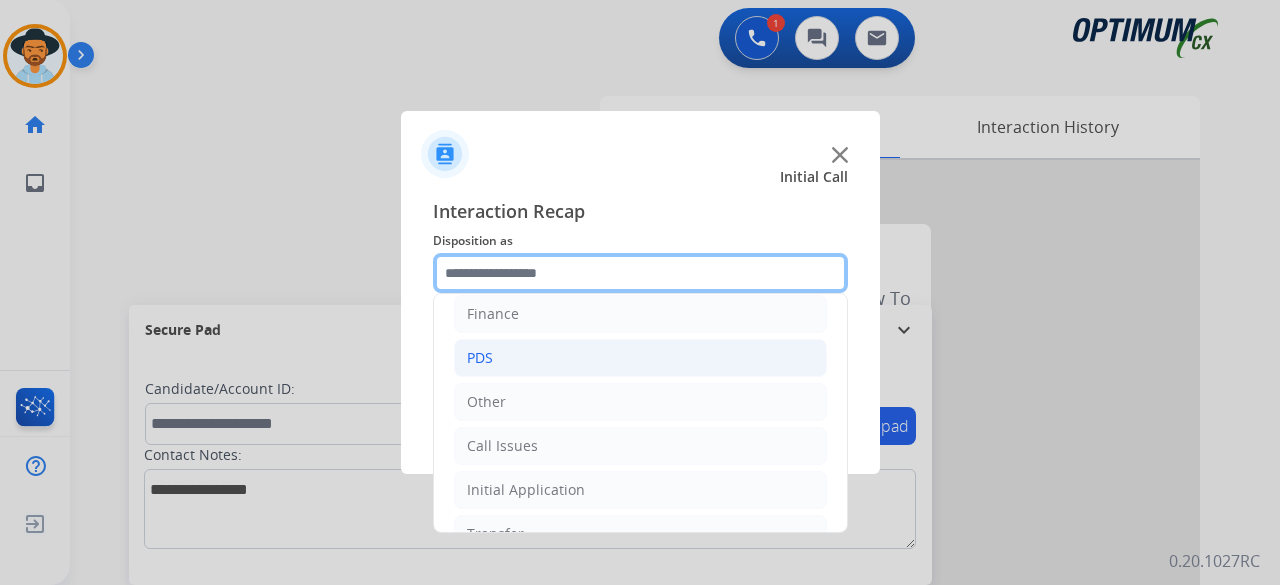 scroll, scrollTop: 130, scrollLeft: 0, axis: vertical 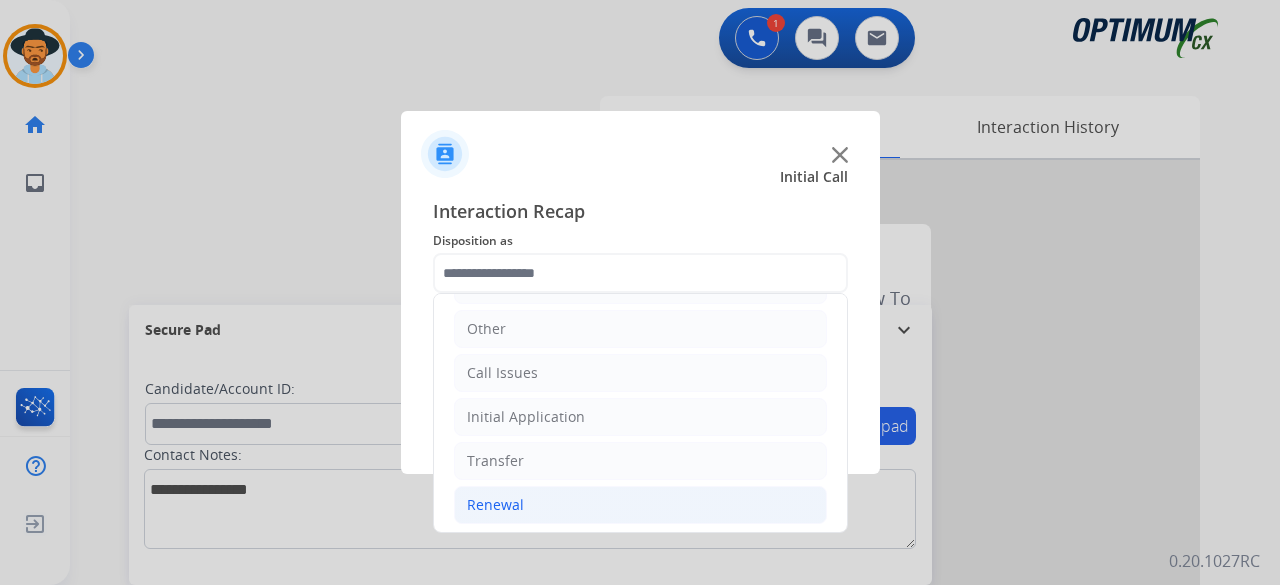 click on "Renewal" 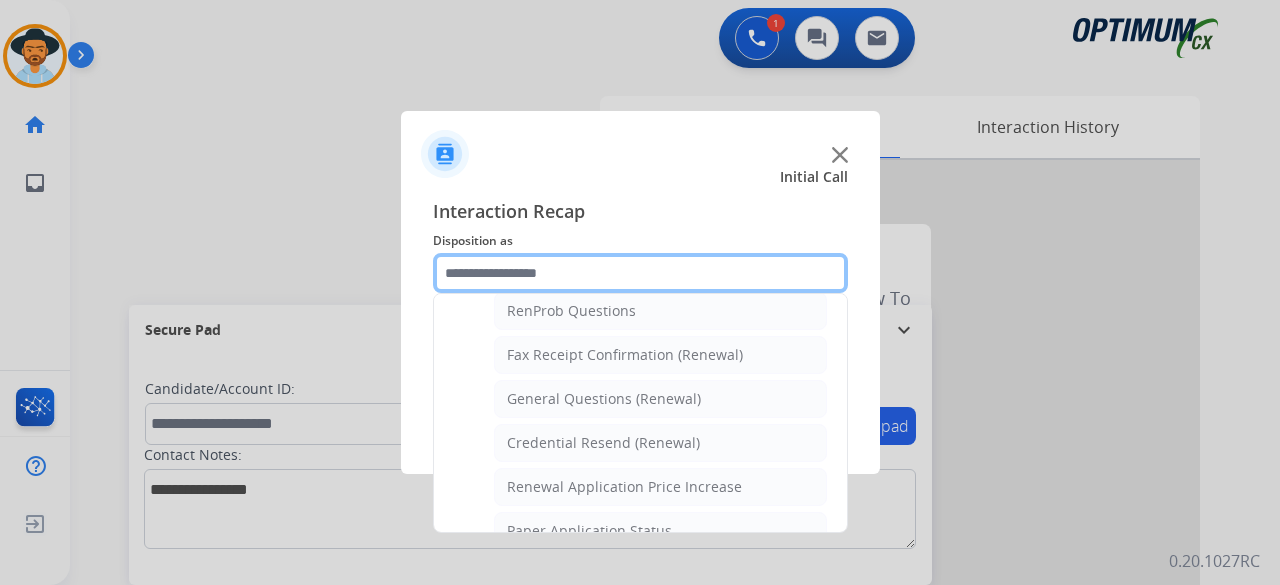 scroll, scrollTop: 549, scrollLeft: 0, axis: vertical 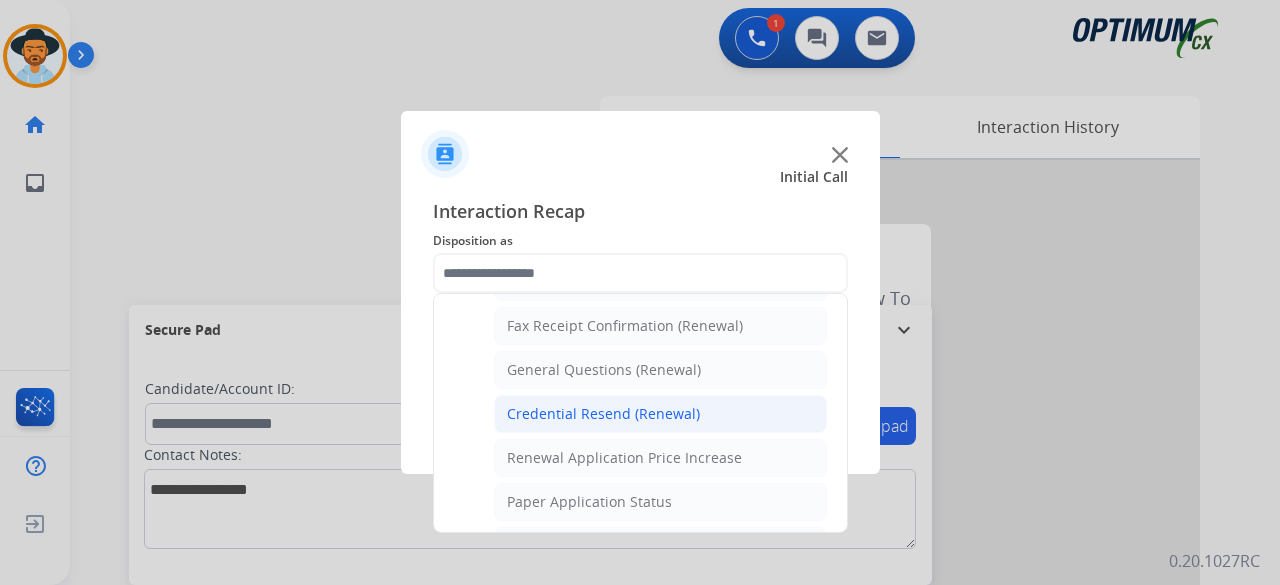click on "Credential Resend (Renewal)" 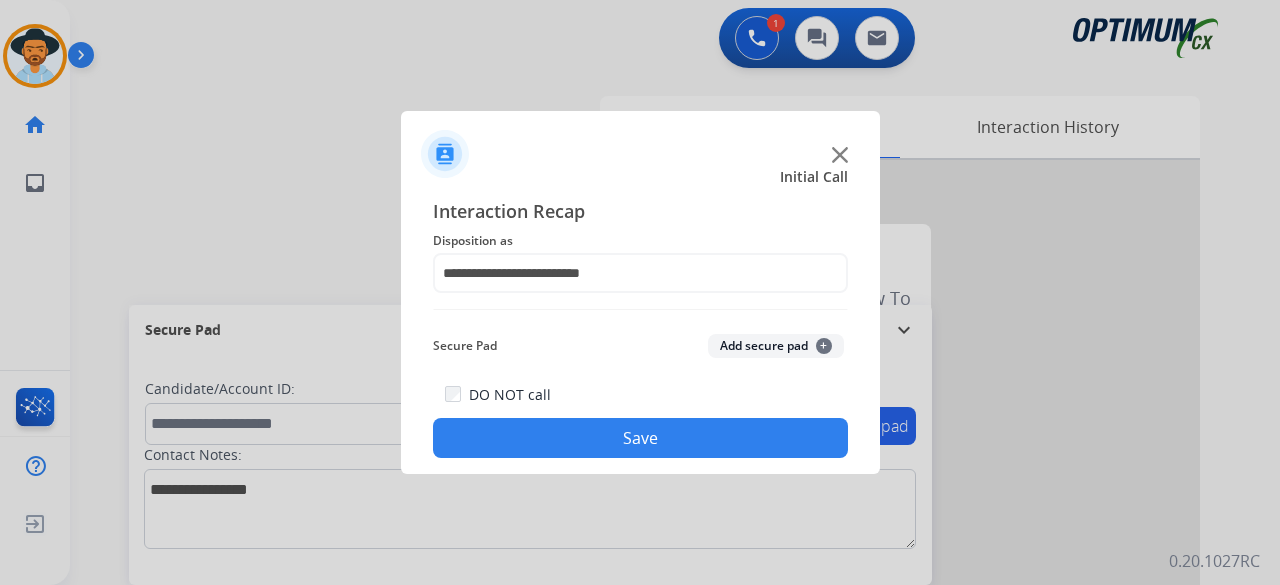 click on "Save" 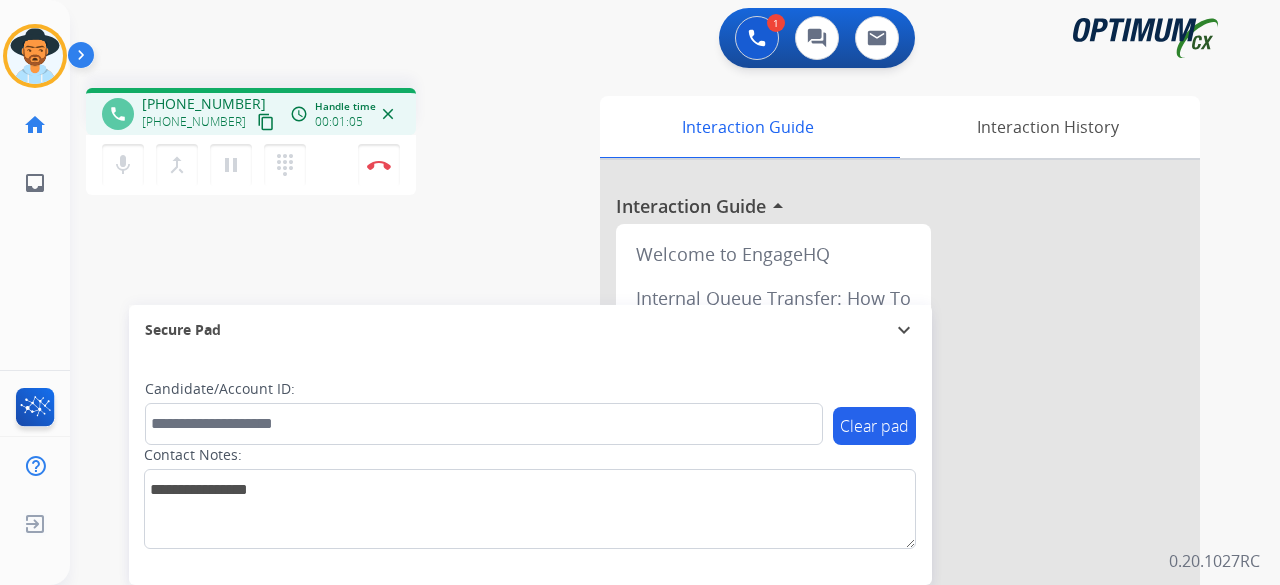 click on "content_copy" at bounding box center [266, 122] 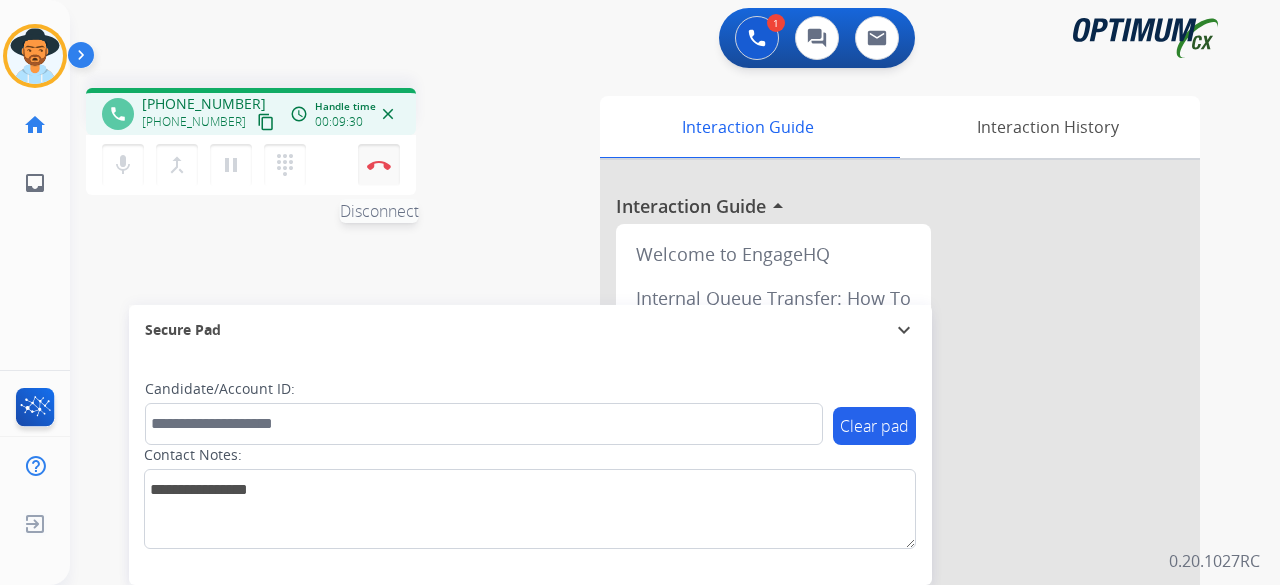 click at bounding box center (379, 165) 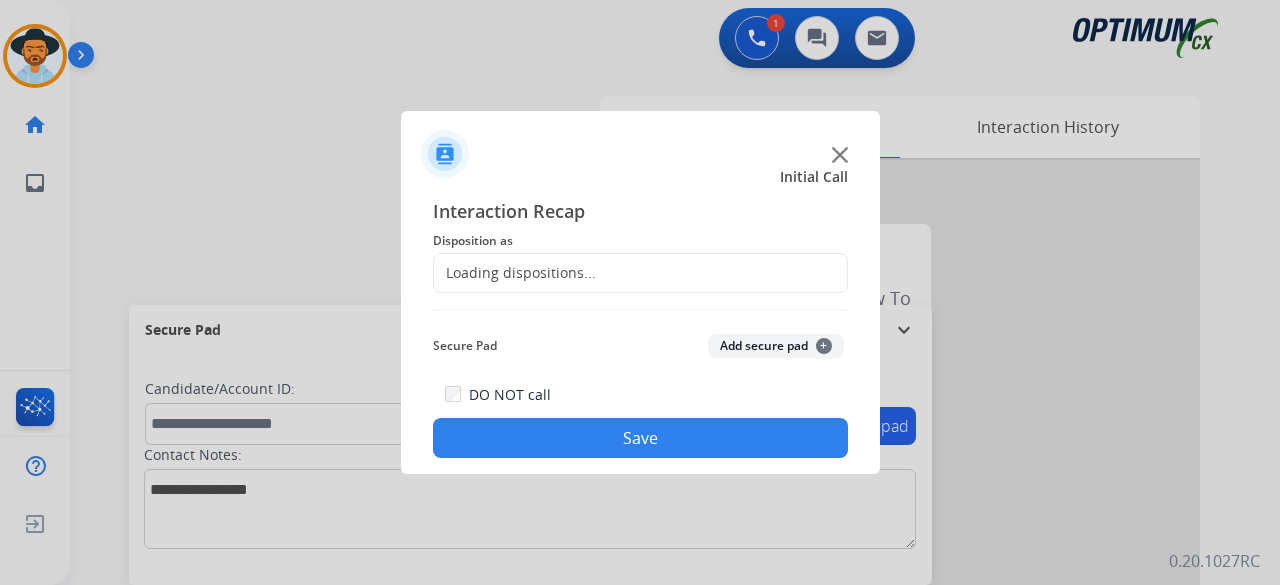 click on "Loading dispositions..." 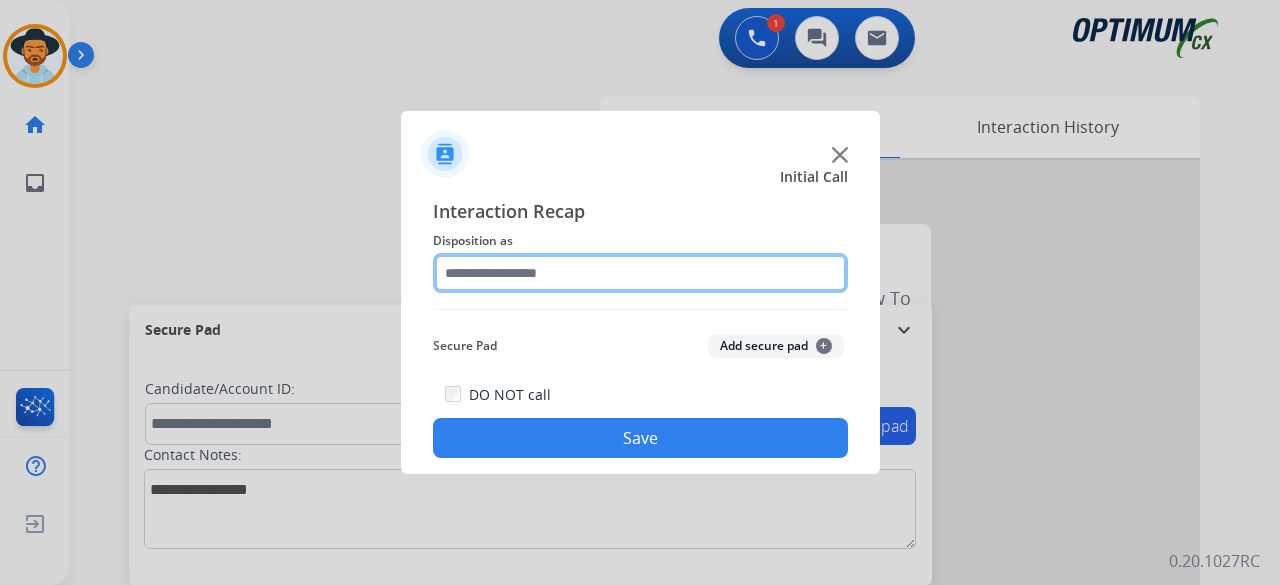 click 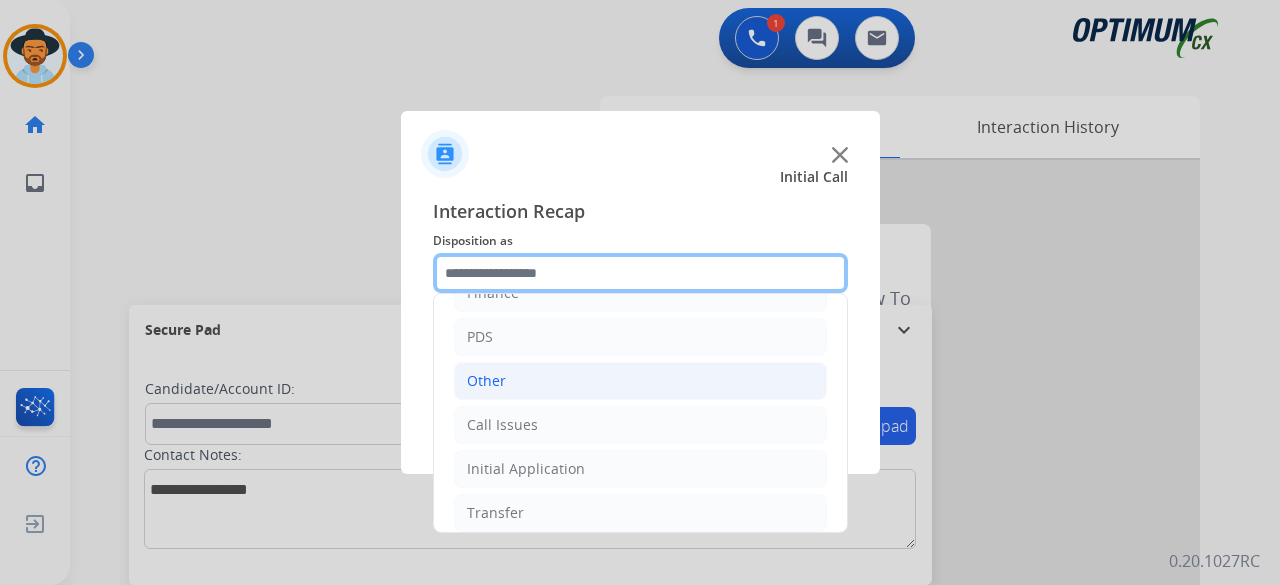 scroll, scrollTop: 130, scrollLeft: 0, axis: vertical 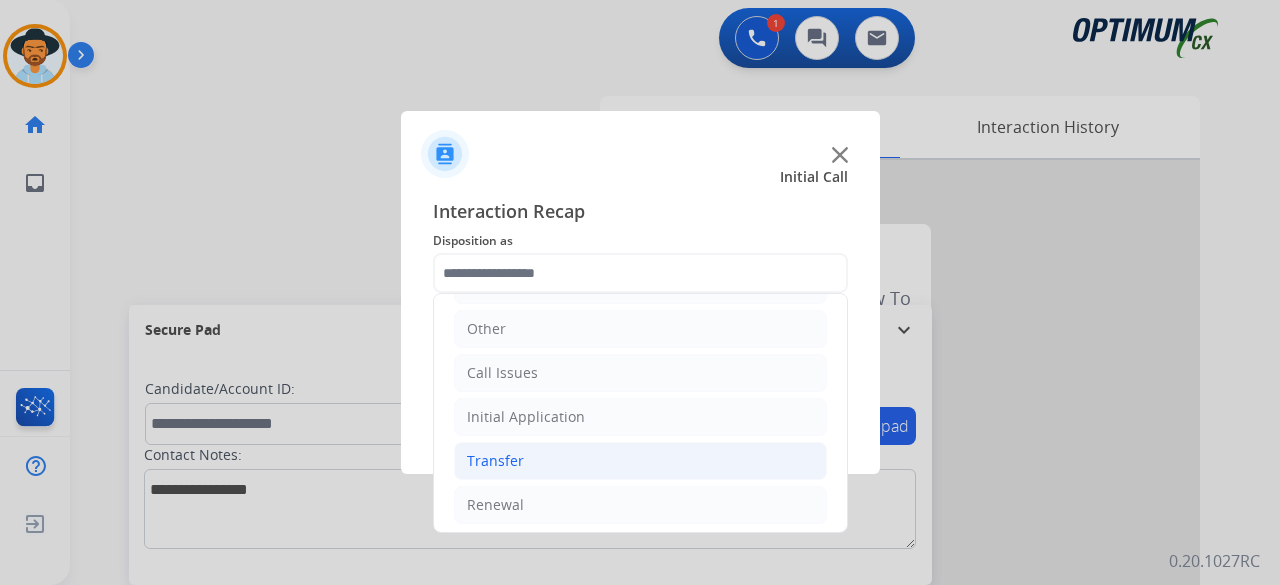 click on "Transfer" 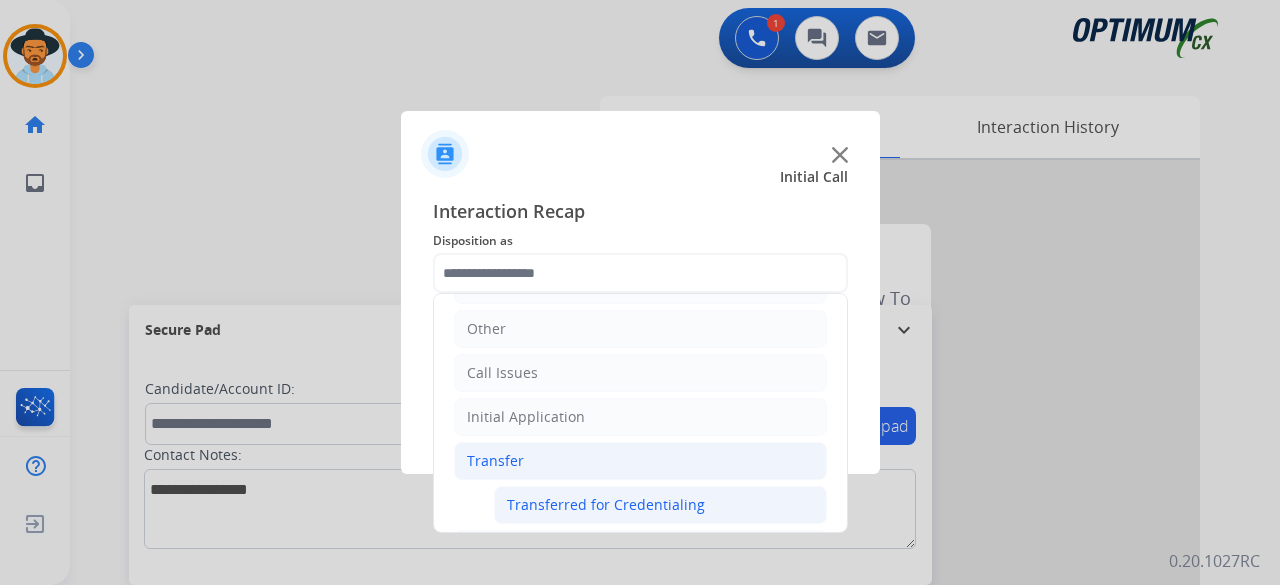 click on "Transferred for Credentialing" 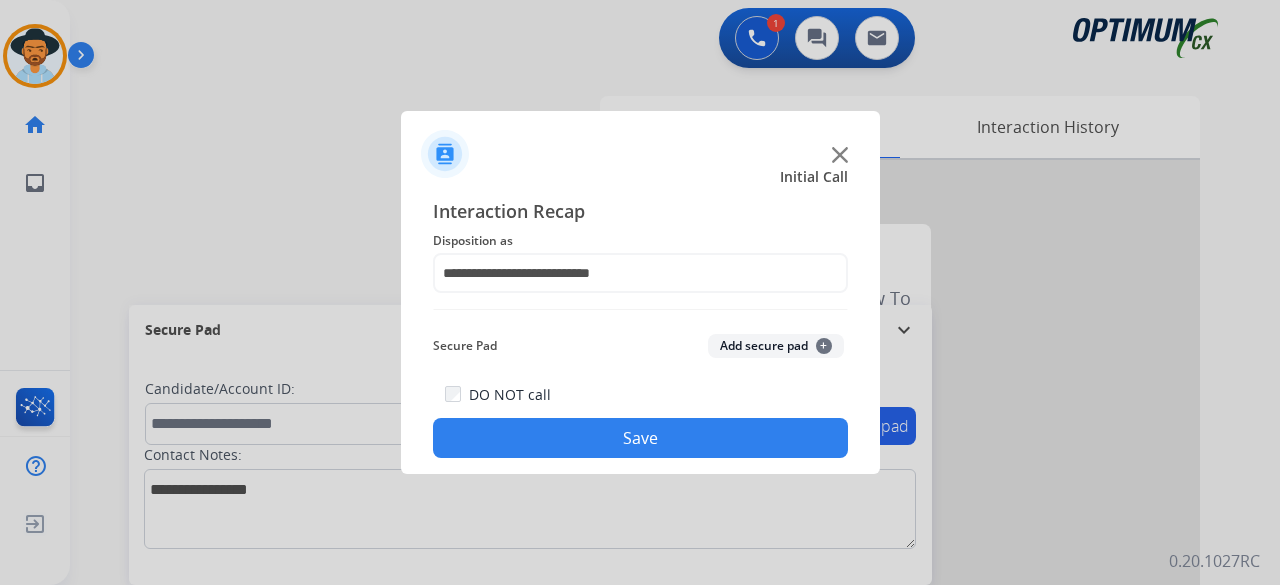 click on "Add secure pad  +" 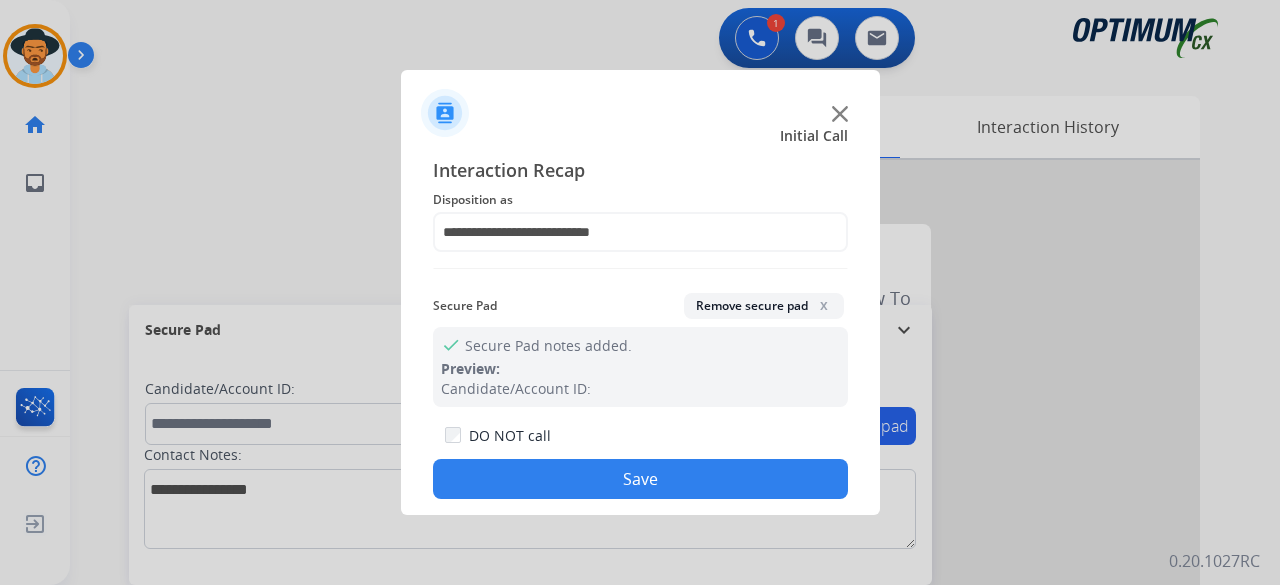 click on "Save" 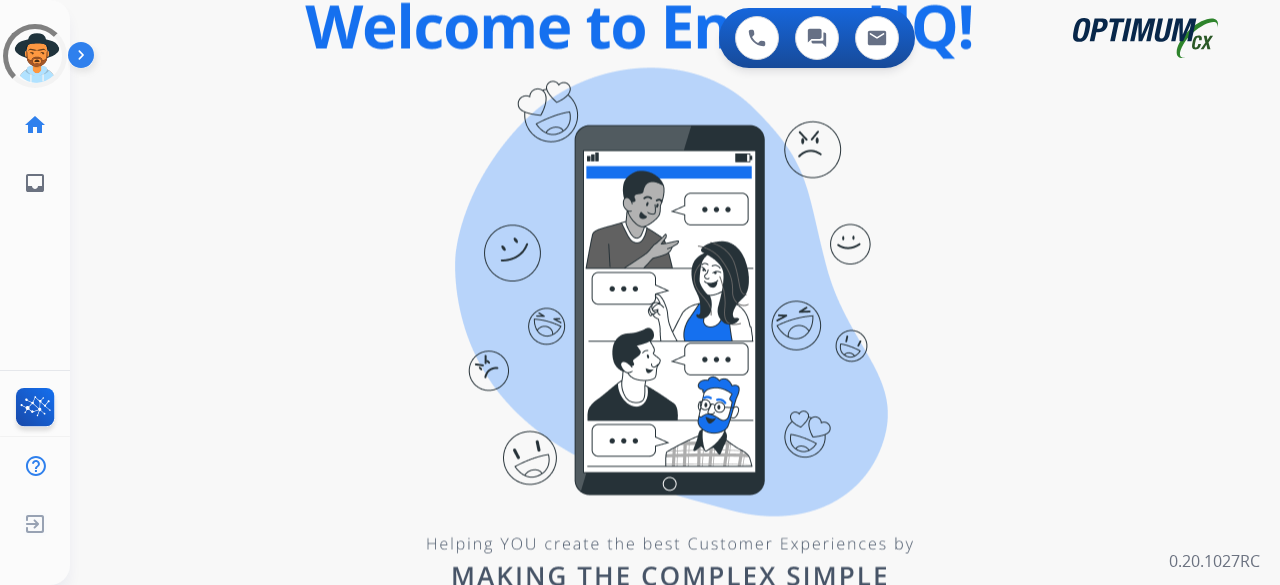scroll, scrollTop: 0, scrollLeft: 0, axis: both 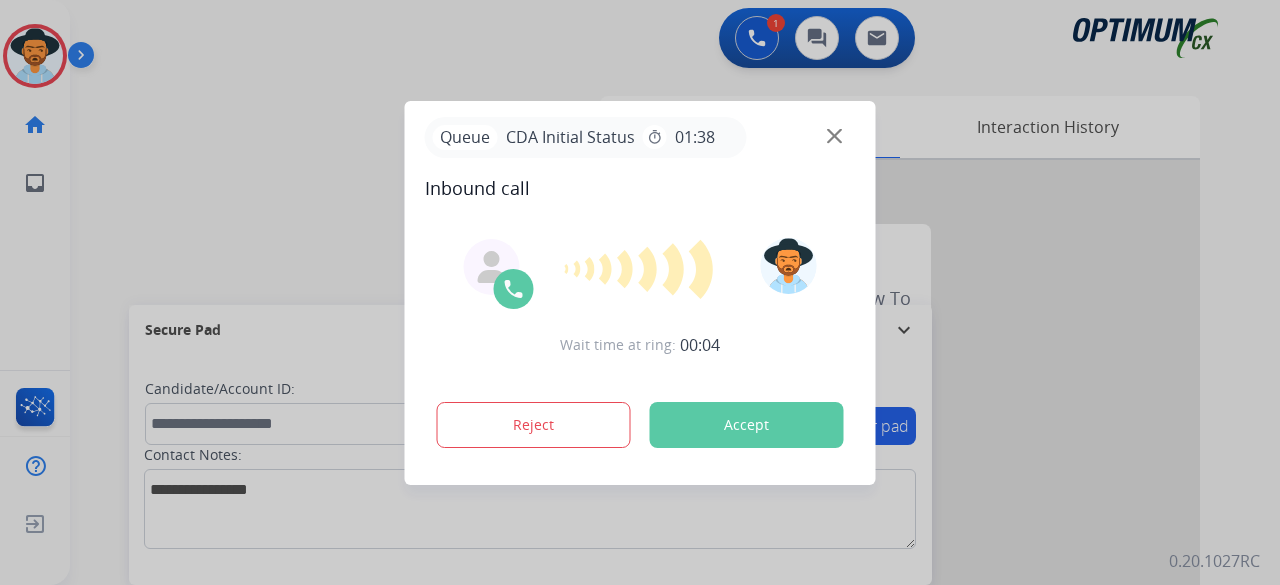 click at bounding box center [640, 292] 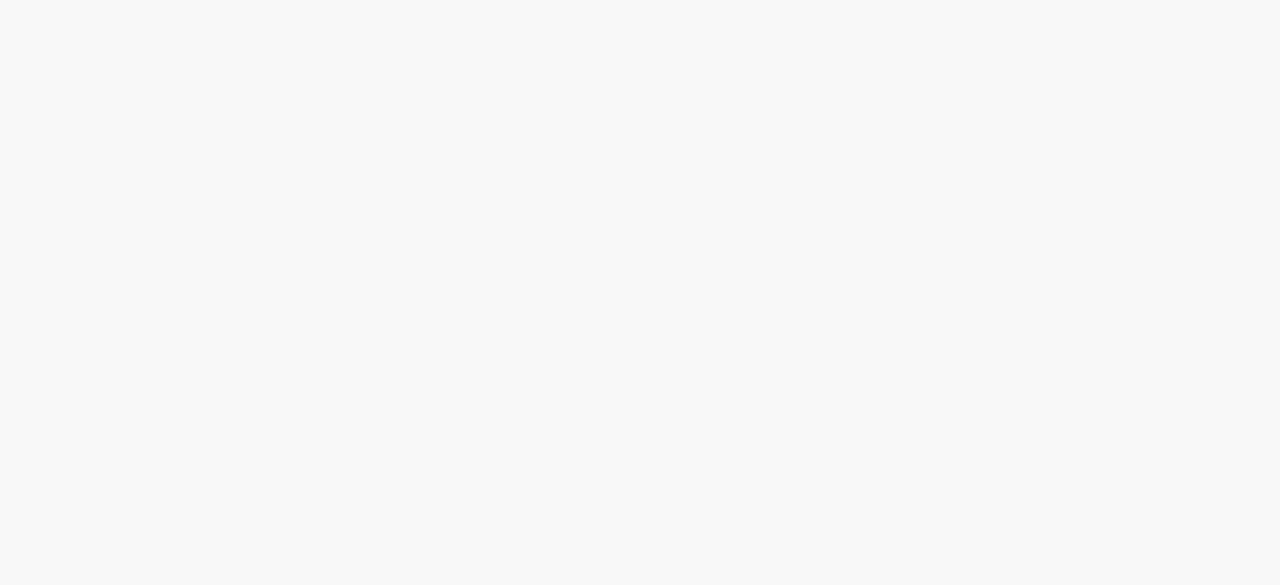 scroll, scrollTop: 0, scrollLeft: 0, axis: both 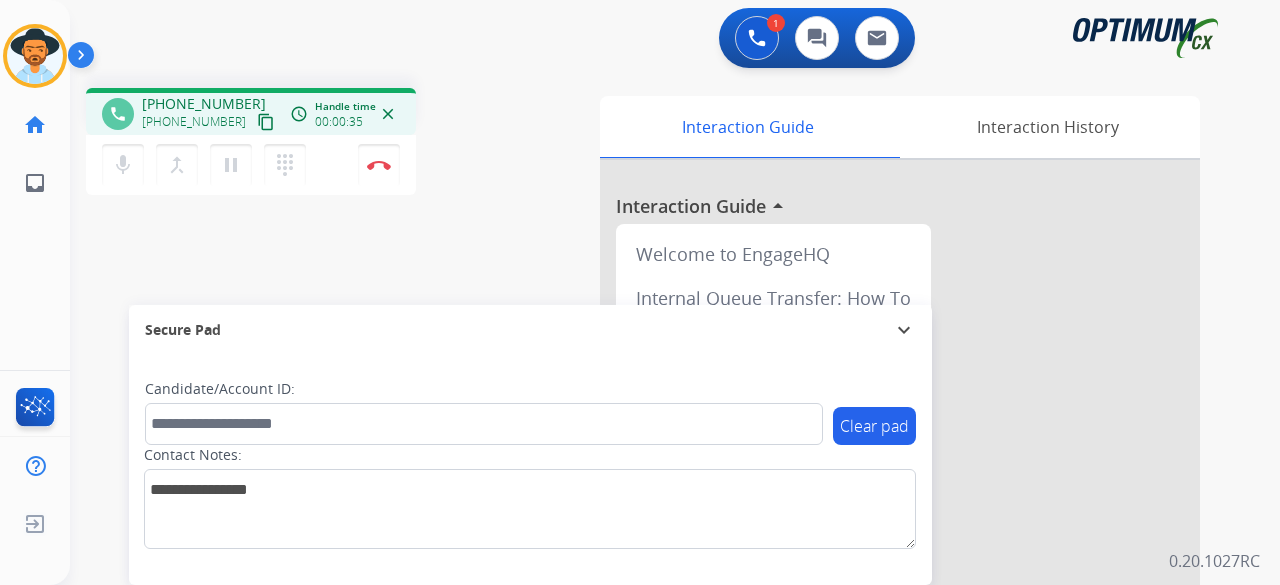 click on "content_copy" at bounding box center (266, 122) 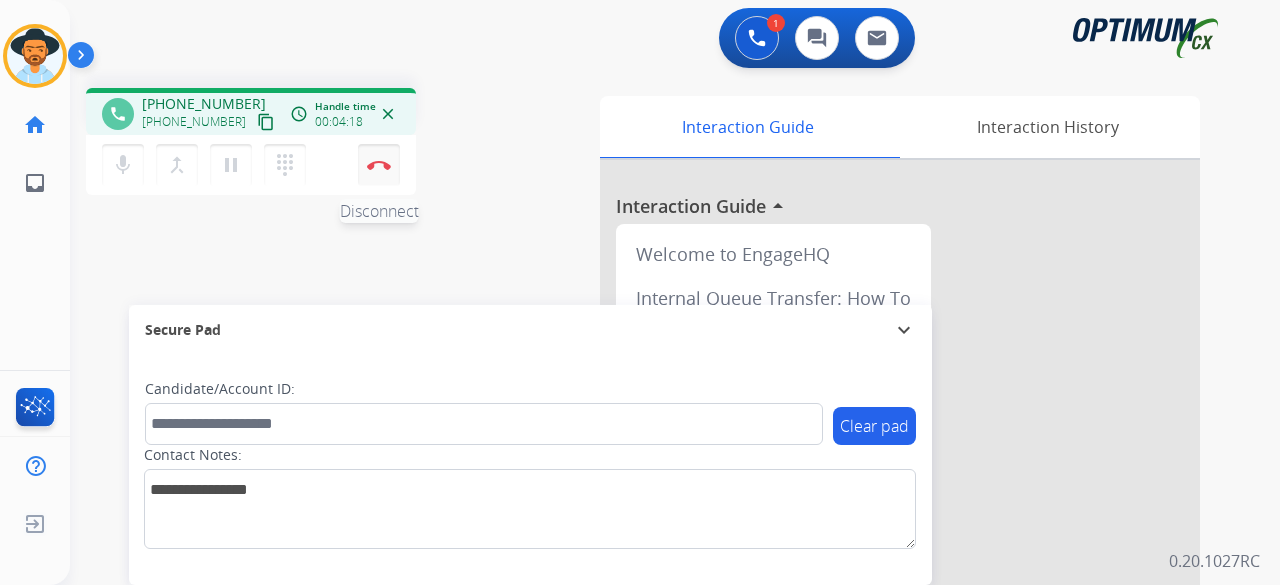 click on "Disconnect" at bounding box center (379, 165) 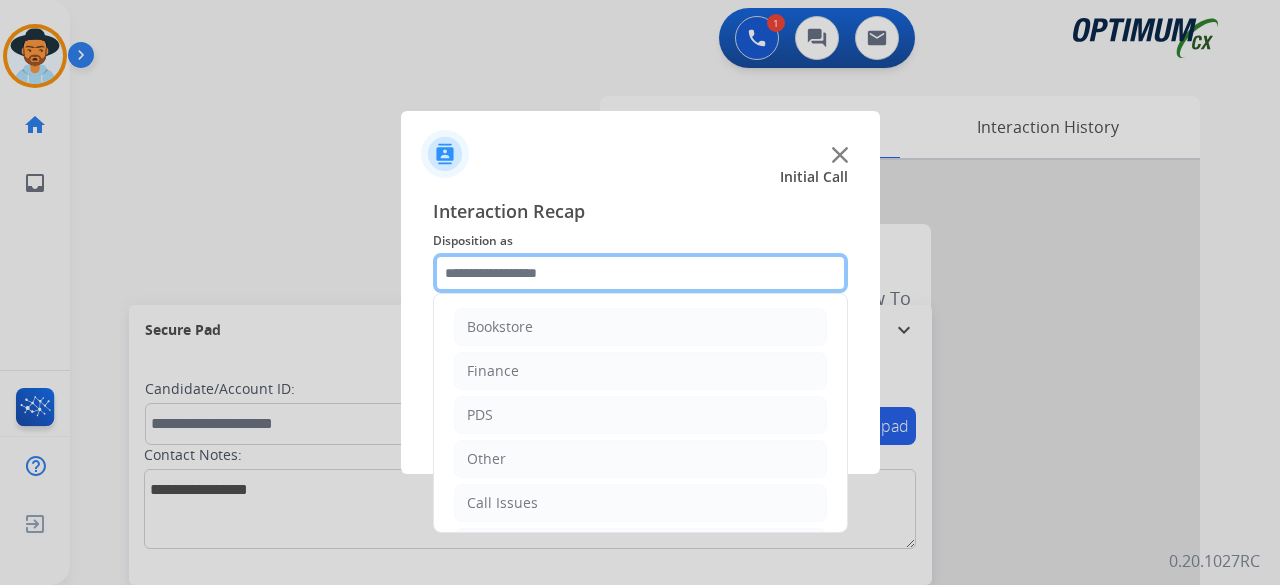 click 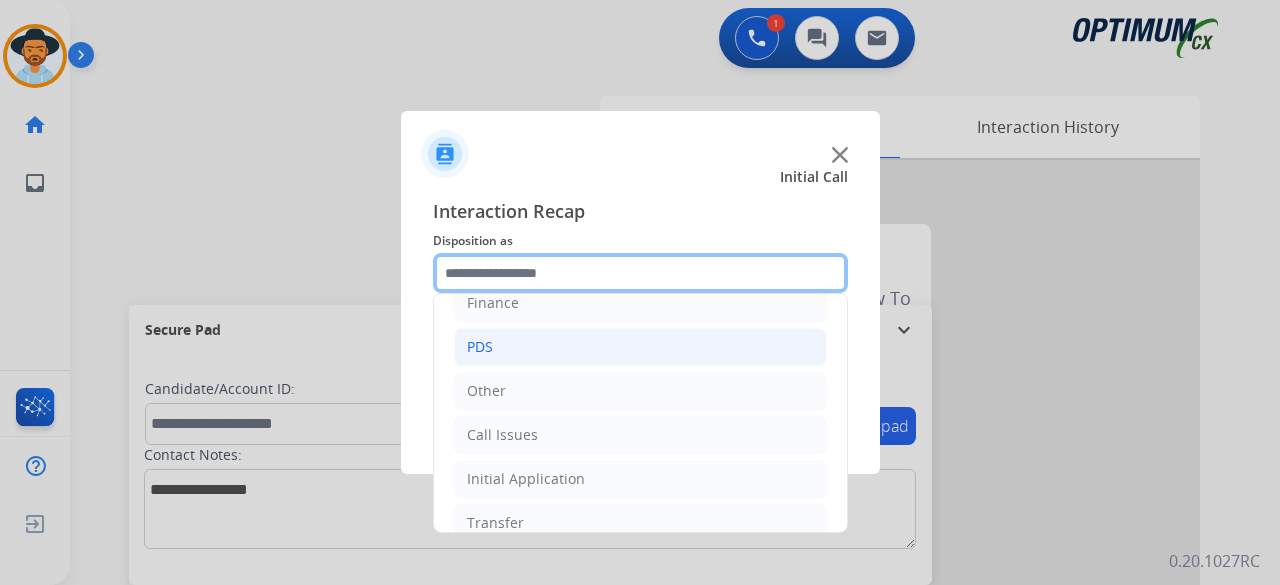scroll, scrollTop: 130, scrollLeft: 0, axis: vertical 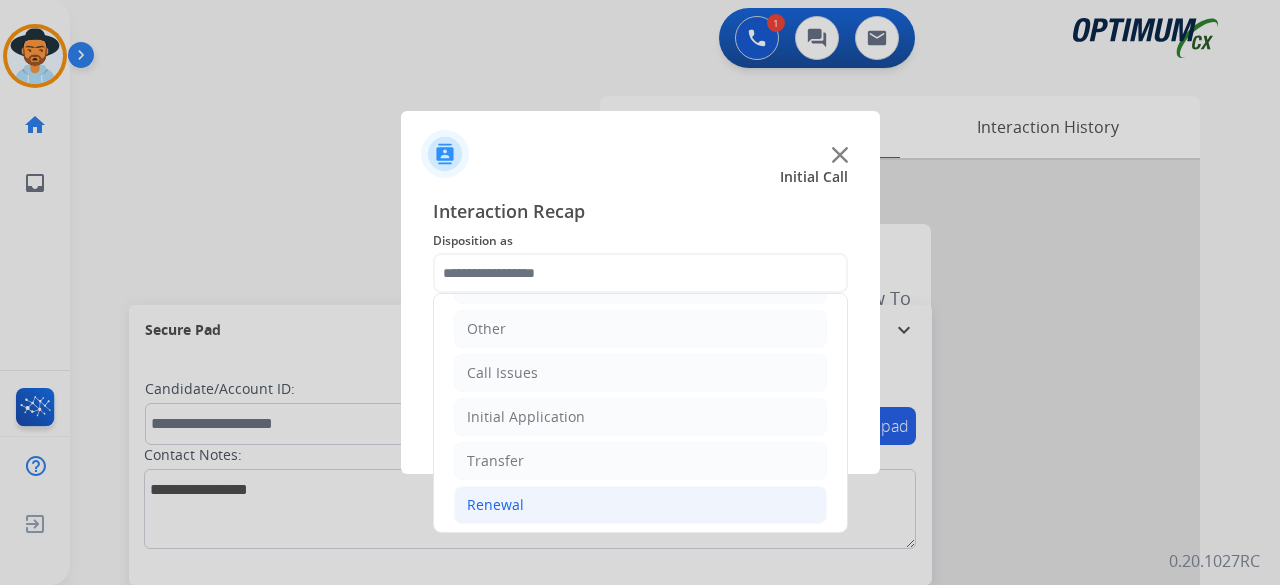 click on "Renewal" 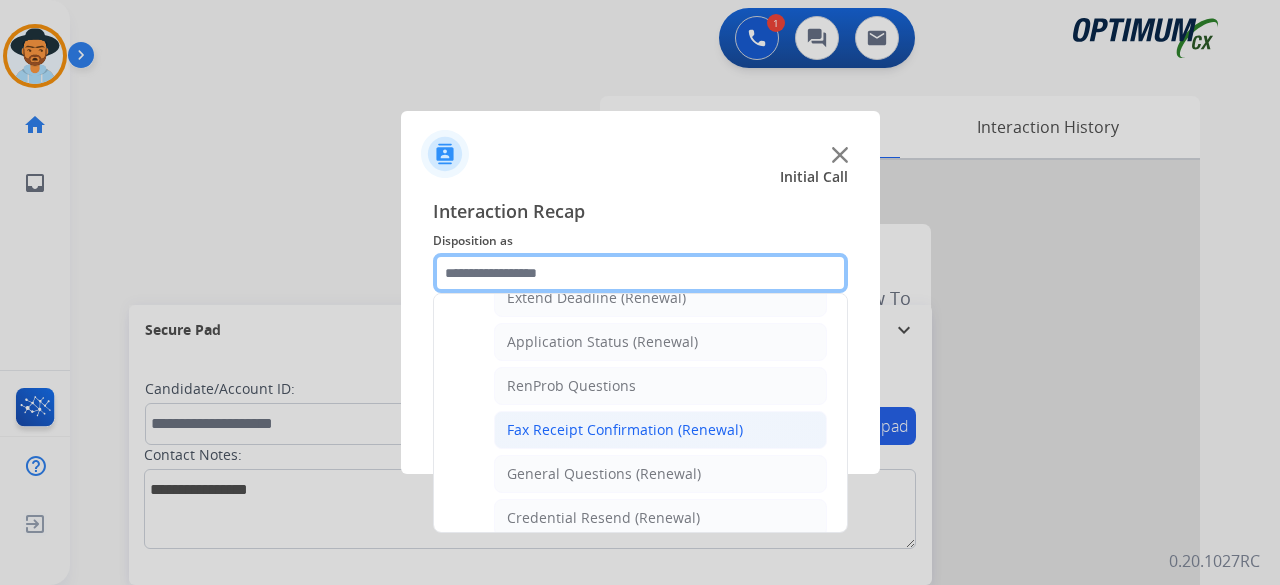 scroll, scrollTop: 455, scrollLeft: 0, axis: vertical 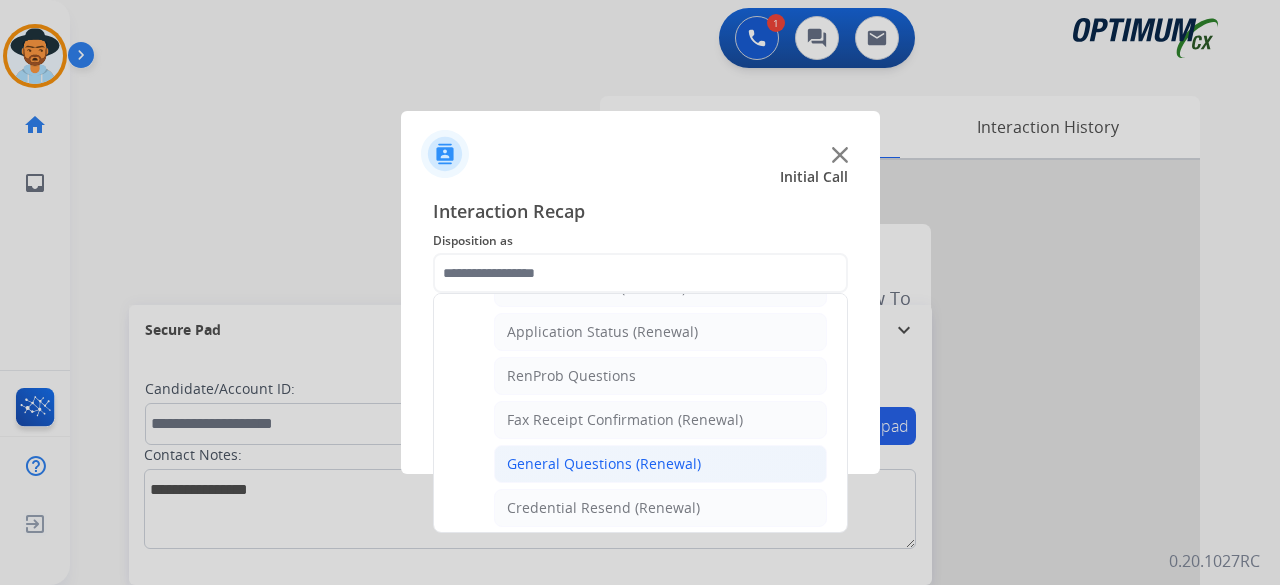 click on "General Questions (Renewal)" 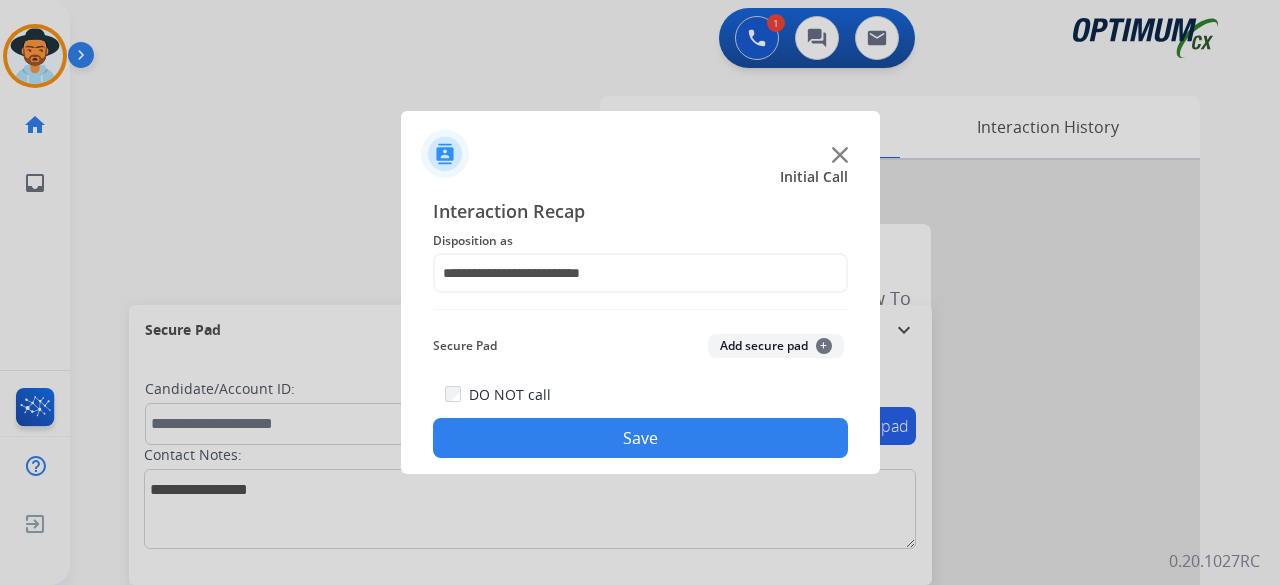 click on "Add secure pad  +" 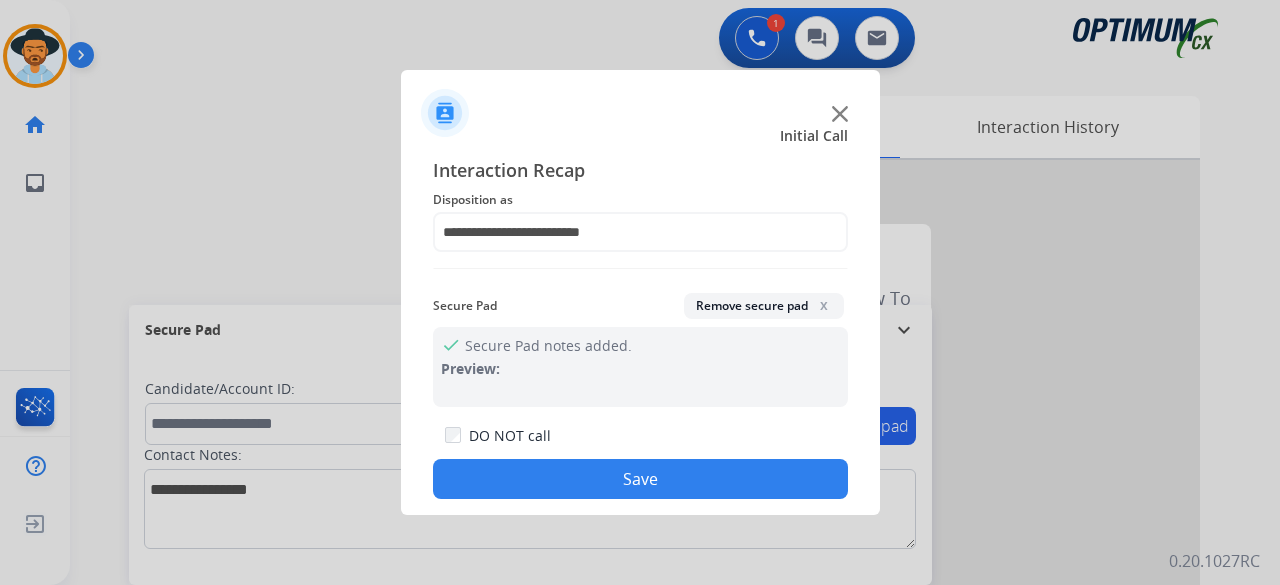 click on "Save" 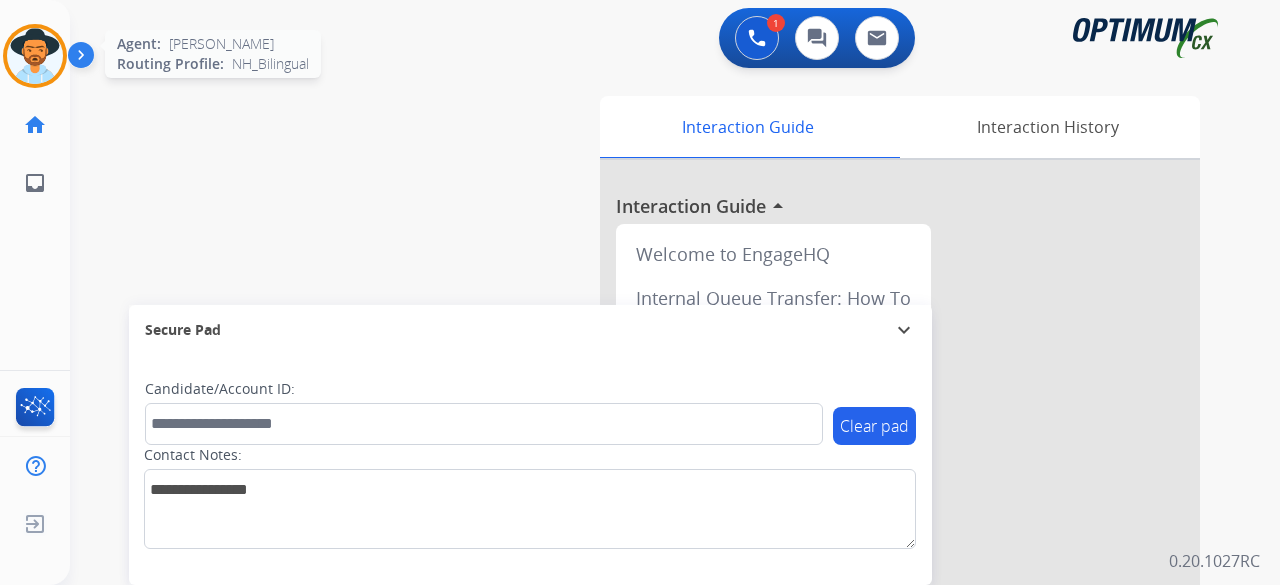 click at bounding box center [35, 56] 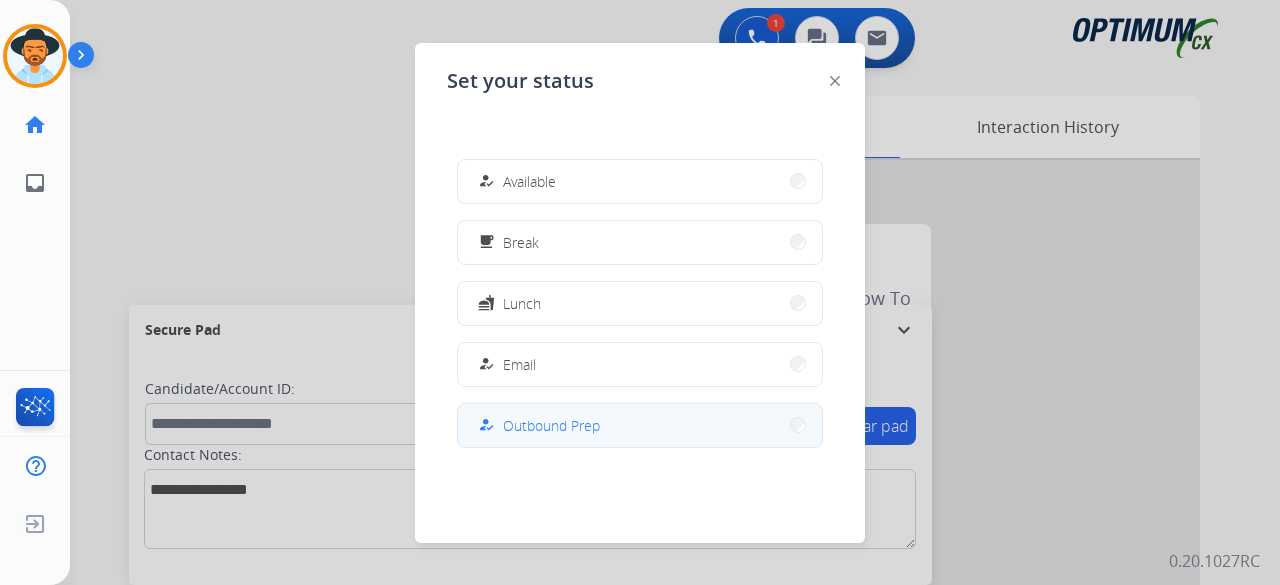 click on "how_to_reg Outbound Prep" at bounding box center (640, 425) 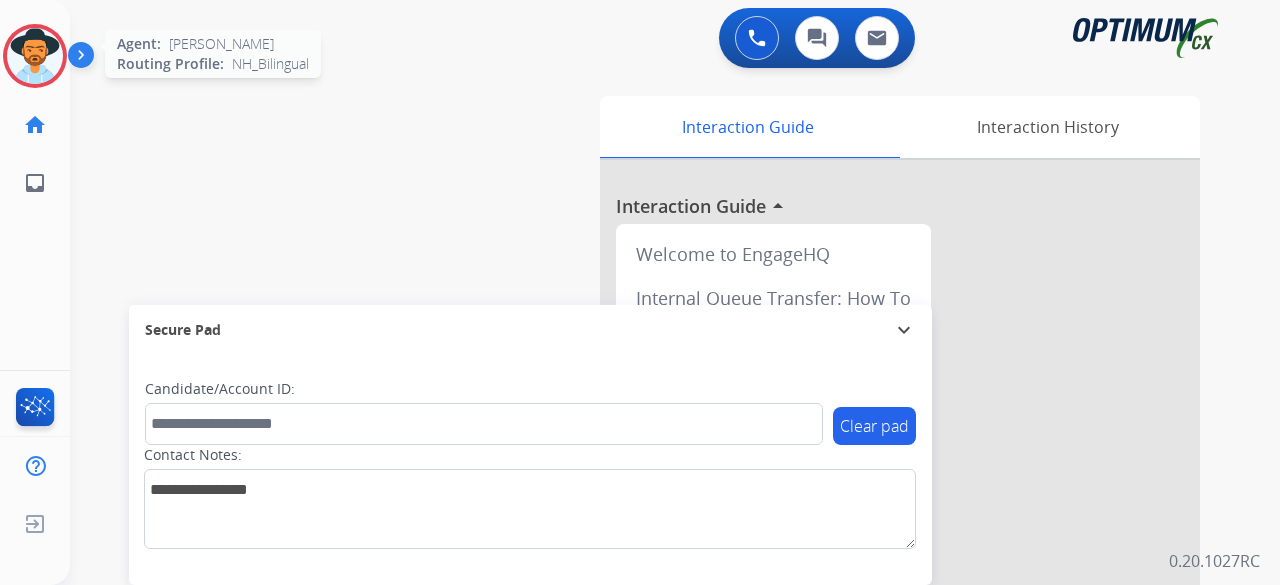 click at bounding box center (35, 56) 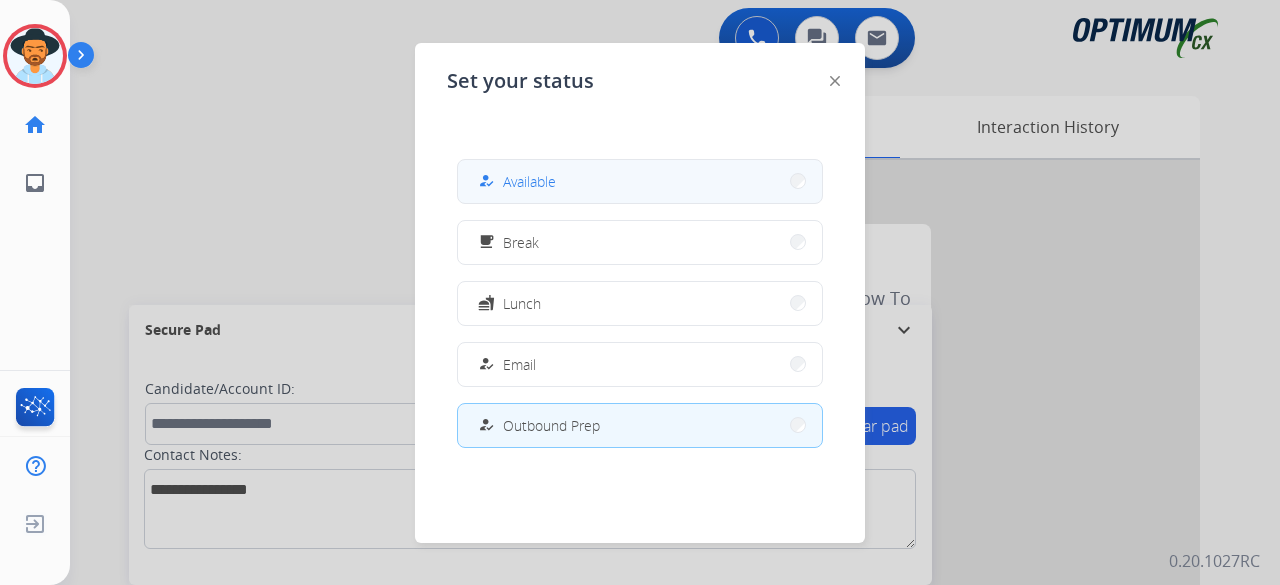 click on "Available" at bounding box center (529, 181) 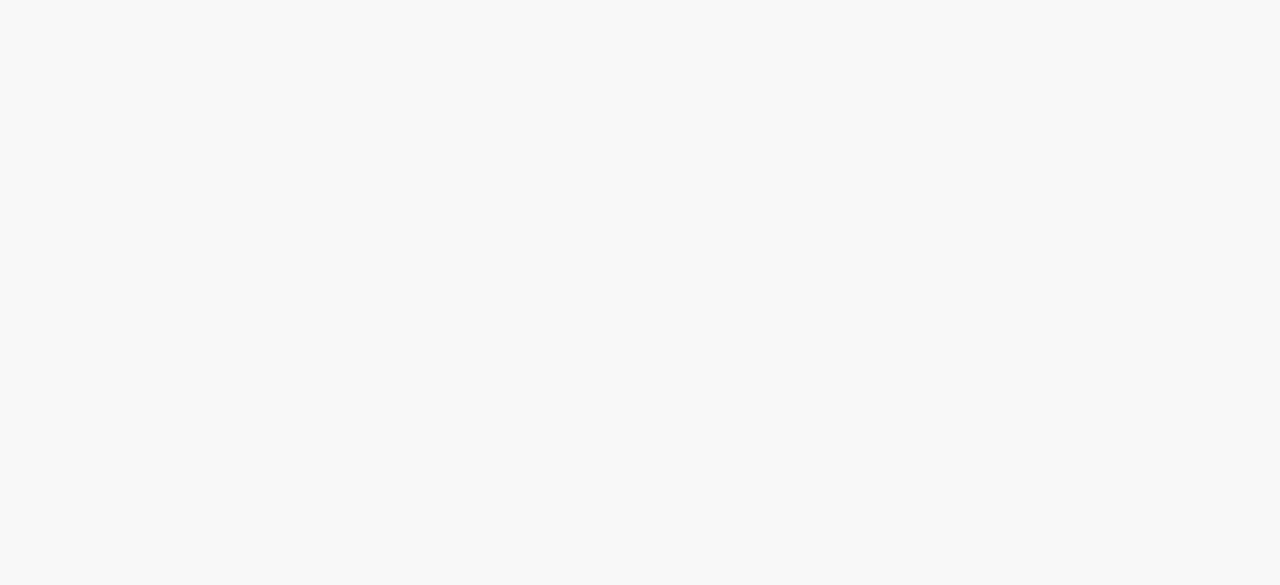 scroll, scrollTop: 0, scrollLeft: 0, axis: both 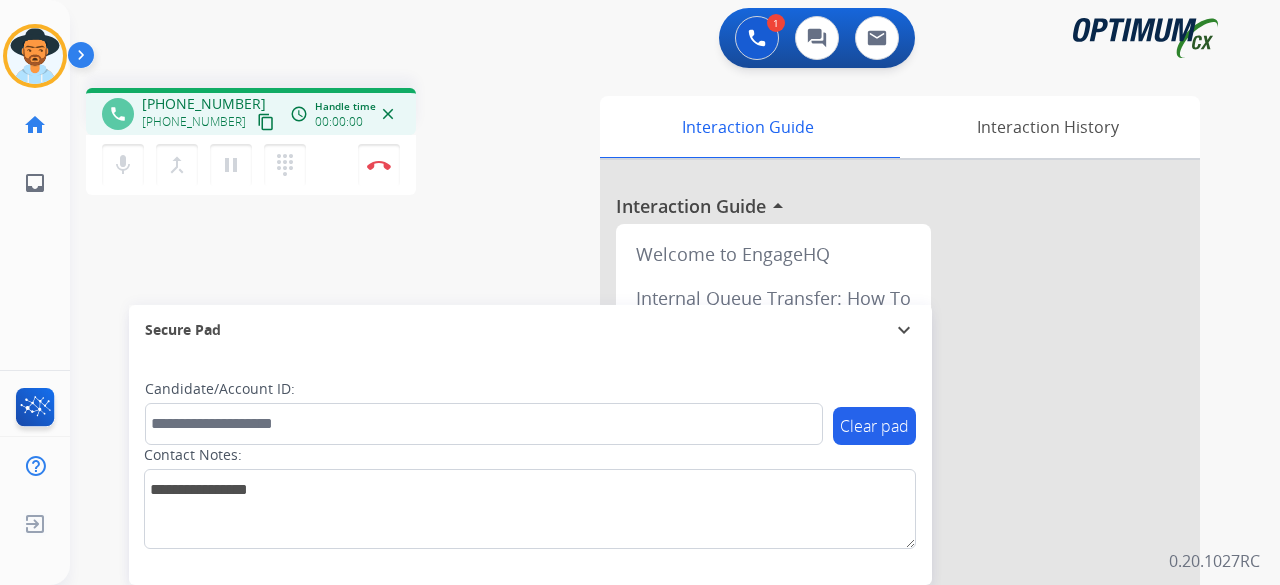click on "content_copy" at bounding box center (266, 122) 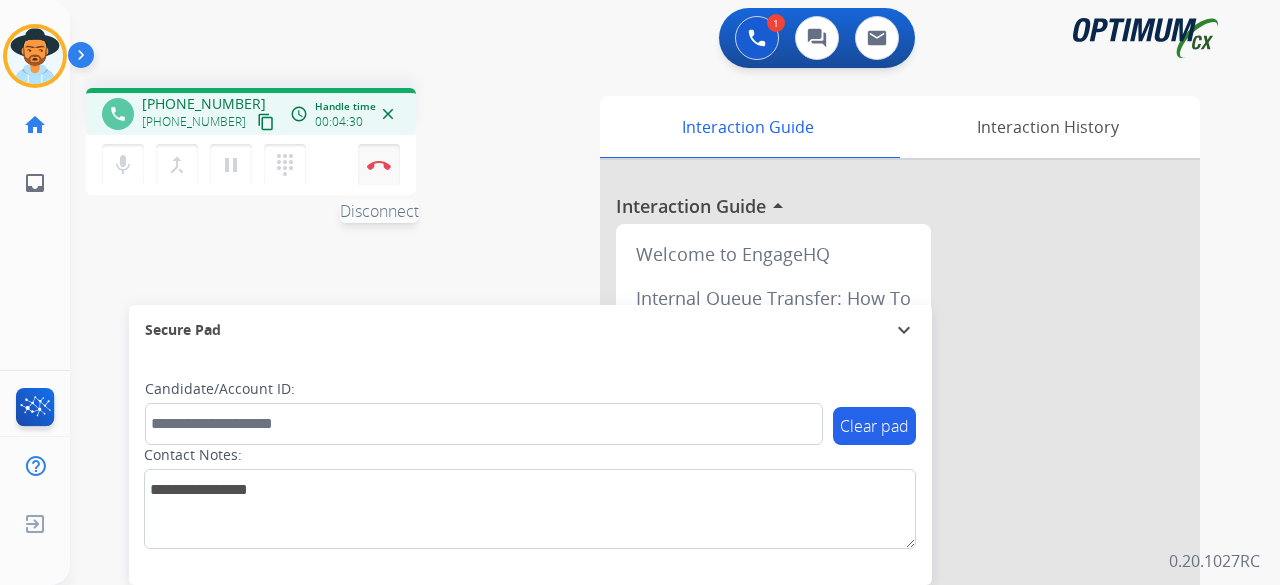 click on "Disconnect" at bounding box center [379, 165] 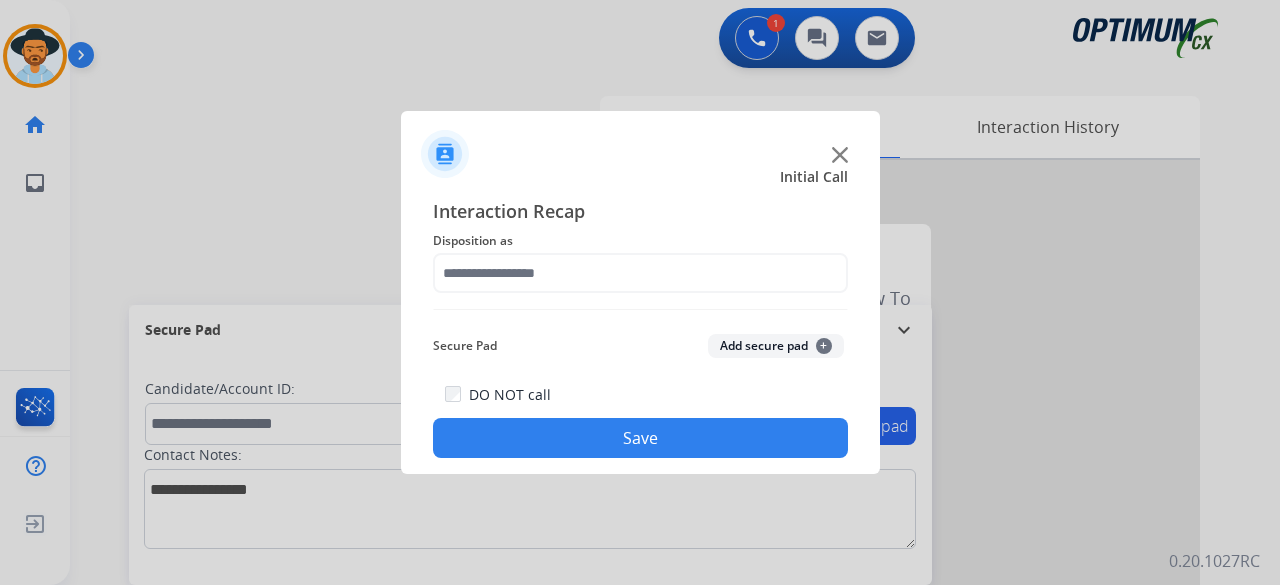 click 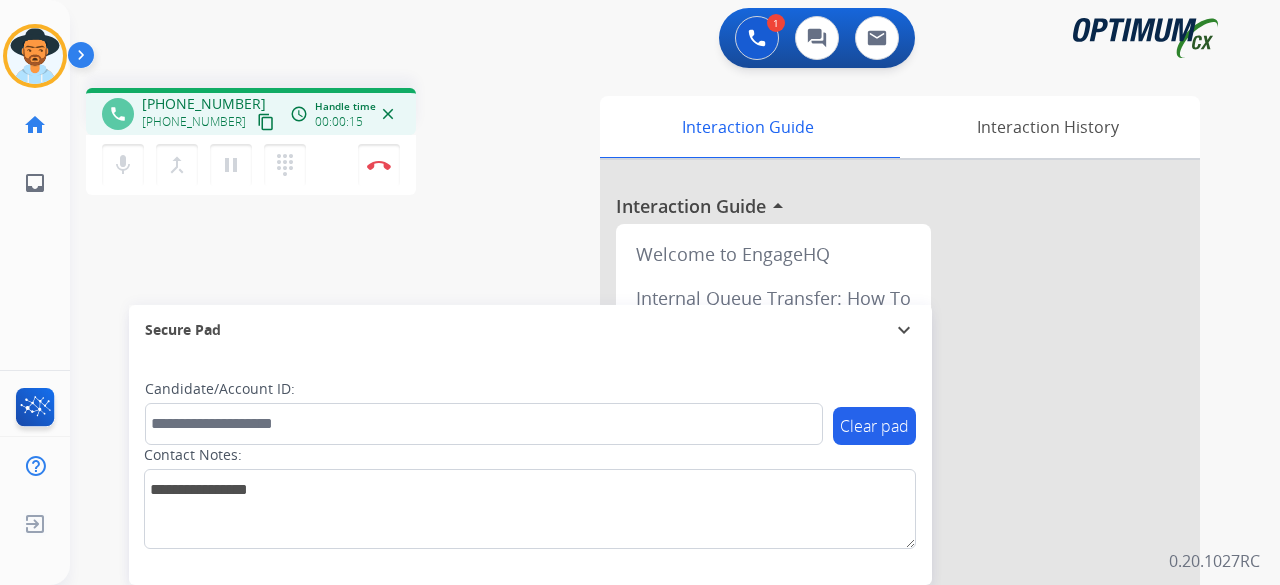 click on "content_copy" at bounding box center (266, 122) 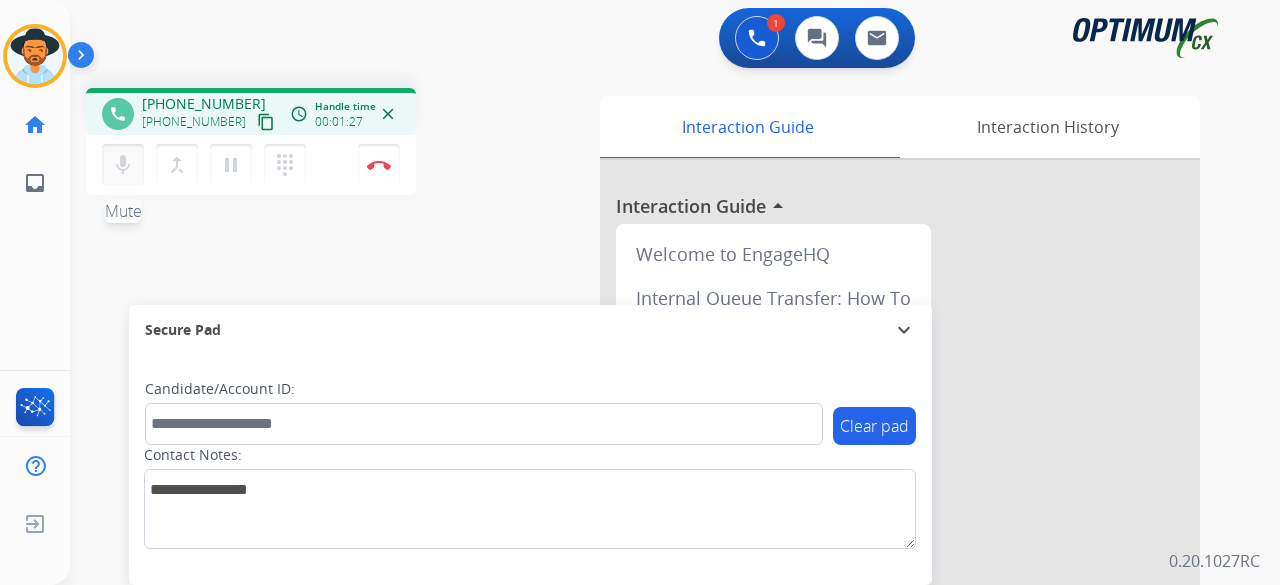 click on "mic" at bounding box center [123, 165] 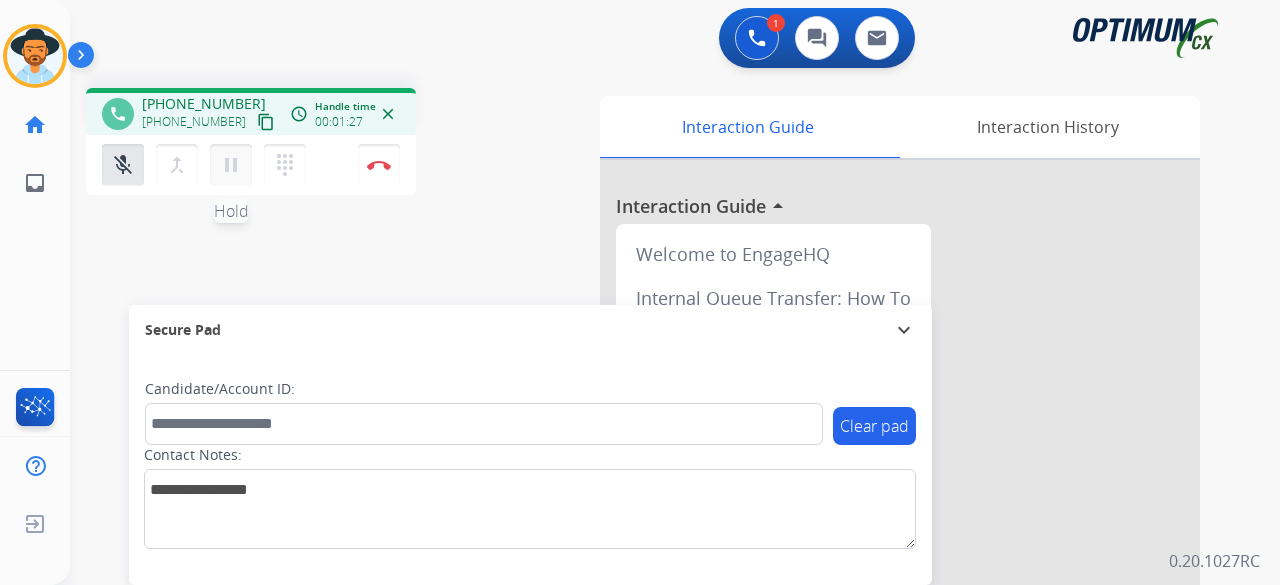 click on "pause Hold" at bounding box center (231, 165) 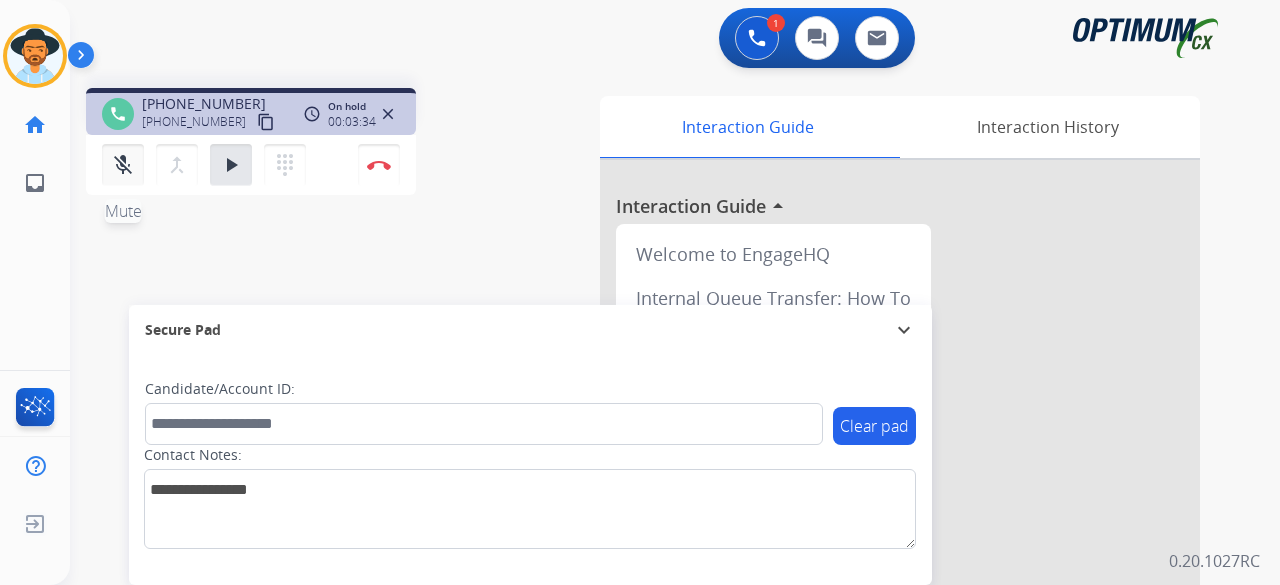 click on "mic_off" at bounding box center (123, 165) 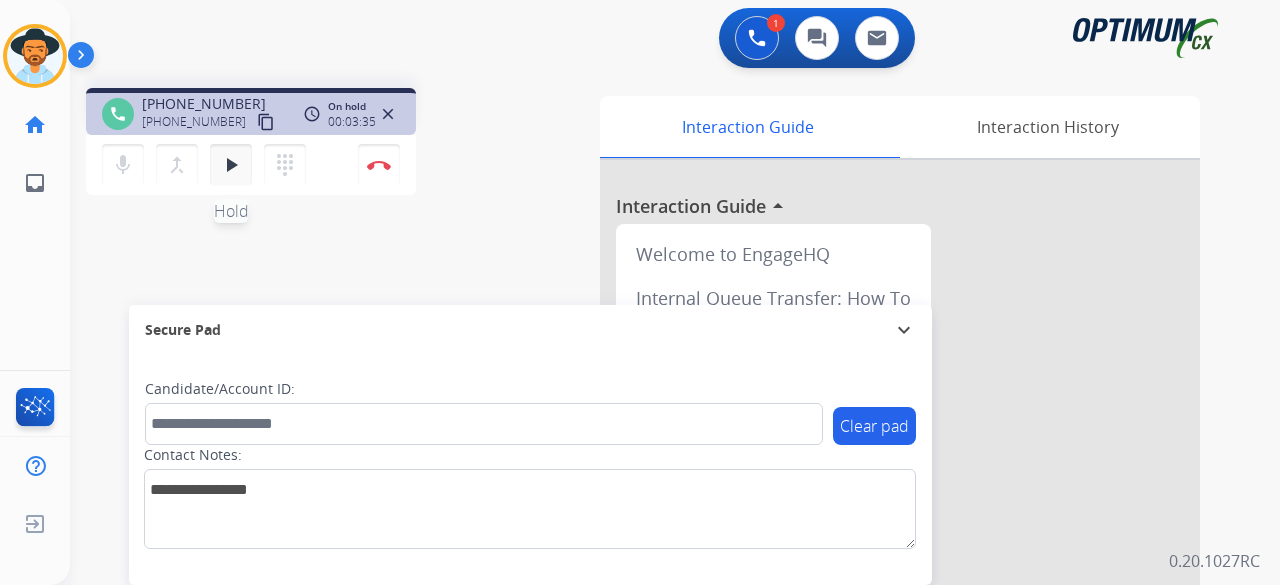 click on "play_arrow Hold" at bounding box center (231, 165) 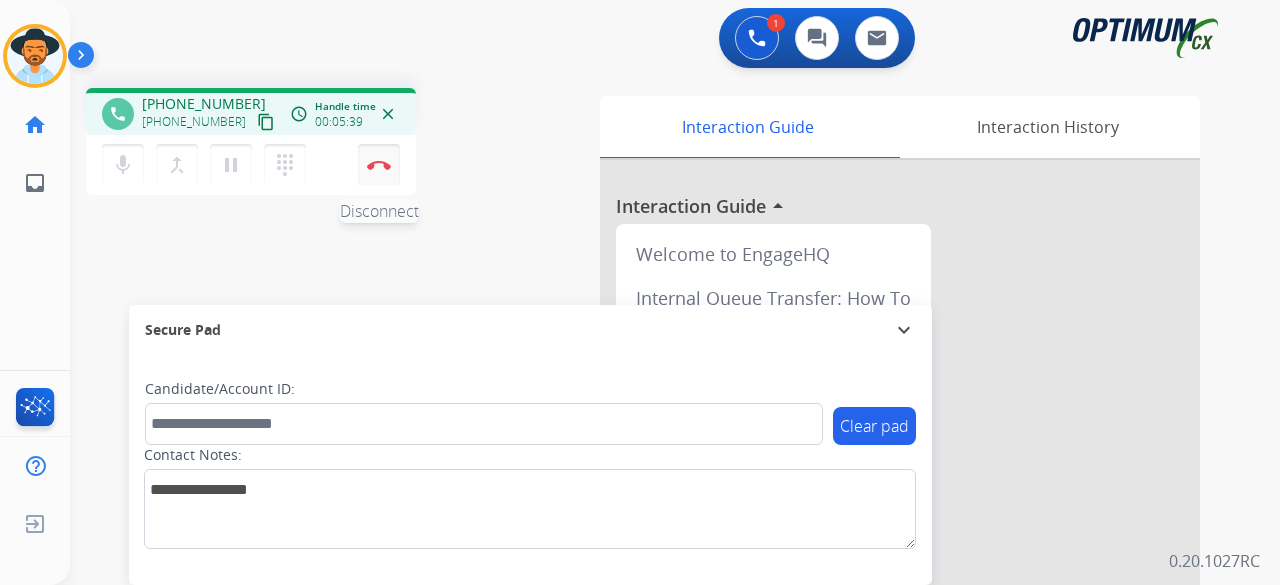 click at bounding box center (379, 165) 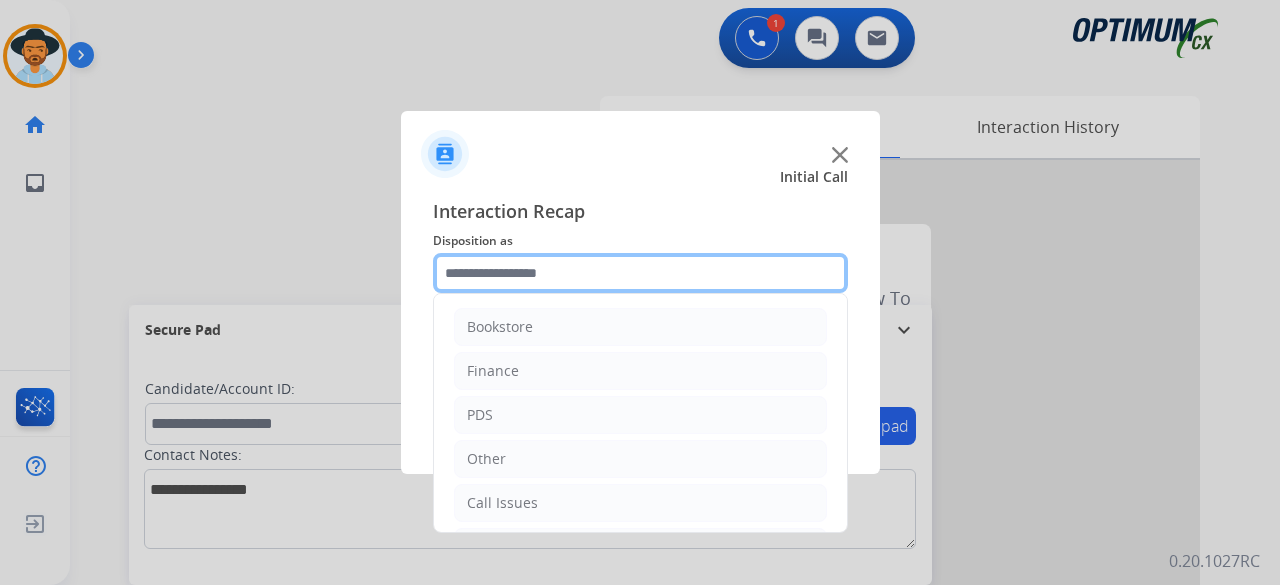 click 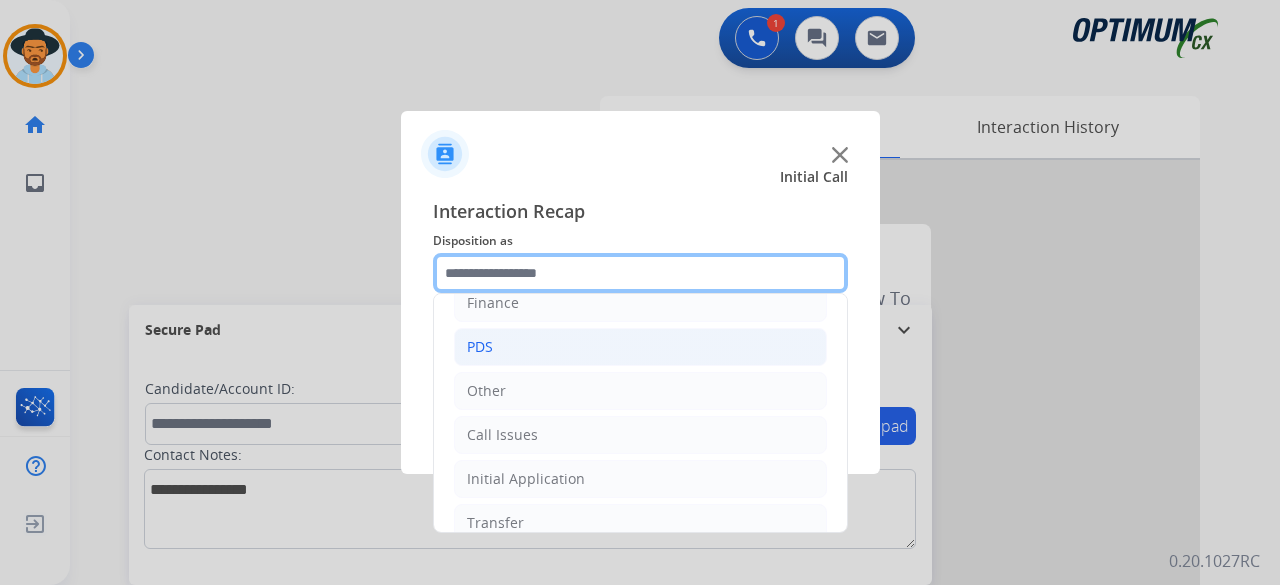 scroll, scrollTop: 130, scrollLeft: 0, axis: vertical 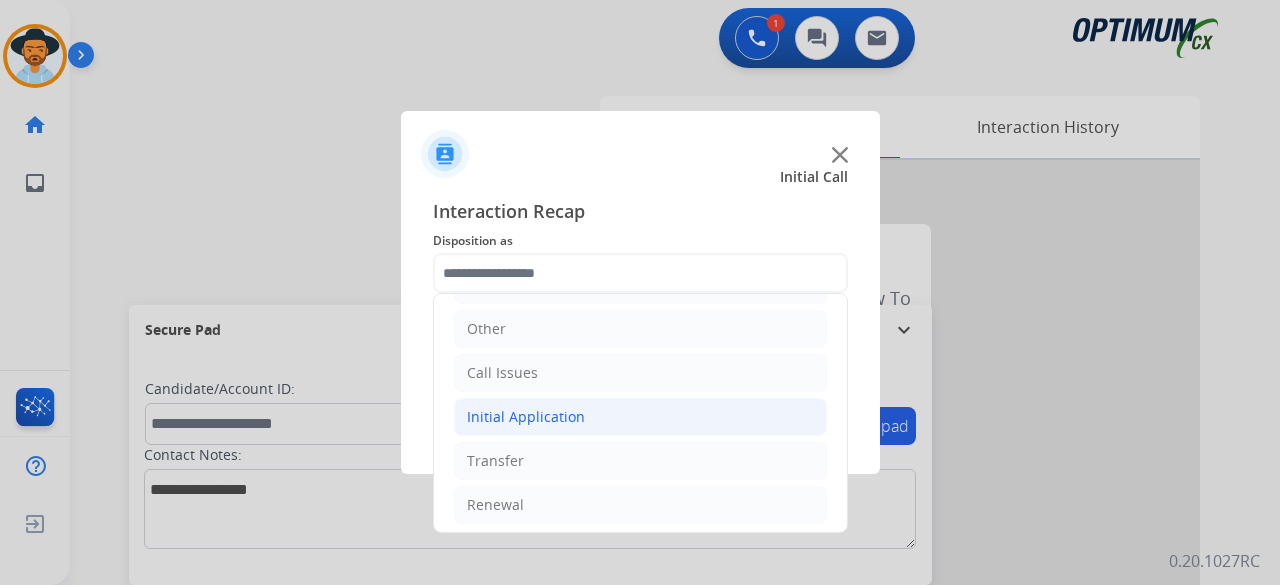 click on "Initial Application" 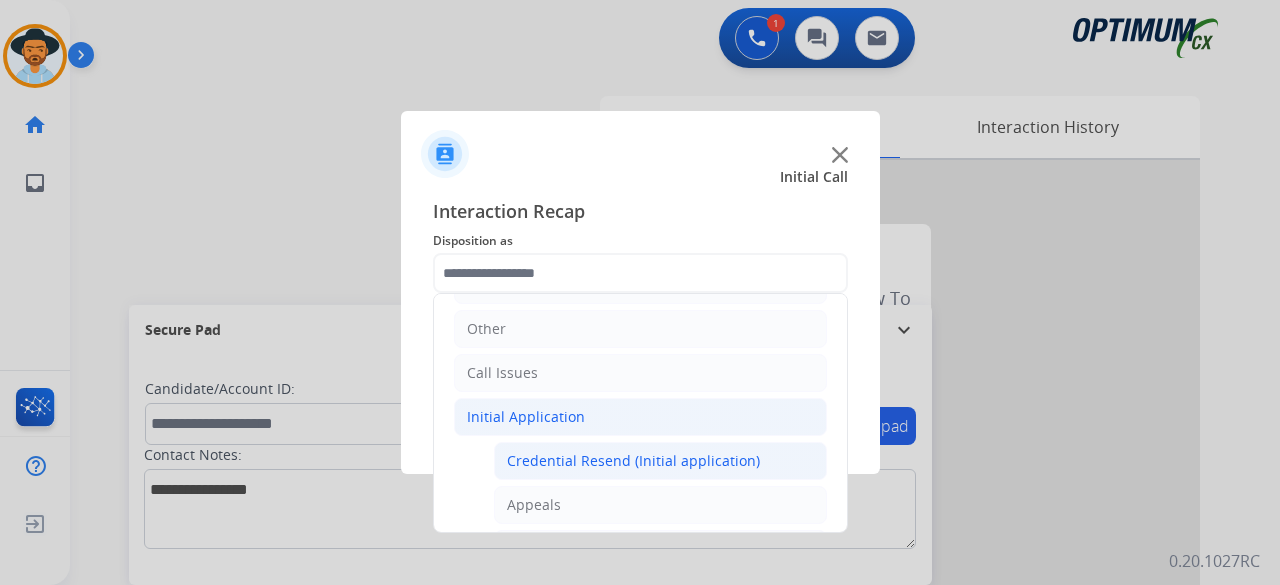 click on "Credential Resend (Initial application)" 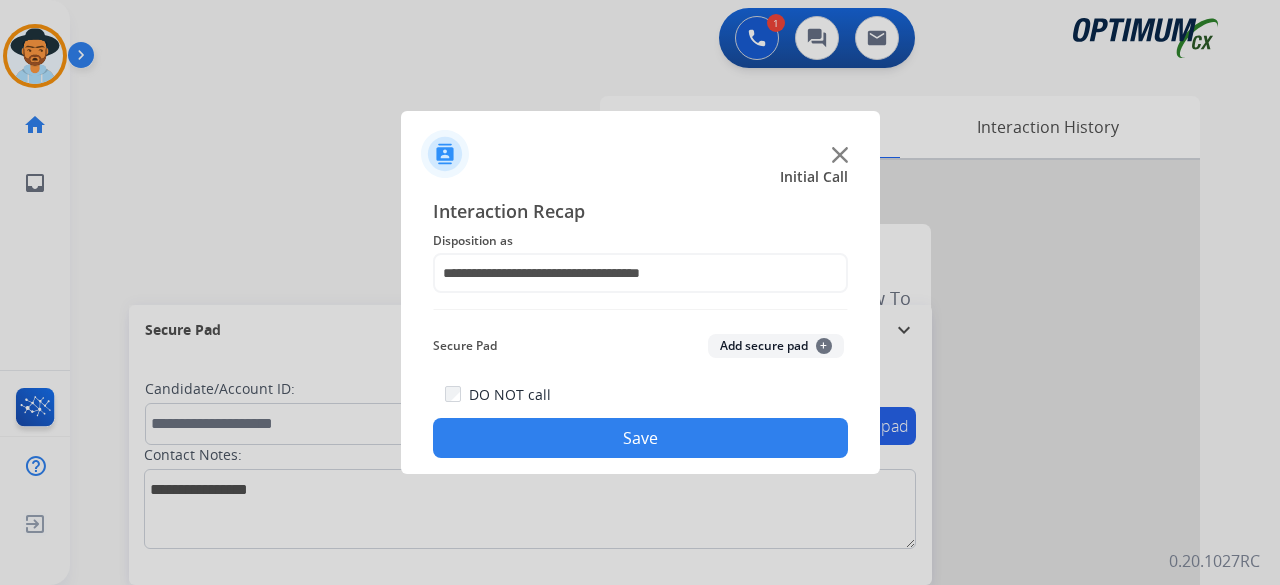click on "Add secure pad  +" 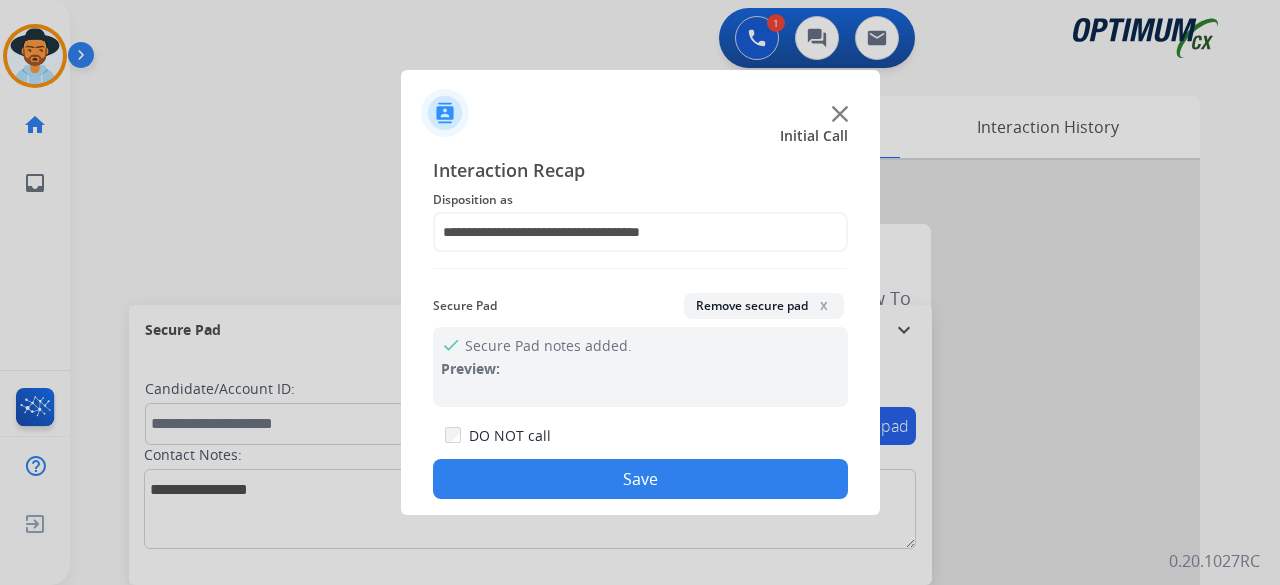 click on "Save" 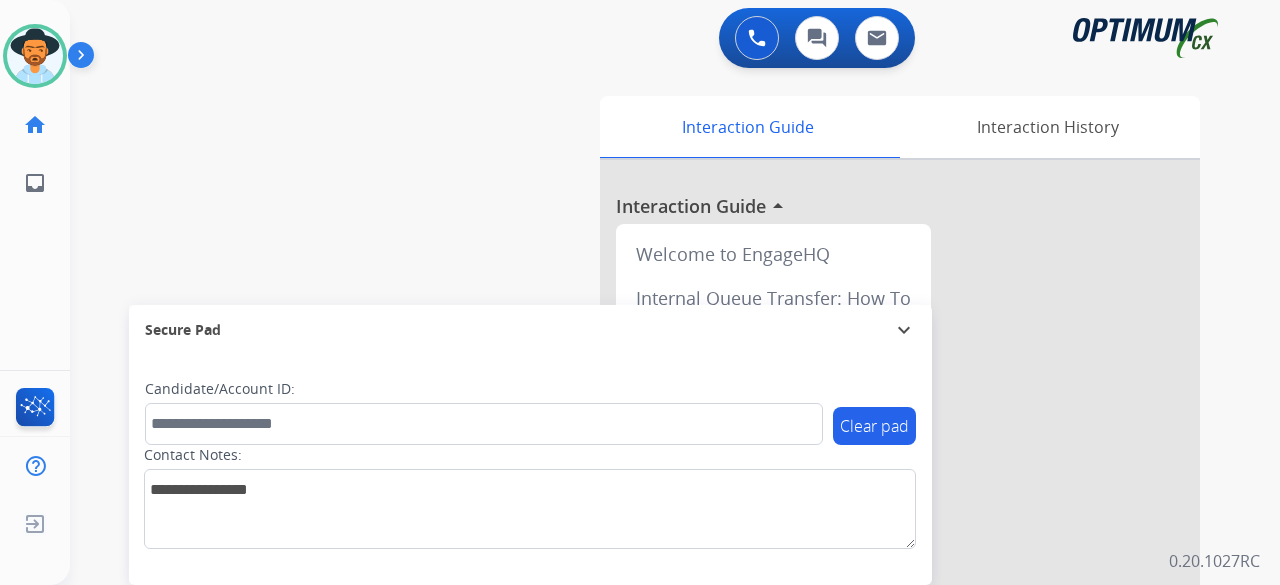 click on "swap_horiz Break voice bridge close_fullscreen Connect 3-Way Call merge_type Separate 3-Way Call  Interaction Guide   Interaction History  Interaction Guide arrow_drop_up  Welcome to EngageHQ   Internal Queue Transfer: How To  Secure Pad expand_more Clear pad Candidate/Account ID: Contact Notes:" at bounding box center [651, 489] 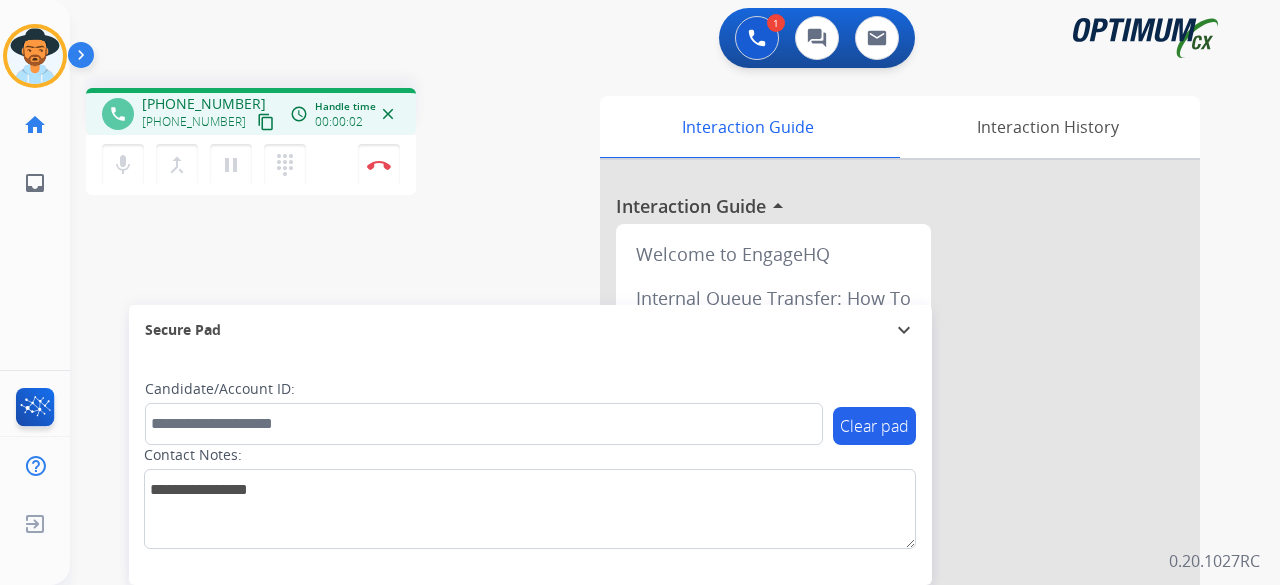click on "content_copy" at bounding box center [266, 122] 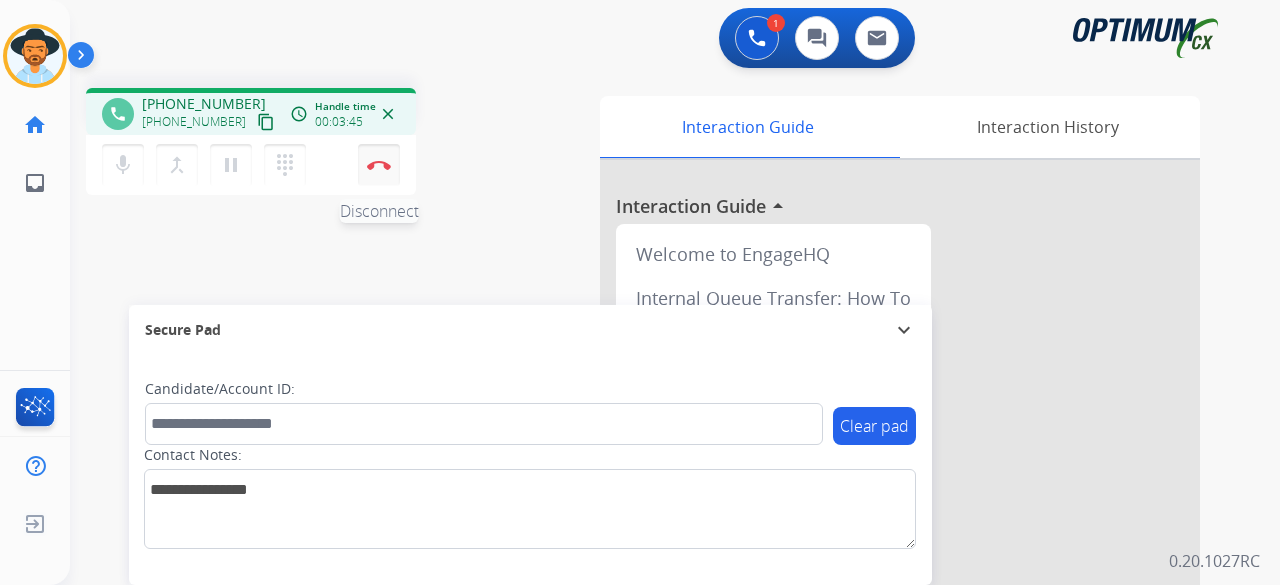 click on "Disconnect" at bounding box center (379, 165) 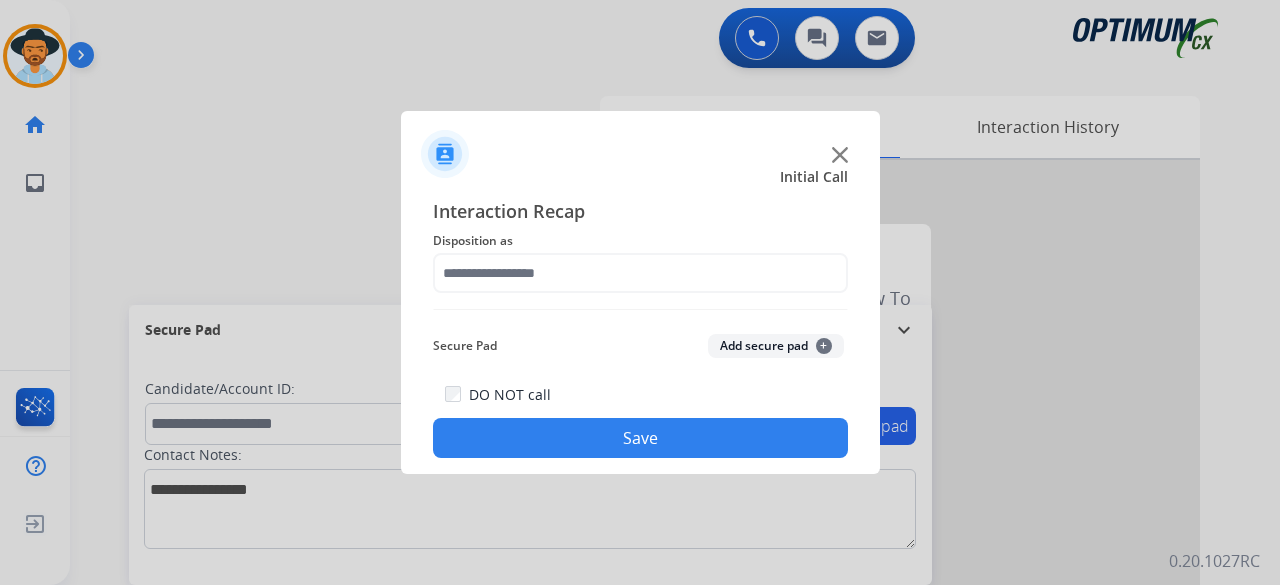 click on "Initial Call" 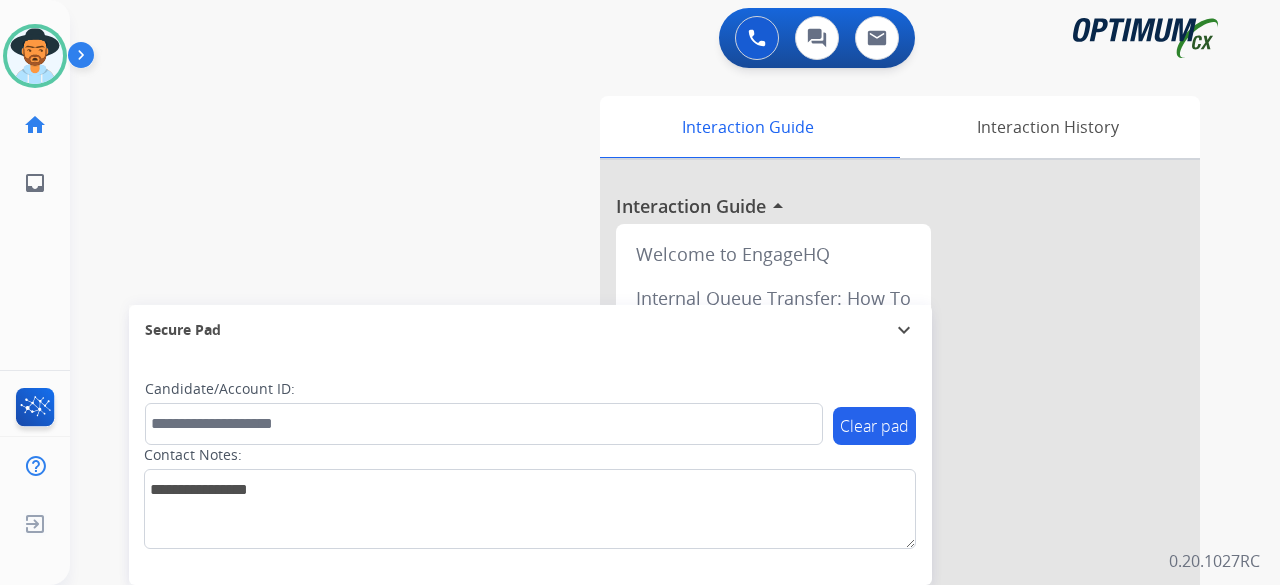 click on "swap_horiz Break voice bridge close_fullscreen Connect 3-Way Call merge_type Separate 3-Way Call  Interaction Guide   Interaction History  Interaction Guide arrow_drop_up  Welcome to EngageHQ   Internal Queue Transfer: How To  Secure Pad expand_more Clear pad Candidate/Account ID: Contact Notes:" at bounding box center [651, 489] 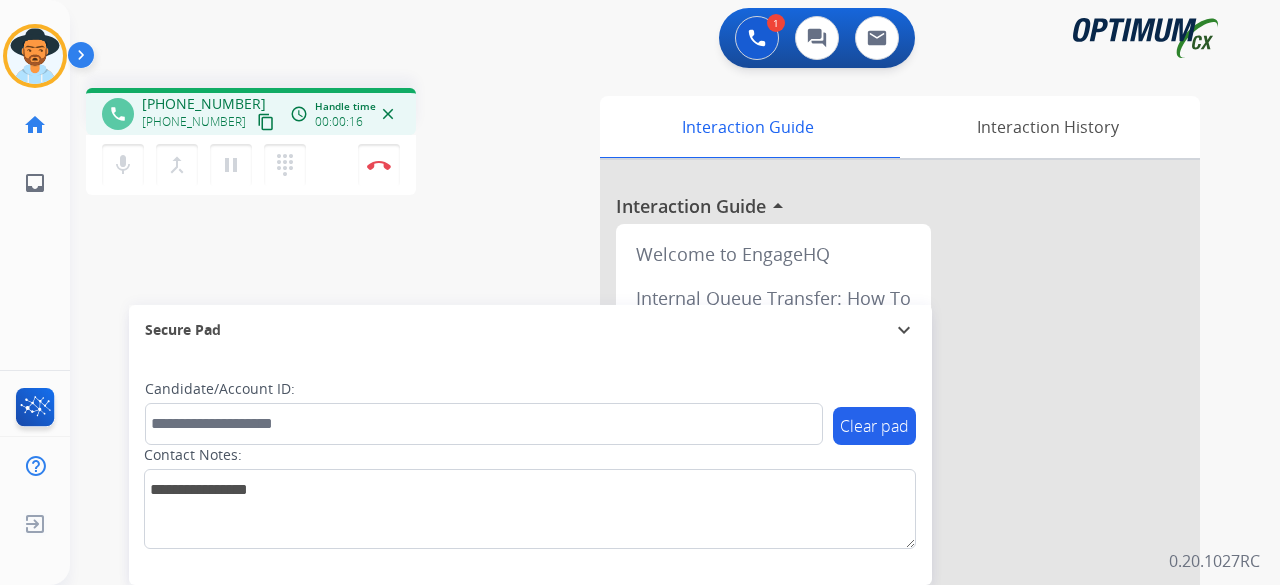 click on "content_copy" at bounding box center (266, 122) 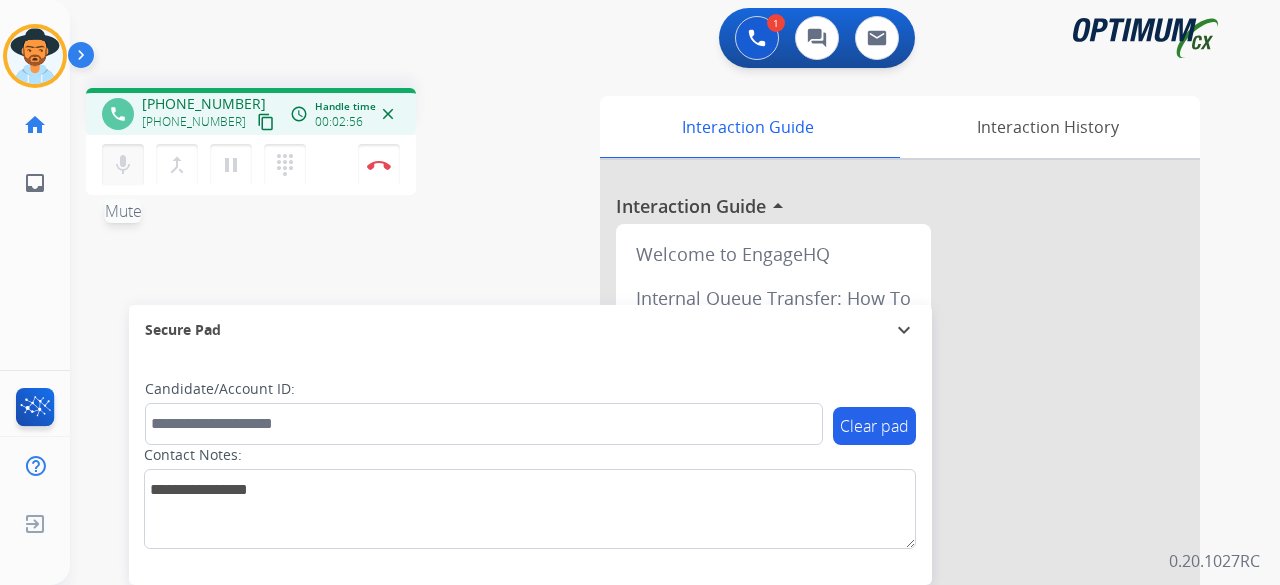 click on "mic" at bounding box center (123, 165) 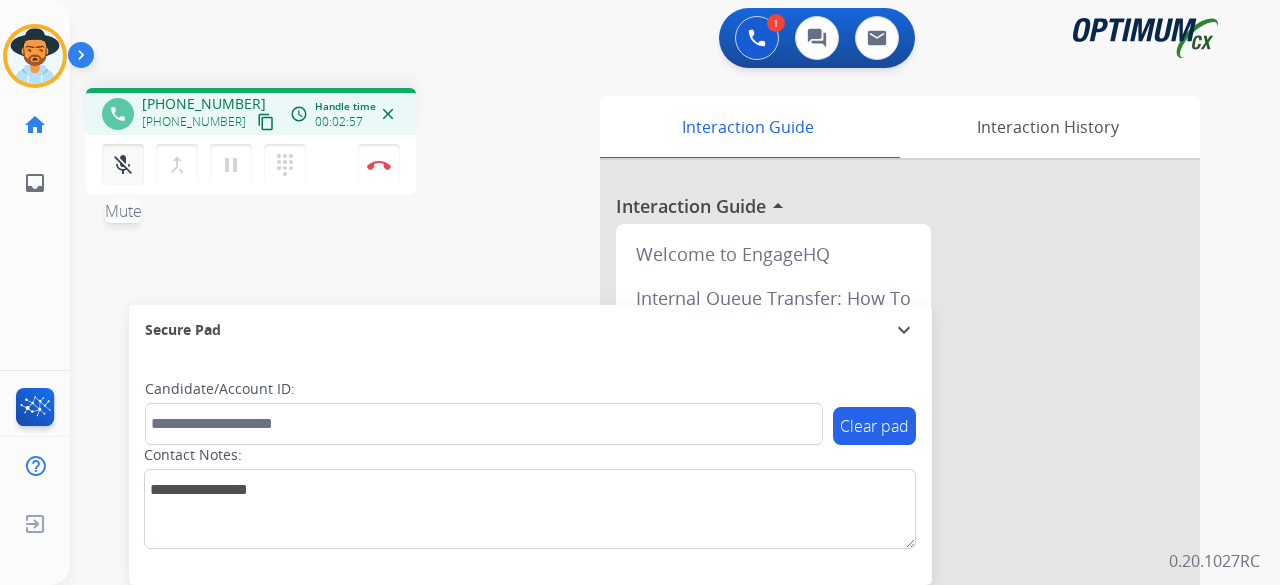 click on "mic_off" at bounding box center (123, 165) 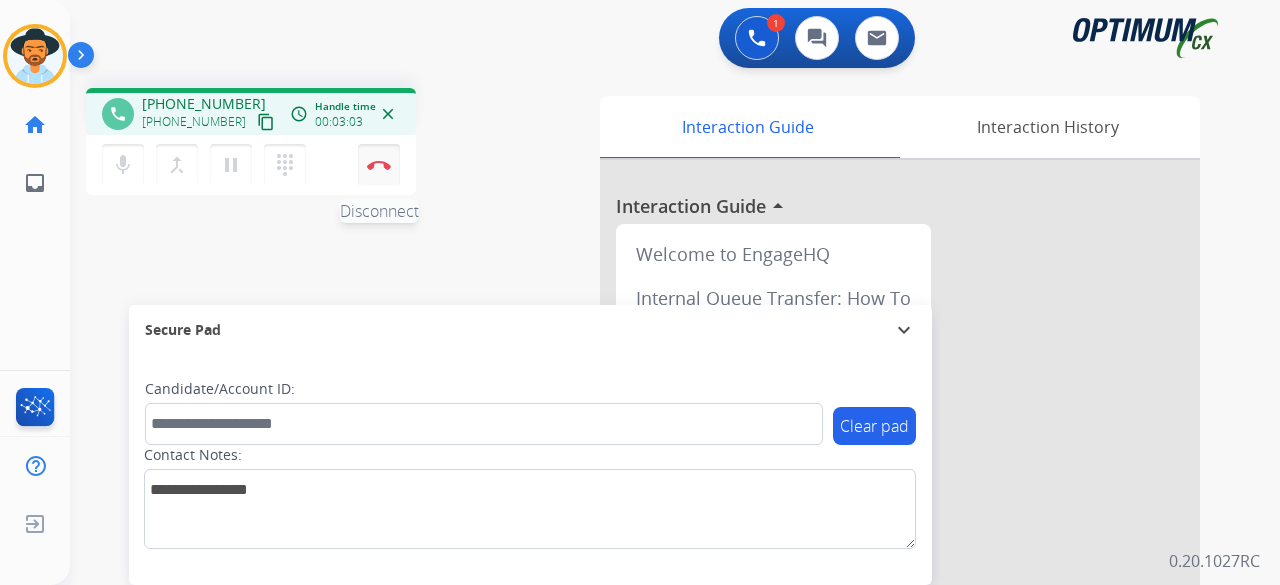 click on "Disconnect" at bounding box center (379, 165) 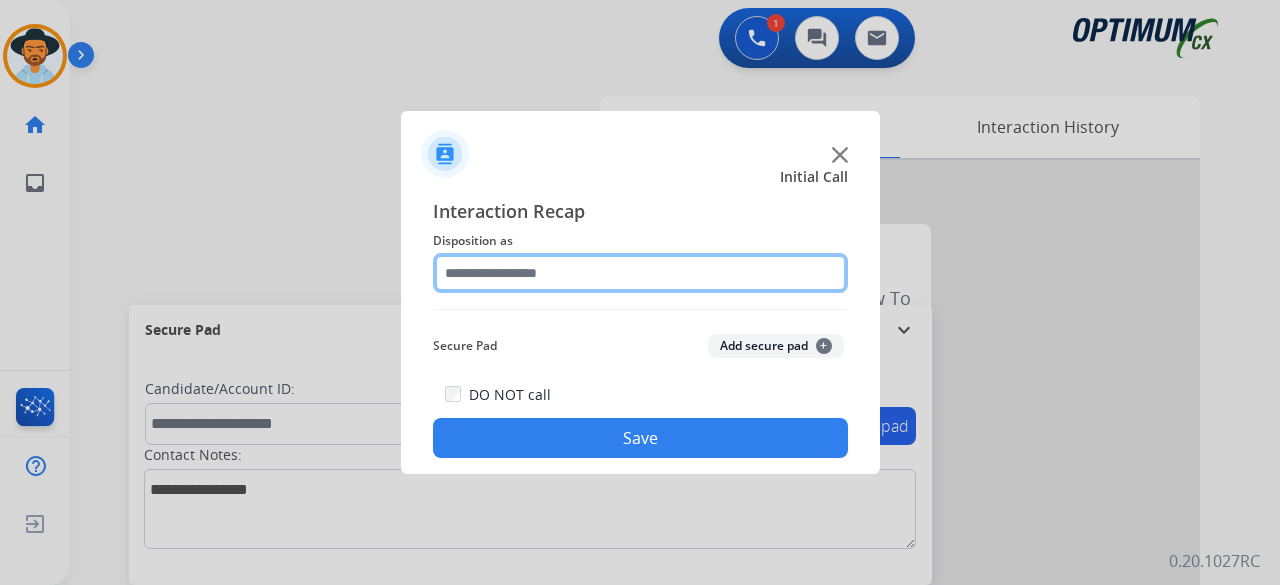 click 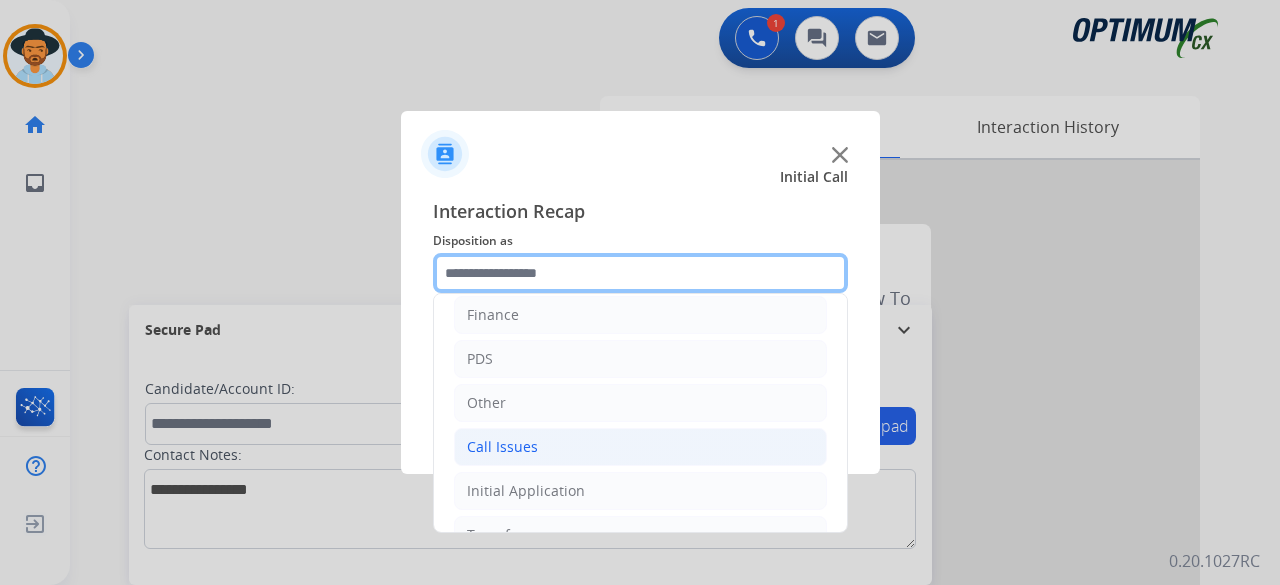 scroll, scrollTop: 130, scrollLeft: 0, axis: vertical 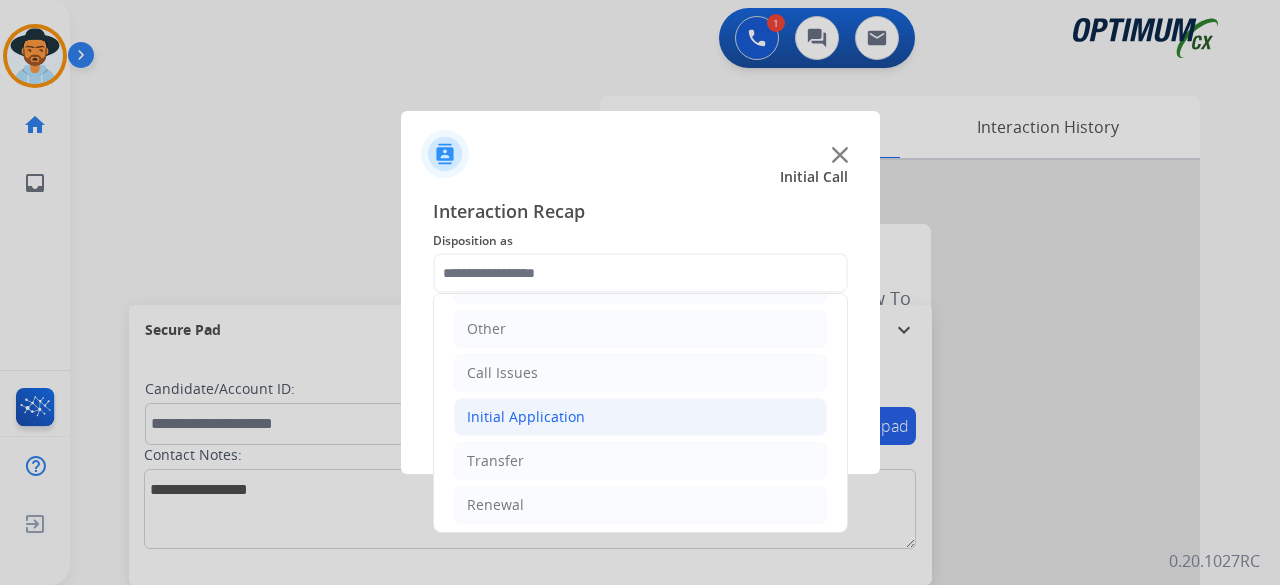 click on "Initial Application" 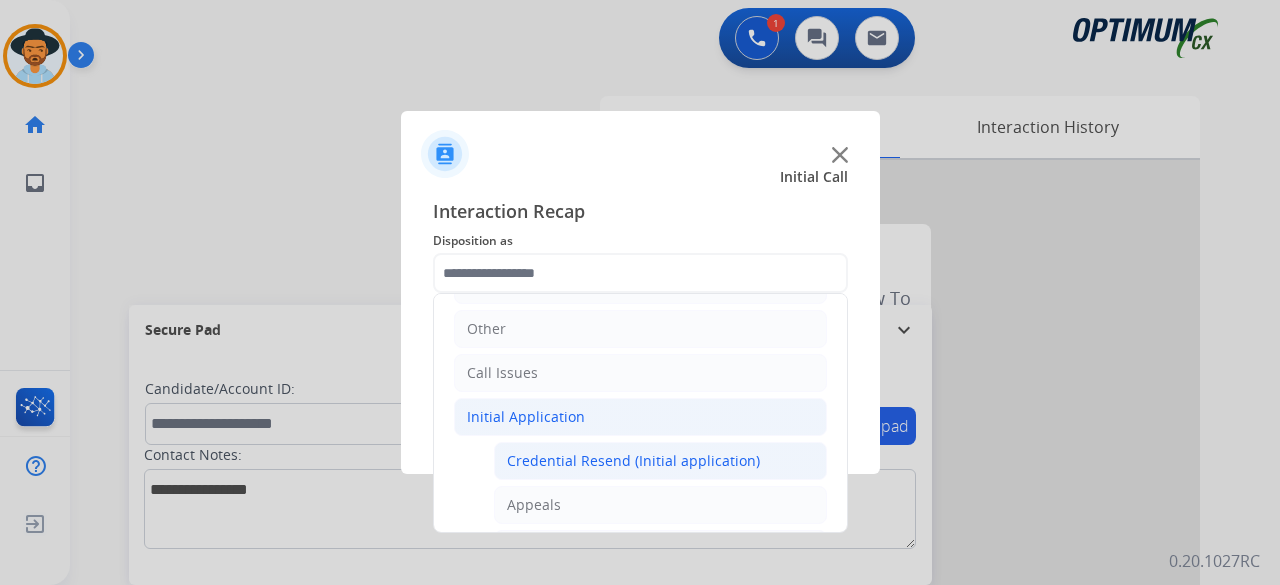 click on "Credential Resend (Initial application)" 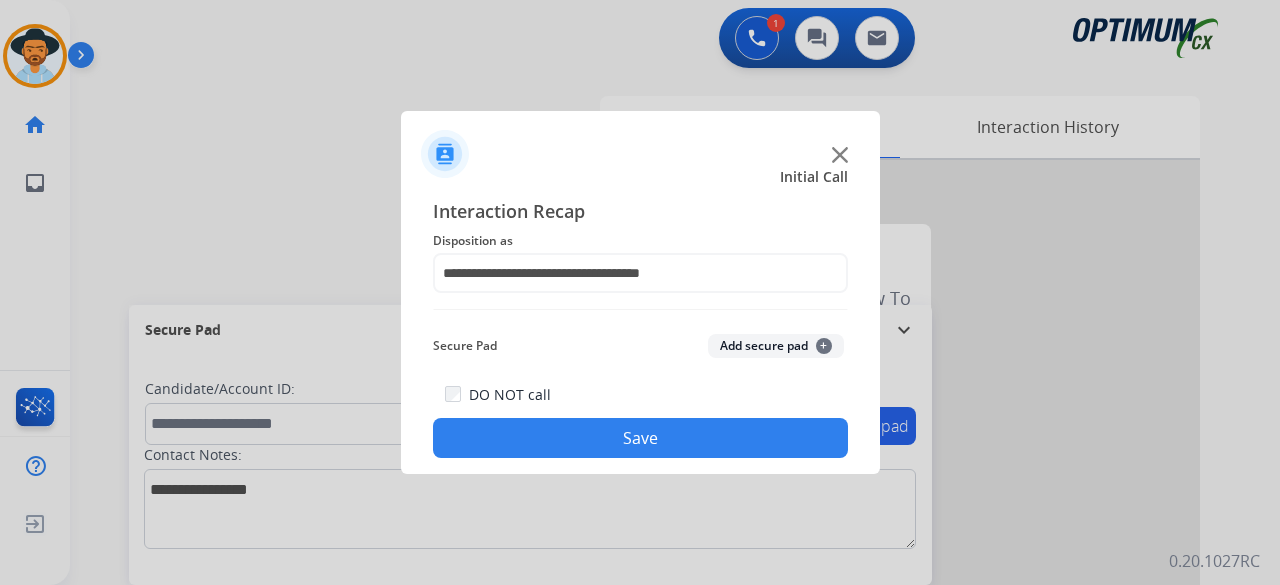click on "Add secure pad  +" 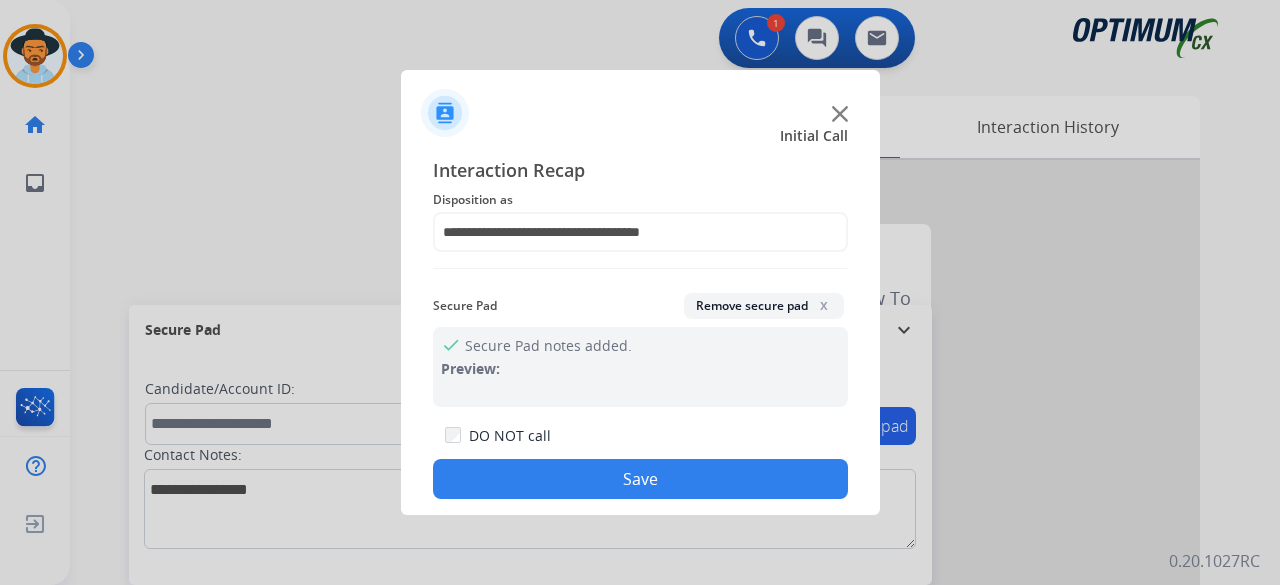 click on "Save" 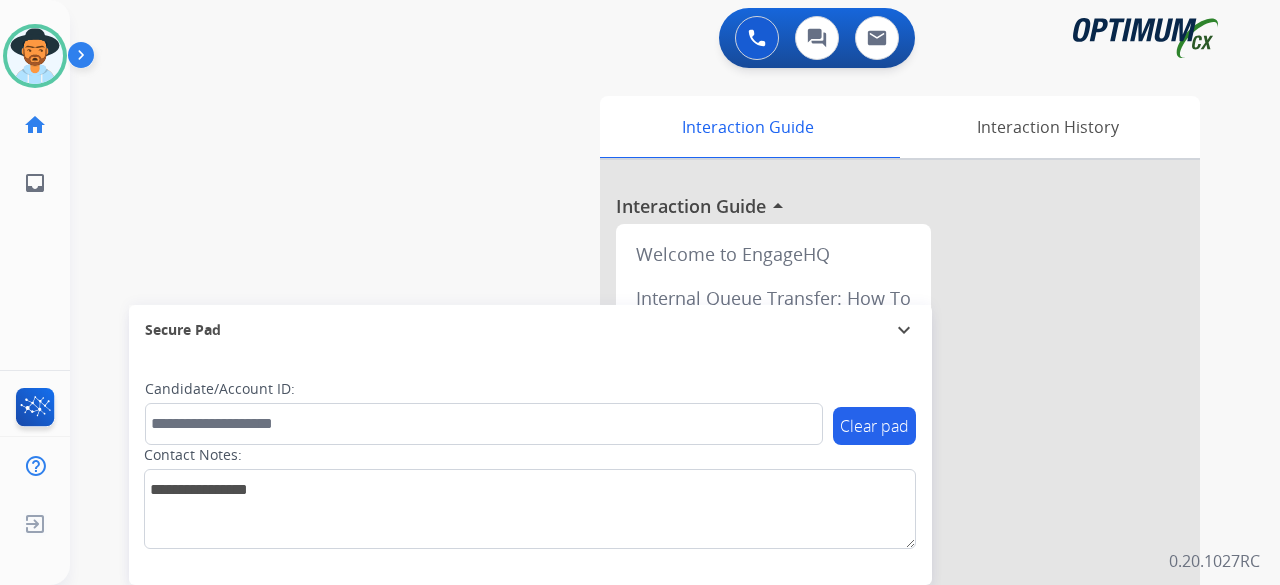 click on "swap_horiz Break voice bridge close_fullscreen Connect 3-Way Call merge_type Separate 3-Way Call  Interaction Guide   Interaction History  Interaction Guide arrow_drop_up  Welcome to EngageHQ   Internal Queue Transfer: How To  Secure Pad expand_more Clear pad Candidate/Account ID: Contact Notes:" at bounding box center (651, 489) 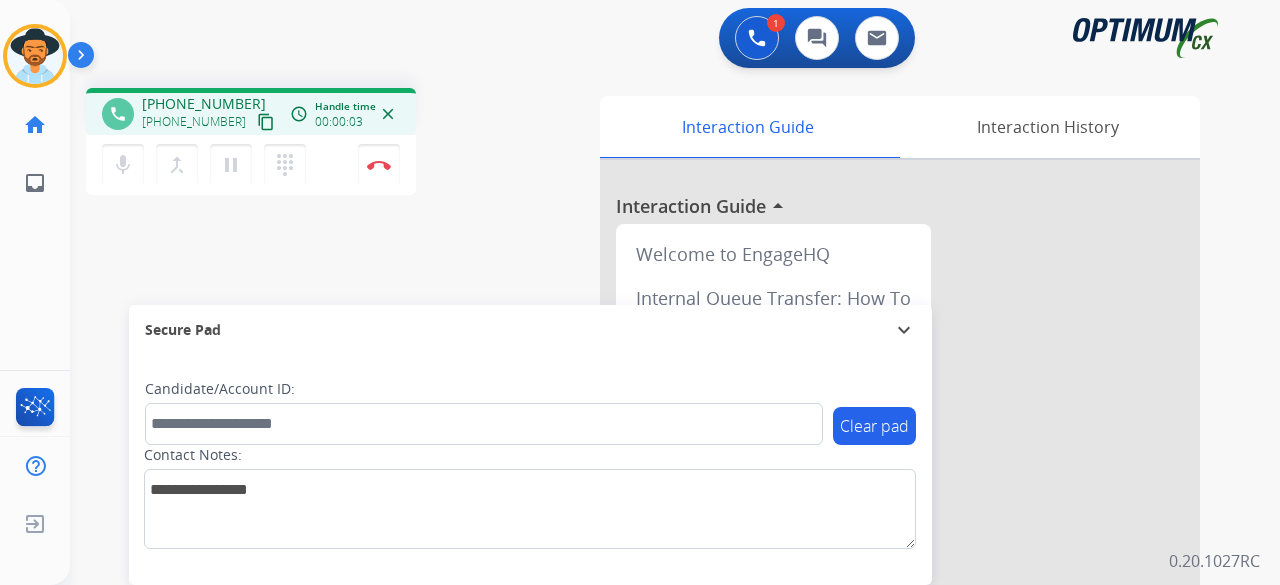 click on "content_copy" at bounding box center [266, 122] 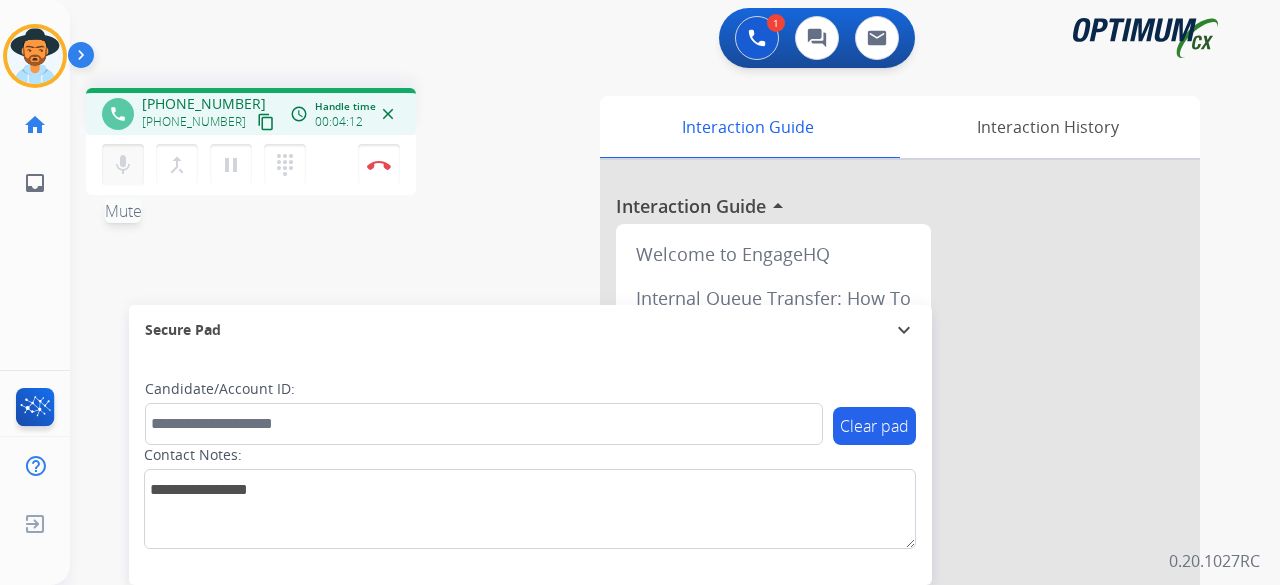 click on "mic Mute" at bounding box center (123, 165) 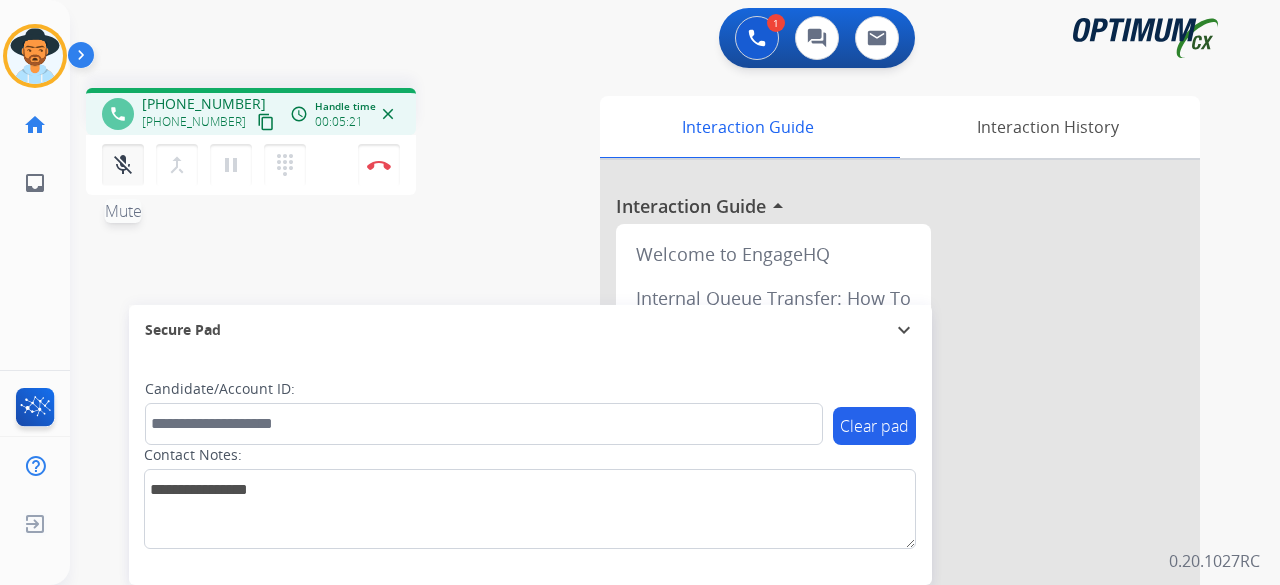 click on "mic_off" at bounding box center (123, 165) 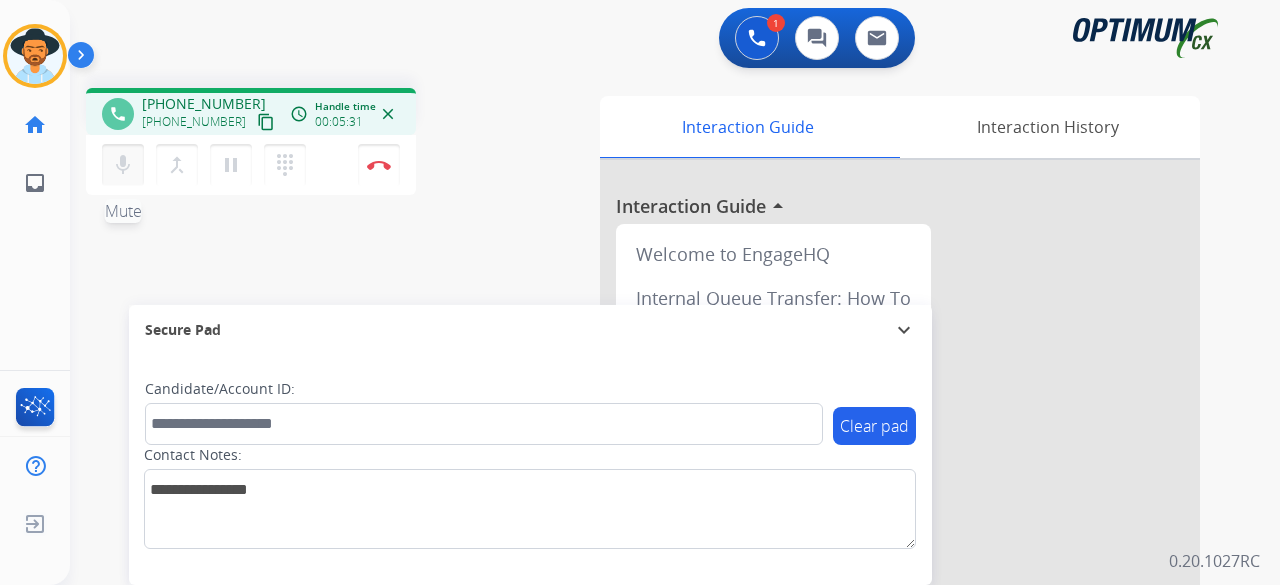 click on "mic" at bounding box center (123, 165) 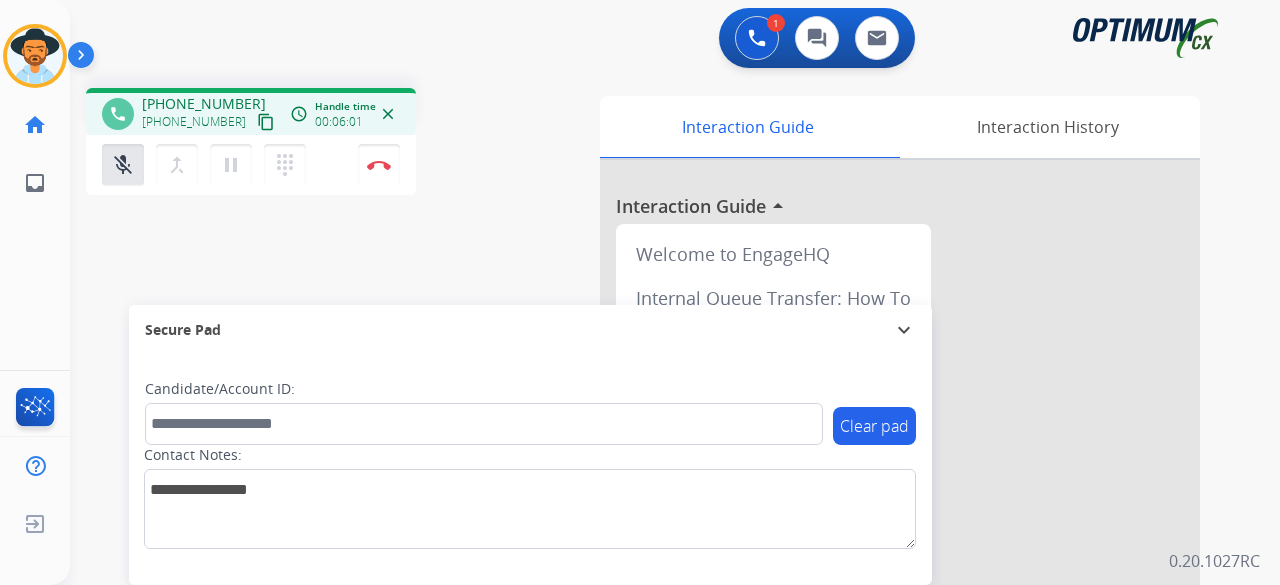 click on "phone +12544591860 +12544591860 content_copy access_time Call metrics Queue   00:08 Hold   00:00 Talk   06:02 Total   06:09 Handle time 00:06:01 close mic_off Mute merge_type Bridge pause Hold dialpad Dialpad Disconnect swap_horiz Break voice bridge close_fullscreen Connect 3-Way Call merge_type Separate 3-Way Call  Interaction Guide   Interaction History  Interaction Guide arrow_drop_up  Welcome to EngageHQ   Internal Queue Transfer: How To  Secure Pad expand_more Clear pad Candidate/Account ID: Contact Notes:" at bounding box center (651, 489) 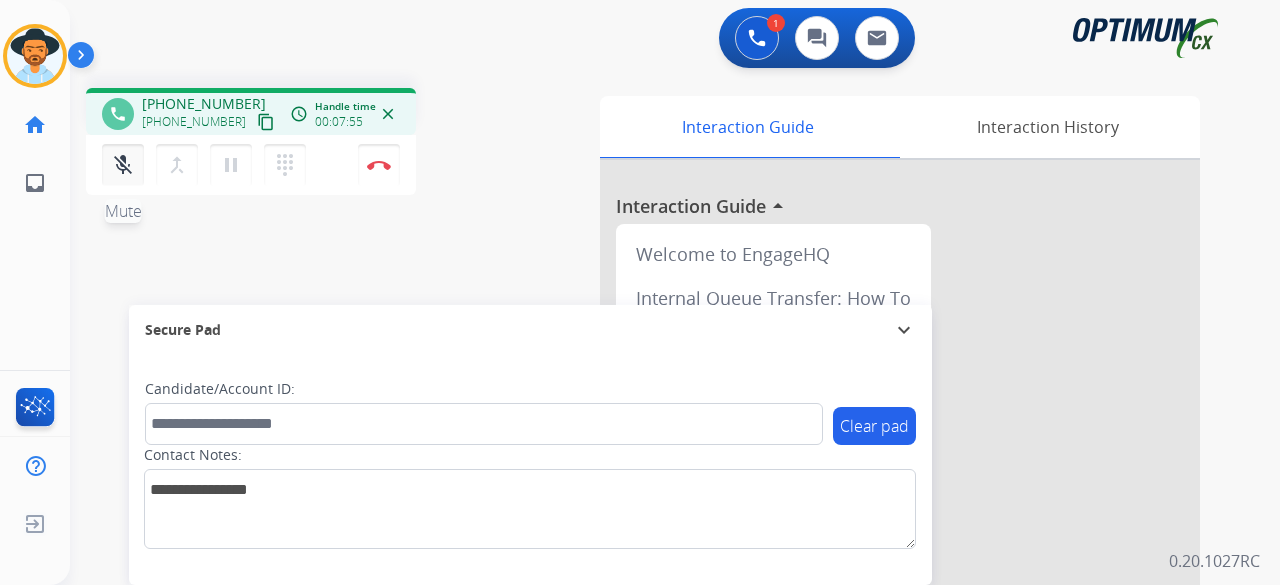 click on "mic_off" at bounding box center (123, 165) 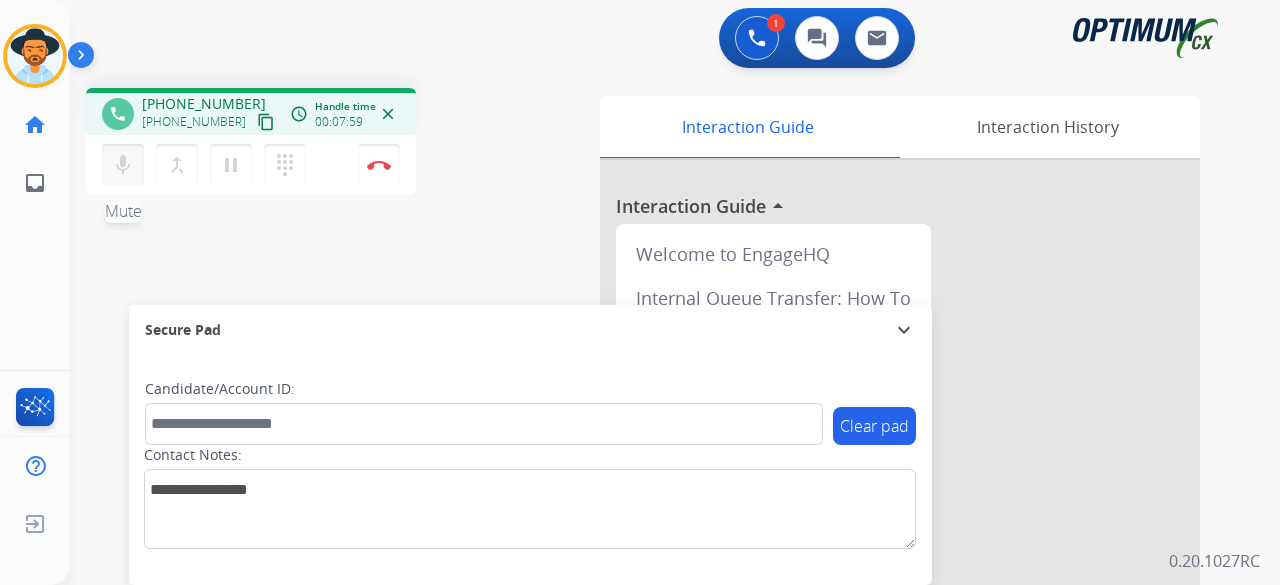 click on "mic" at bounding box center [123, 165] 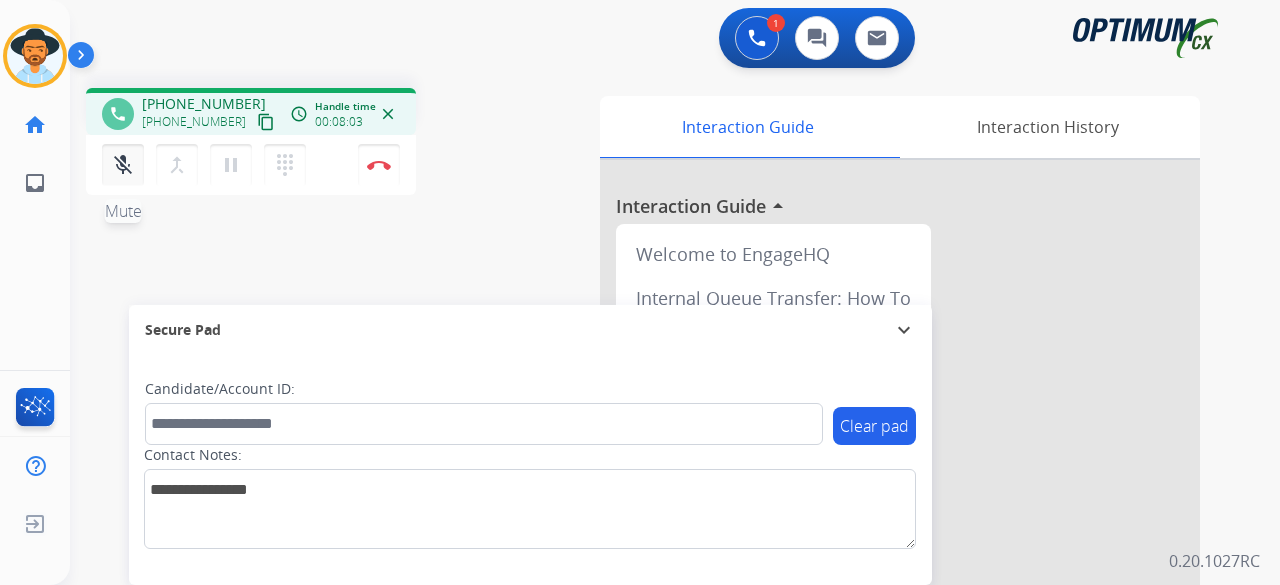 click on "mic_off" at bounding box center [123, 165] 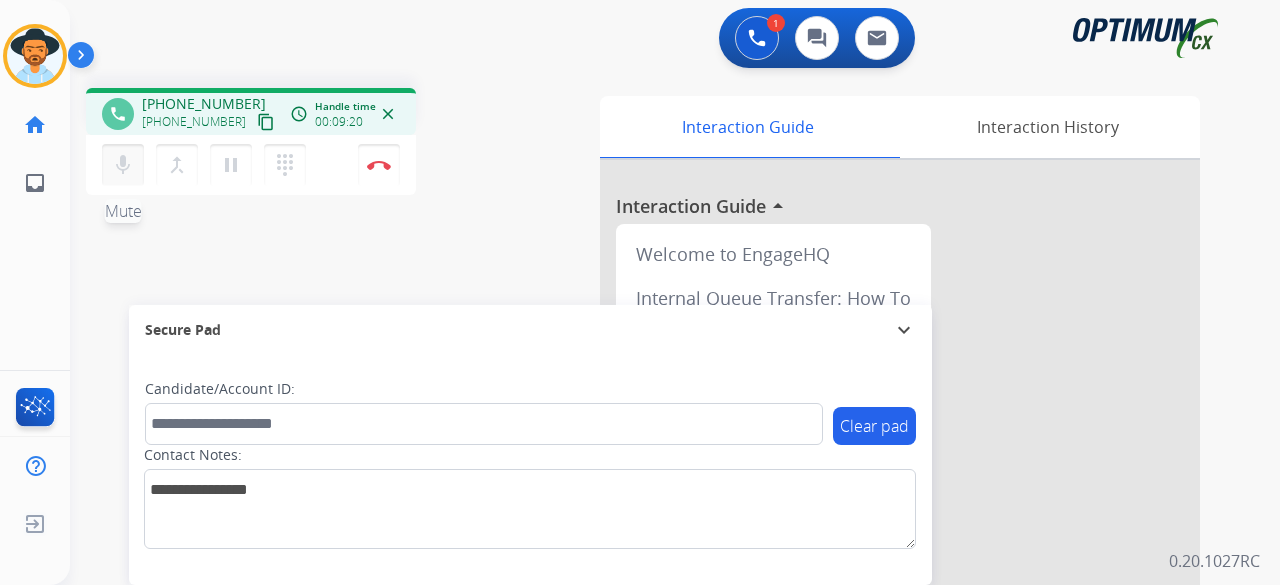 click on "mic Mute" at bounding box center (123, 165) 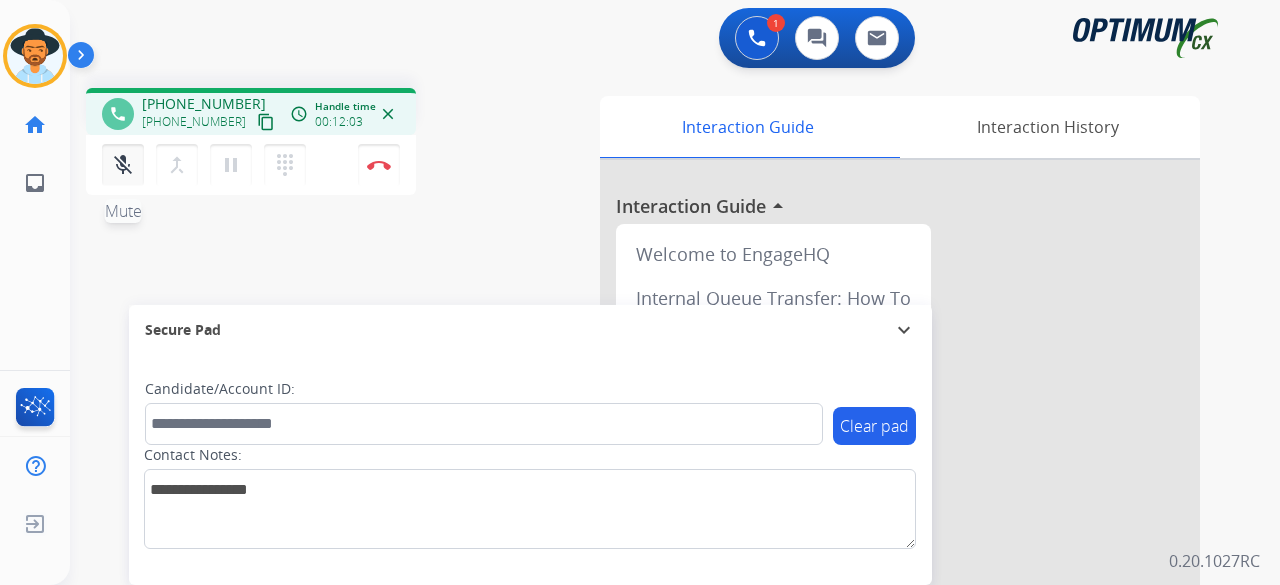 click on "mic_off" at bounding box center [123, 165] 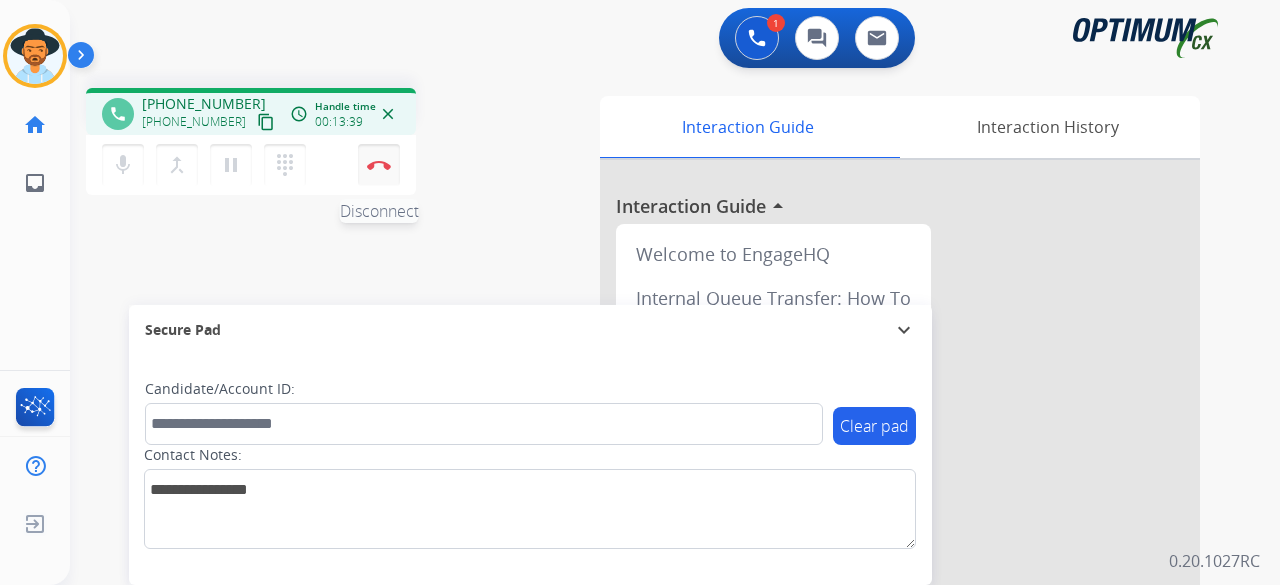 click on "Disconnect" at bounding box center (379, 165) 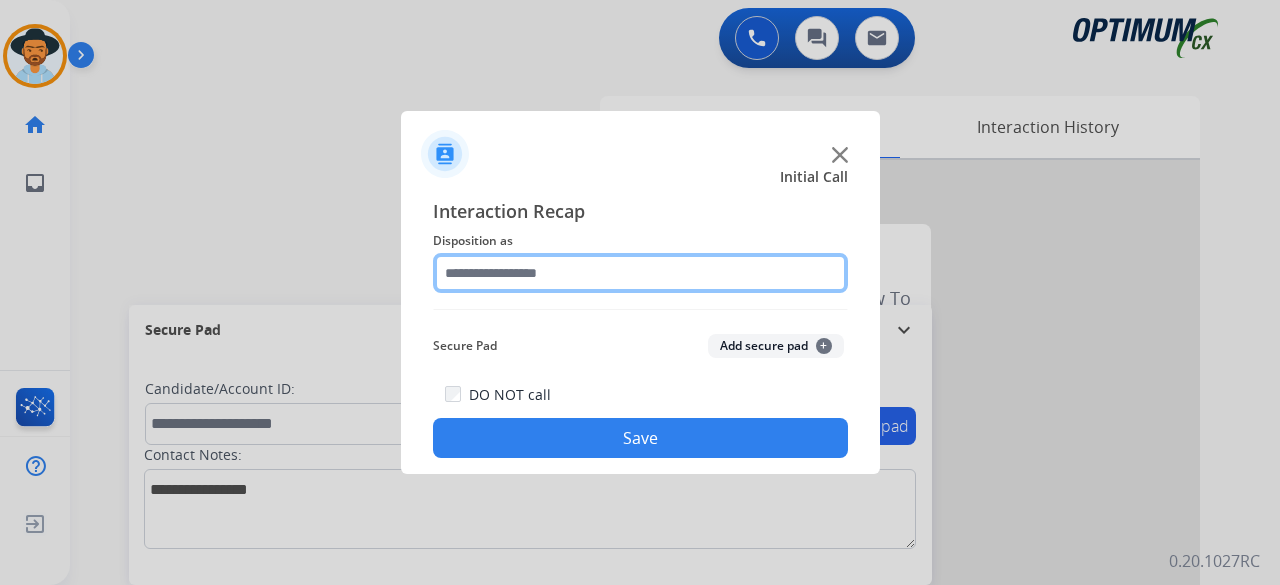 click 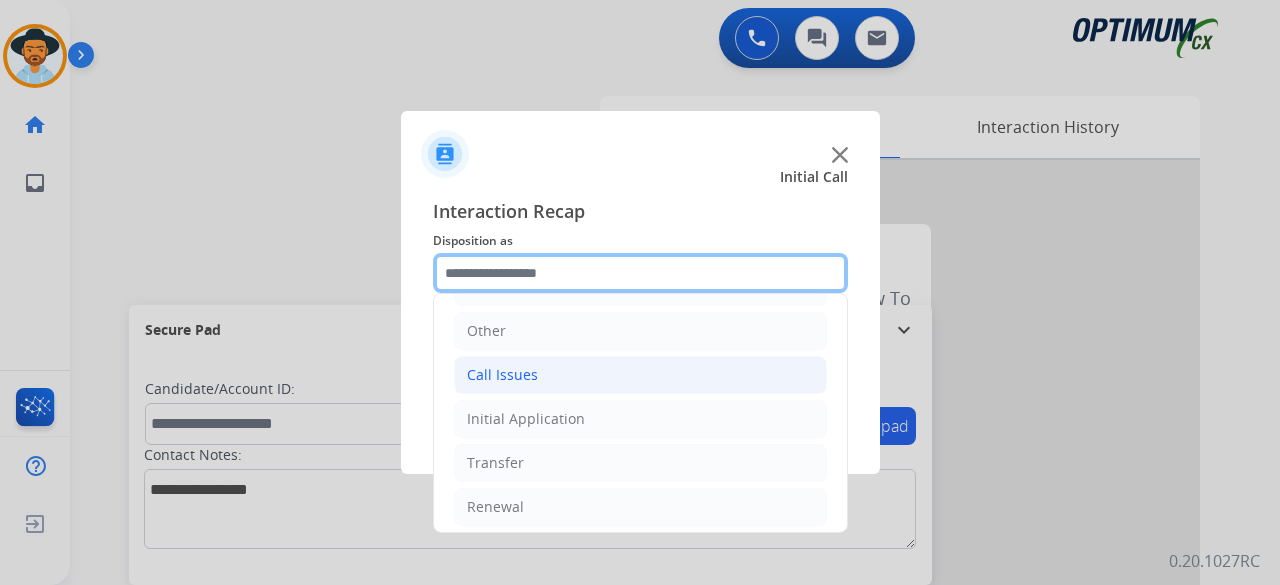 scroll, scrollTop: 130, scrollLeft: 0, axis: vertical 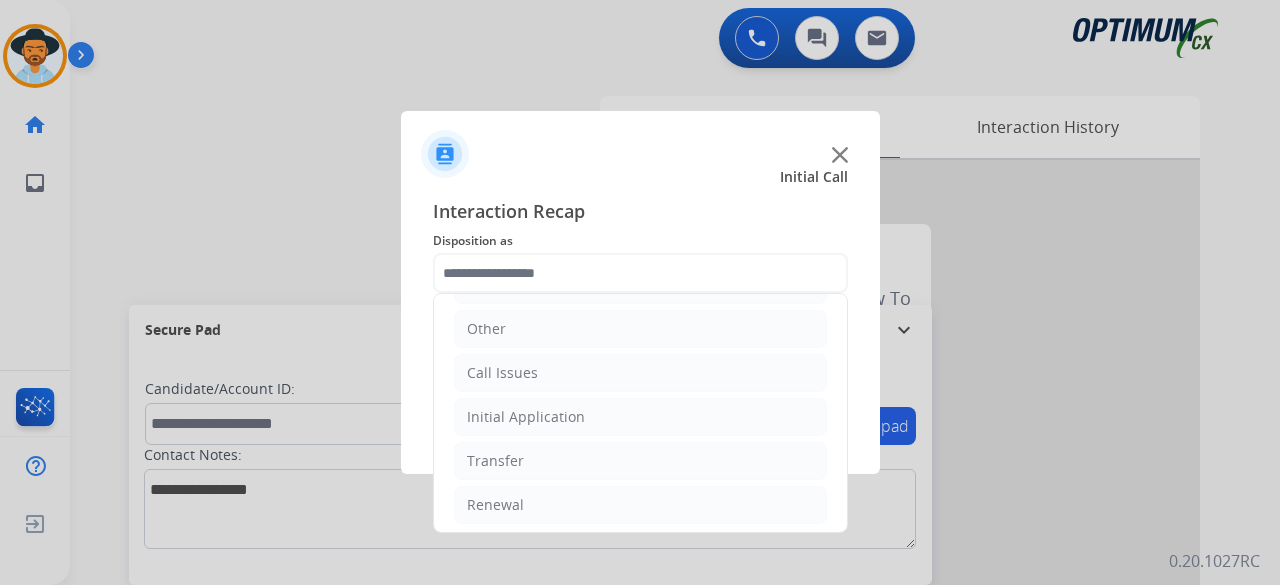 click on "Bookstore   Finance   PDS   Other   Call Issues   Initial Application   Transfer   Renewal" 